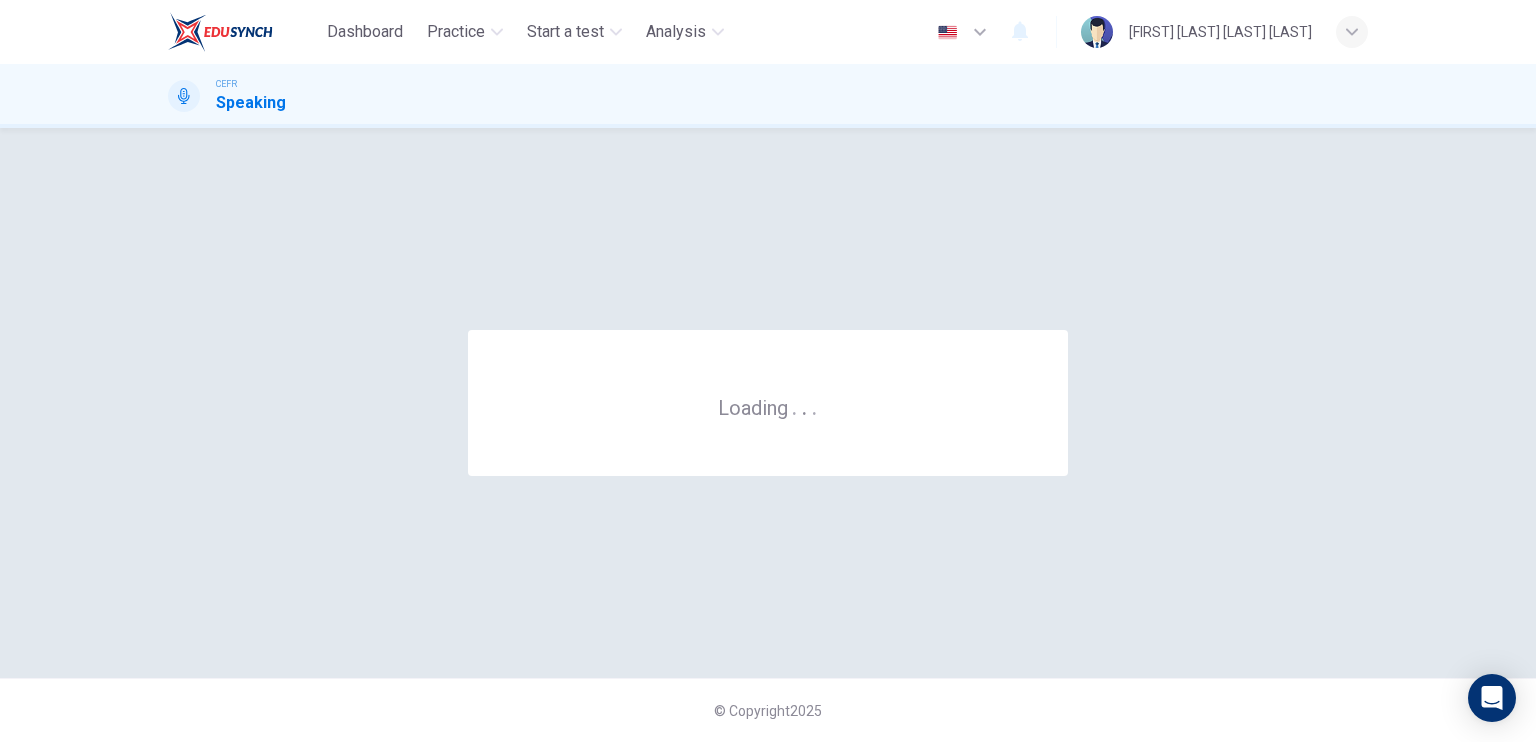 scroll, scrollTop: 0, scrollLeft: 0, axis: both 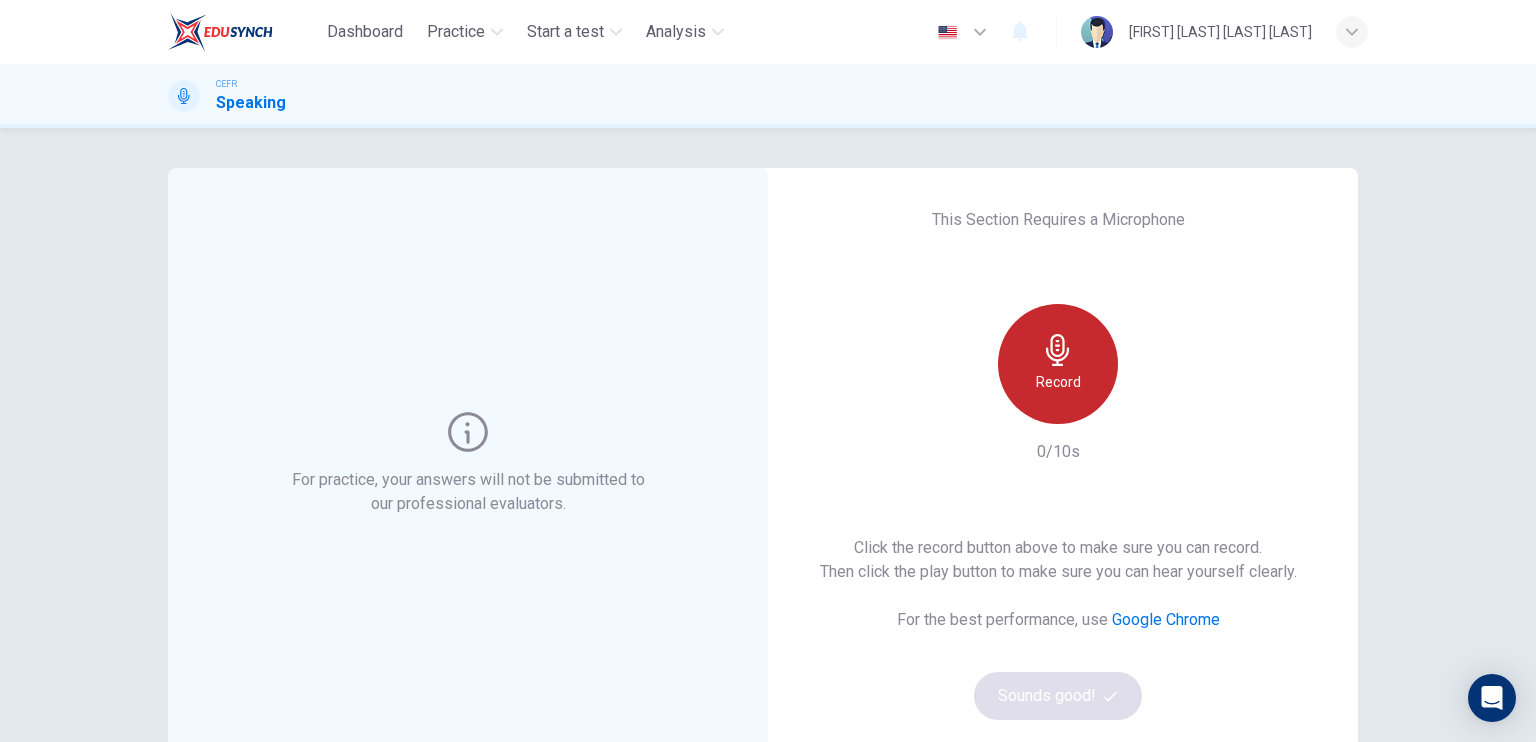 click on "Record" at bounding box center (1058, 364) 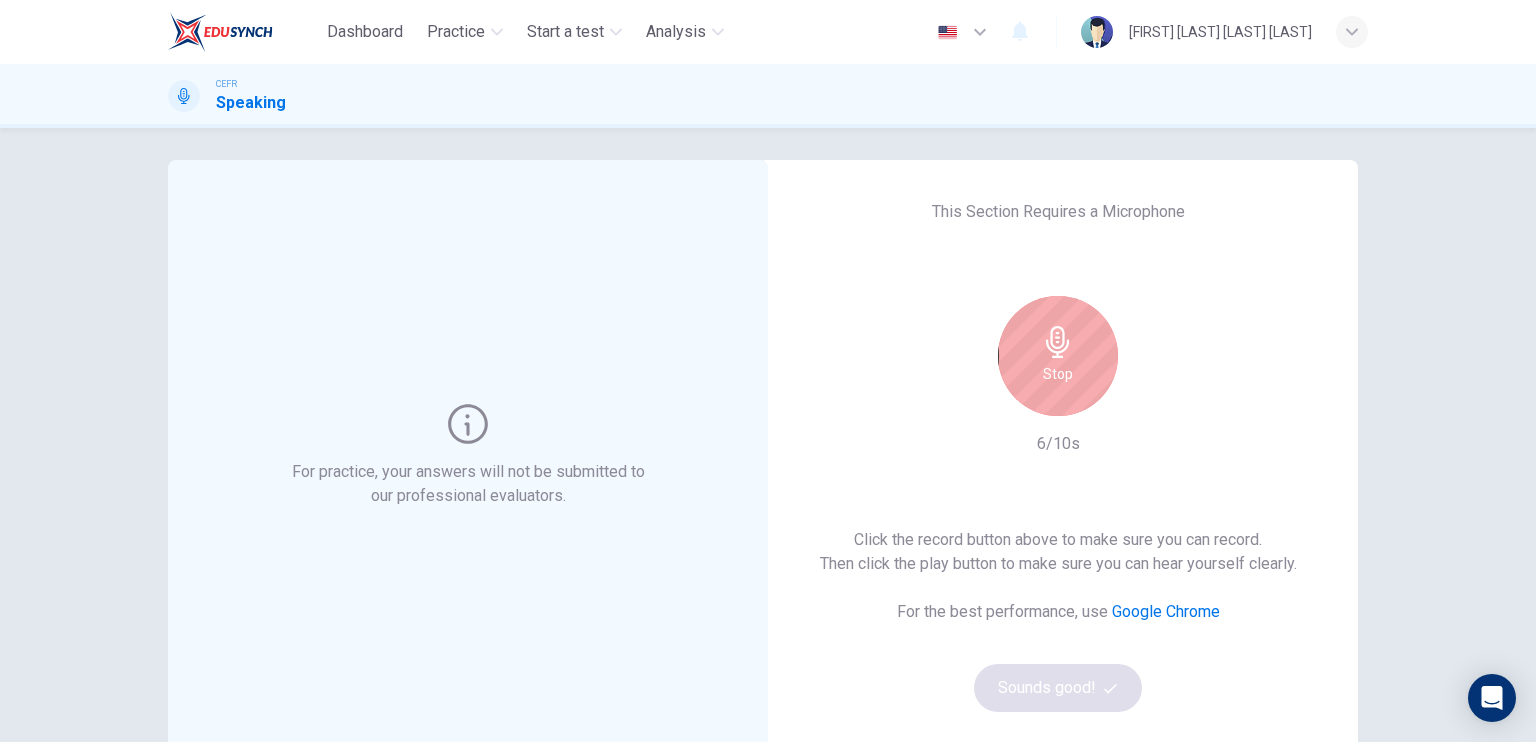 scroll, scrollTop: 0, scrollLeft: 0, axis: both 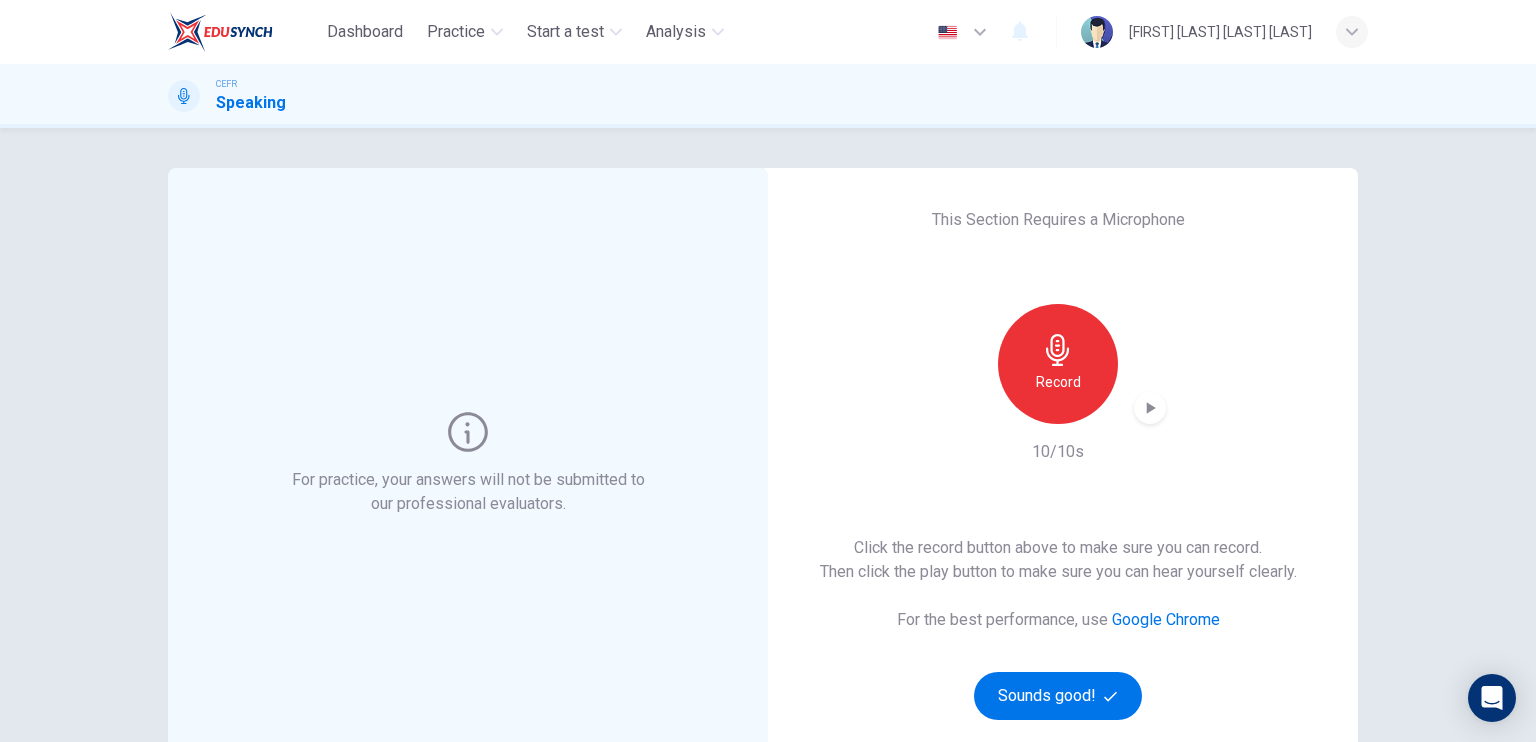 click at bounding box center [1150, 408] 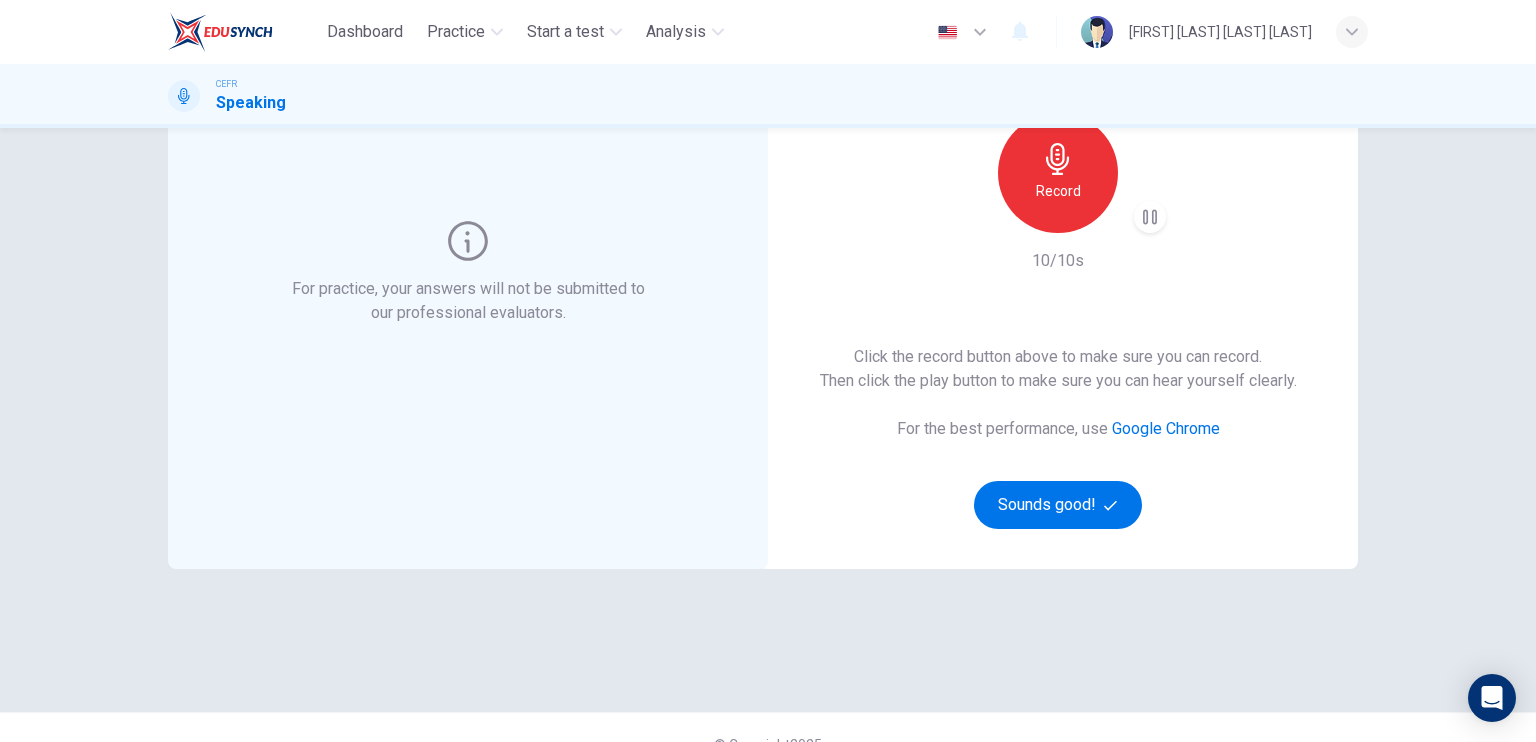 scroll, scrollTop: 200, scrollLeft: 0, axis: vertical 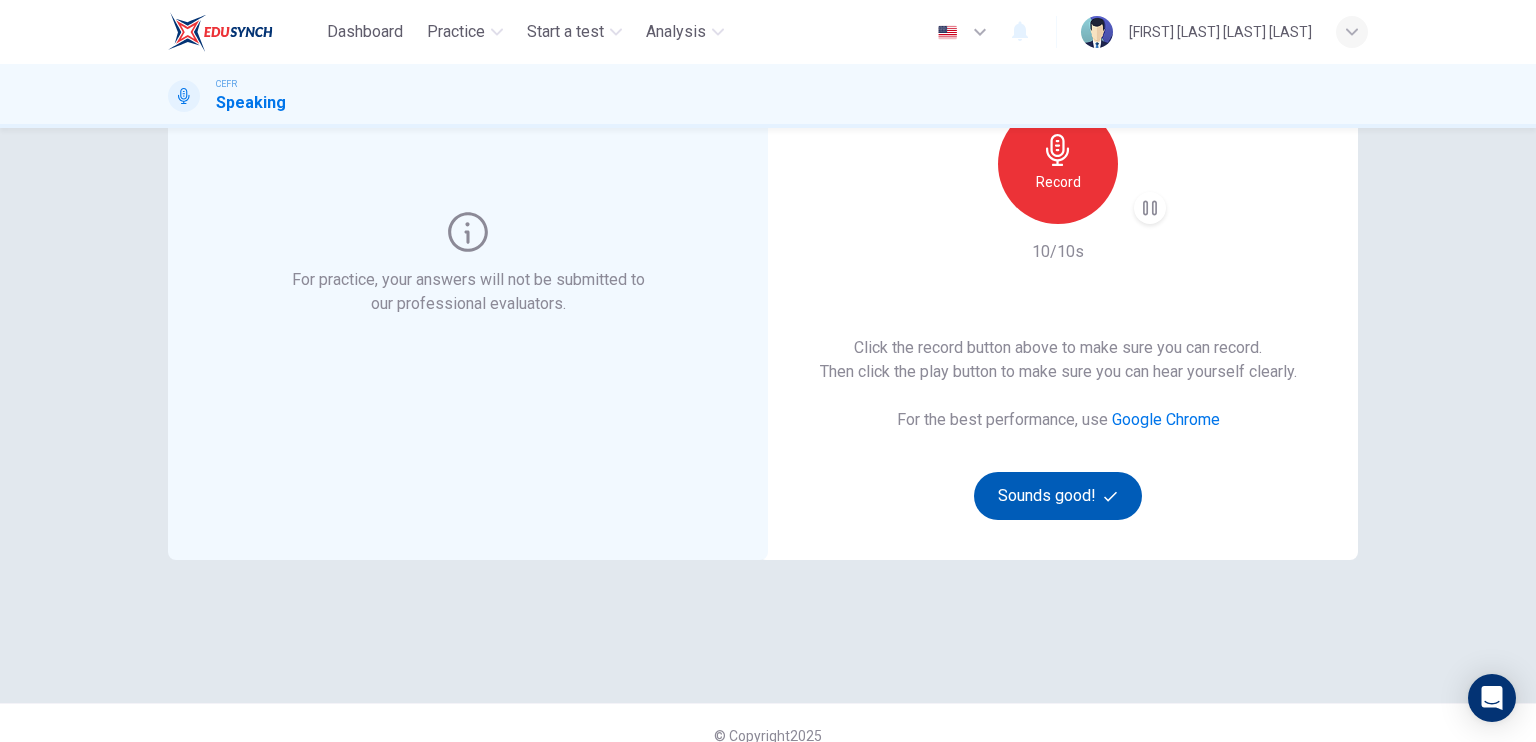 click on "Sounds good!" at bounding box center (1058, 496) 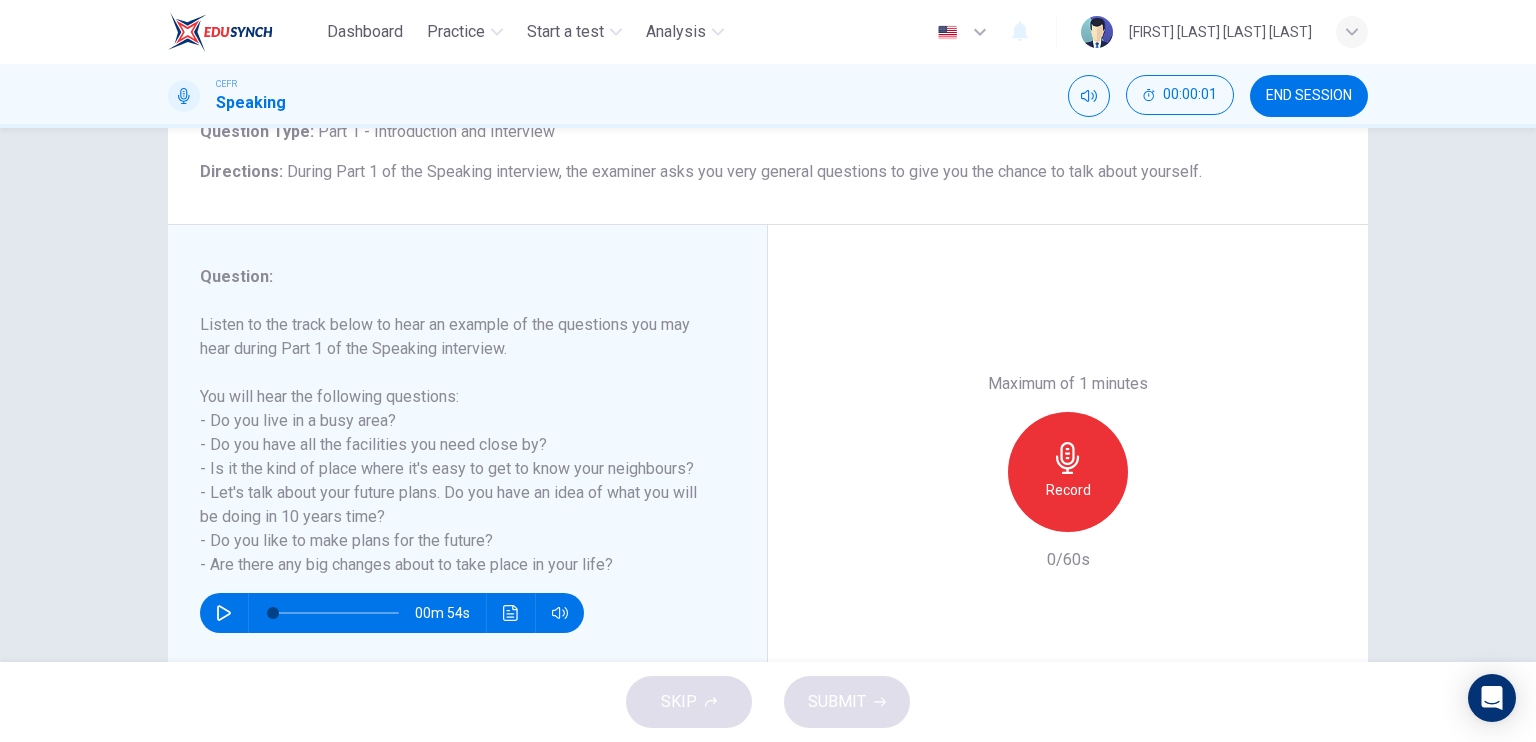 scroll, scrollTop: 200, scrollLeft: 0, axis: vertical 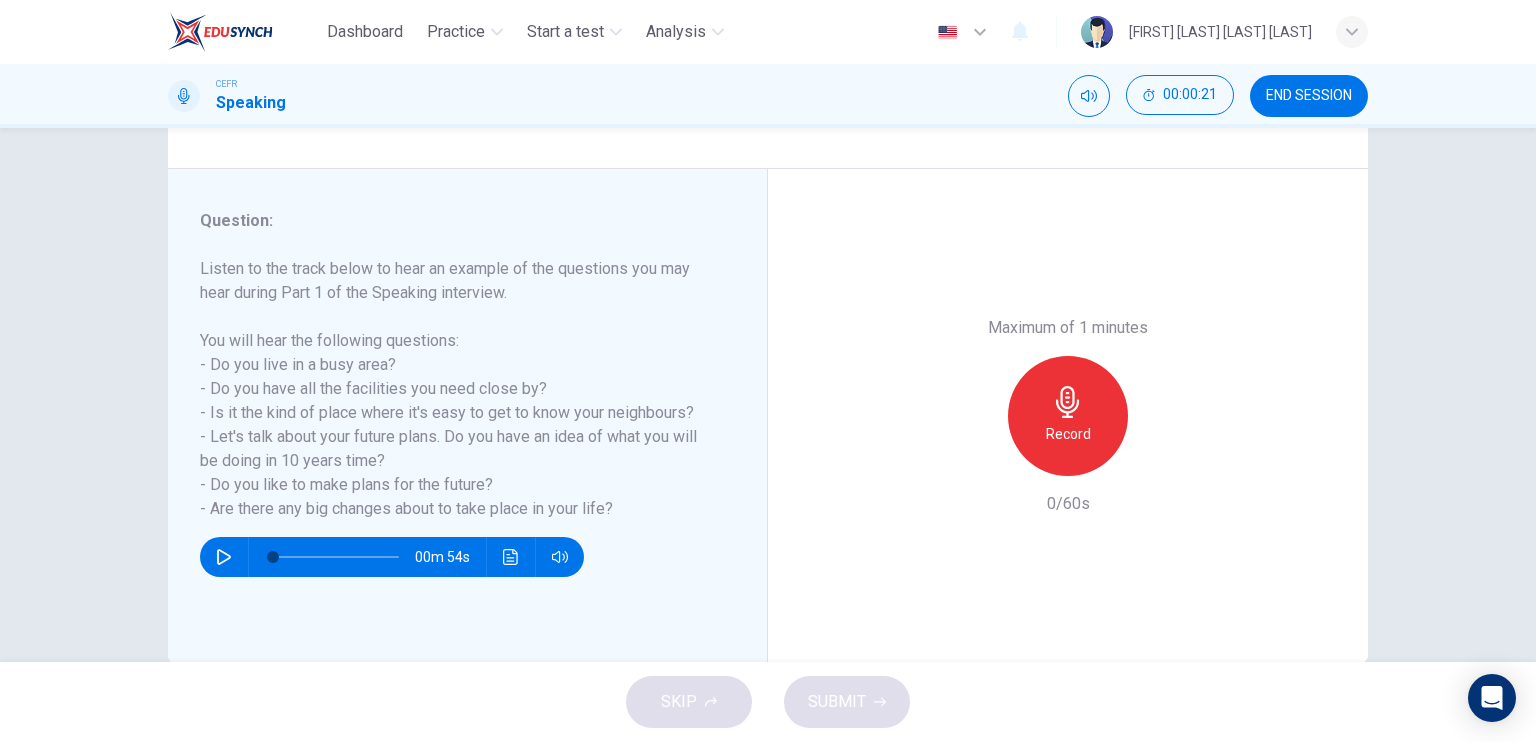 click on "00m 54s" at bounding box center (392, 557) 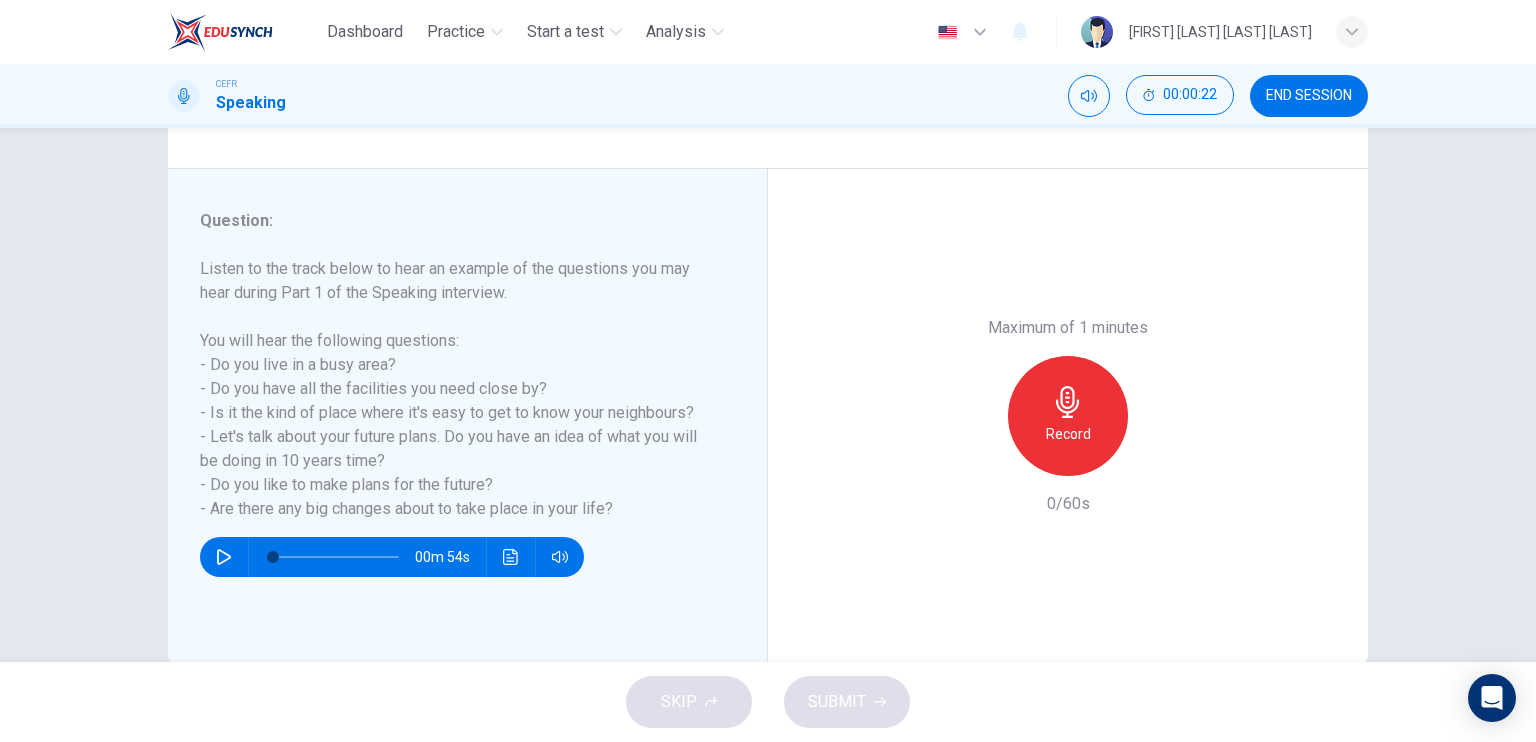 click at bounding box center [224, 557] 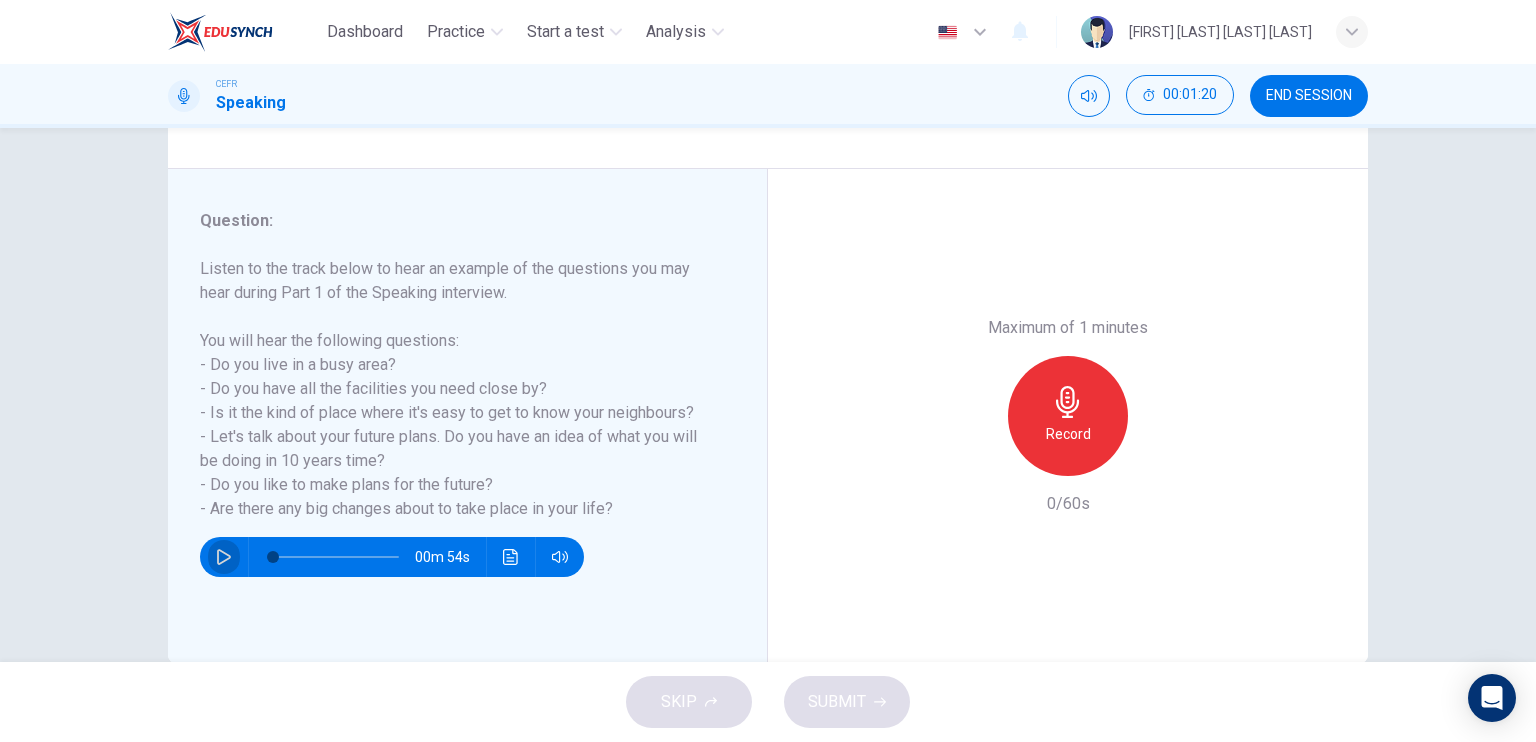 click at bounding box center (224, 557) 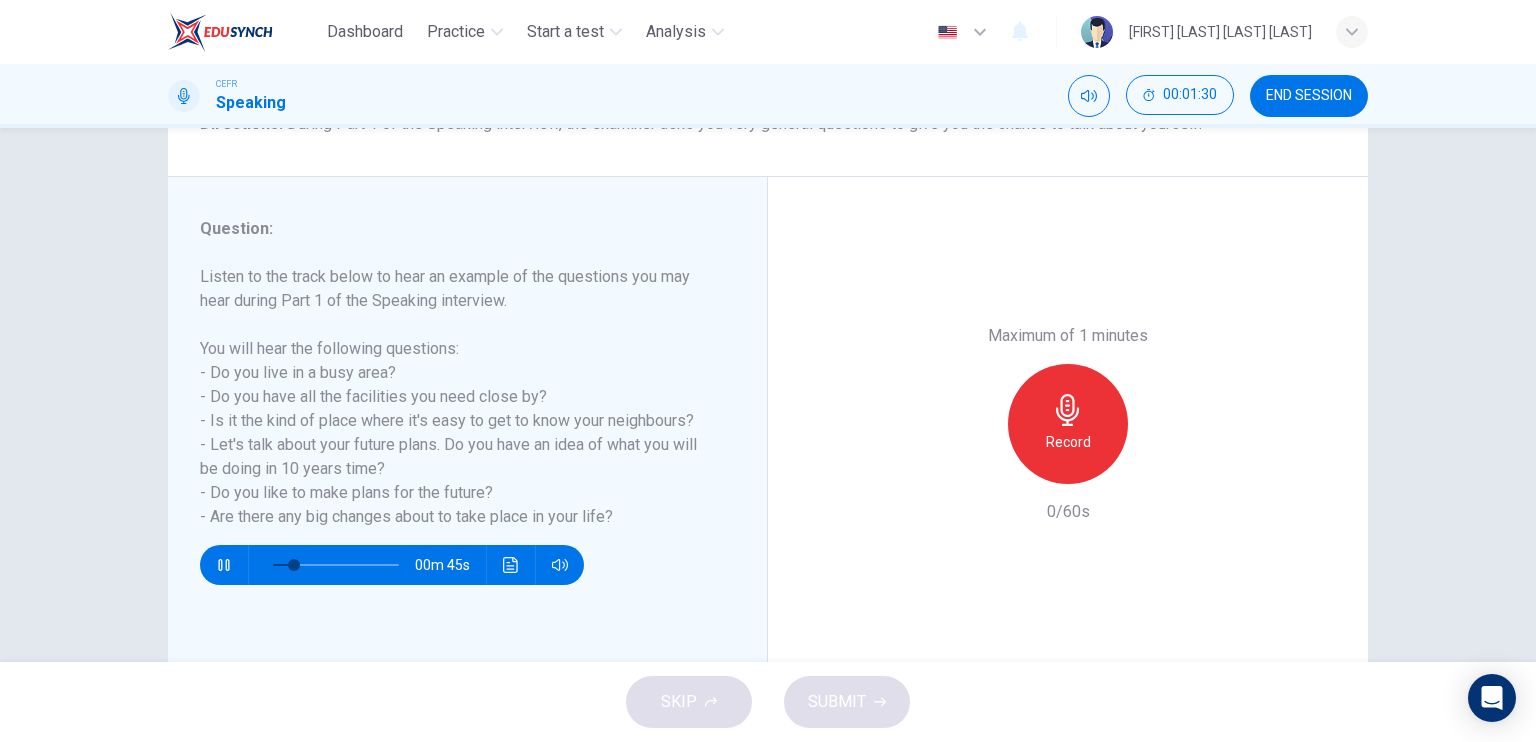 scroll, scrollTop: 200, scrollLeft: 0, axis: vertical 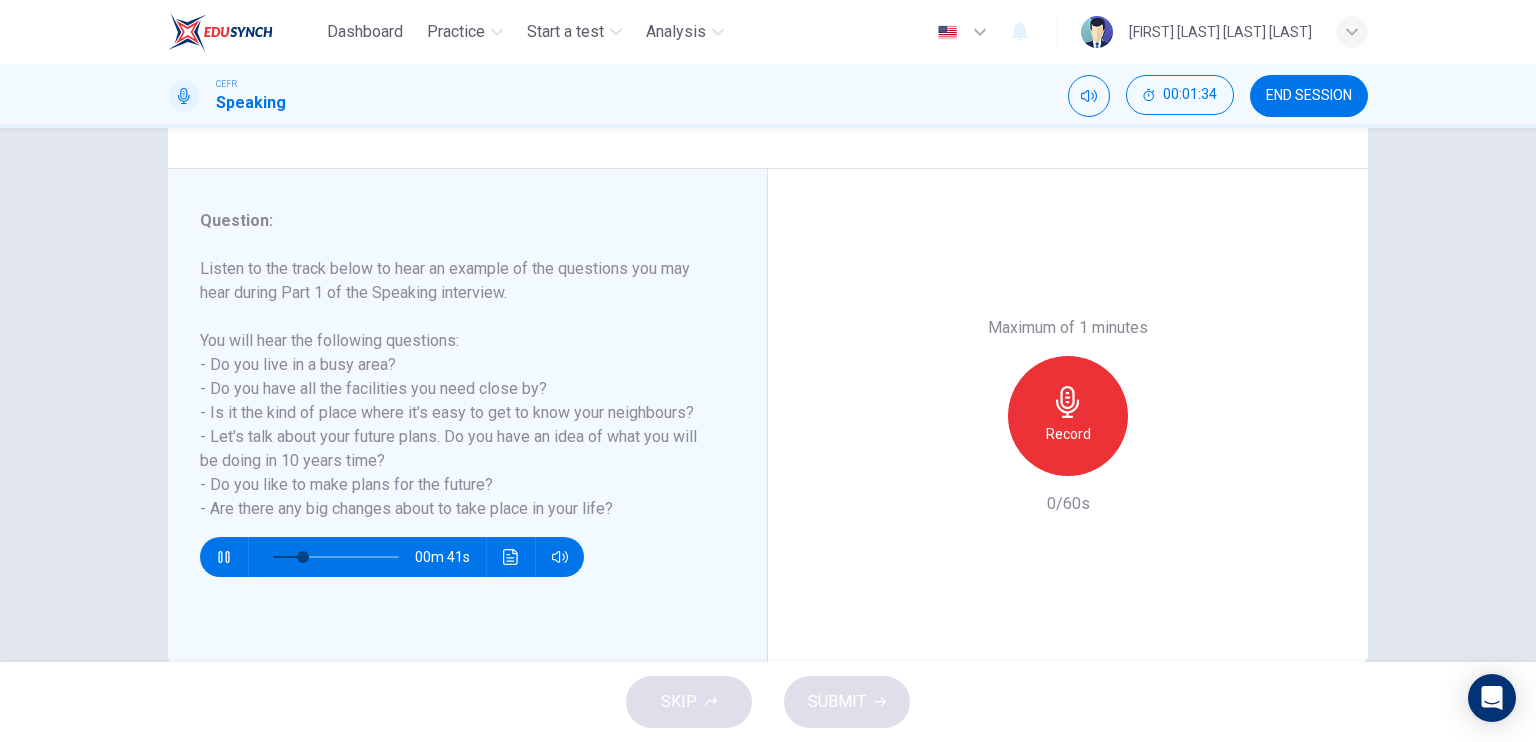 click at bounding box center (224, 557) 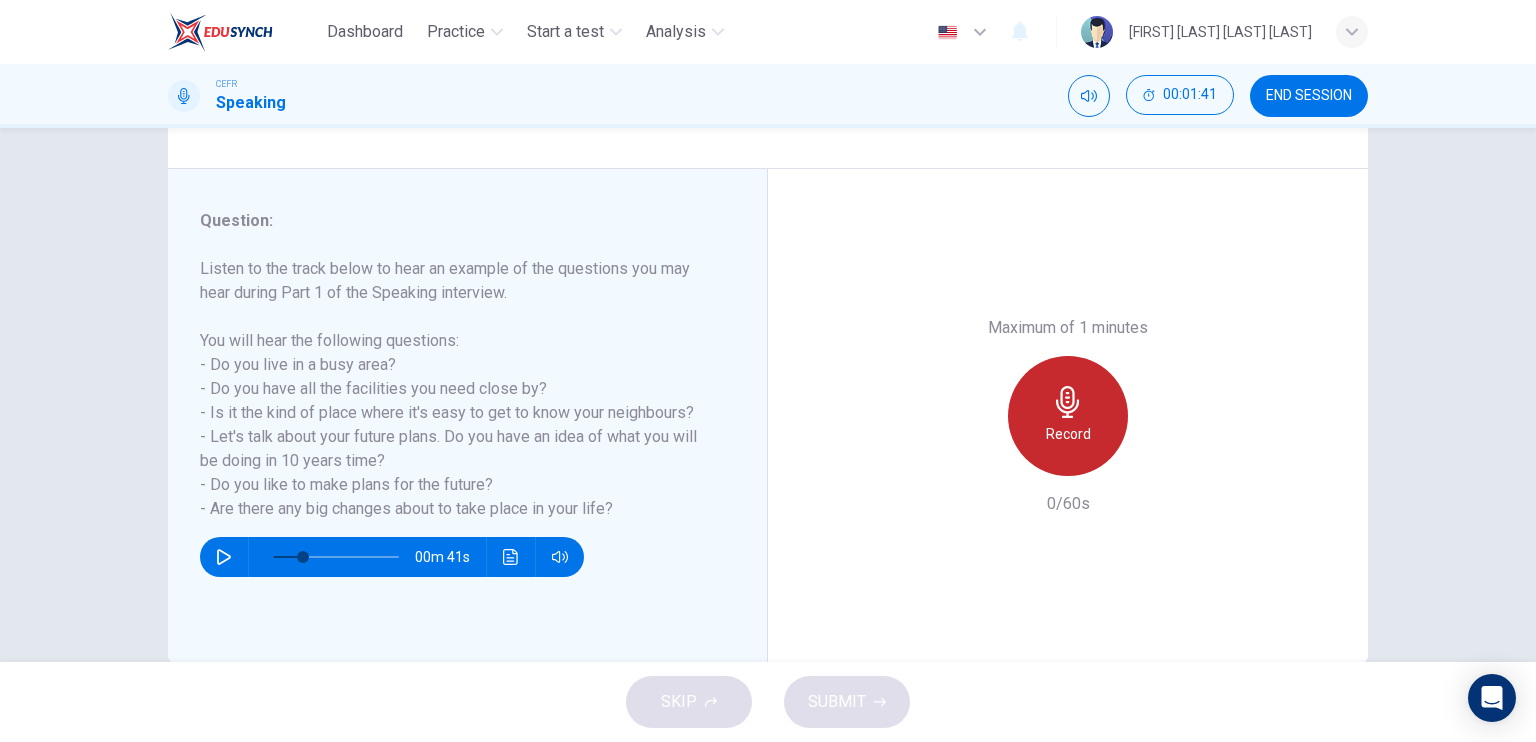 click at bounding box center (1067, 402) 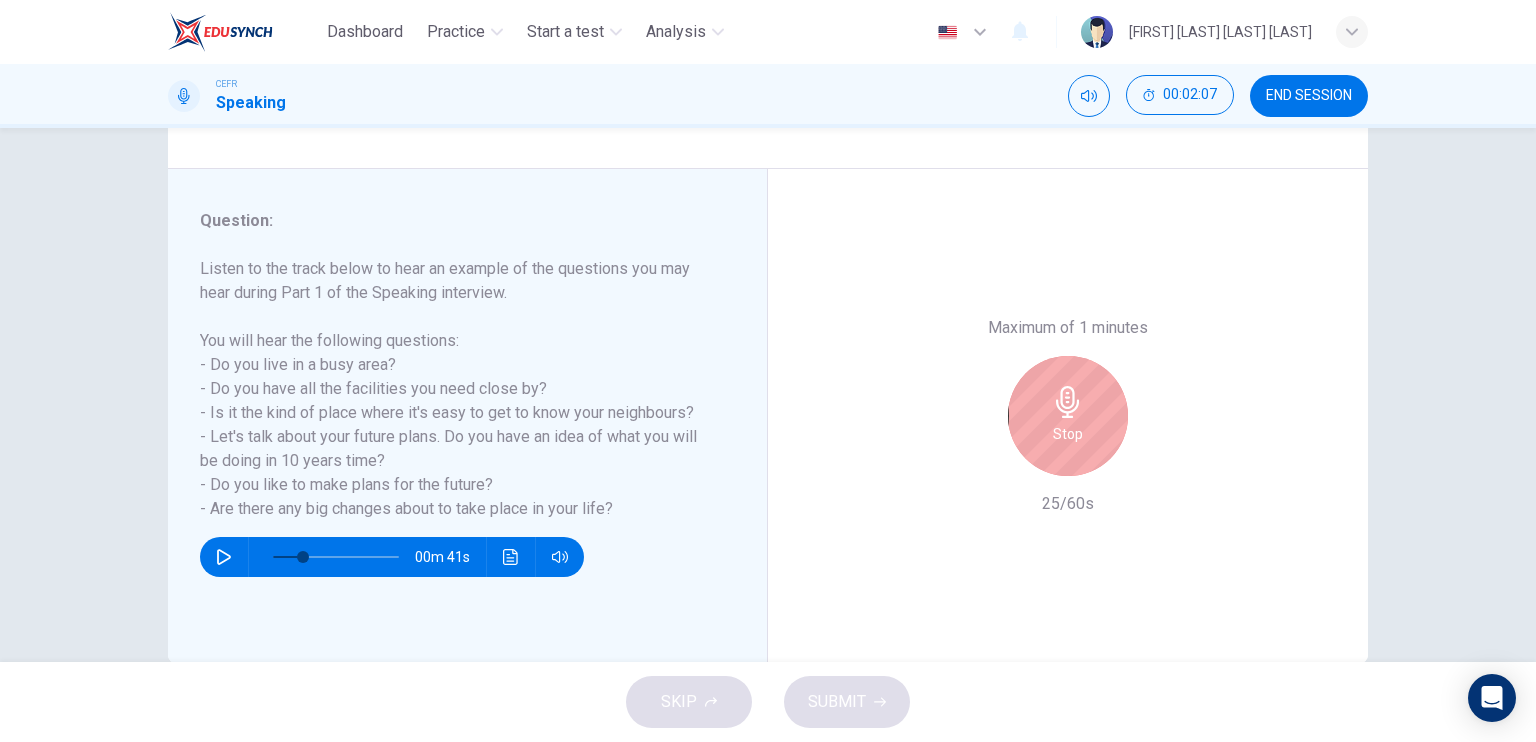 click on "Stop" at bounding box center (1068, 416) 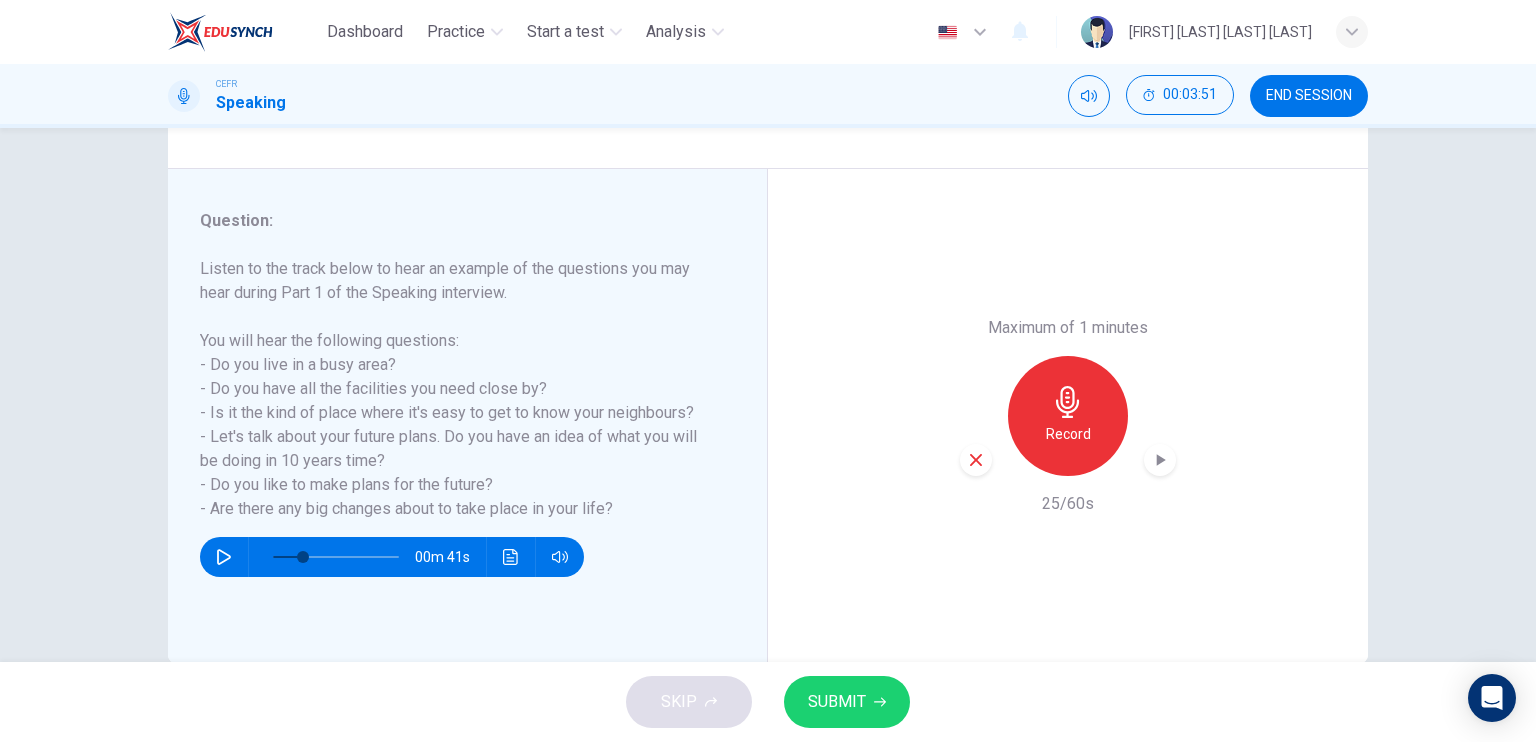 click at bounding box center (976, 460) 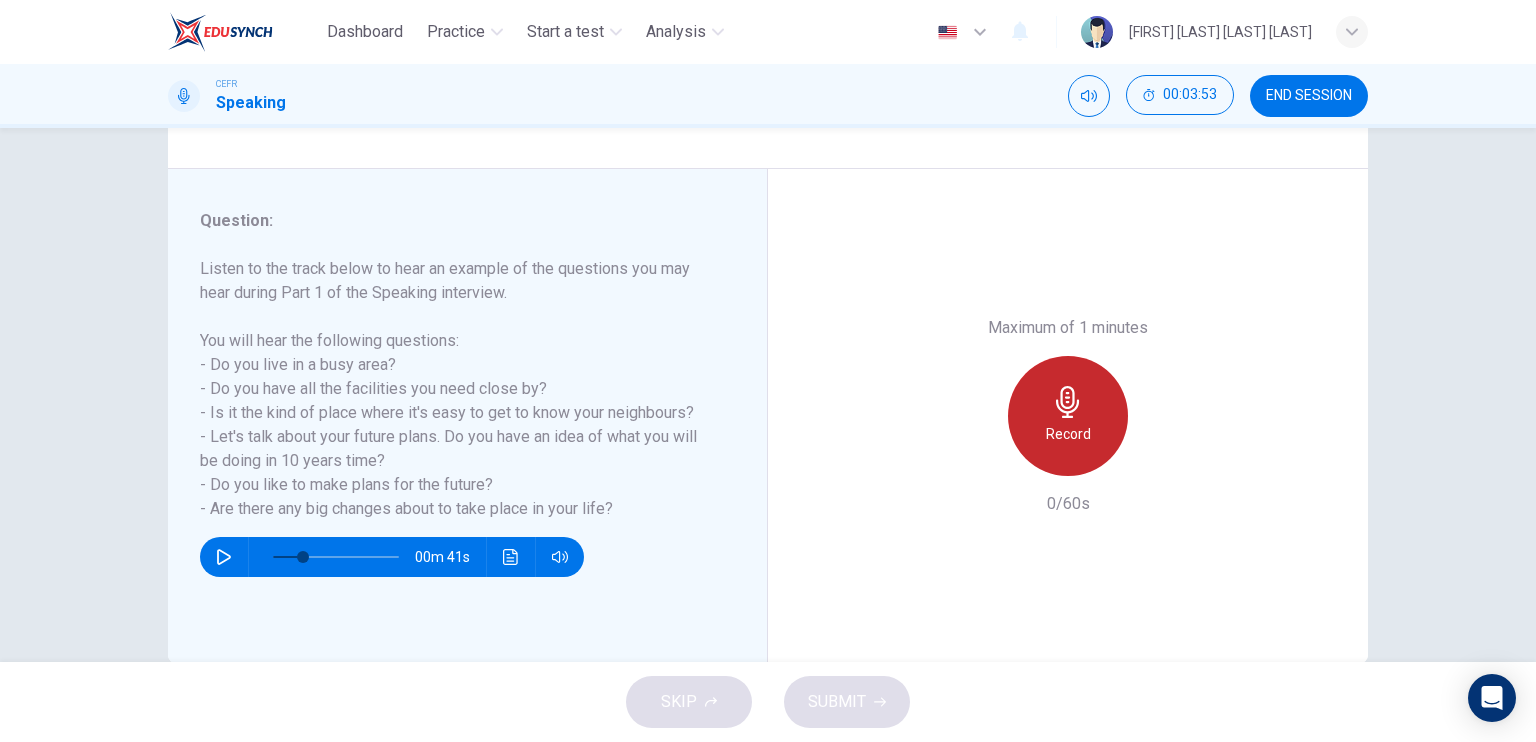click on "Record" at bounding box center [1068, 434] 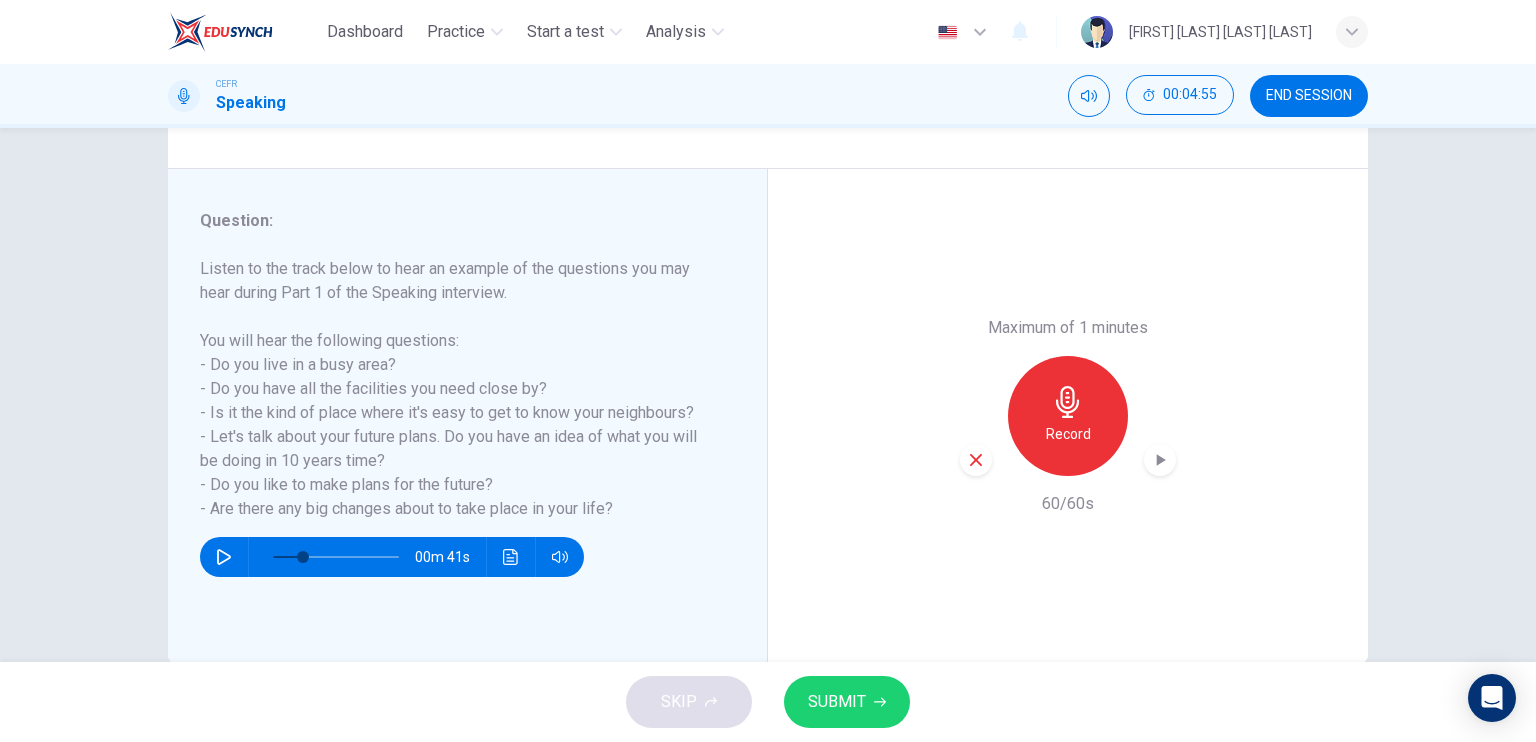 click on "SUBMIT" at bounding box center (847, 702) 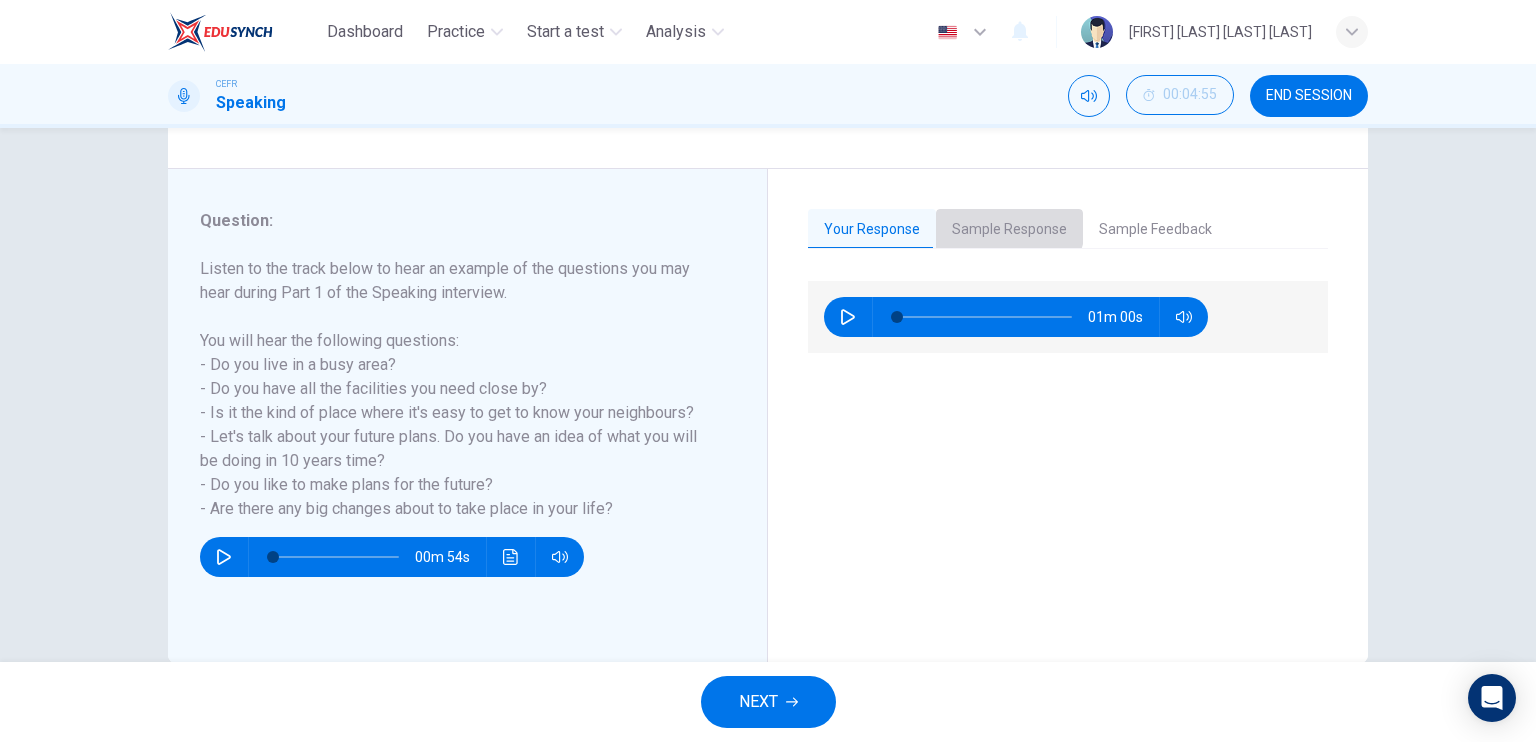 click on "Sample Response" at bounding box center [1009, 230] 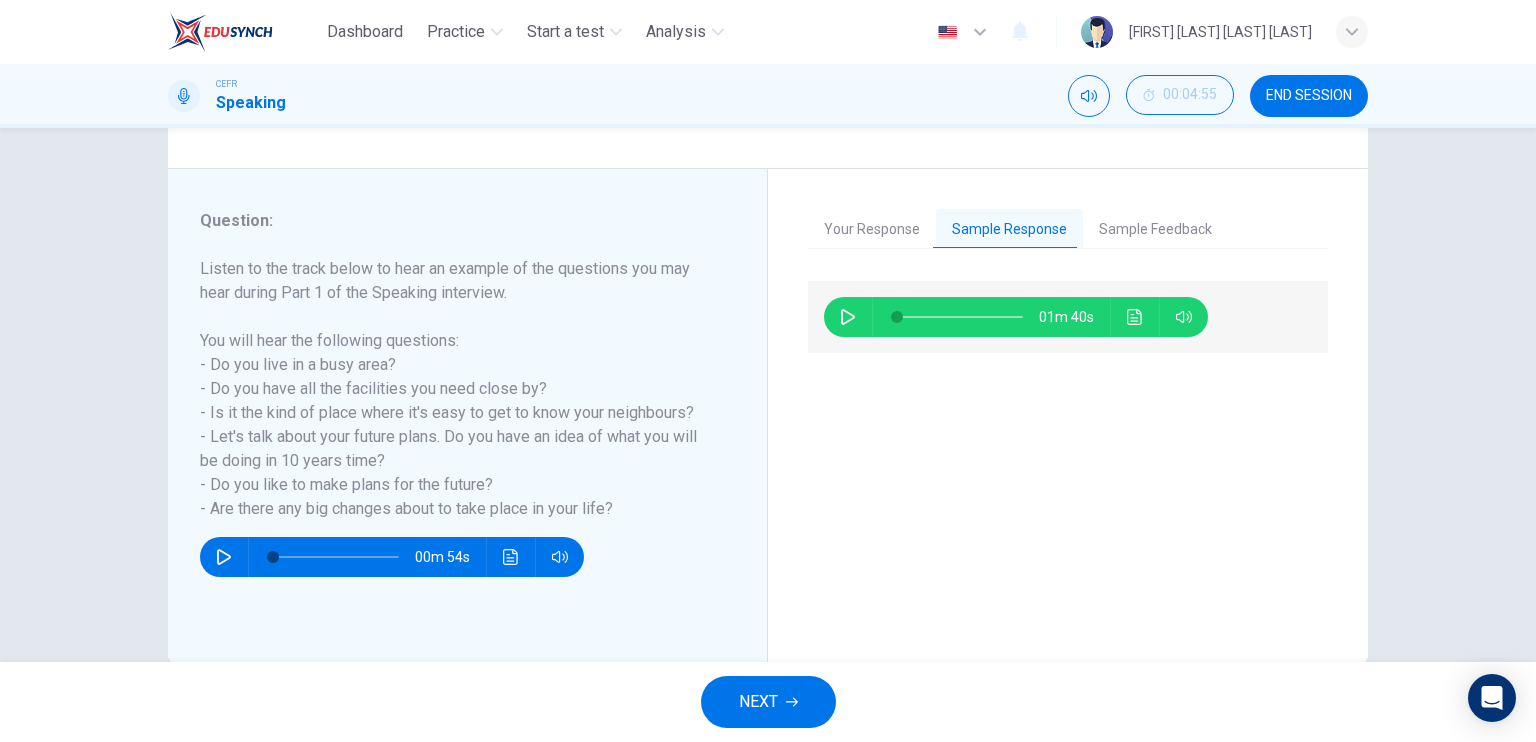 click at bounding box center [848, 317] 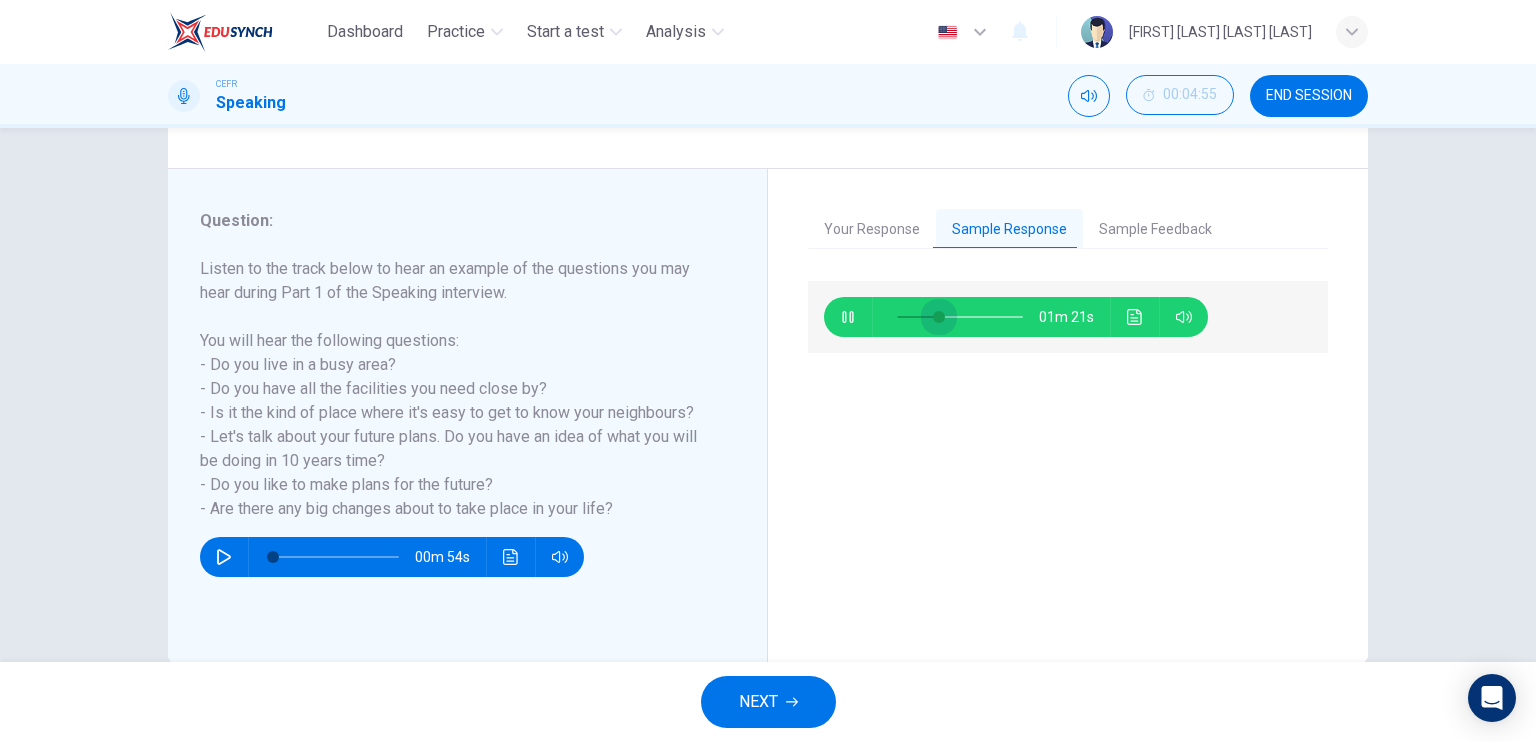 drag, startPoint x: 901, startPoint y: 322, endPoint x: 956, endPoint y: 326, distance: 55.145264 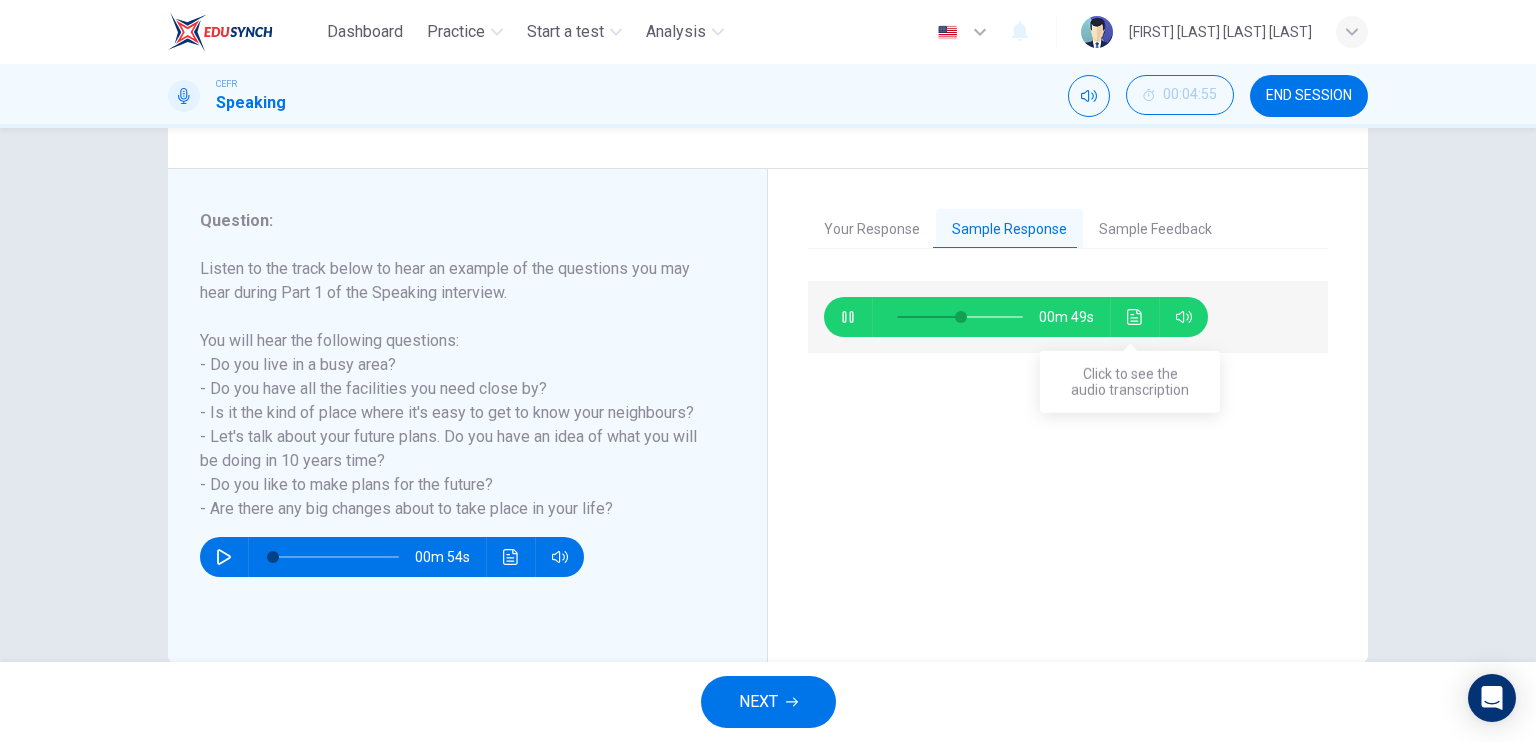 click at bounding box center [1135, 317] 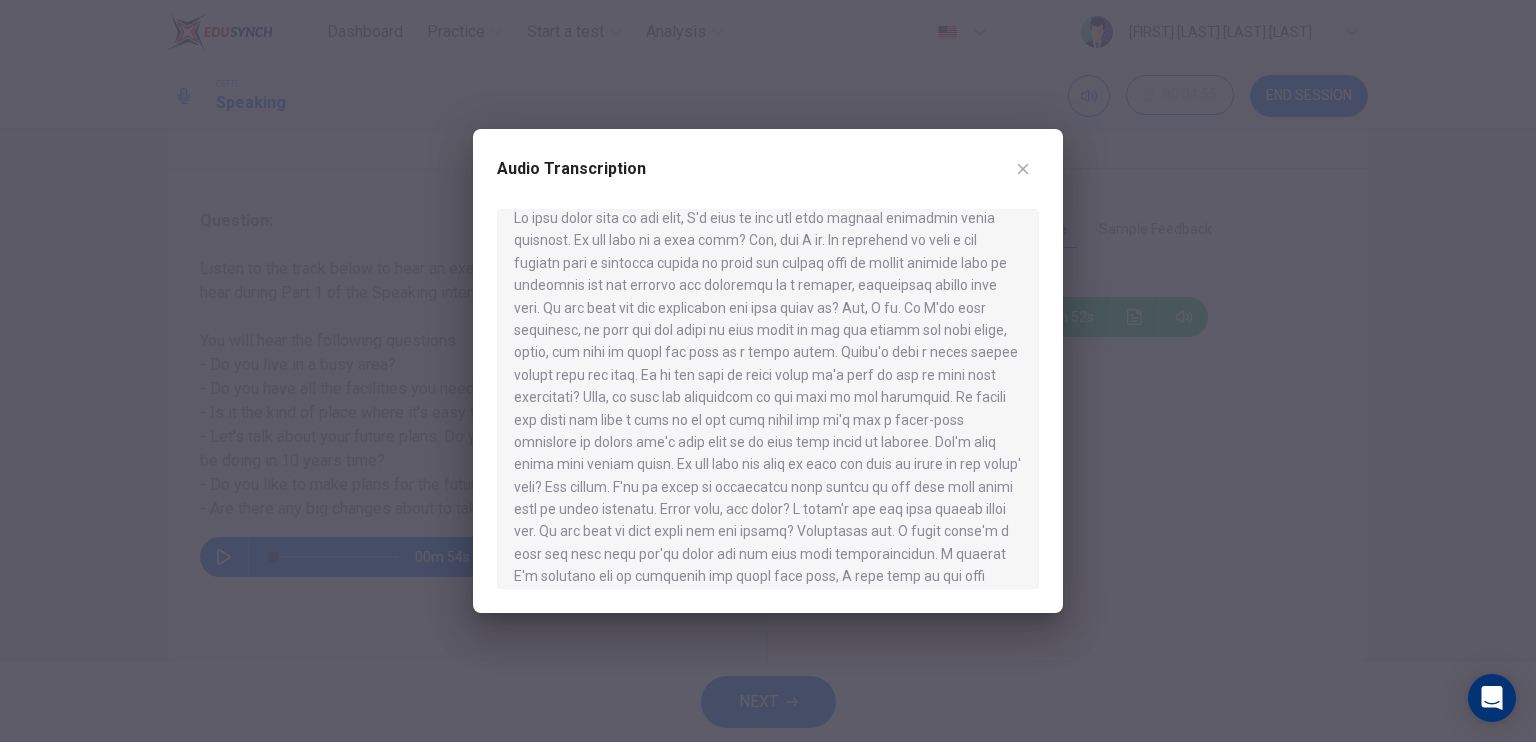 scroll, scrollTop: 0, scrollLeft: 0, axis: both 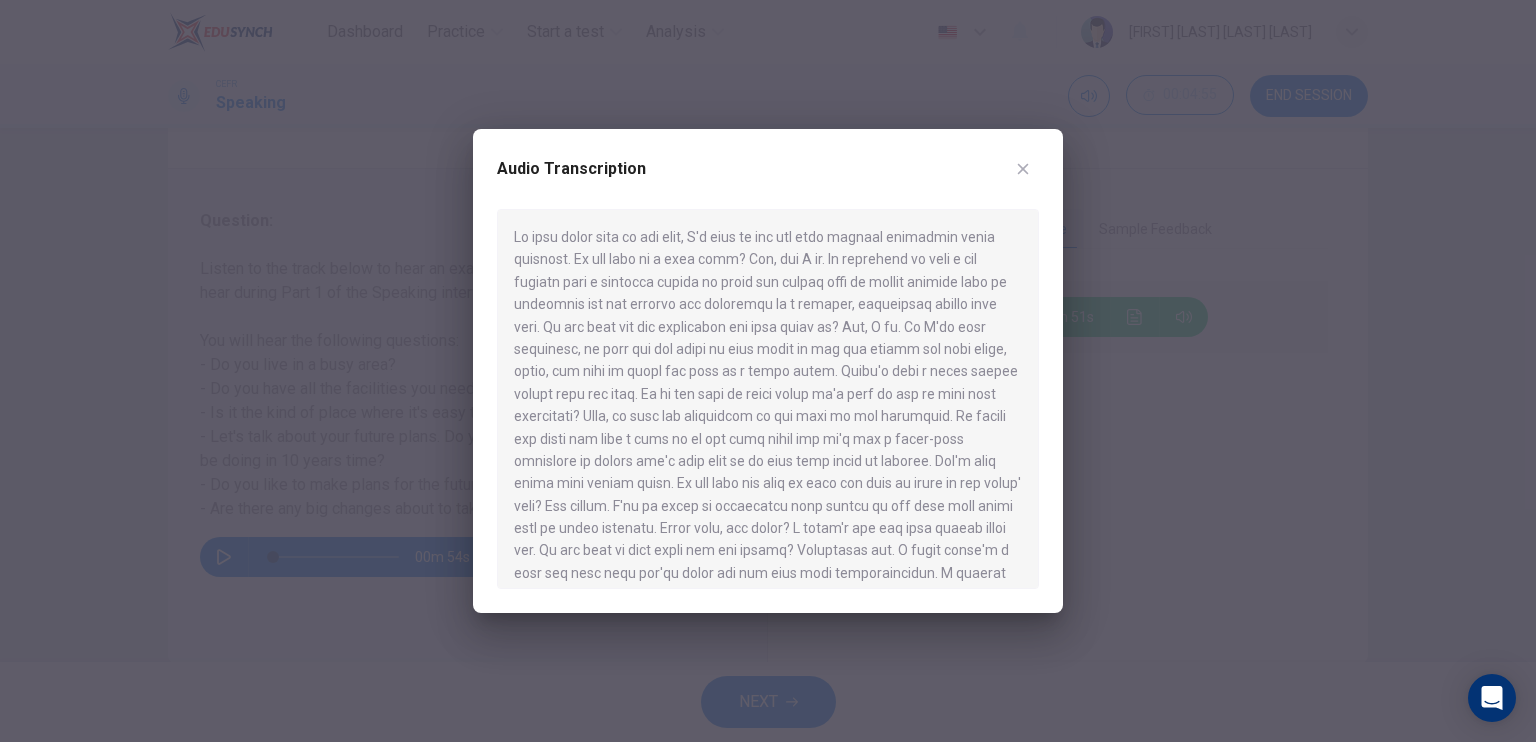 click at bounding box center [768, 371] 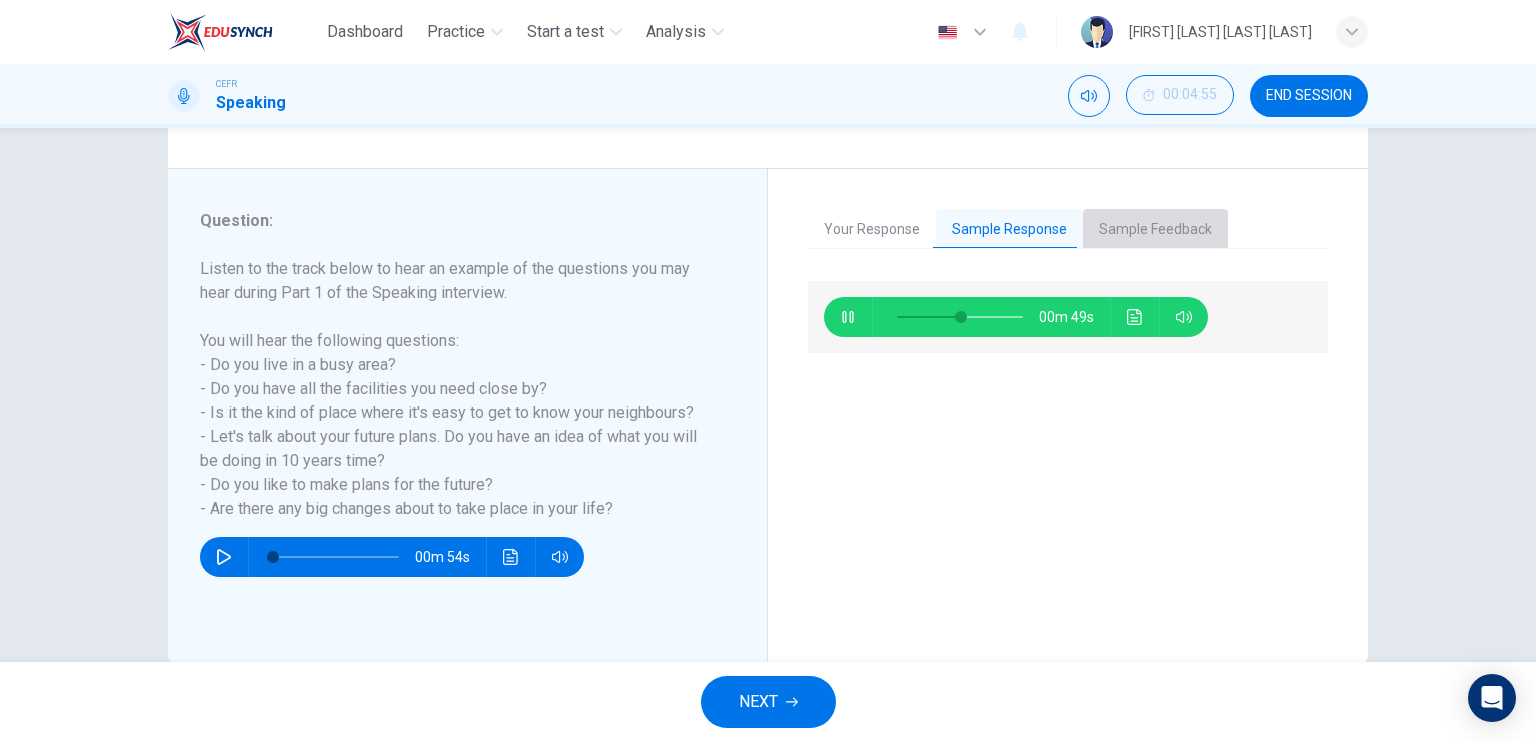 click on "Sample Feedback" at bounding box center (1155, 230) 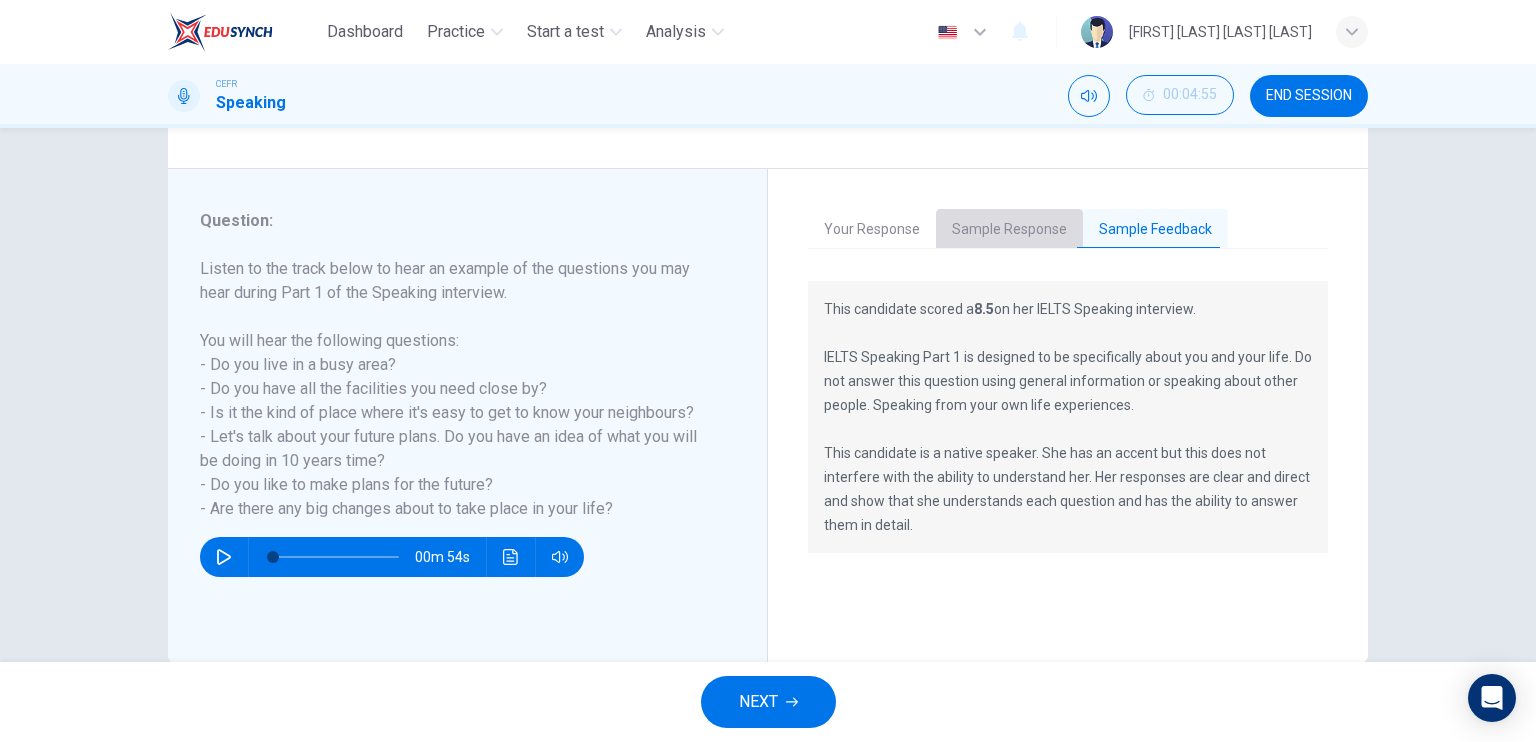 click on "Sample Response" at bounding box center (1009, 230) 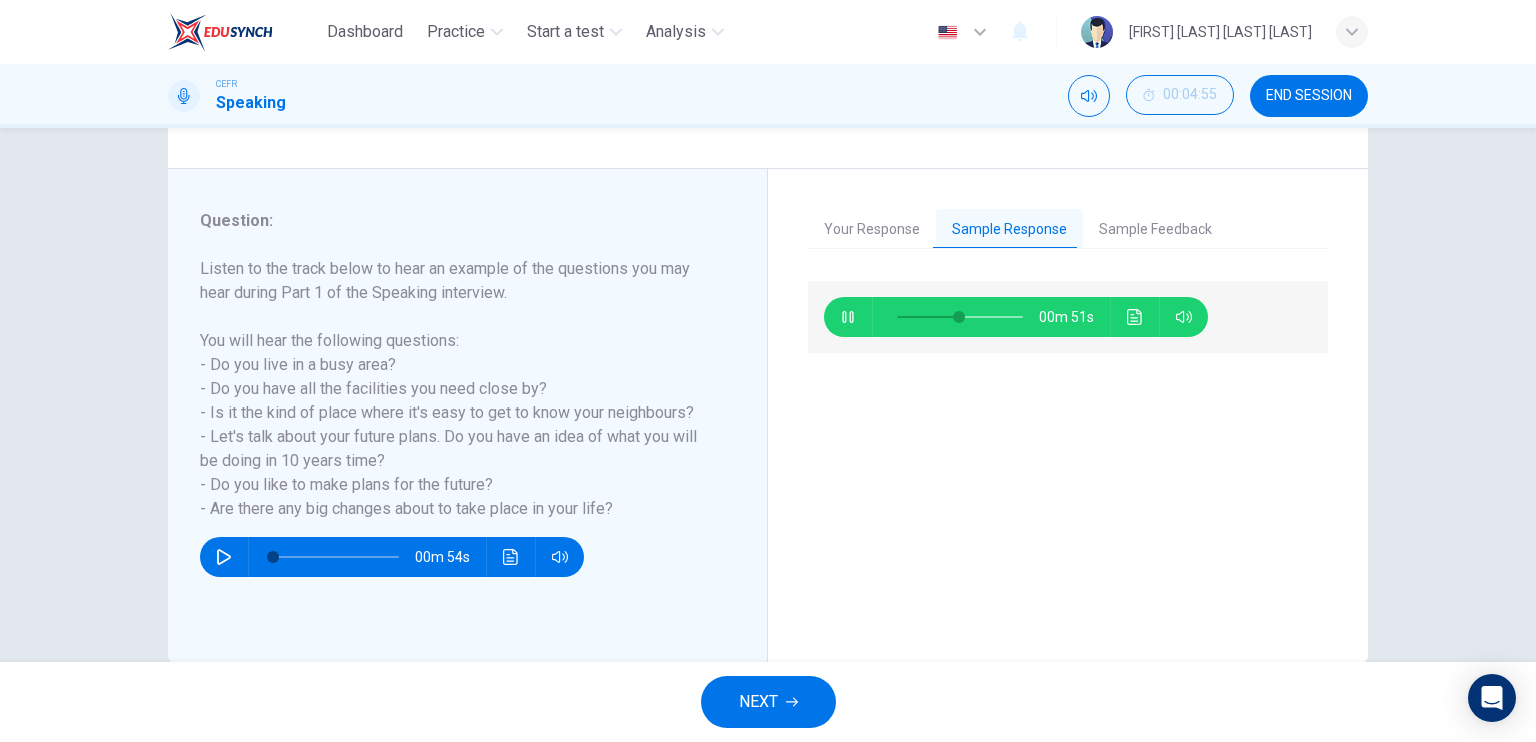 drag, startPoint x: 937, startPoint y: 323, endPoint x: 843, endPoint y: 330, distance: 94.26028 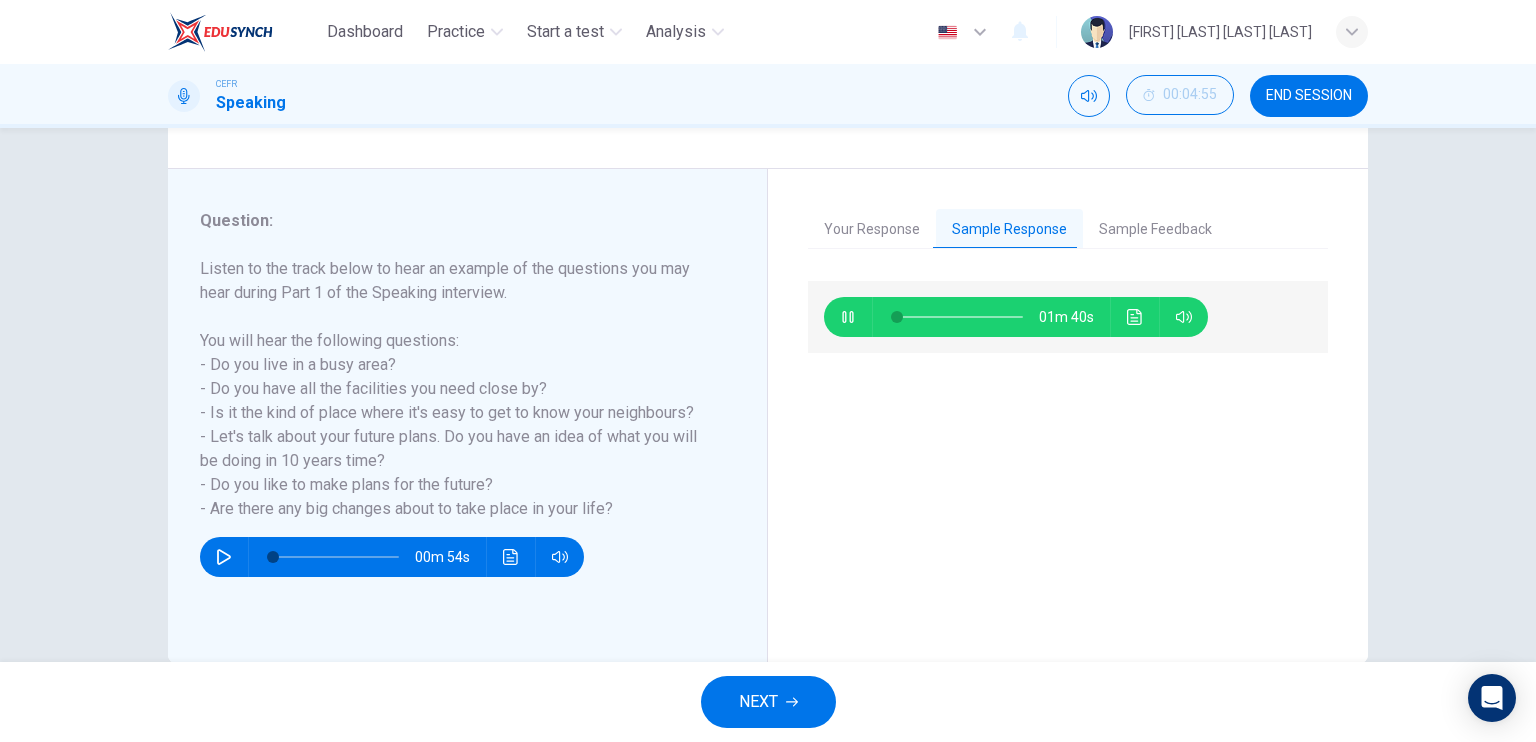 click at bounding box center [848, 317] 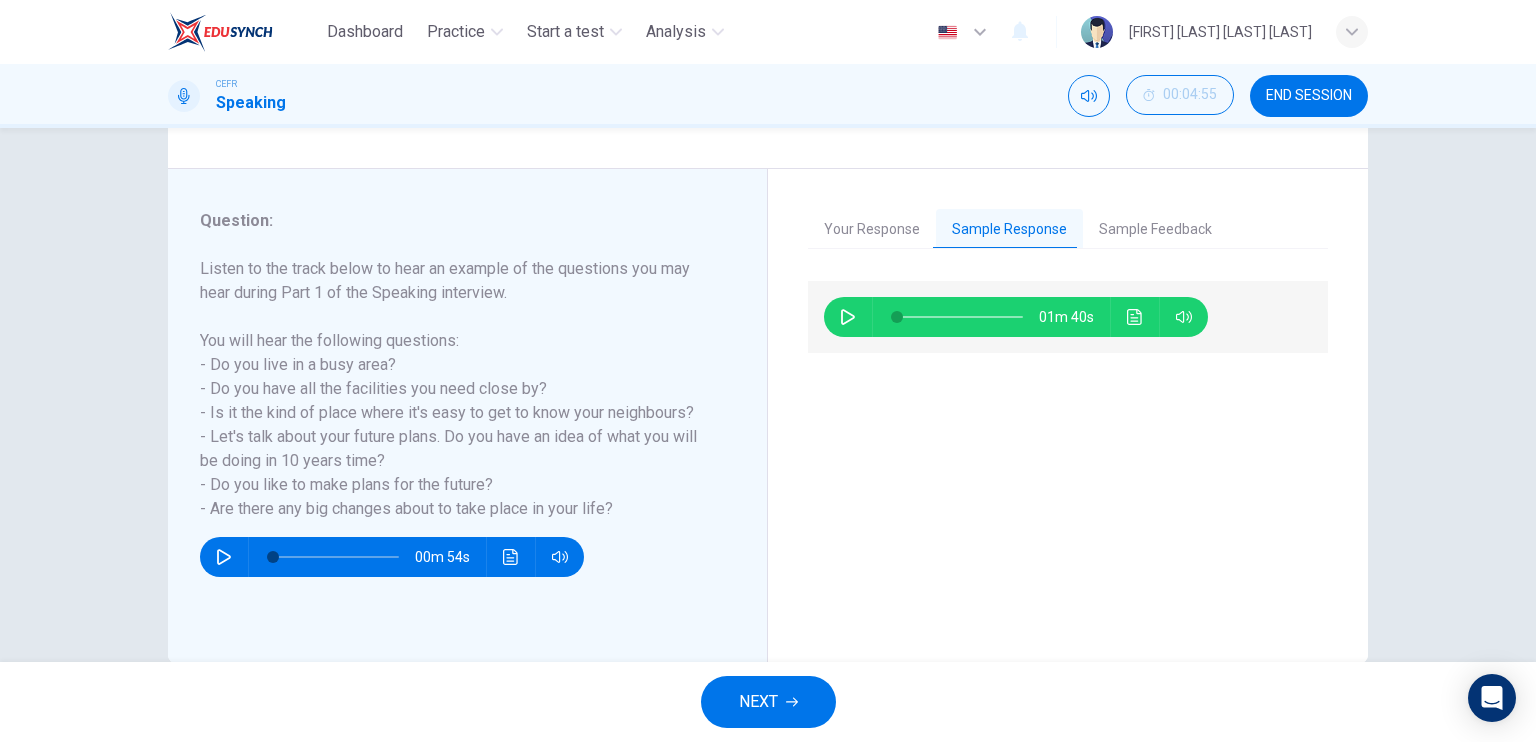 click at bounding box center (848, 317) 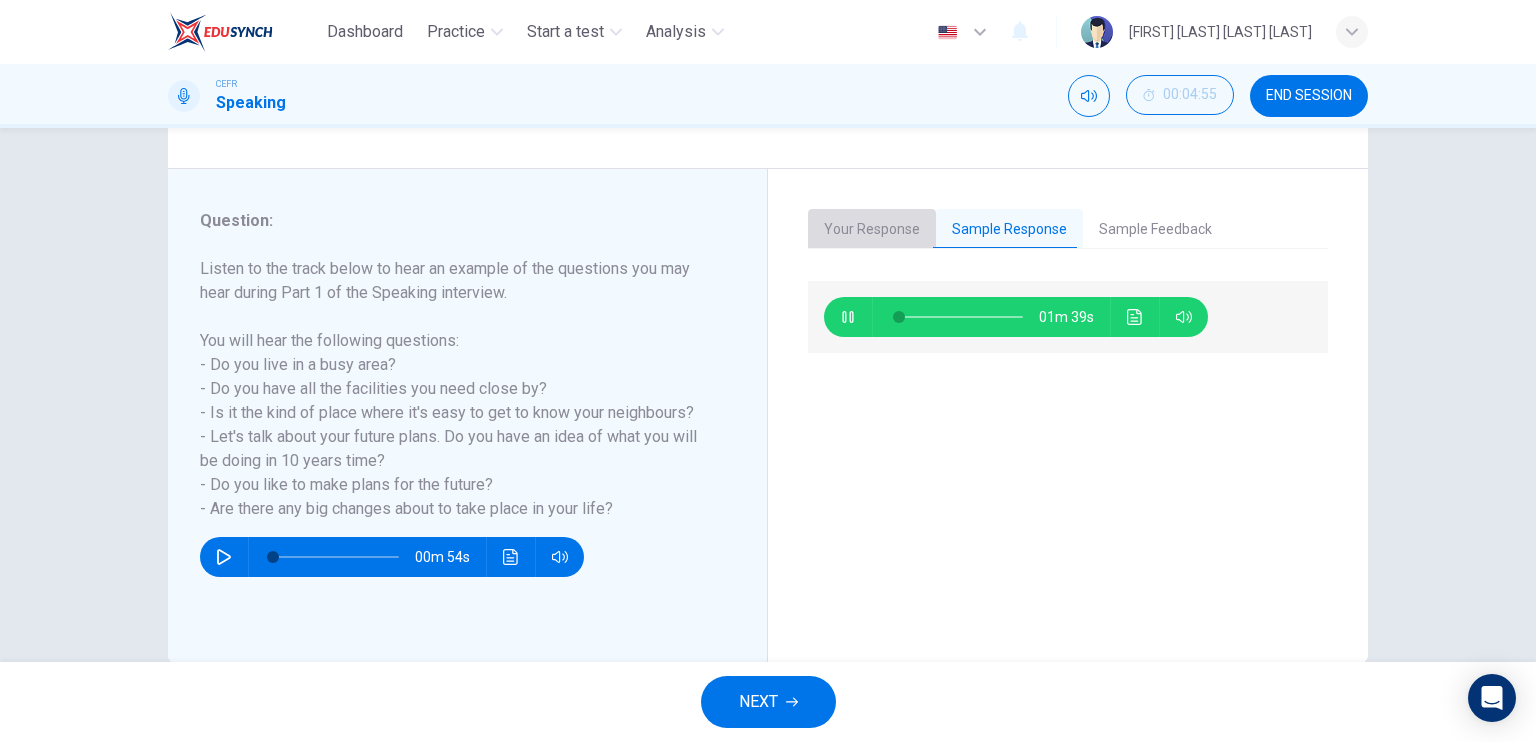 click on "Your Response" at bounding box center [872, 230] 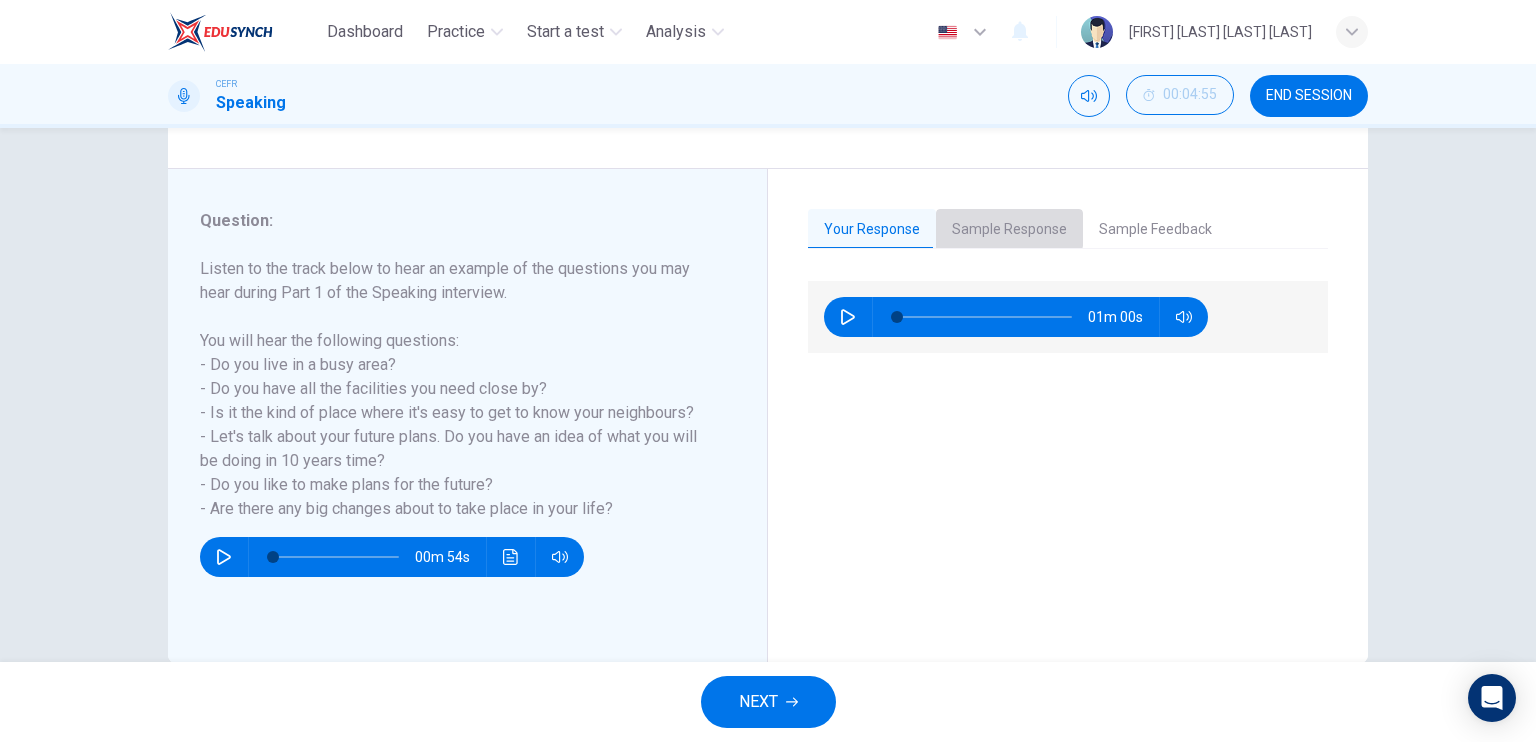 click on "Sample Response" at bounding box center (1009, 230) 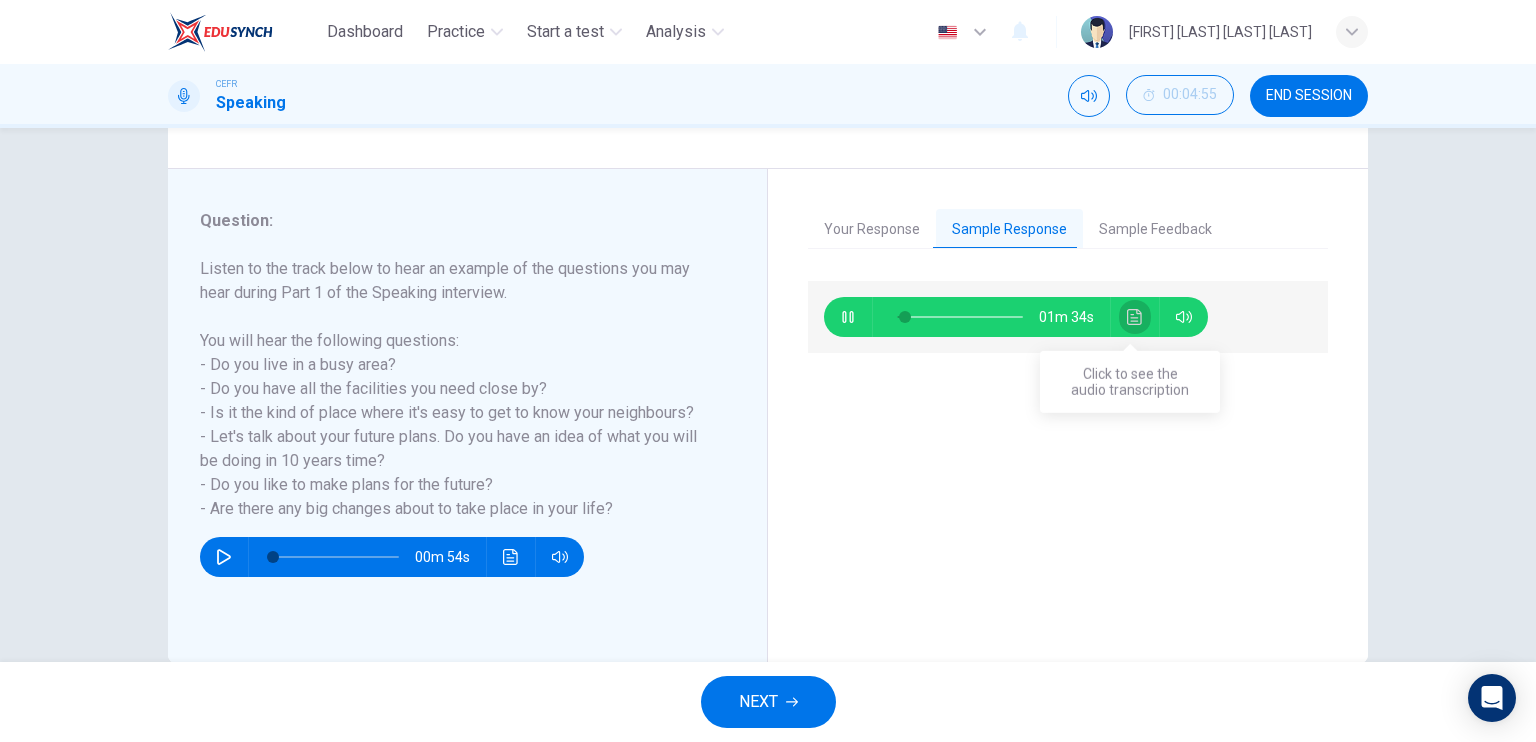 click at bounding box center (1135, 317) 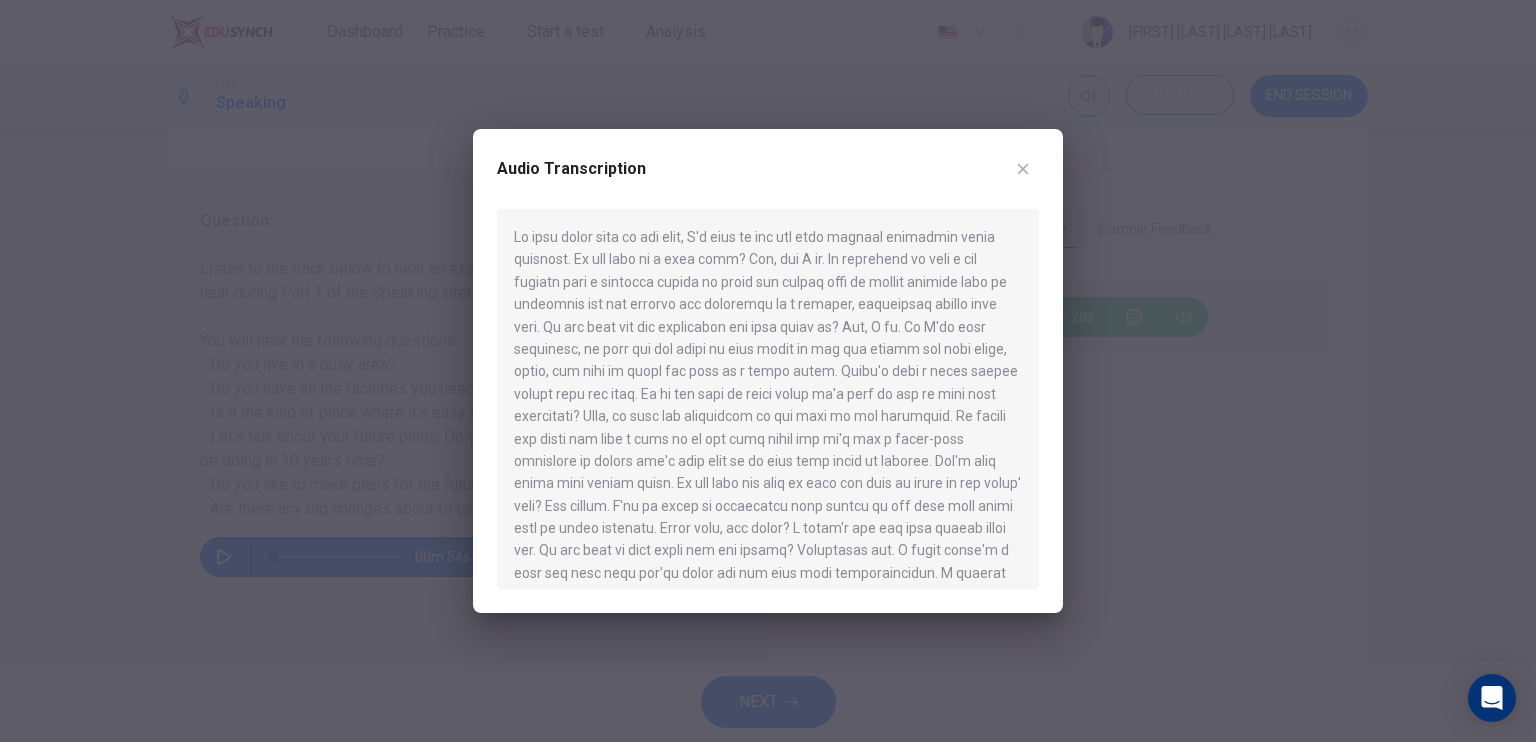 click at bounding box center (1023, 169) 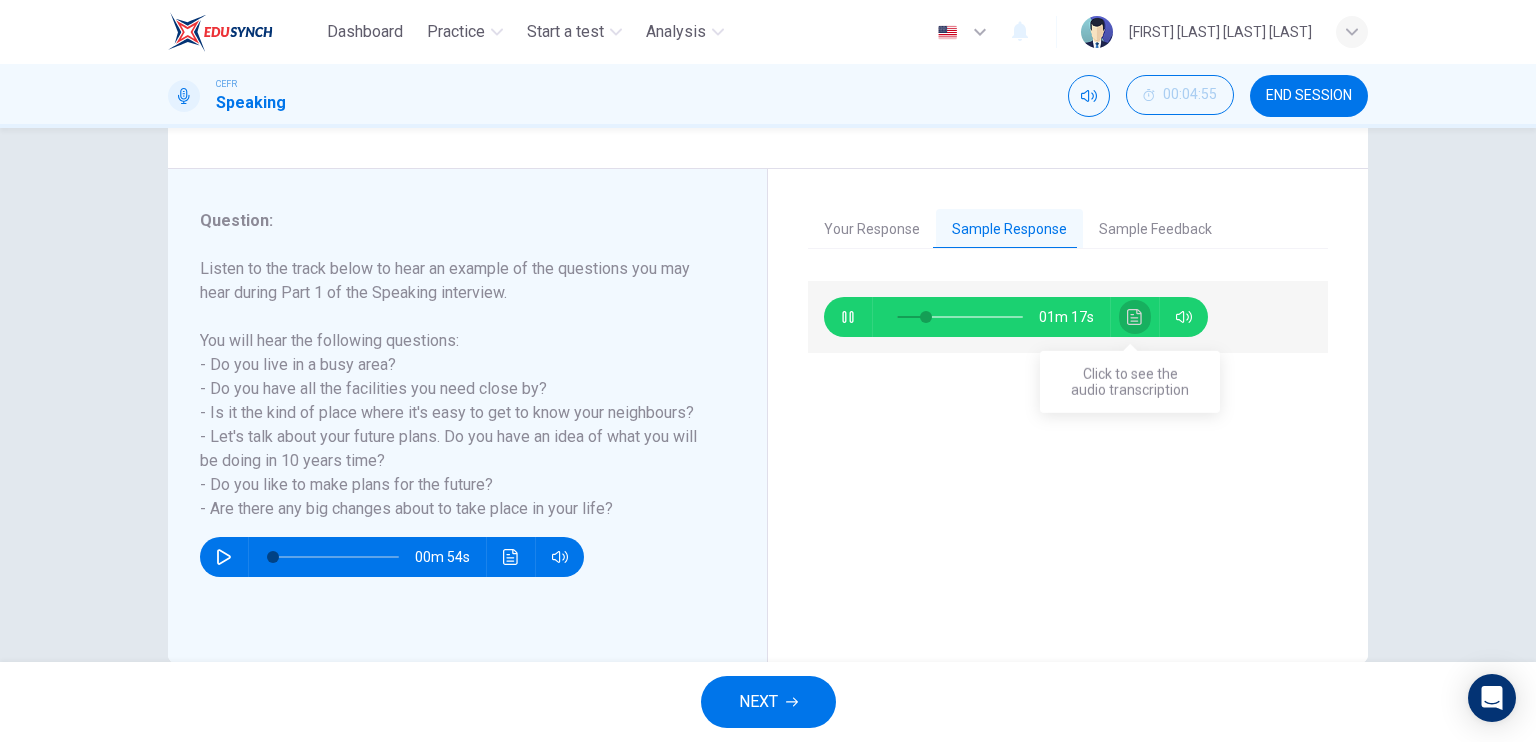 click at bounding box center (1135, 317) 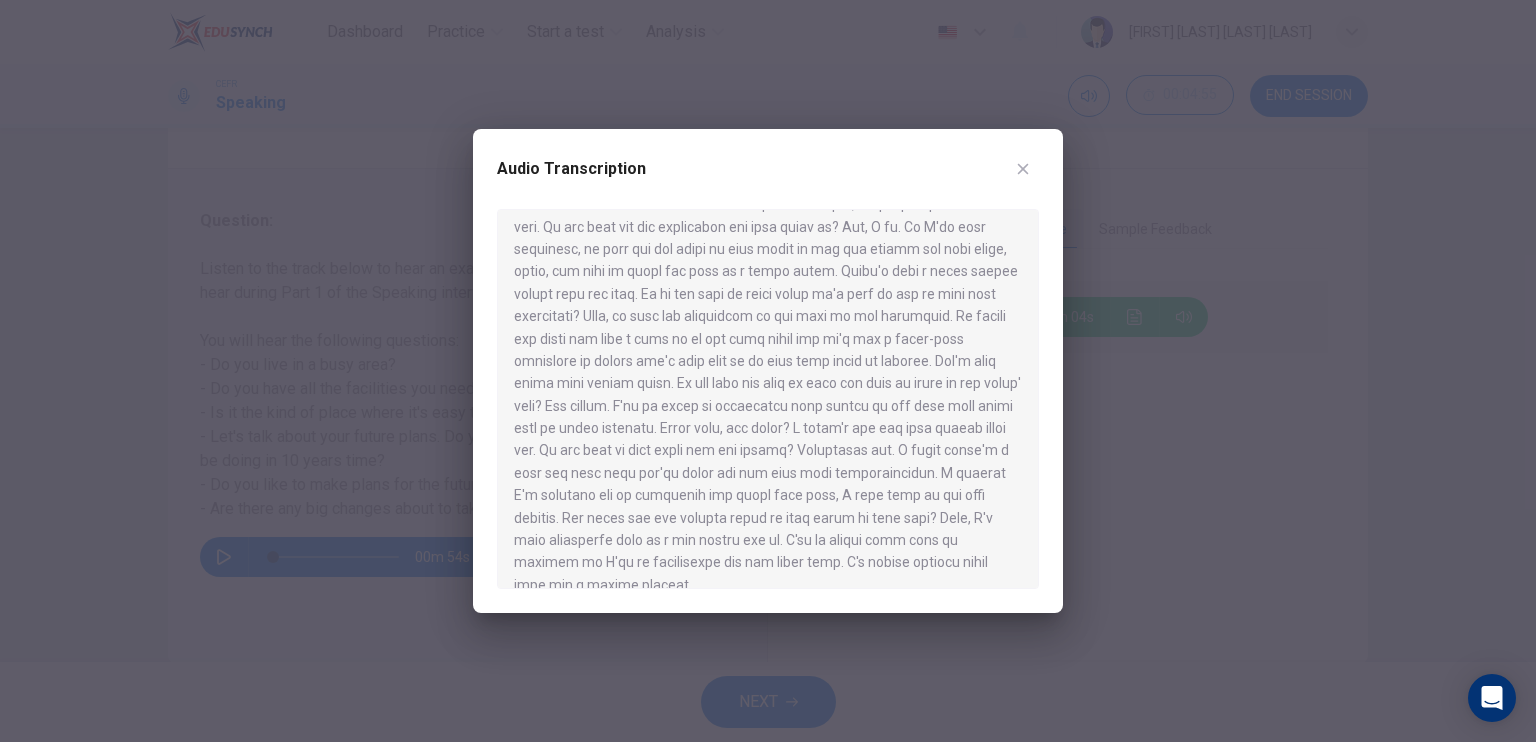 scroll, scrollTop: 124, scrollLeft: 0, axis: vertical 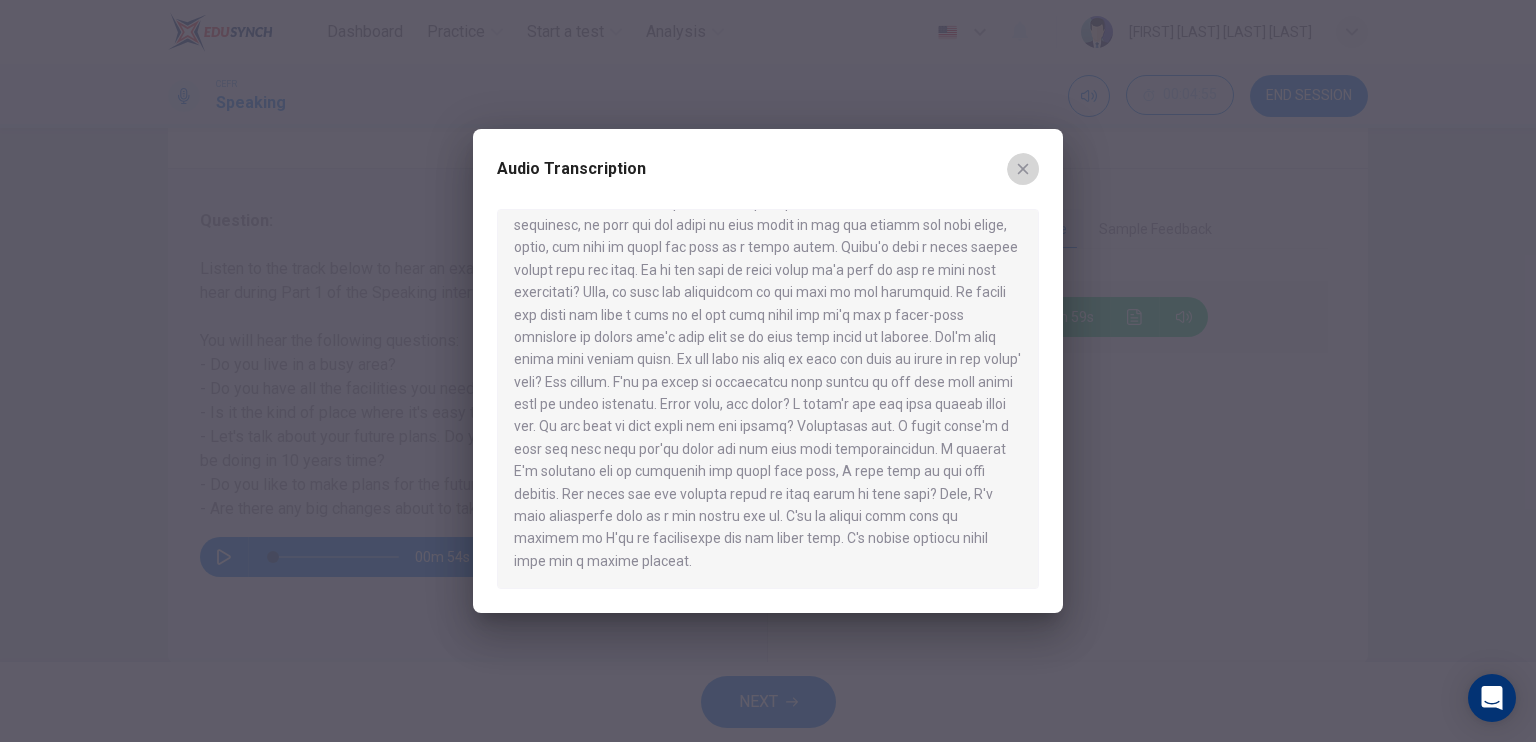 click at bounding box center (1023, 169) 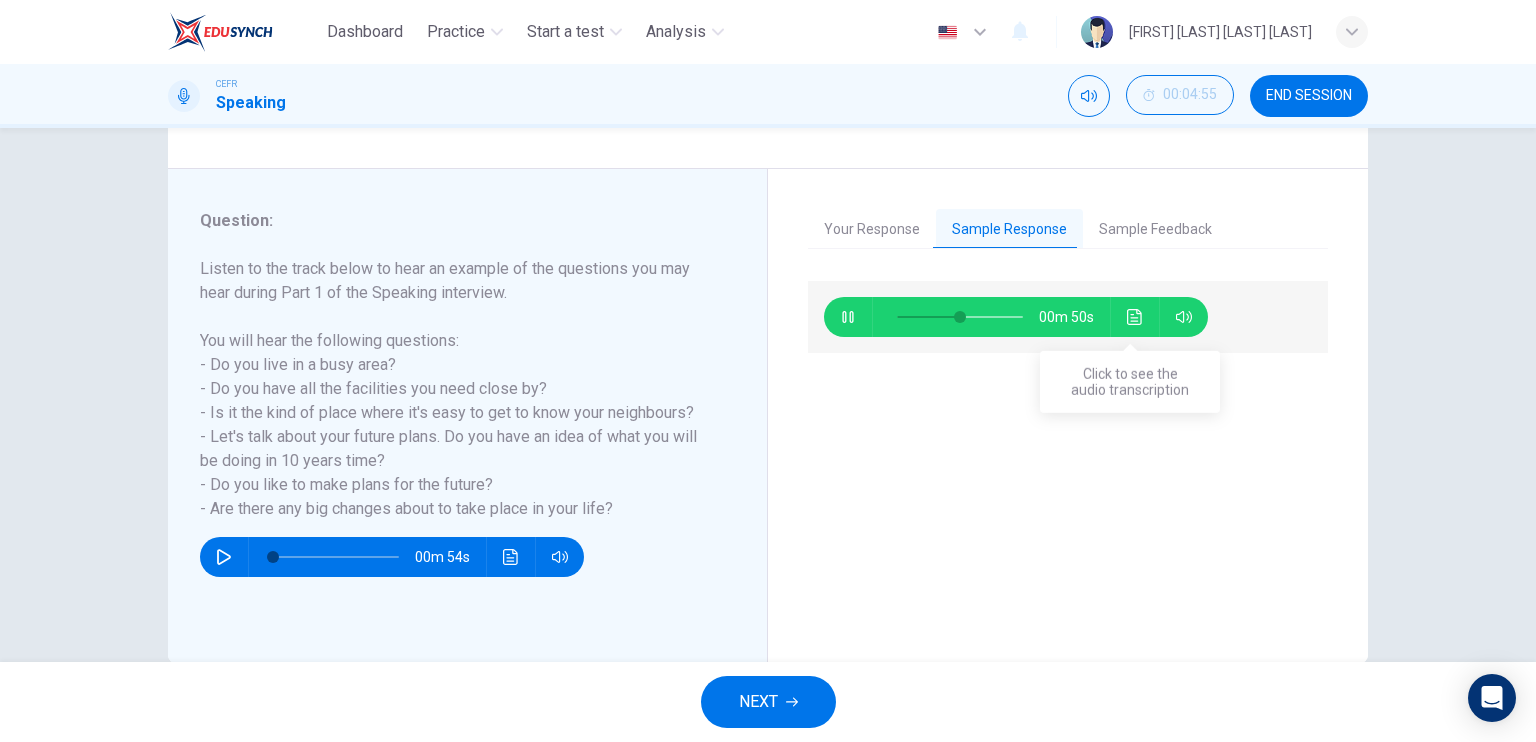 click at bounding box center [1134, 317] 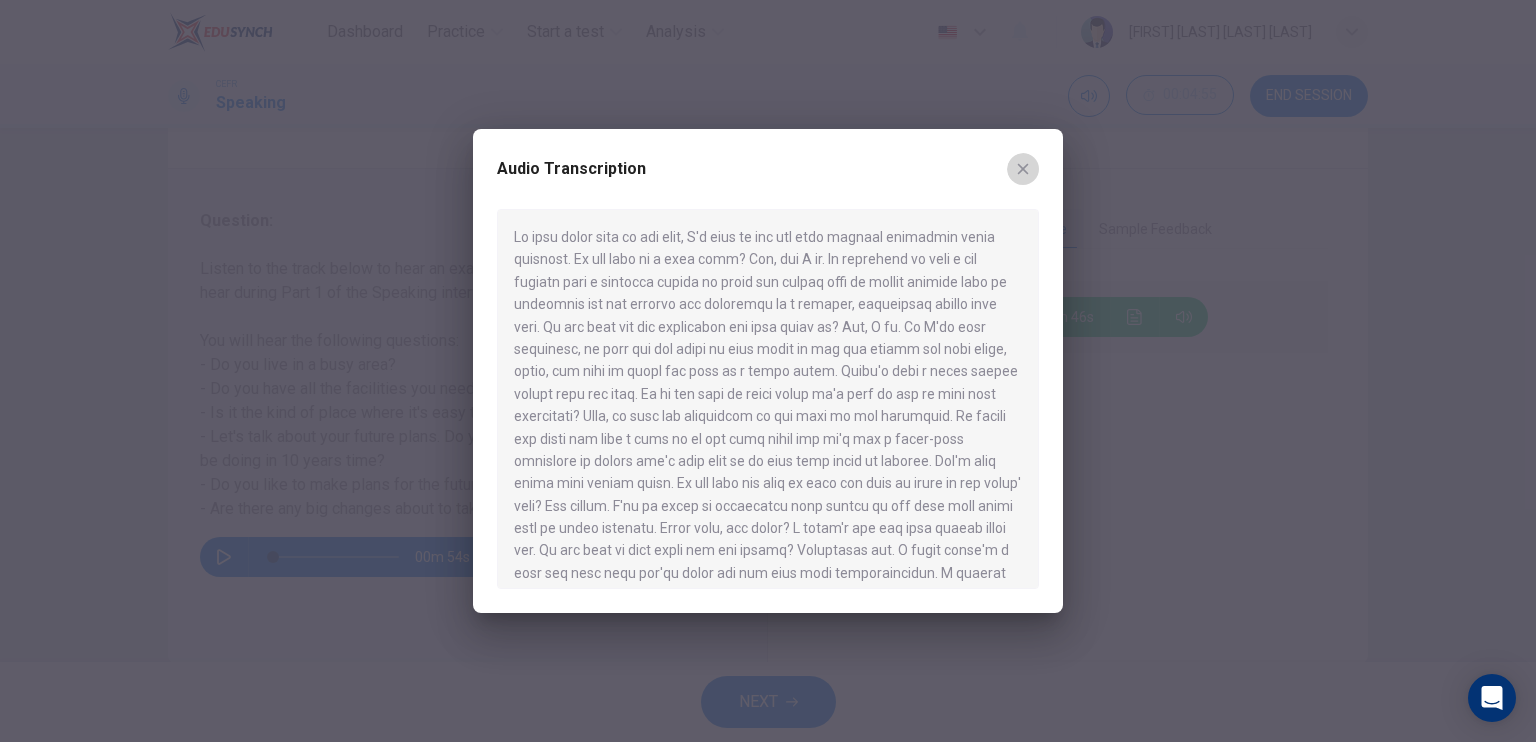 click at bounding box center (1023, 169) 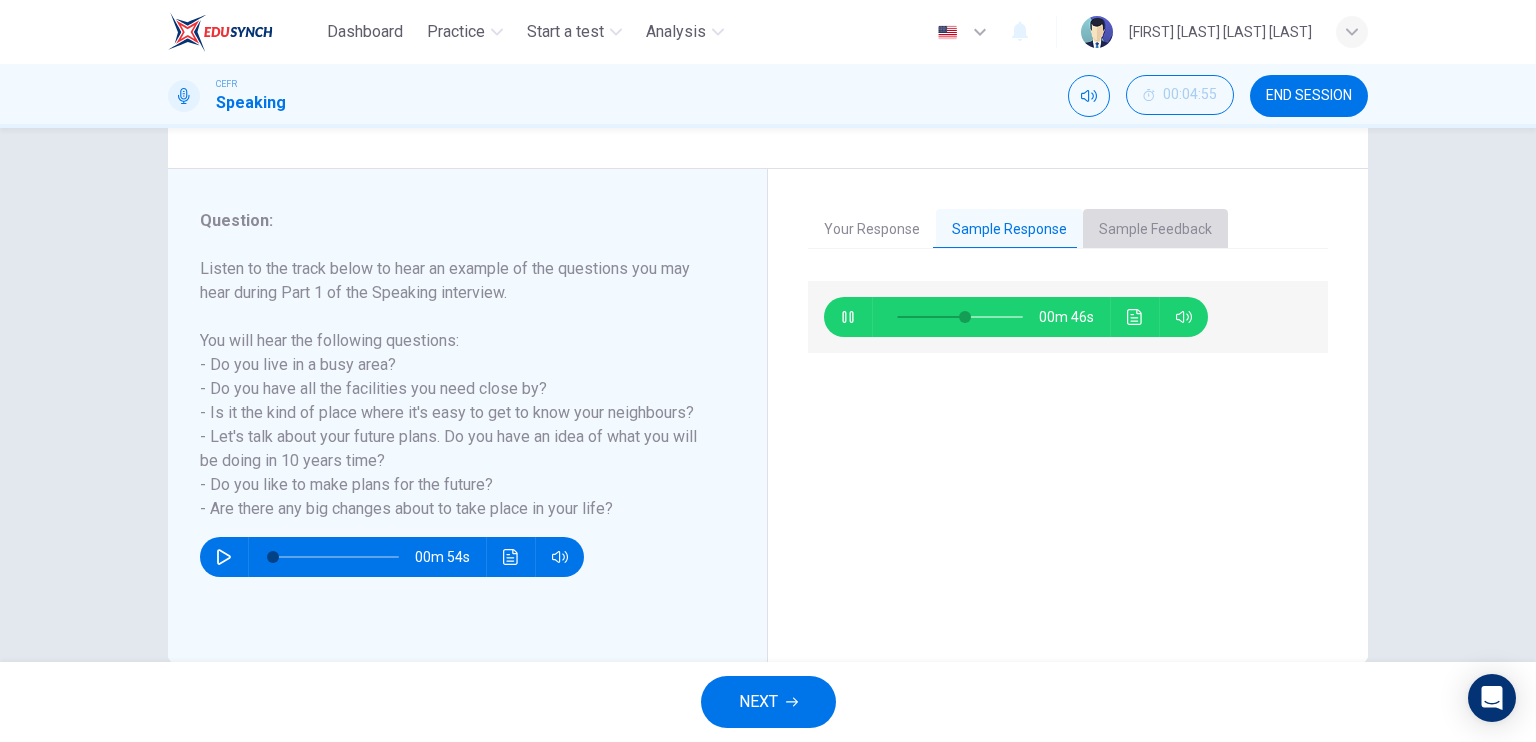 click on "Sample Feedback" at bounding box center (1155, 230) 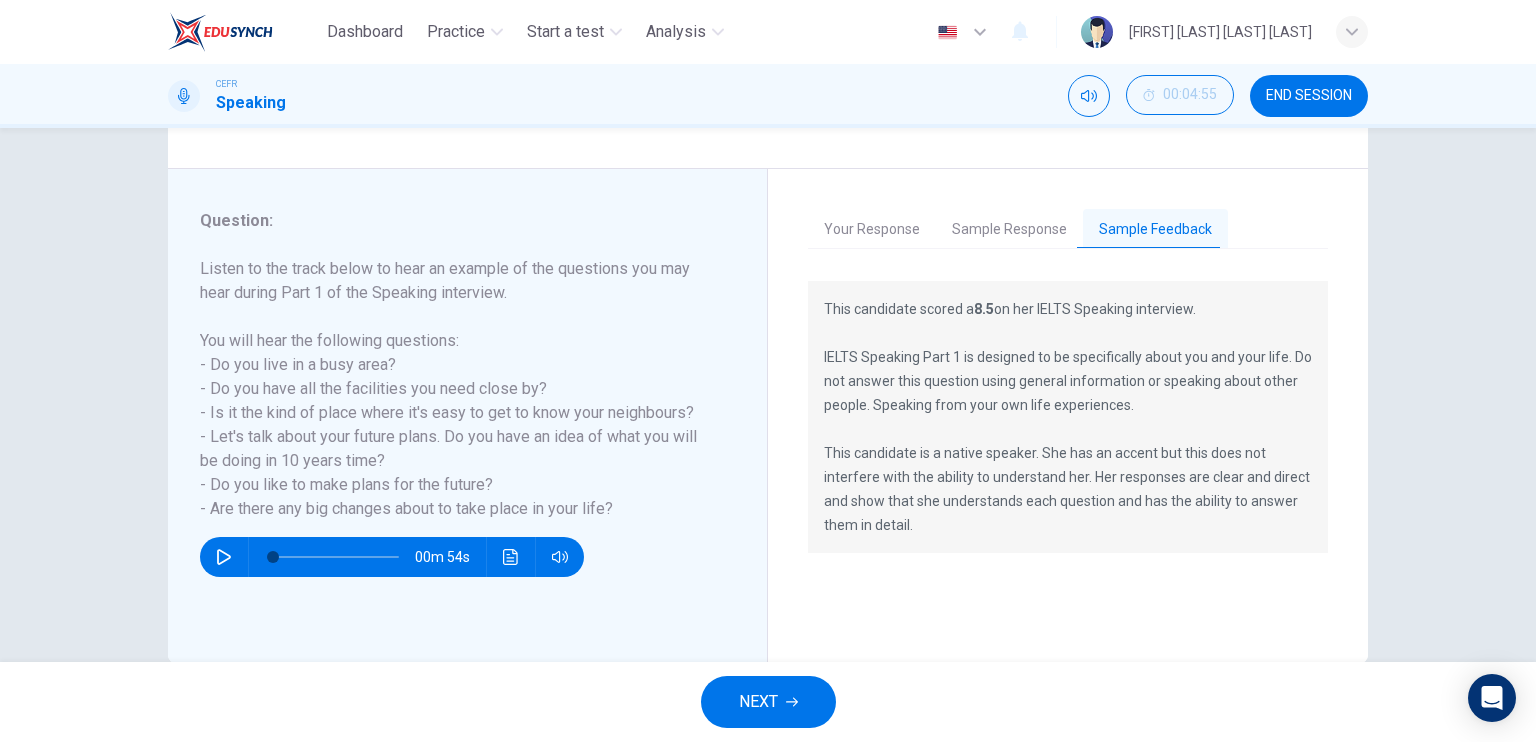 click on "Sample Response" at bounding box center (1009, 230) 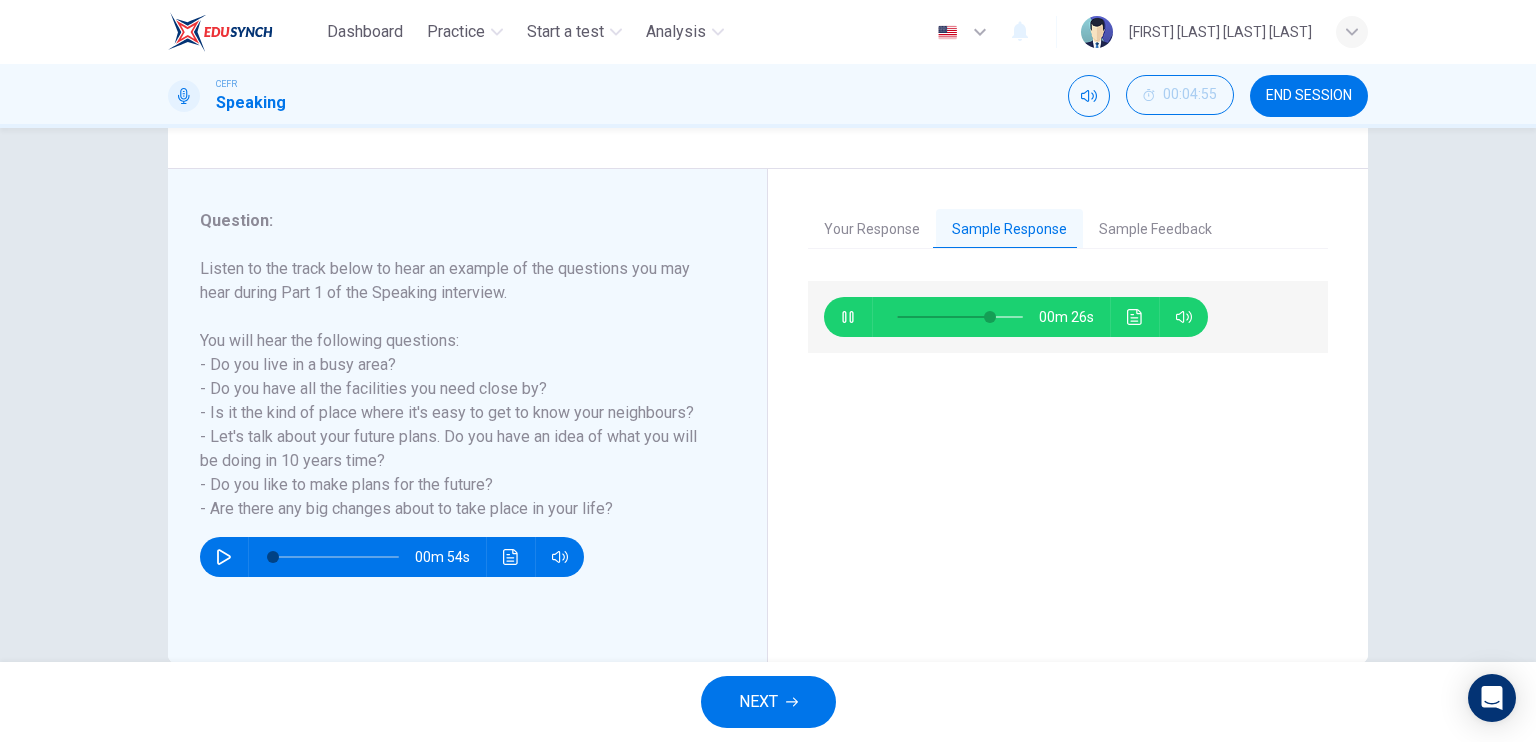 click on "Sample Feedback" at bounding box center [1155, 230] 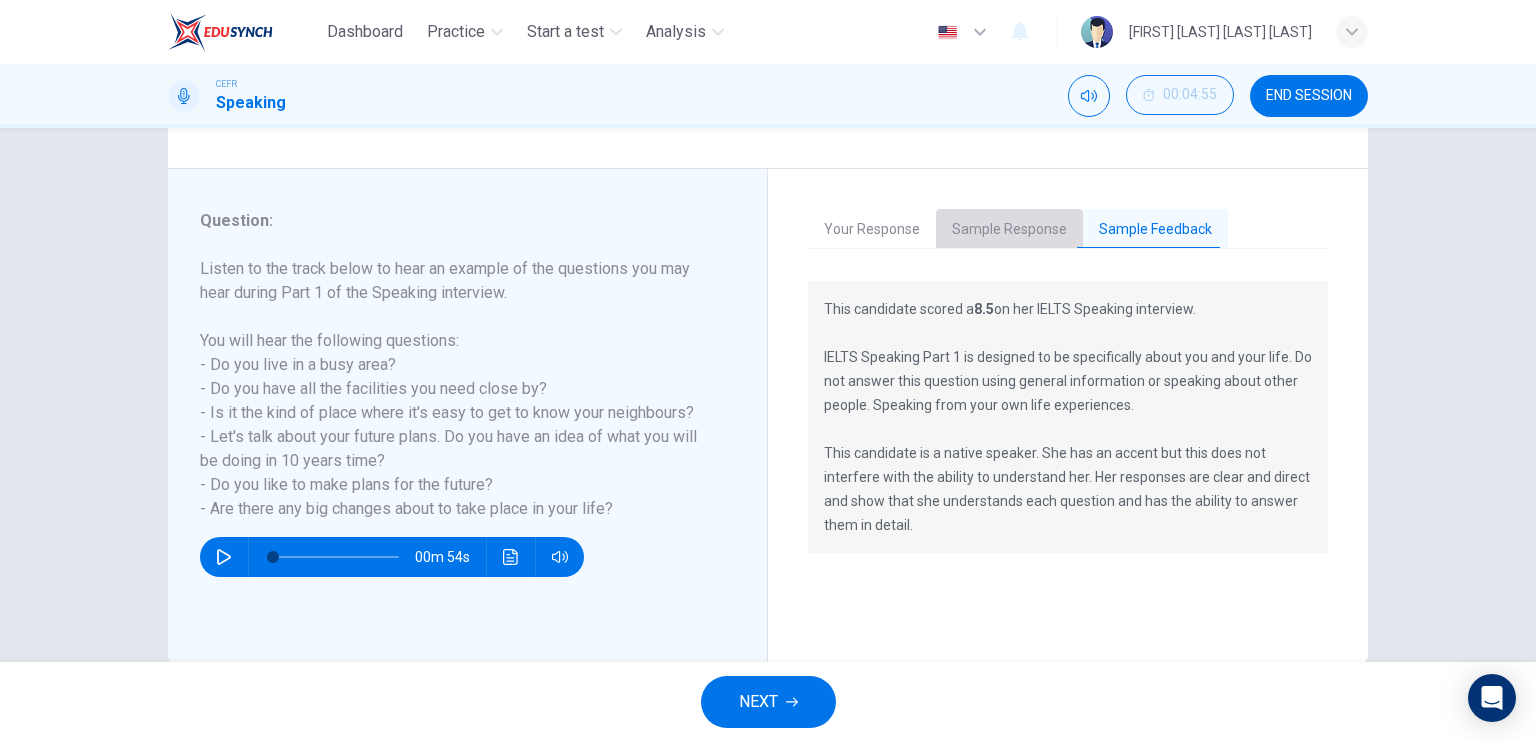 click on "Sample Response" at bounding box center (1009, 230) 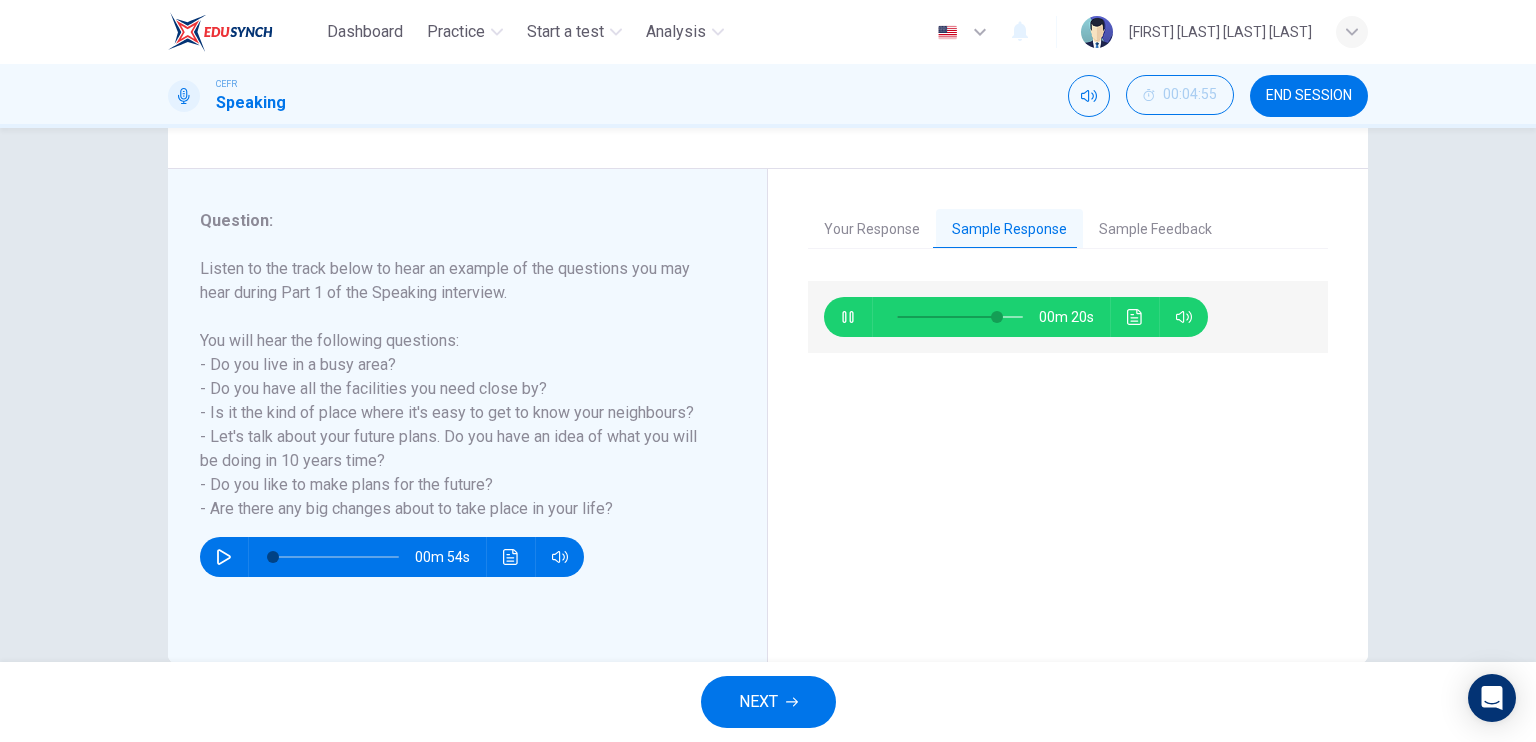 click on "Sample Feedback" at bounding box center [1155, 230] 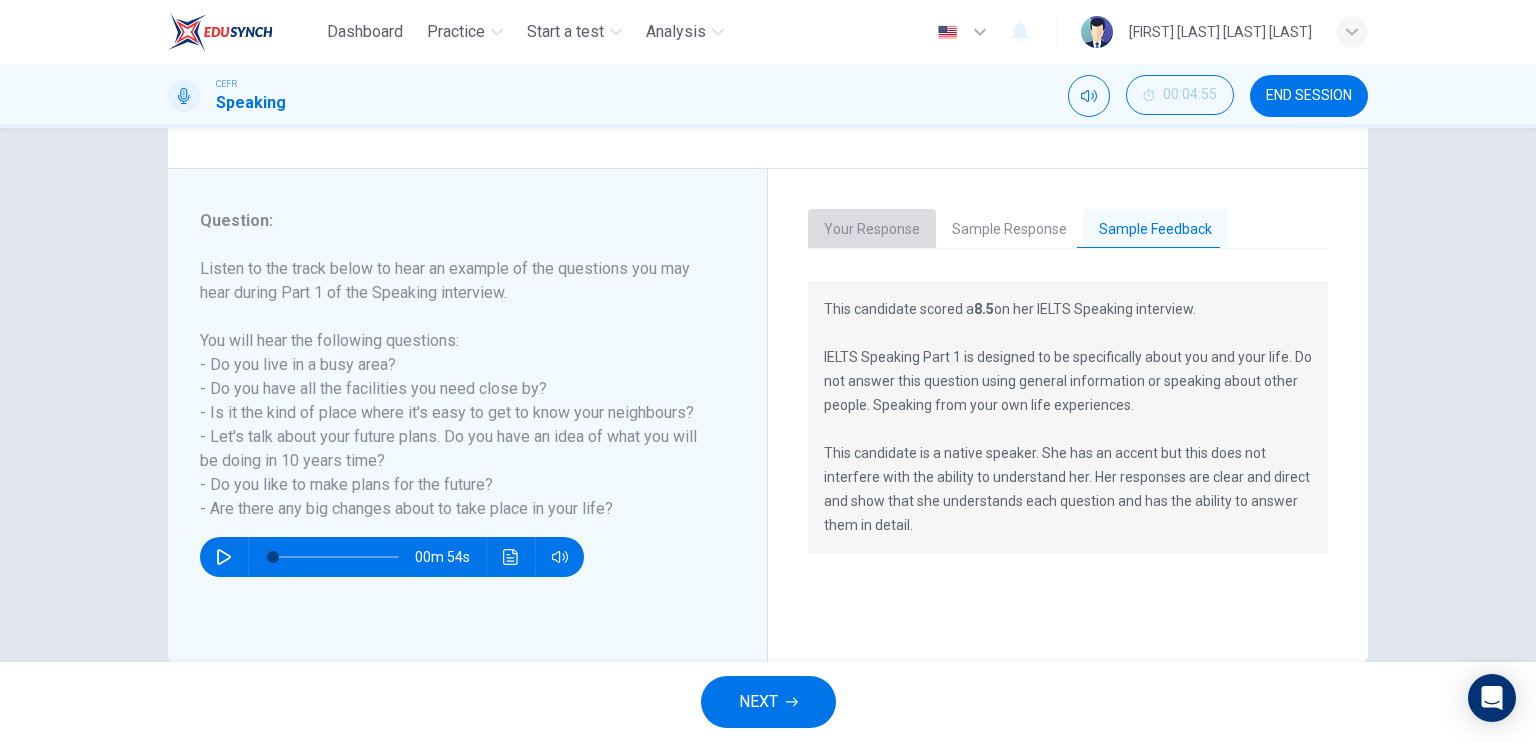 click on "Your Response" at bounding box center (872, 230) 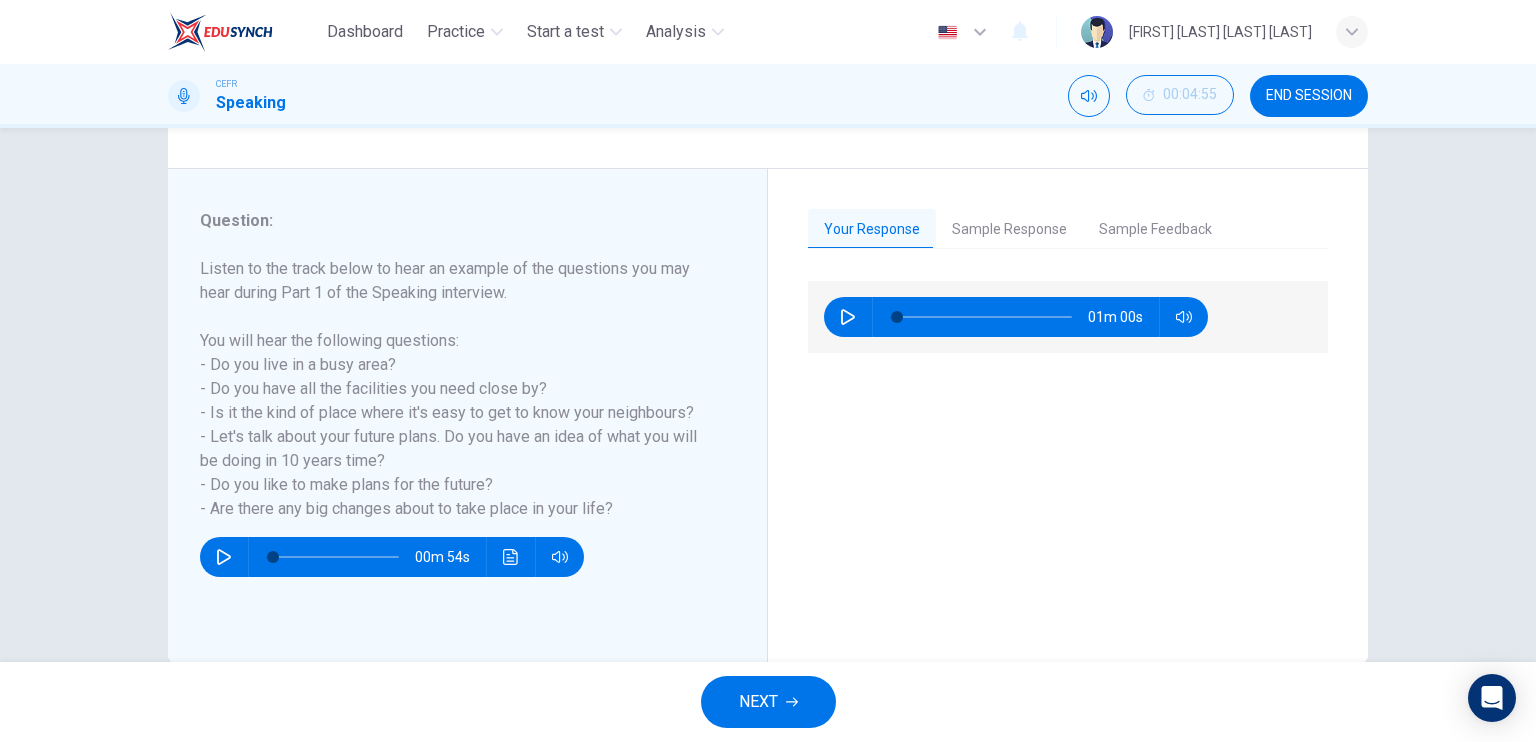 click at bounding box center [848, 317] 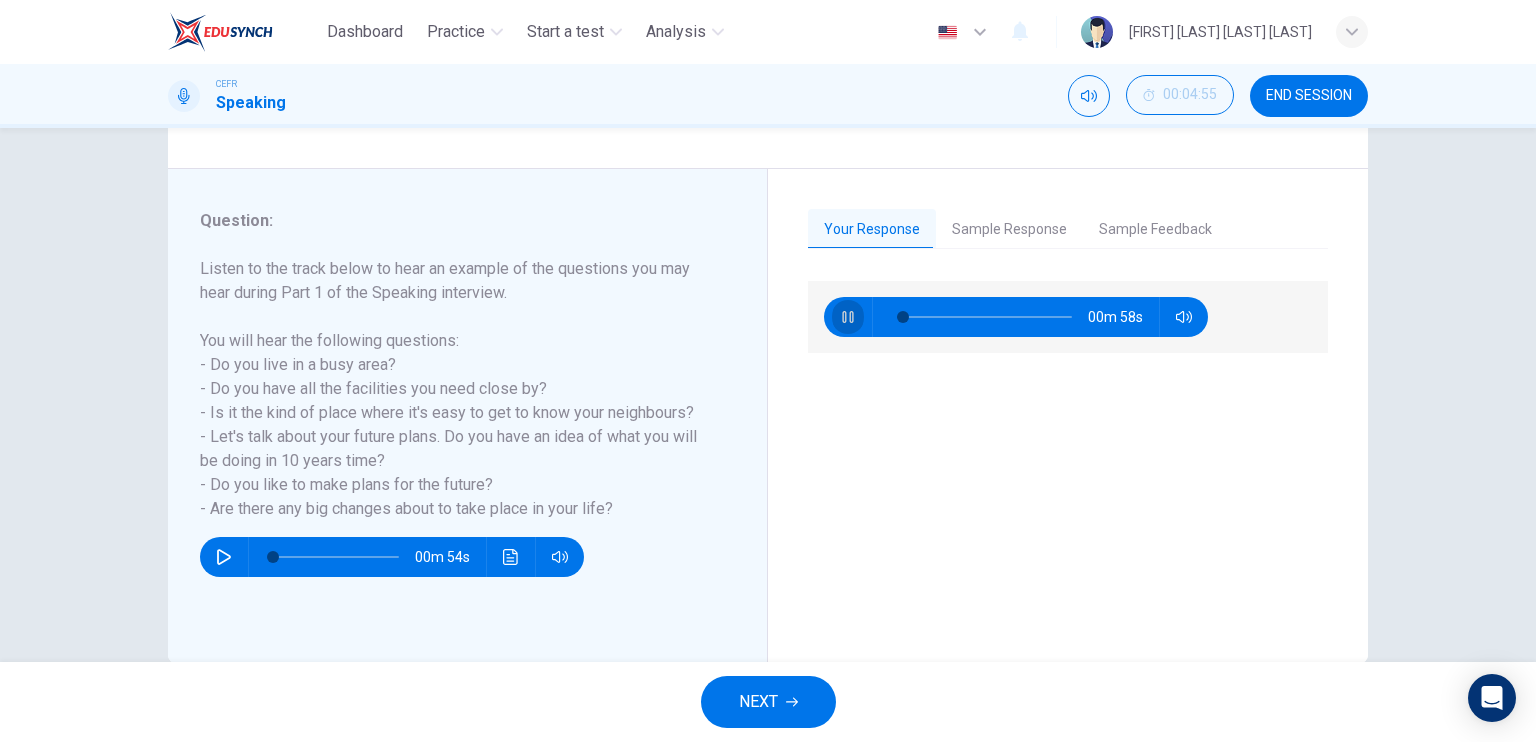 drag, startPoint x: 839, startPoint y: 319, endPoint x: 929, endPoint y: 257, distance: 109.28861 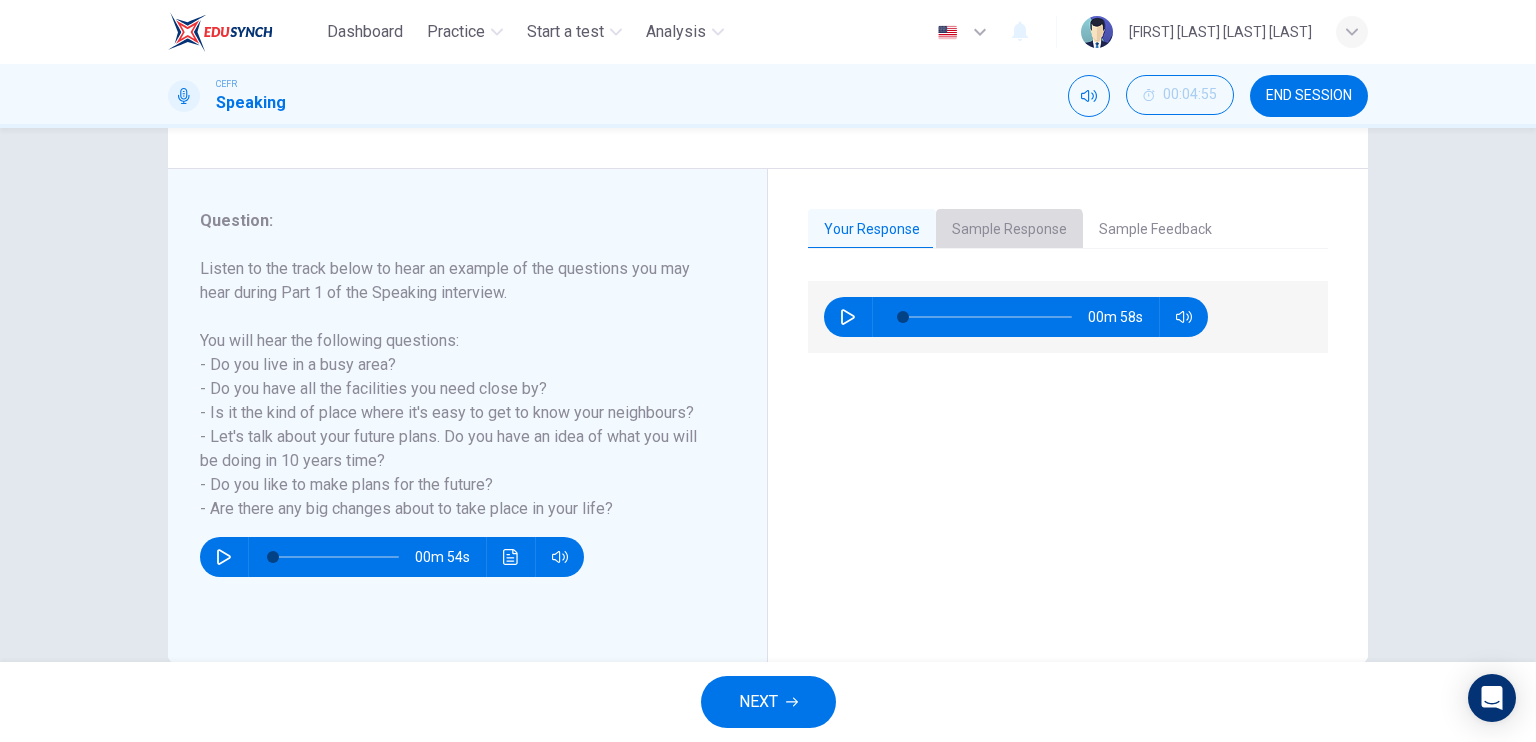 click on "Sample Response" at bounding box center [1009, 230] 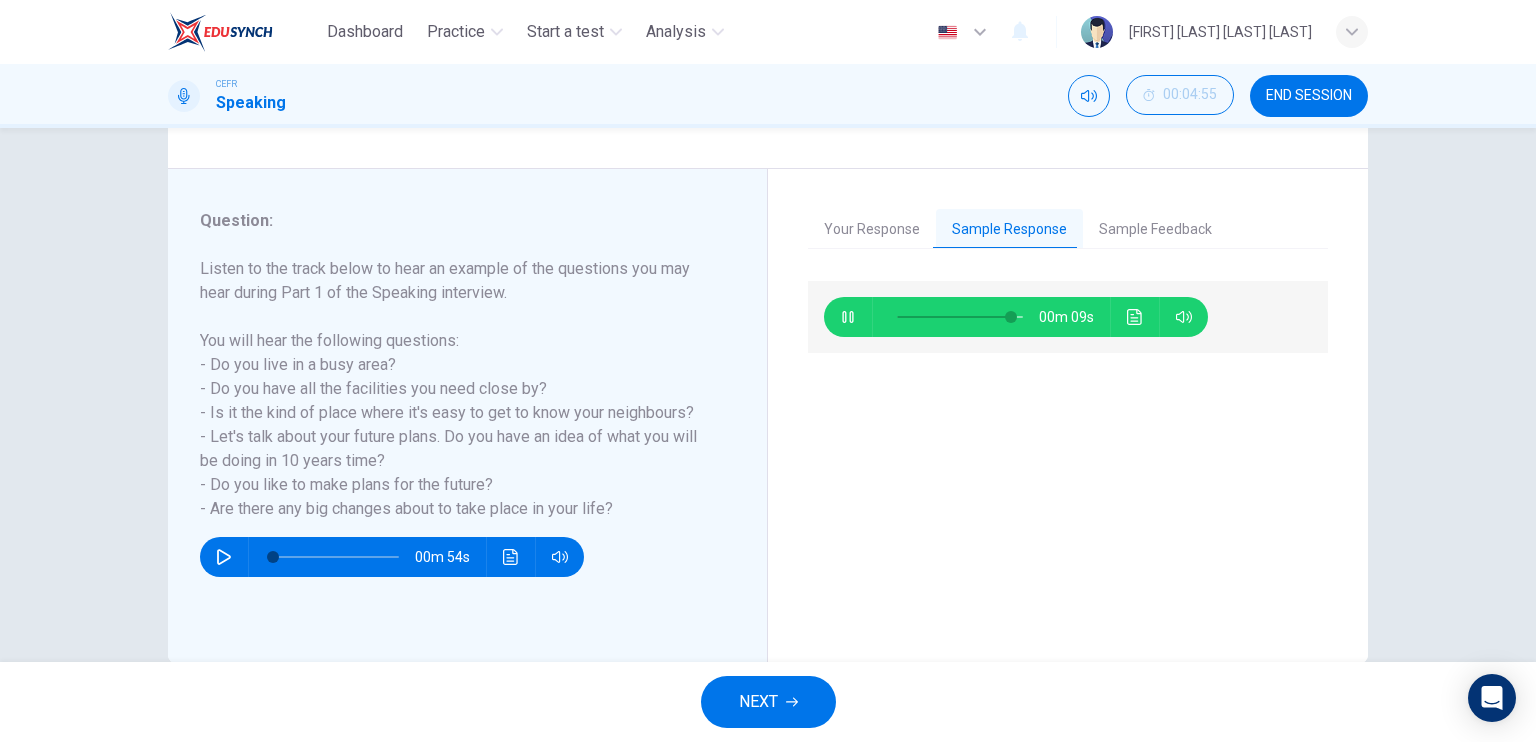 click at bounding box center (848, 317) 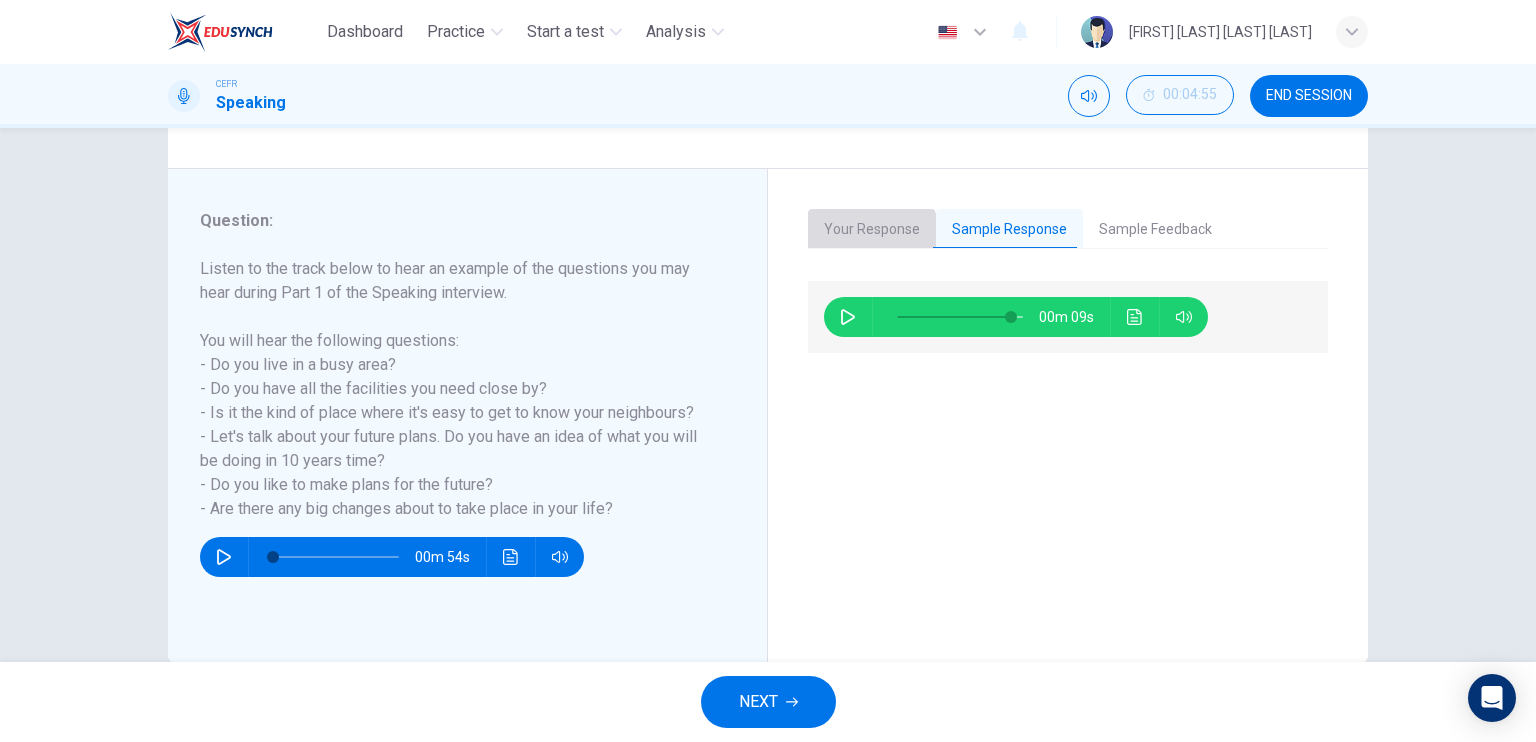 click on "Your Response" at bounding box center (872, 230) 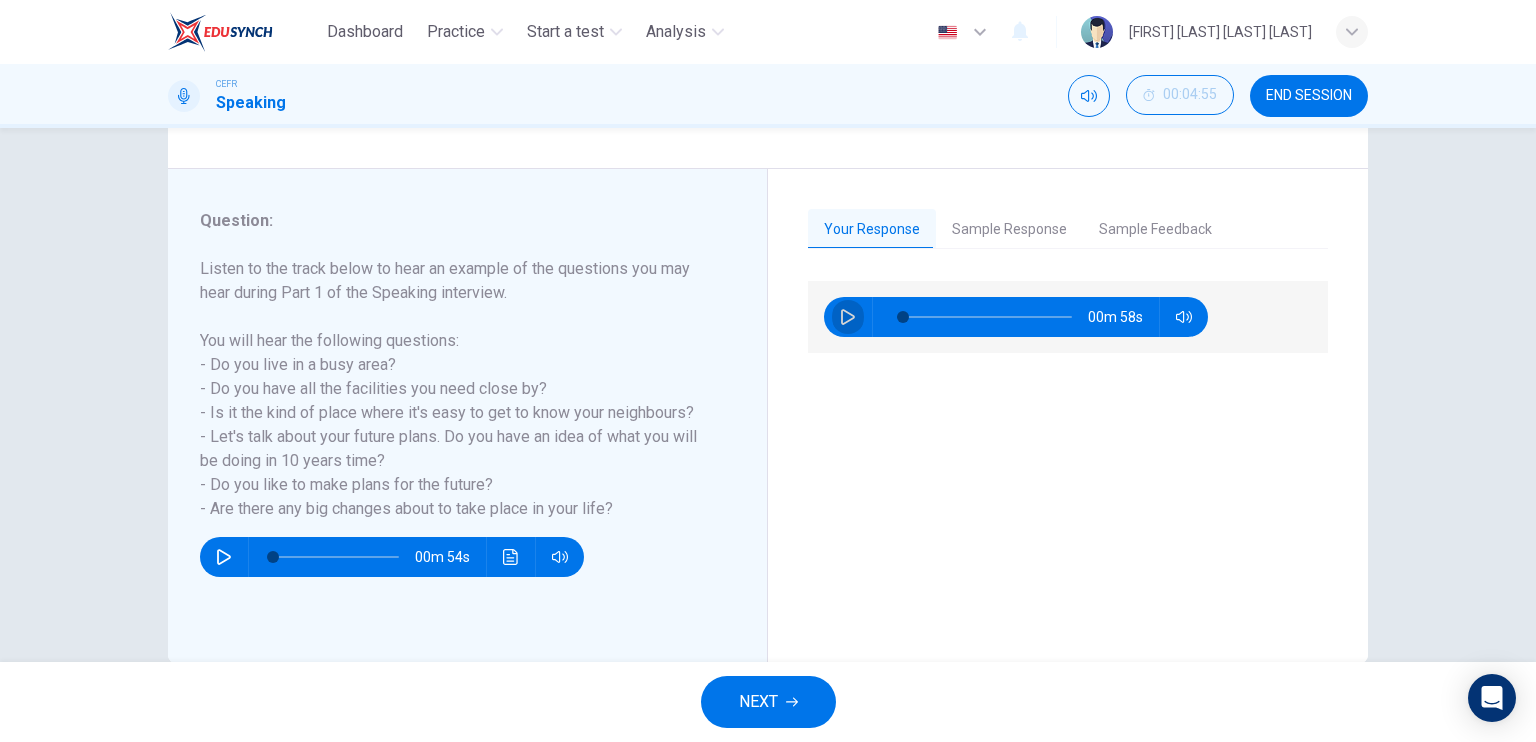 click at bounding box center (848, 317) 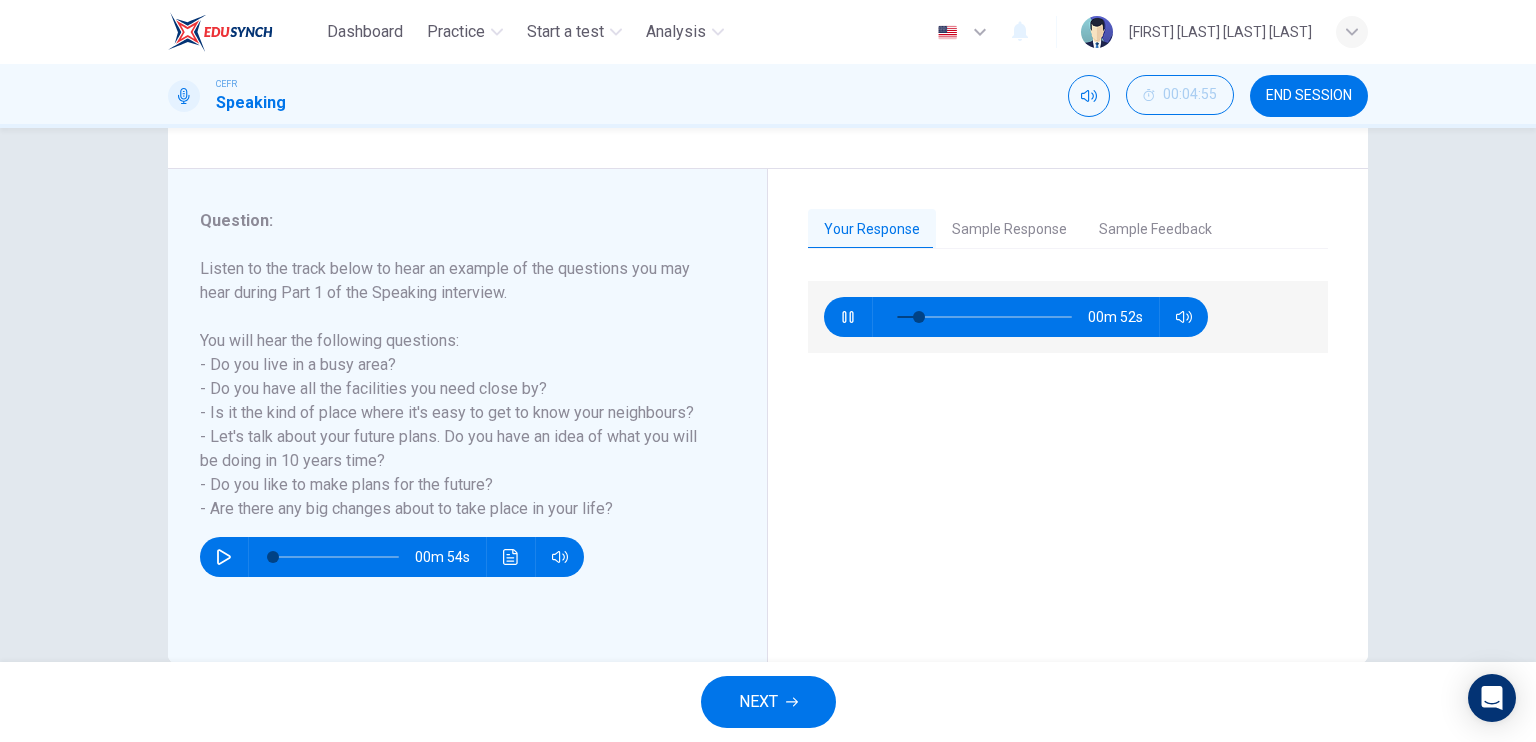 click at bounding box center (848, 317) 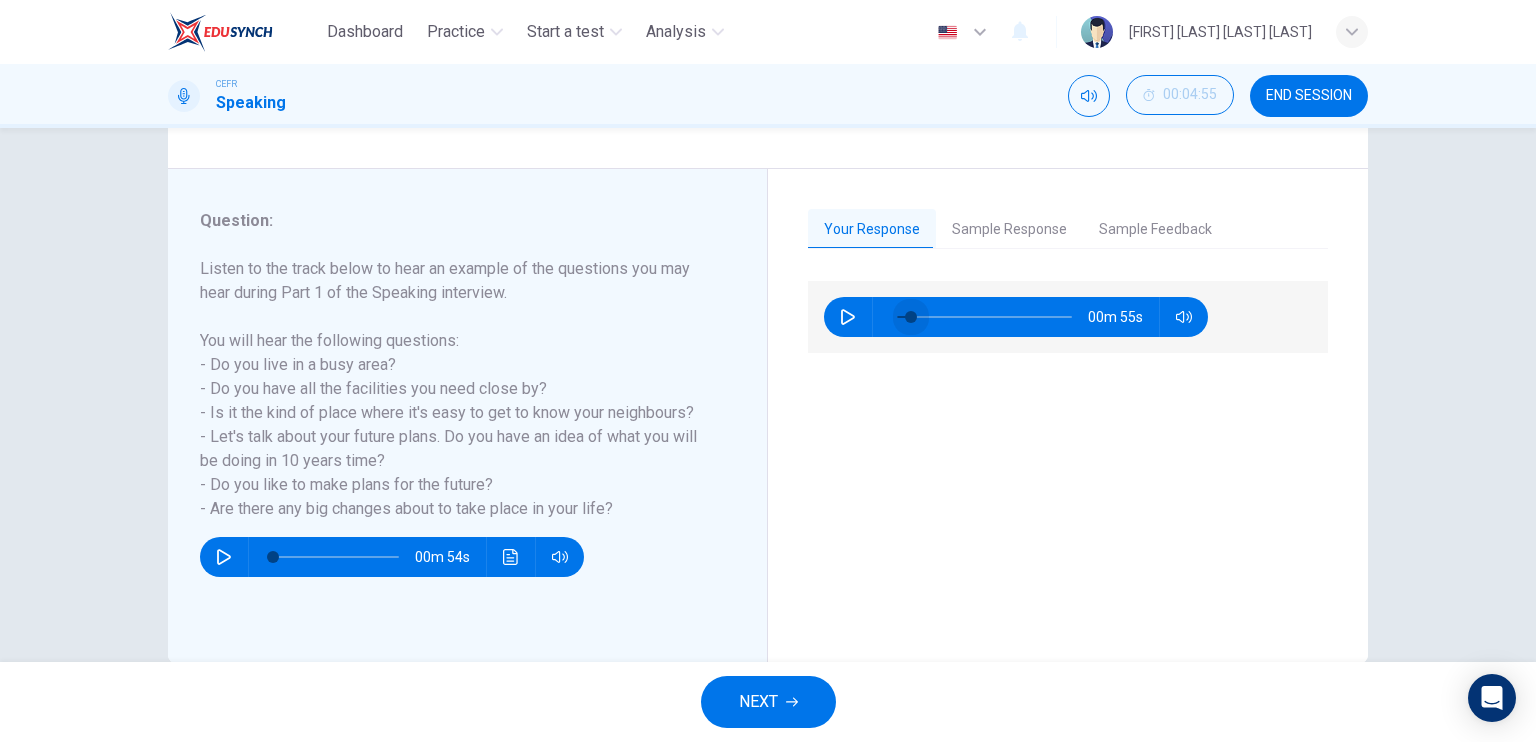 click at bounding box center [911, 317] 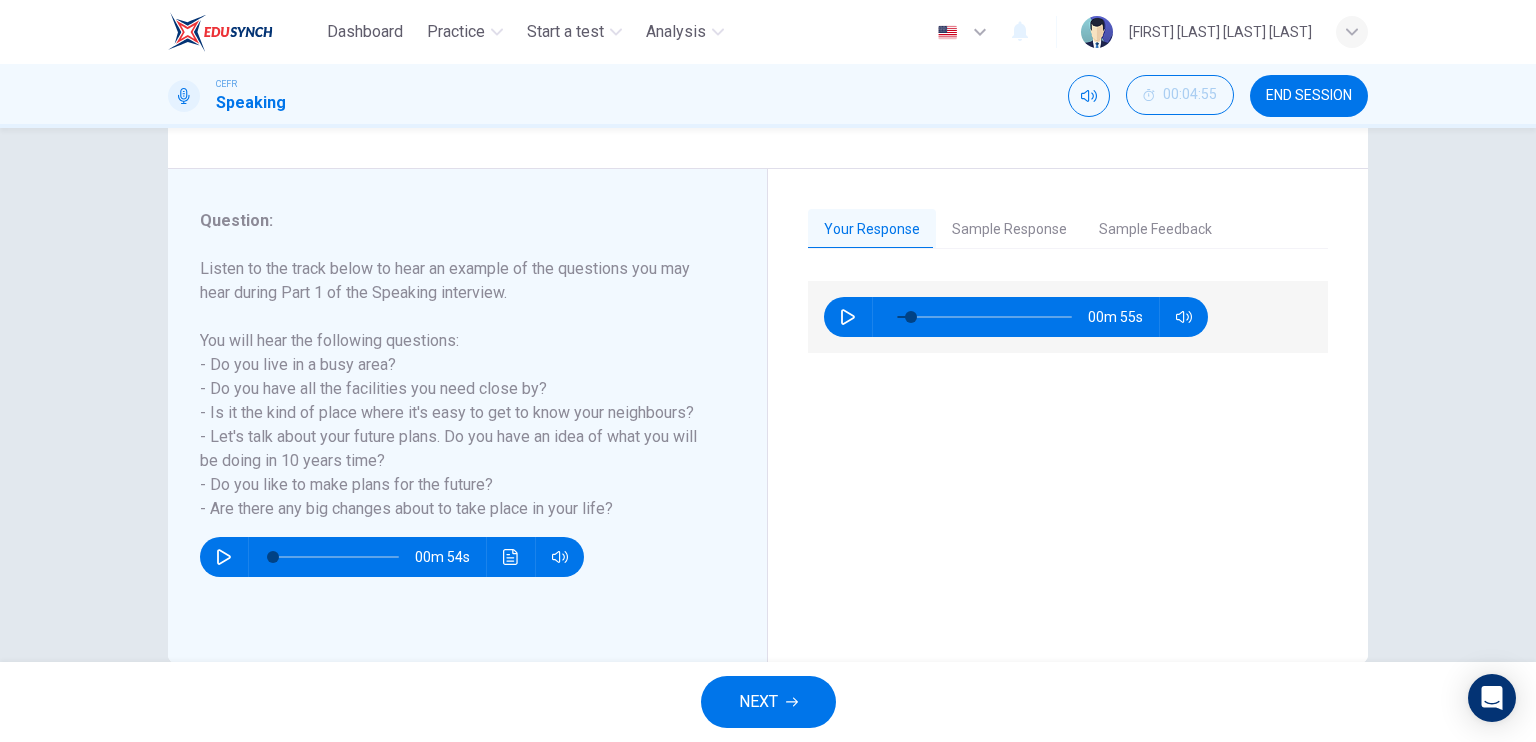 click on "NEXT" at bounding box center [768, 702] 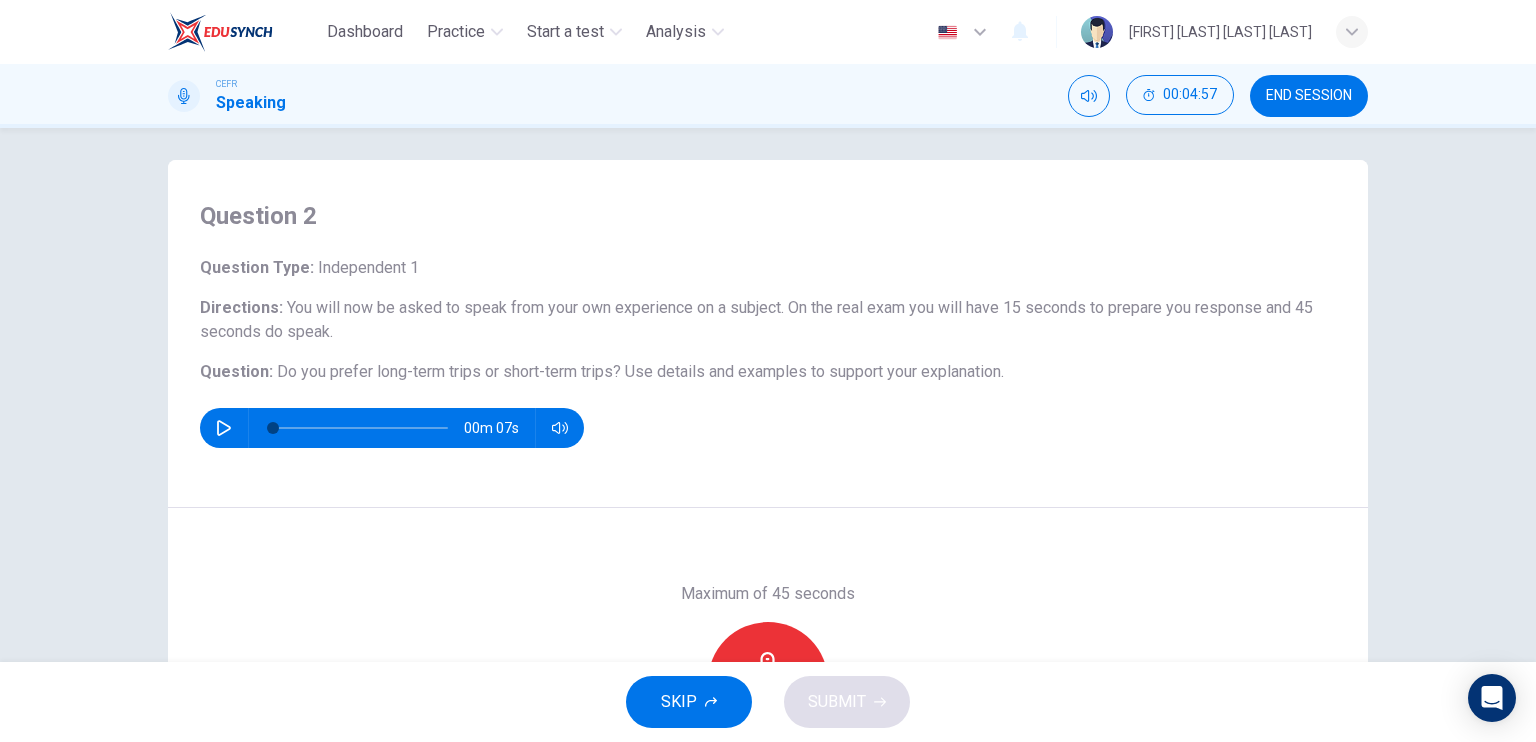 scroll, scrollTop: 0, scrollLeft: 0, axis: both 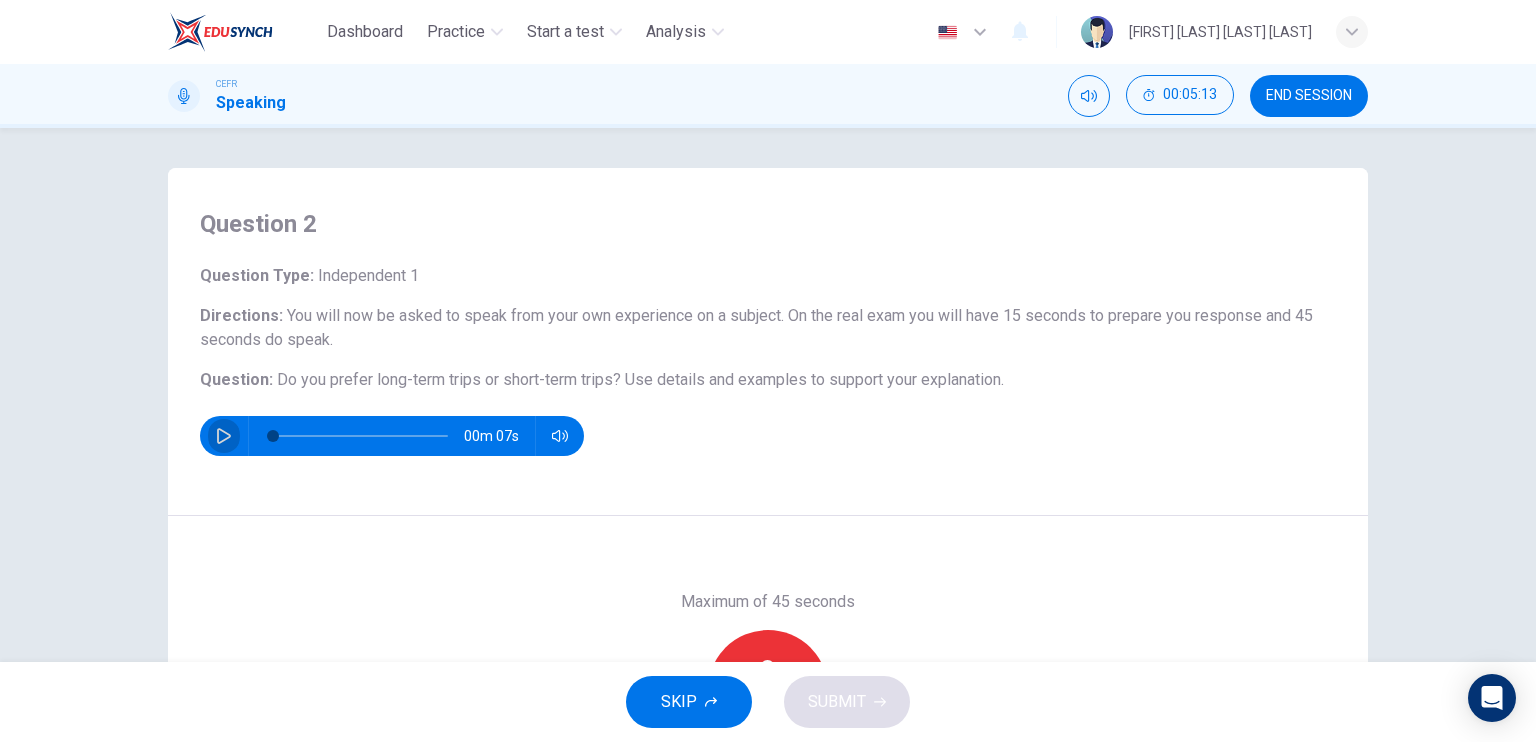 click at bounding box center (224, 436) 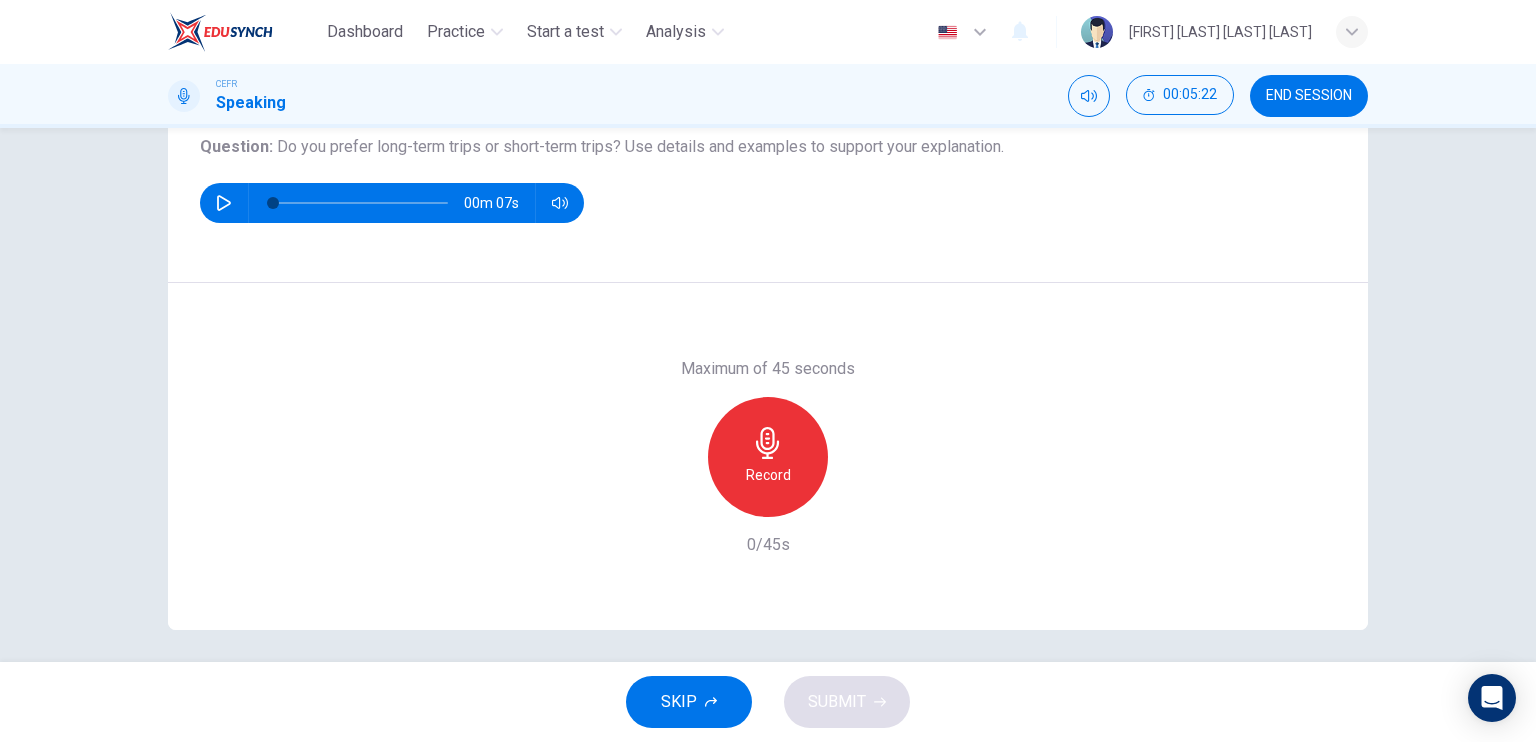 scroll, scrollTop: 240, scrollLeft: 0, axis: vertical 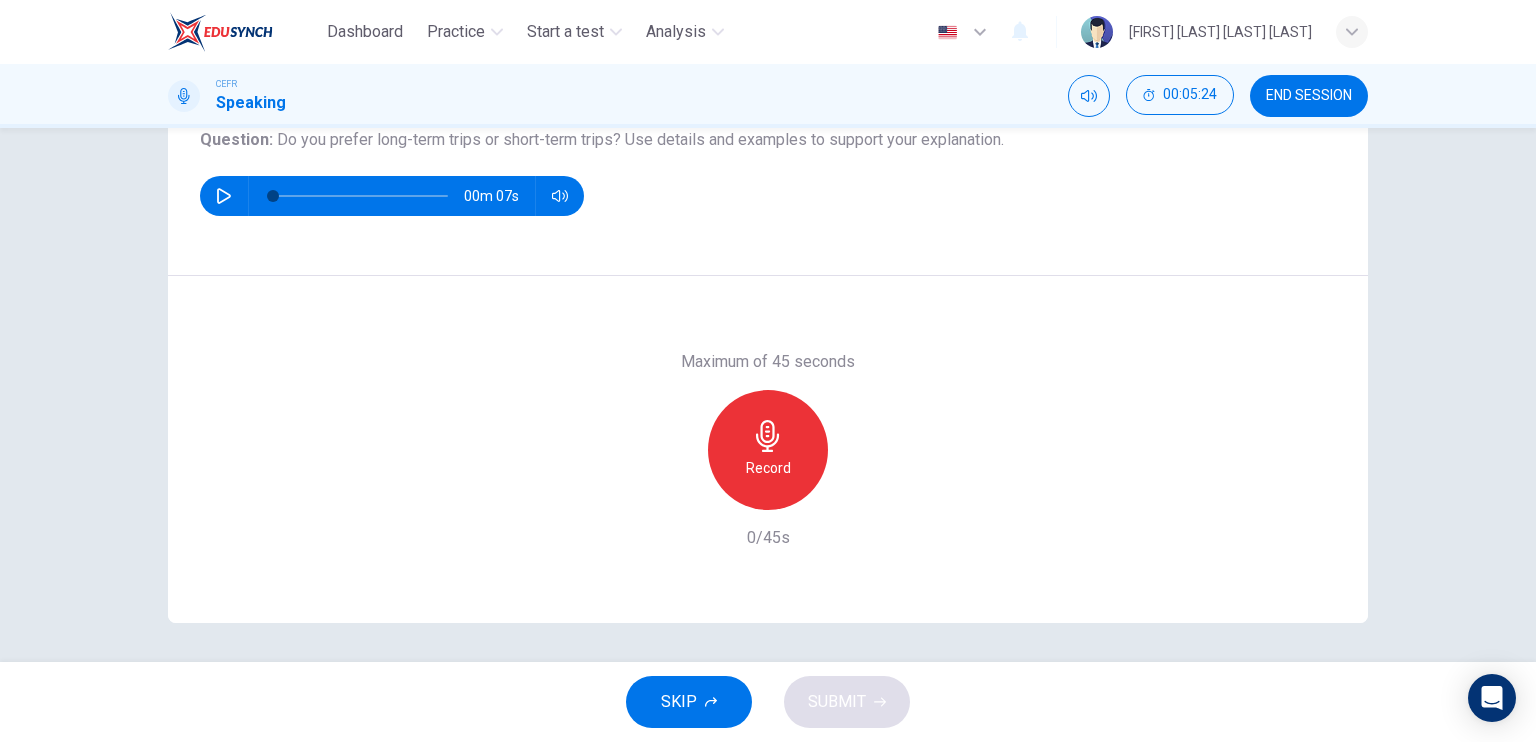 click at bounding box center [768, 436] 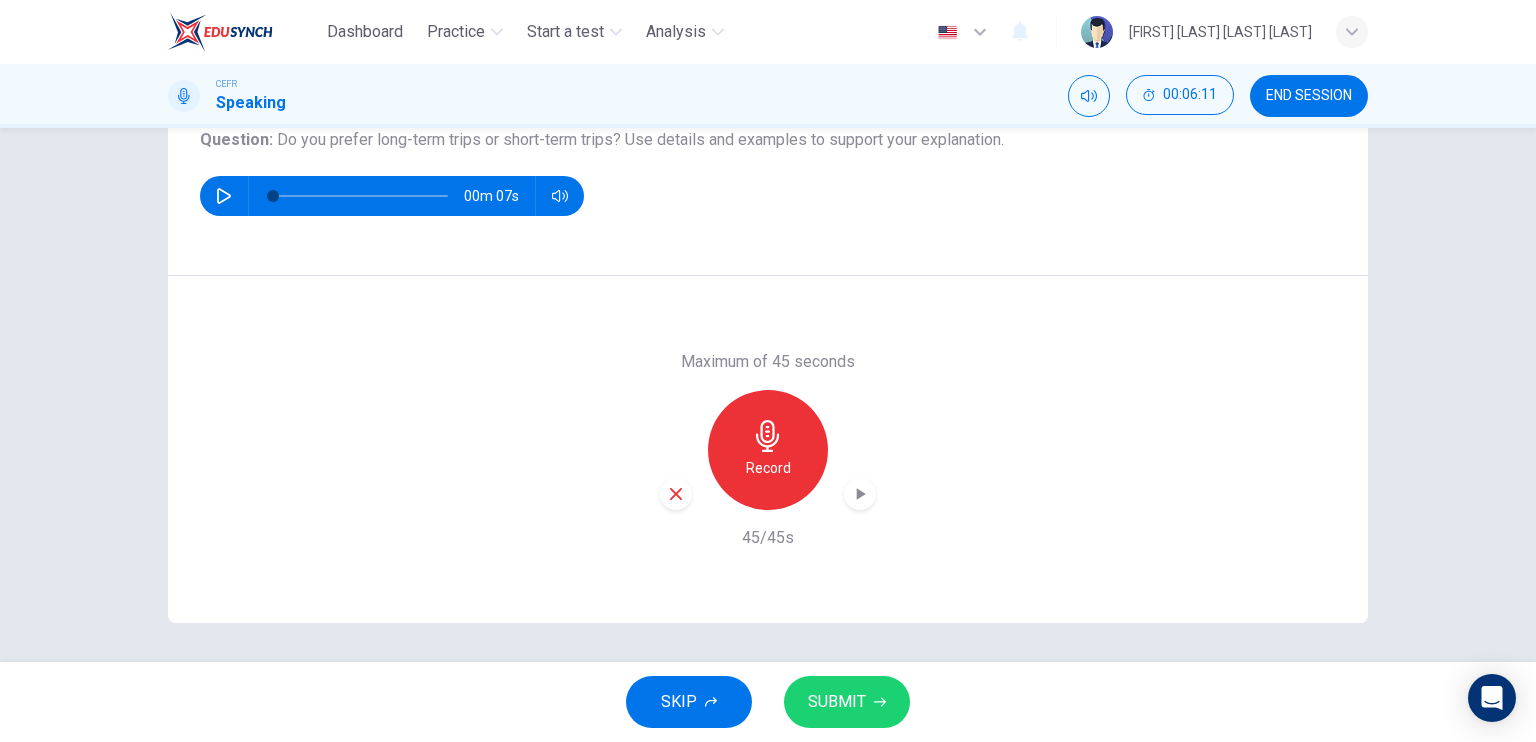 click on "SUBMIT" at bounding box center (837, 702) 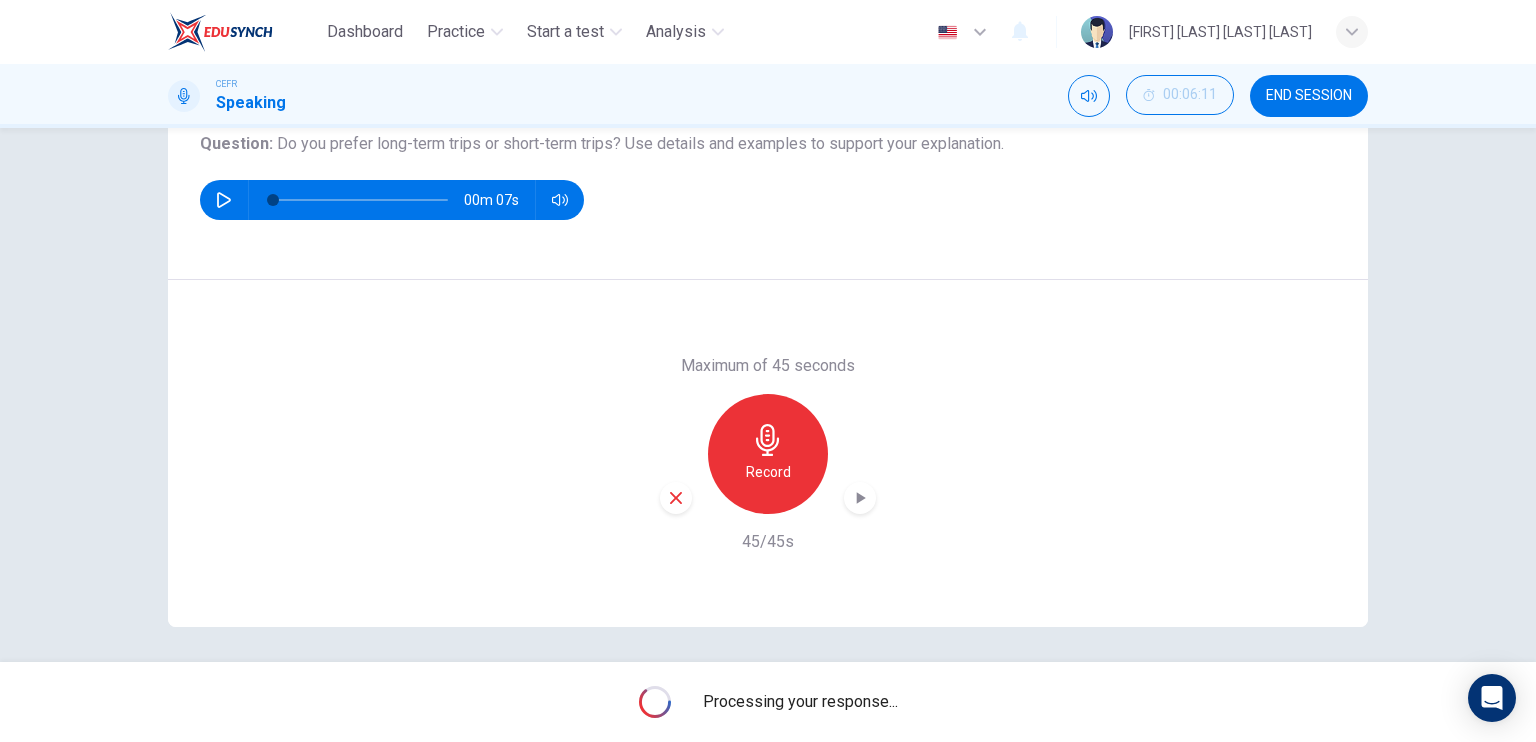 scroll, scrollTop: 240, scrollLeft: 0, axis: vertical 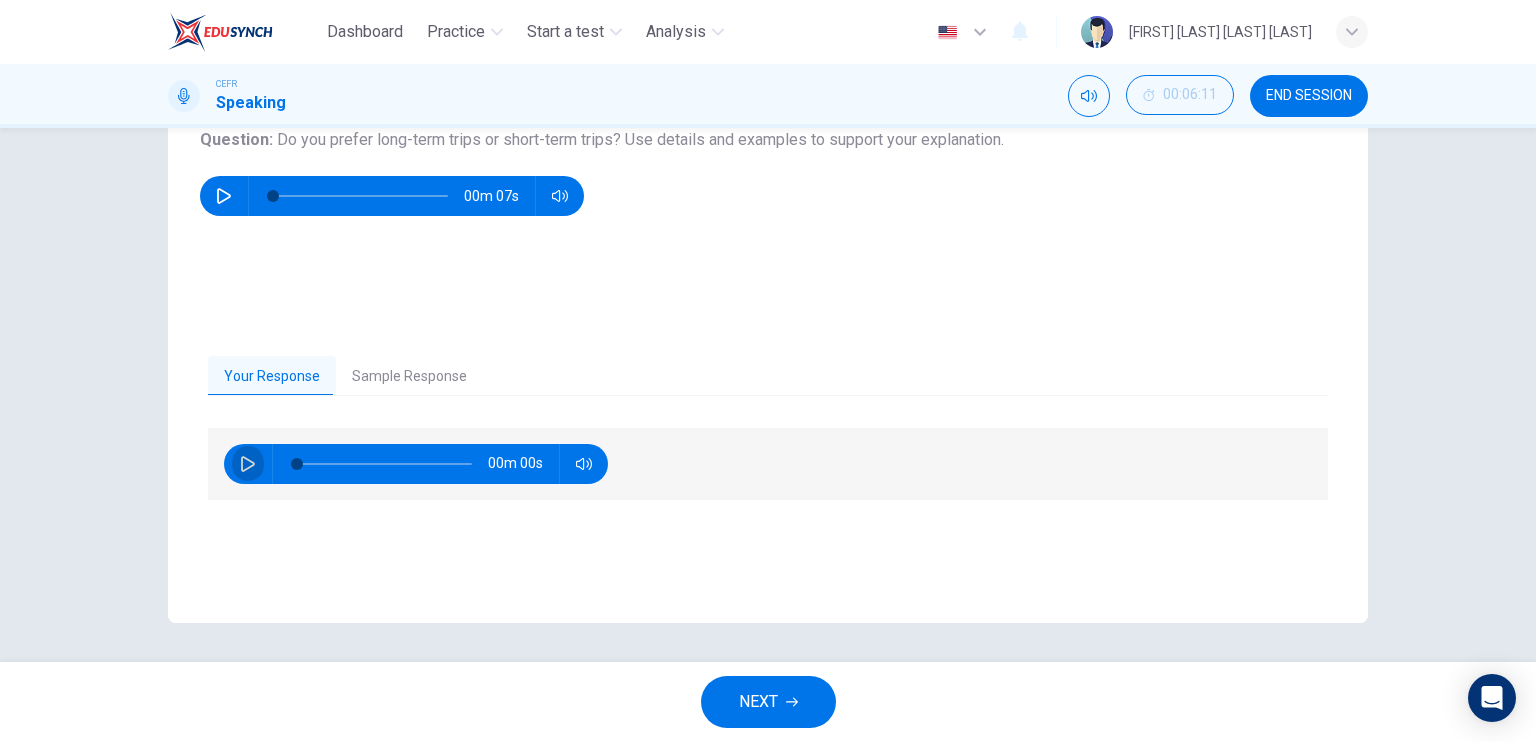 click at bounding box center (248, 464) 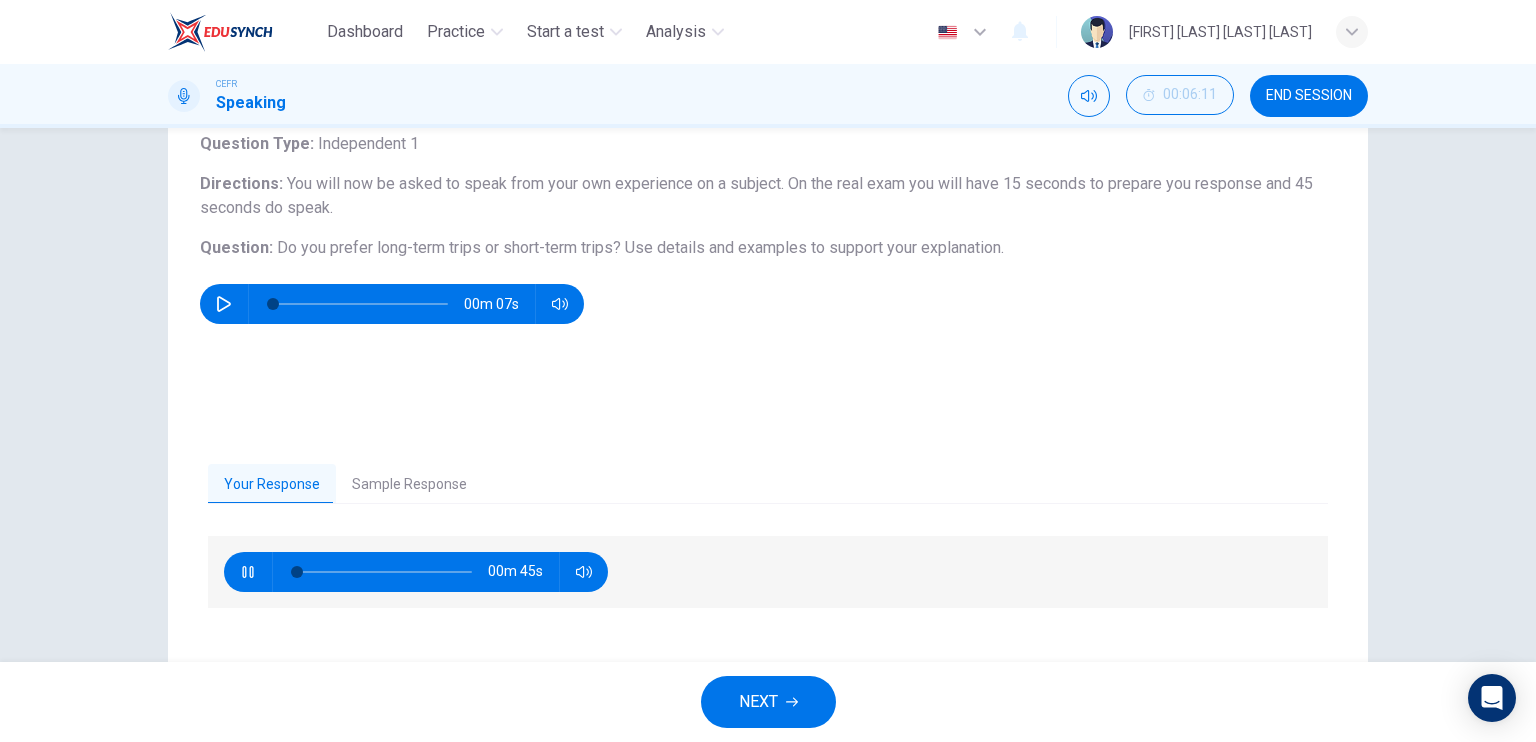 scroll, scrollTop: 140, scrollLeft: 0, axis: vertical 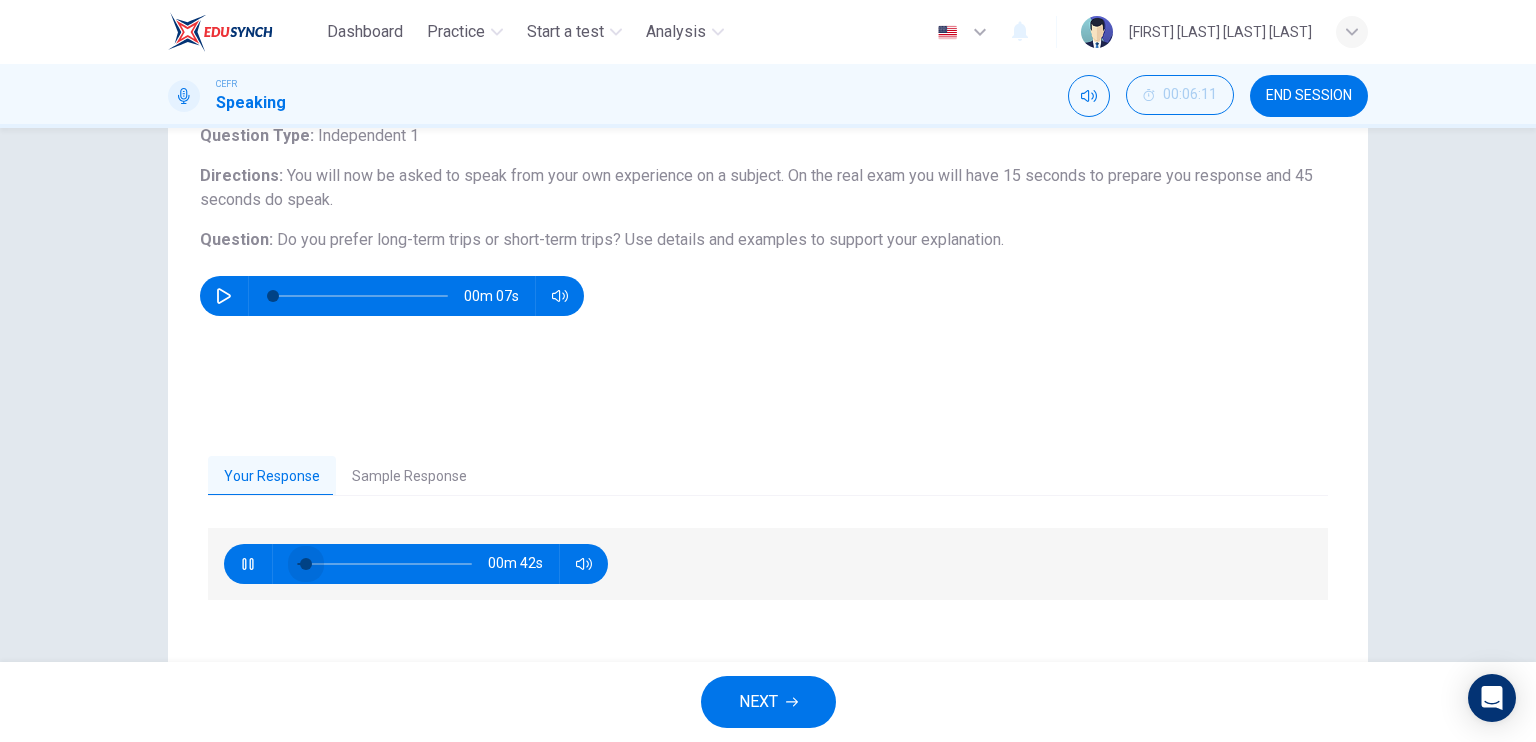drag, startPoint x: 294, startPoint y: 564, endPoint x: 346, endPoint y: 565, distance: 52.009613 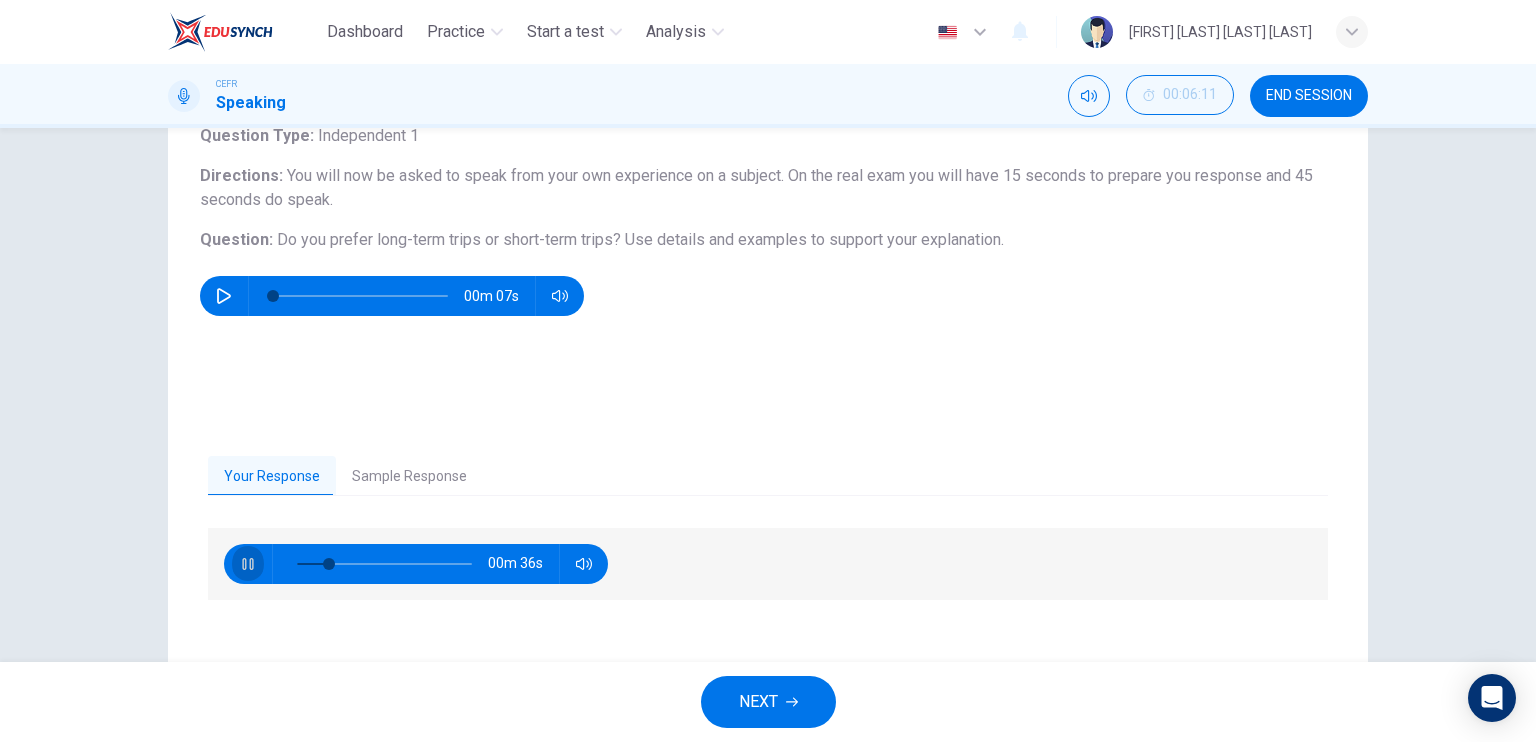 click at bounding box center (248, 564) 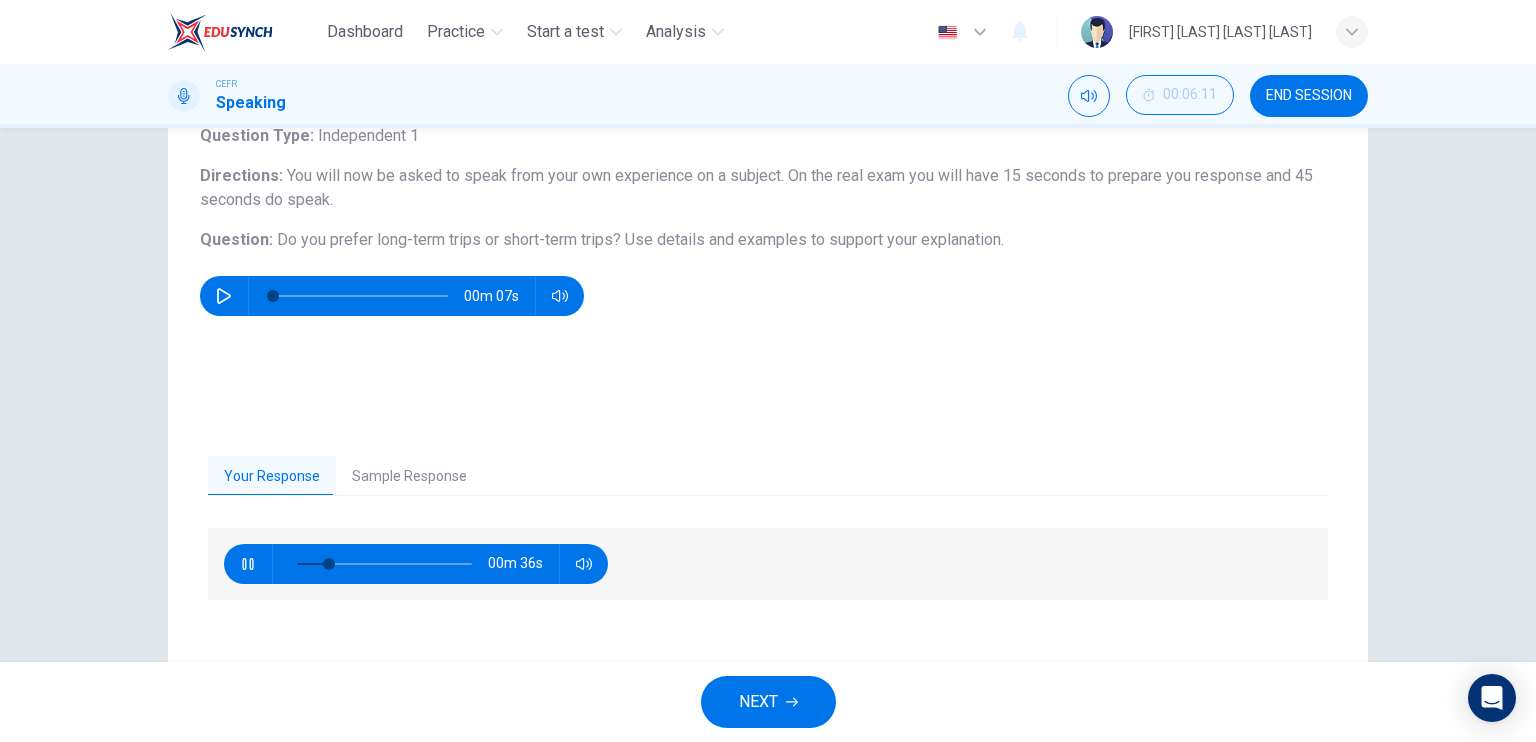 click on "Sample Response" at bounding box center [409, 477] 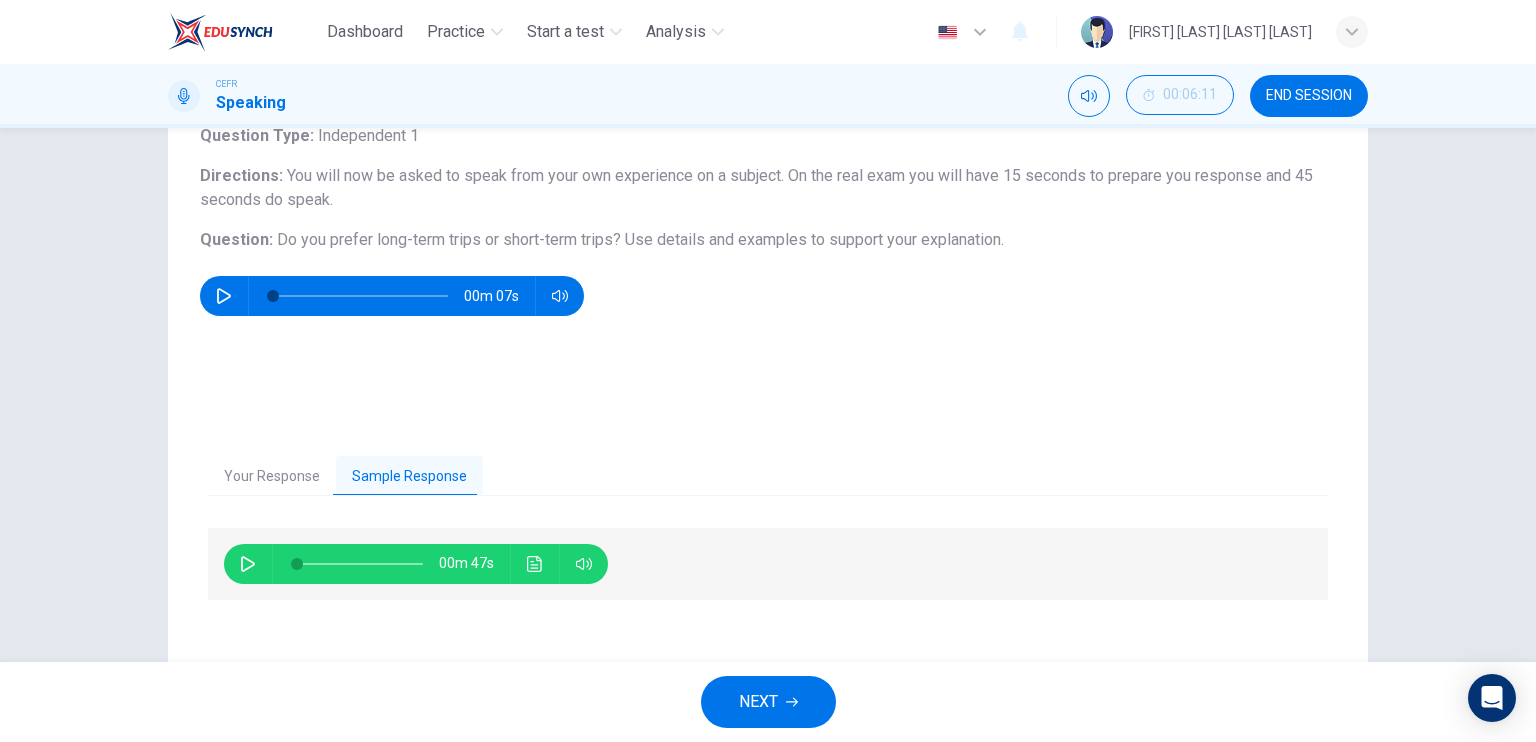 click at bounding box center [248, 564] 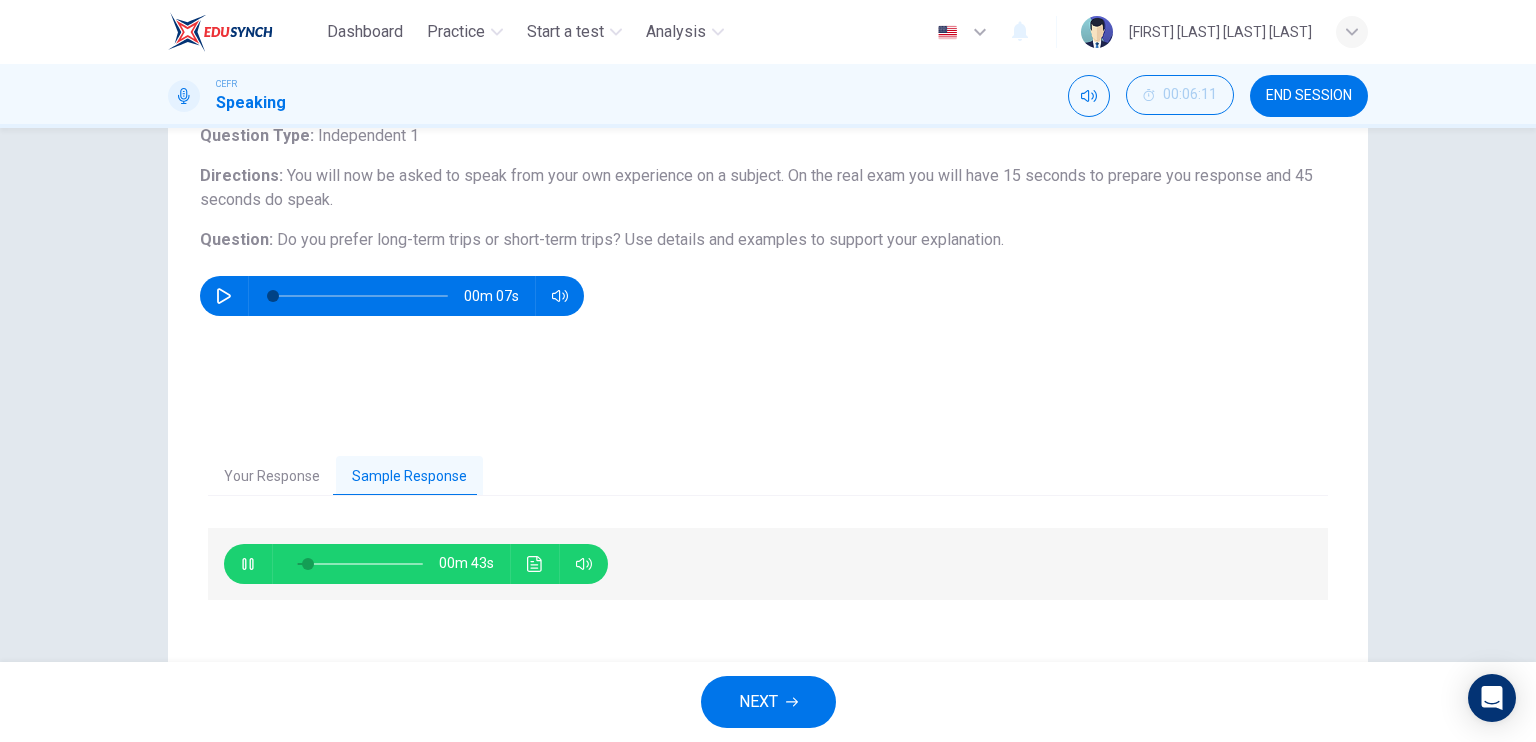 click on "Your Response" at bounding box center (272, 477) 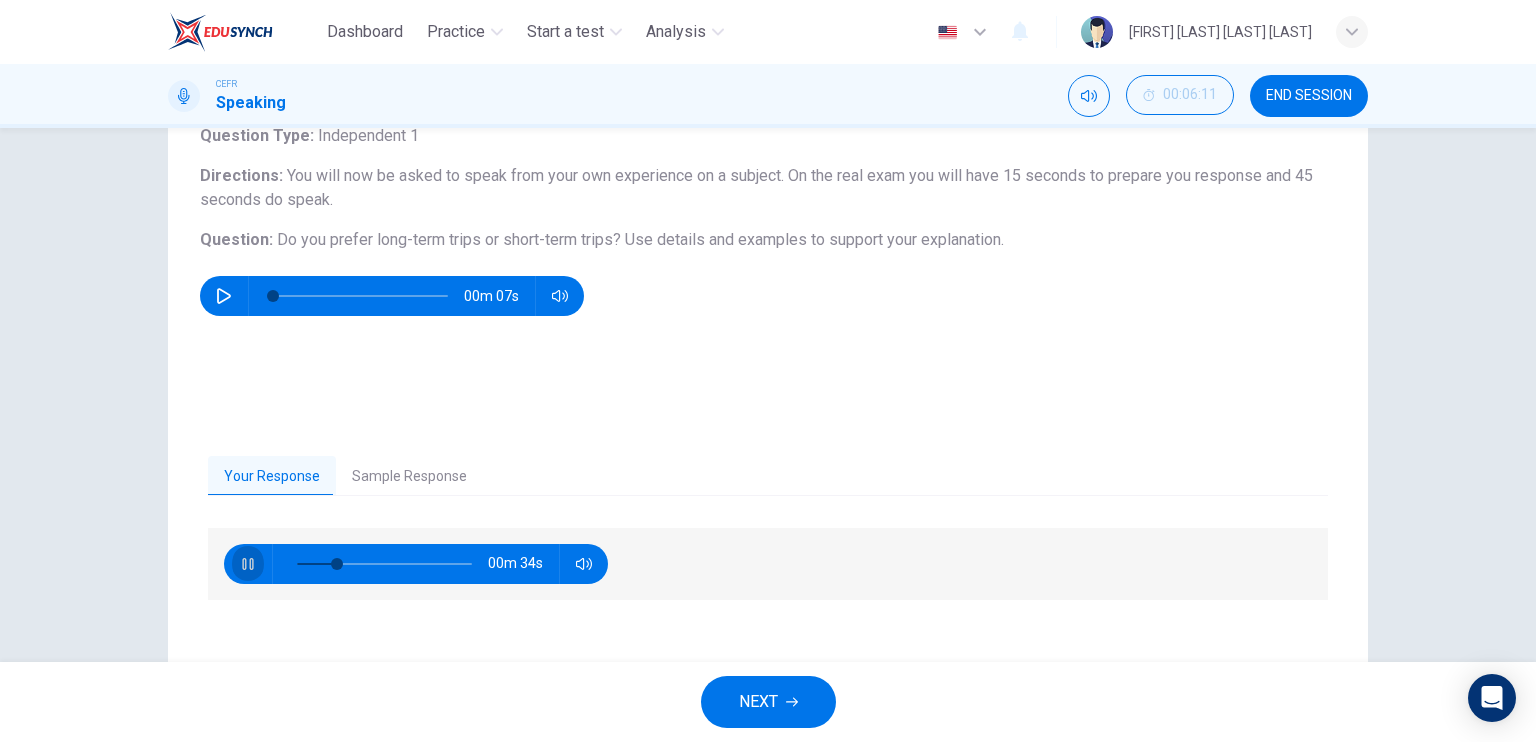 click at bounding box center (247, 564) 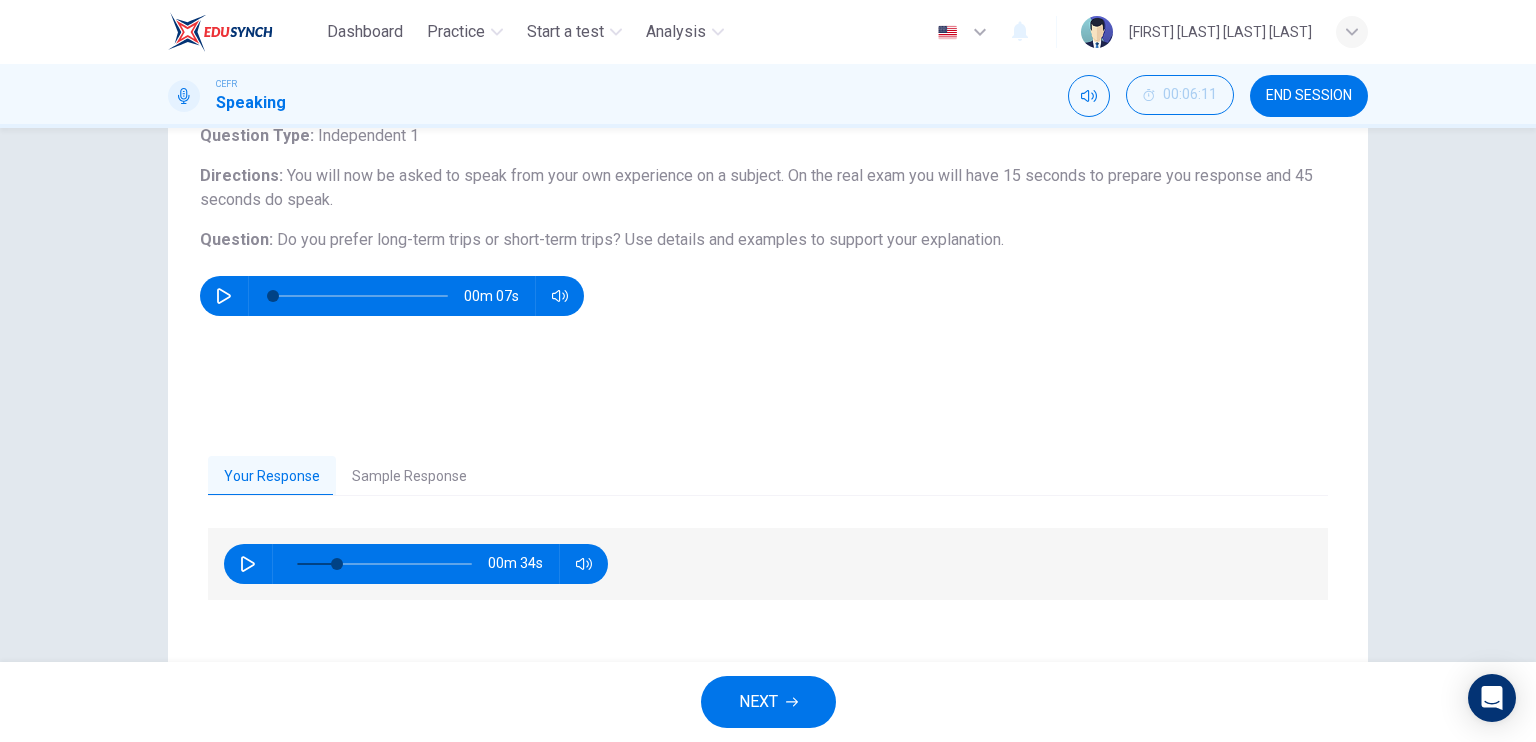 click on "Sample Response" at bounding box center (409, 477) 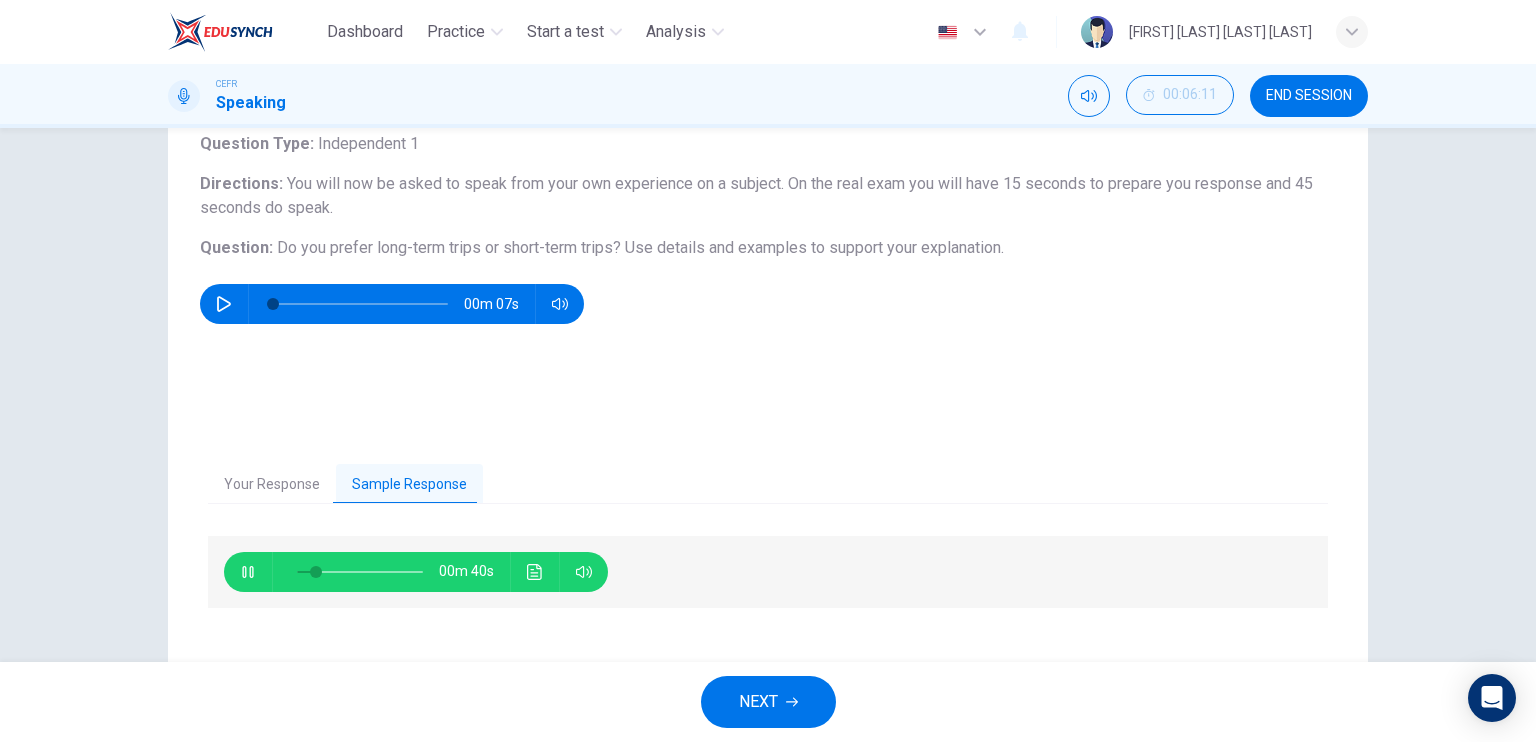 scroll, scrollTop: 140, scrollLeft: 0, axis: vertical 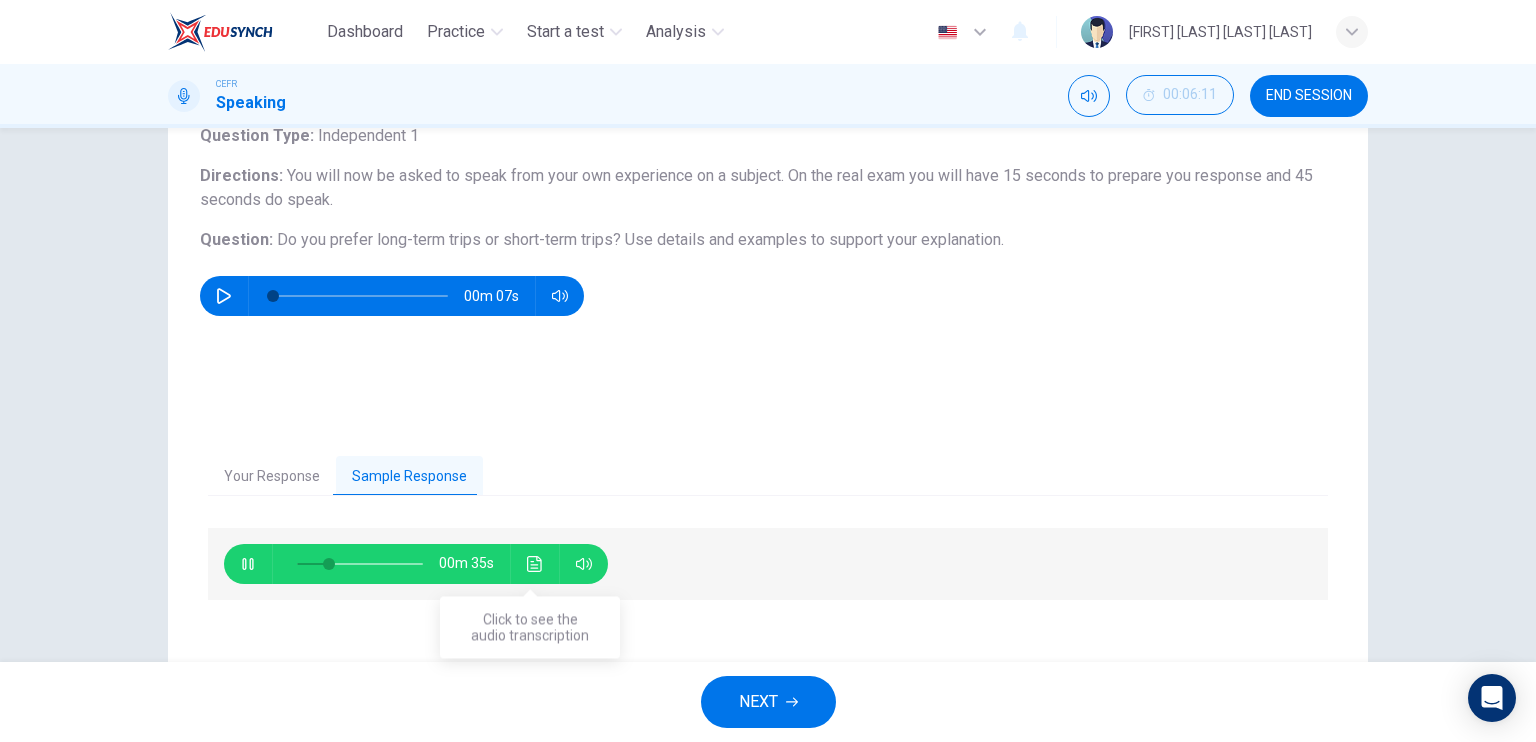 click at bounding box center [535, 564] 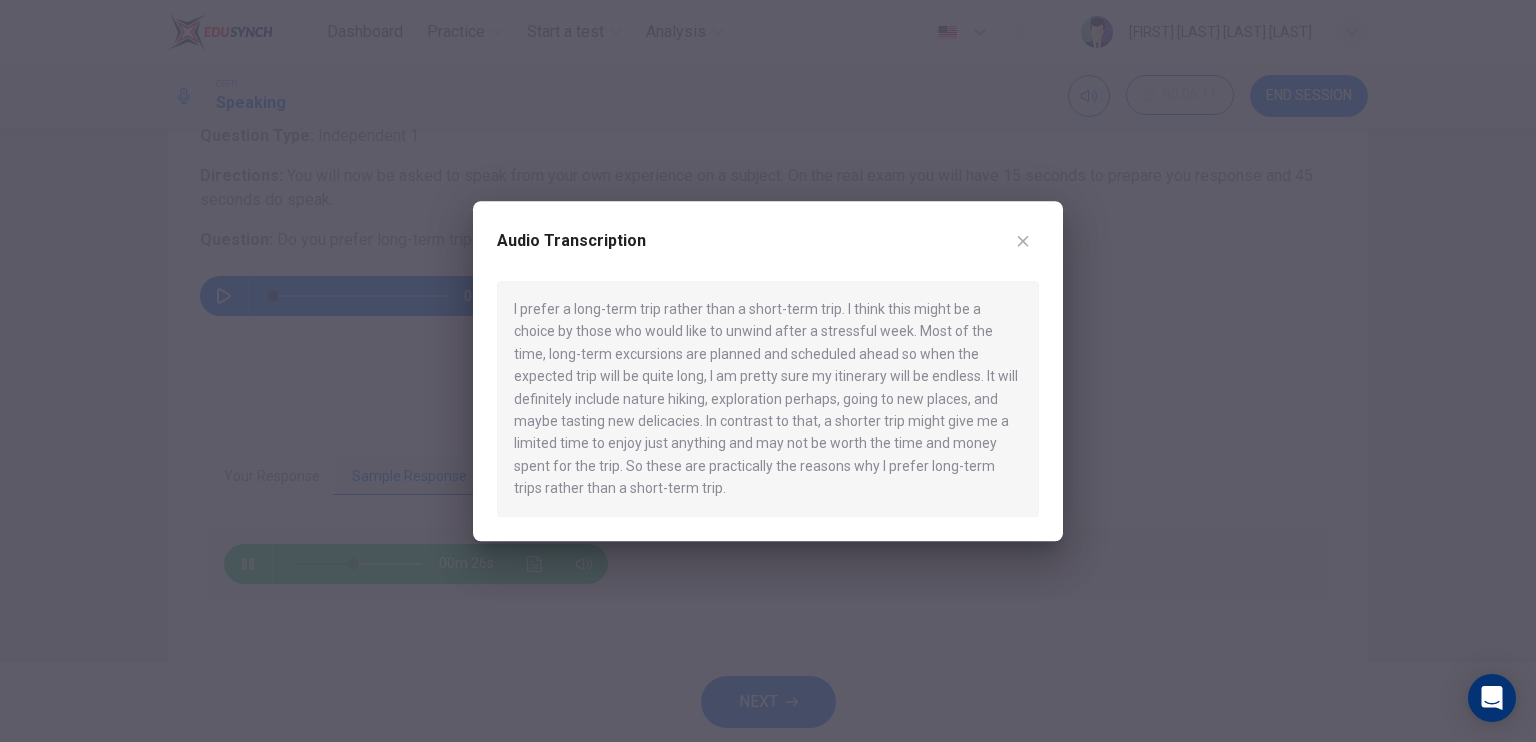 click at bounding box center [768, 371] 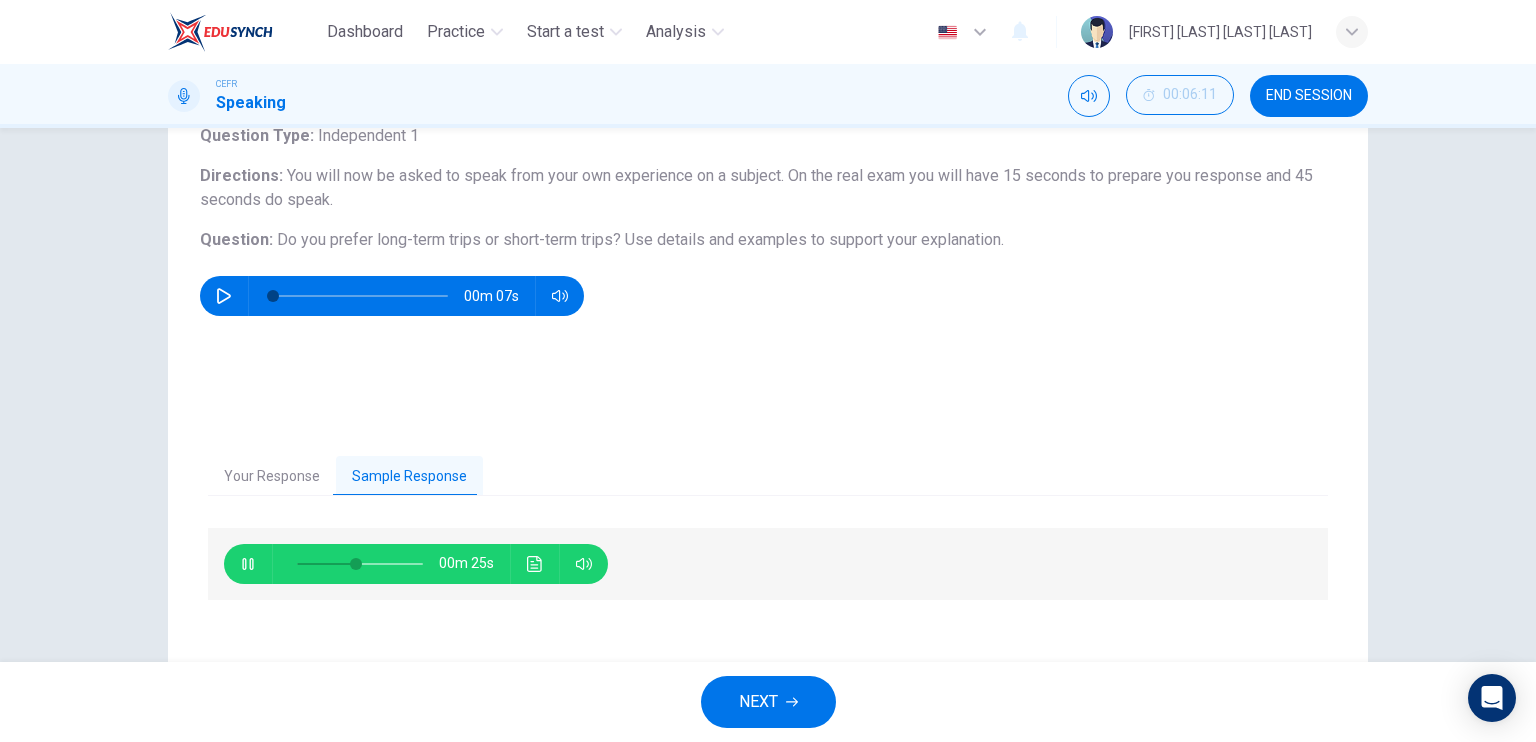 click at bounding box center (248, 564) 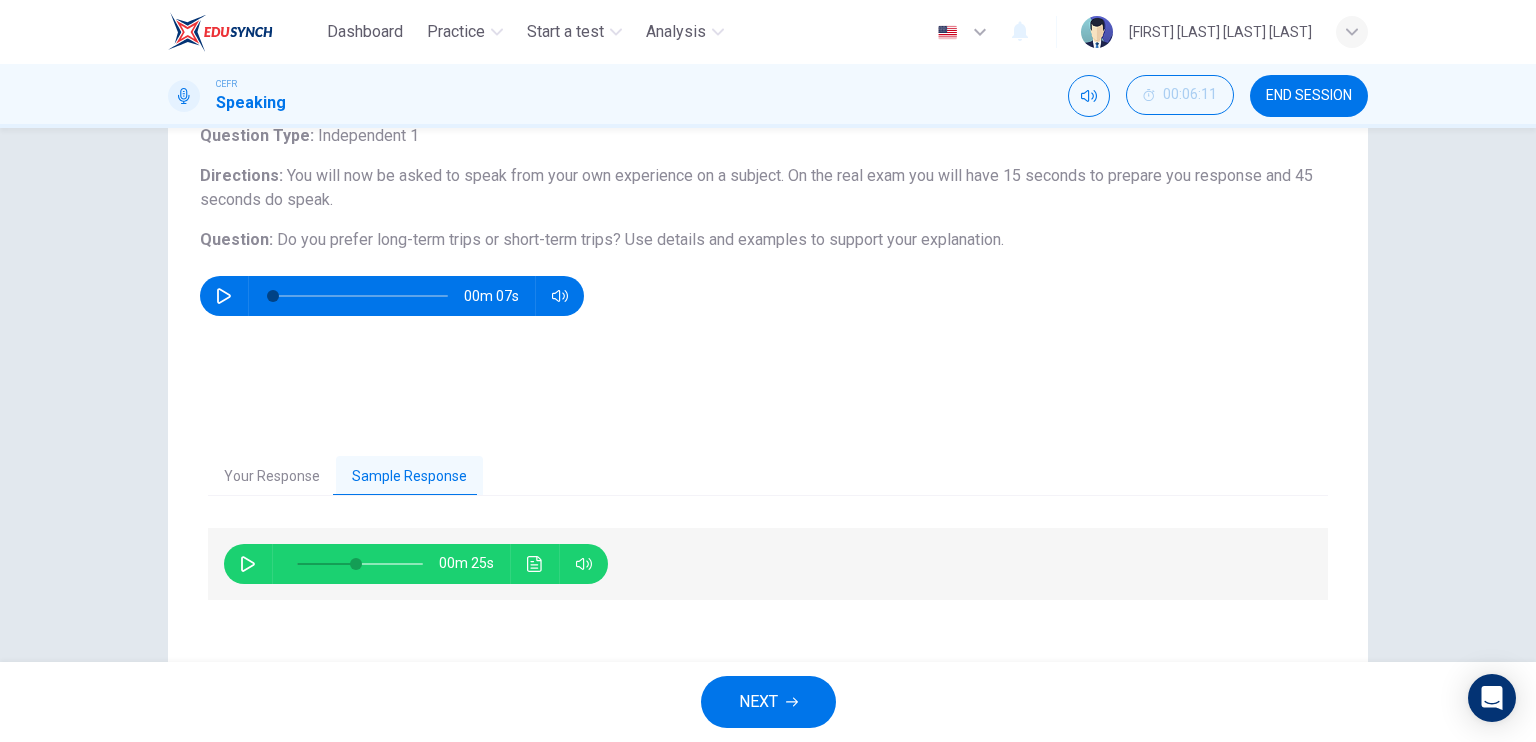 click on "Your Response" at bounding box center [272, 477] 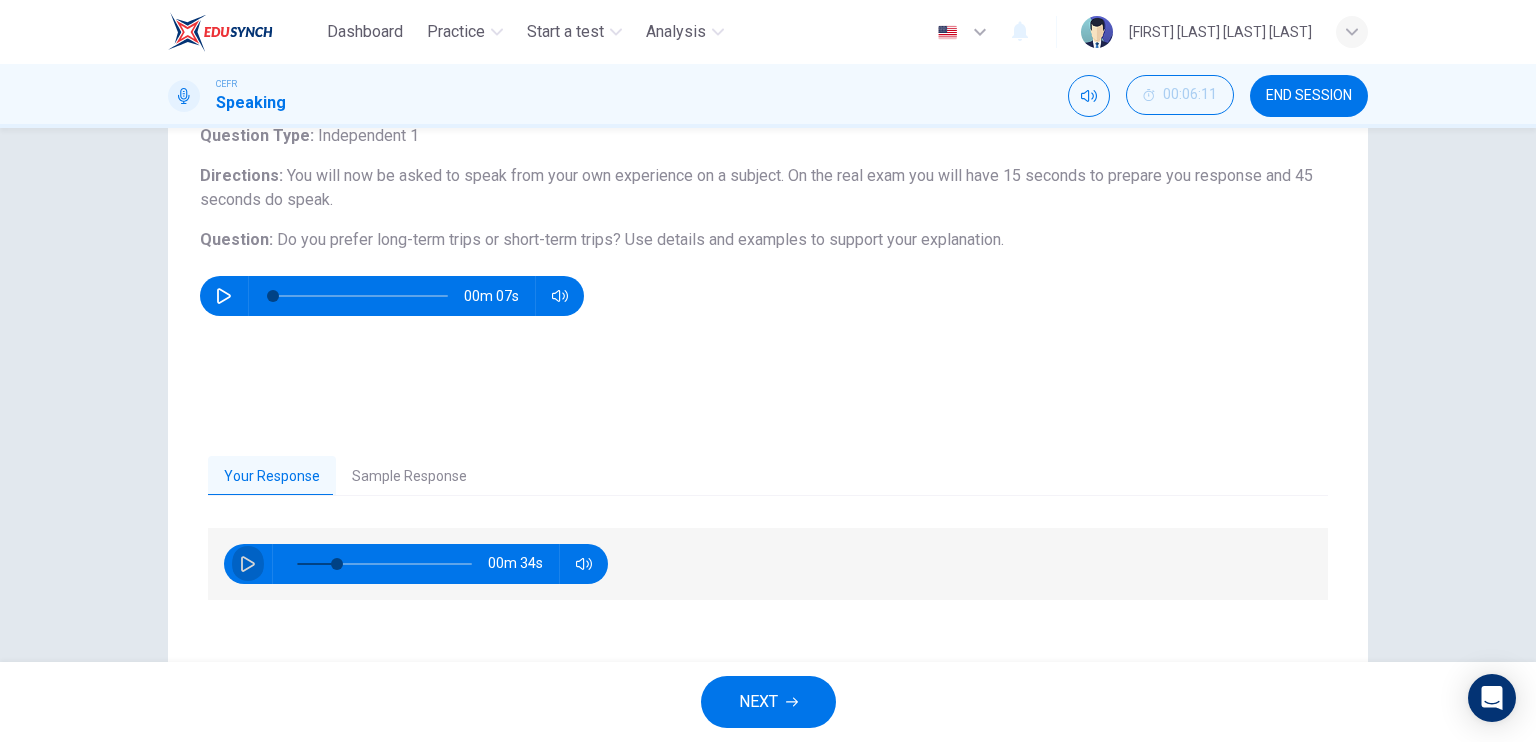click at bounding box center (248, 564) 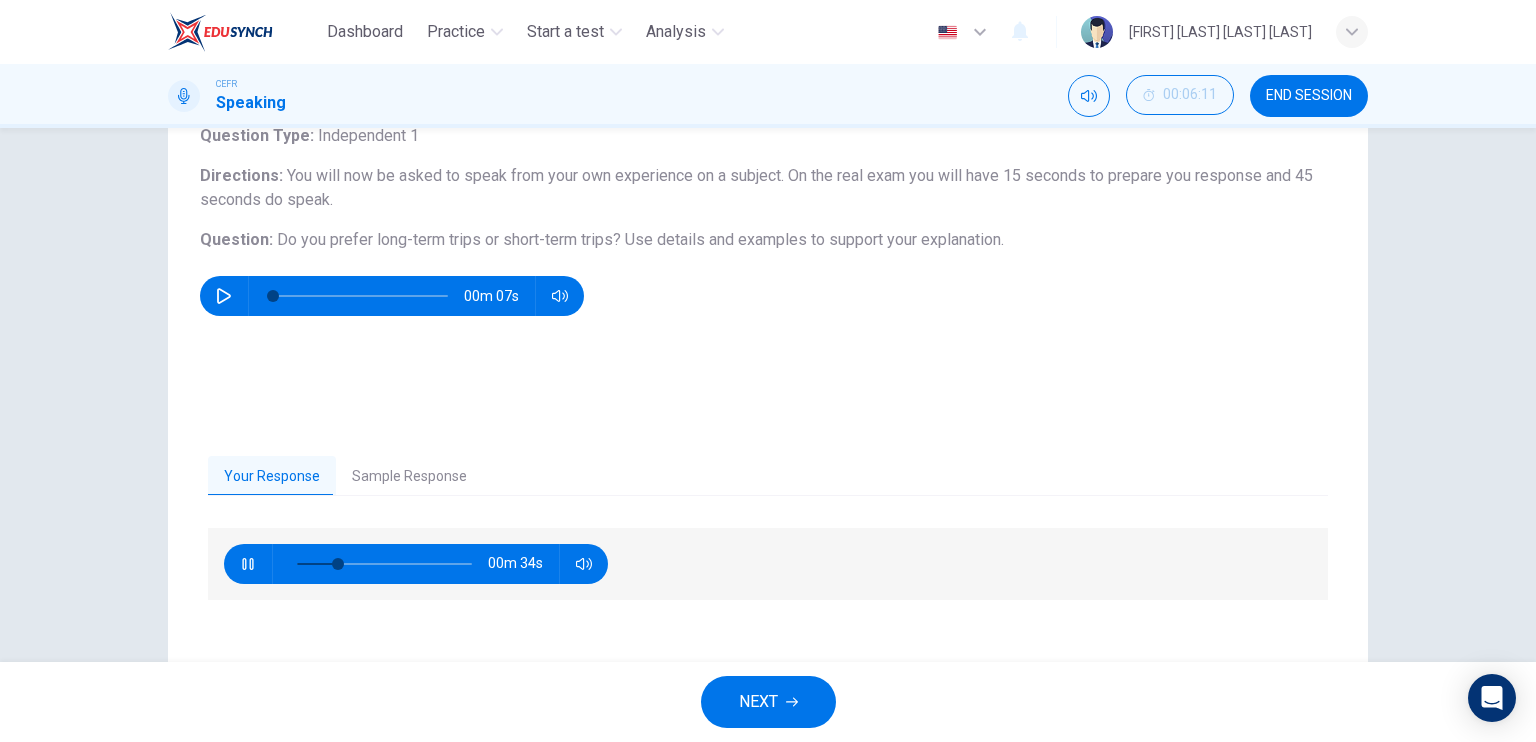 click on "Sample Response" at bounding box center [409, 477] 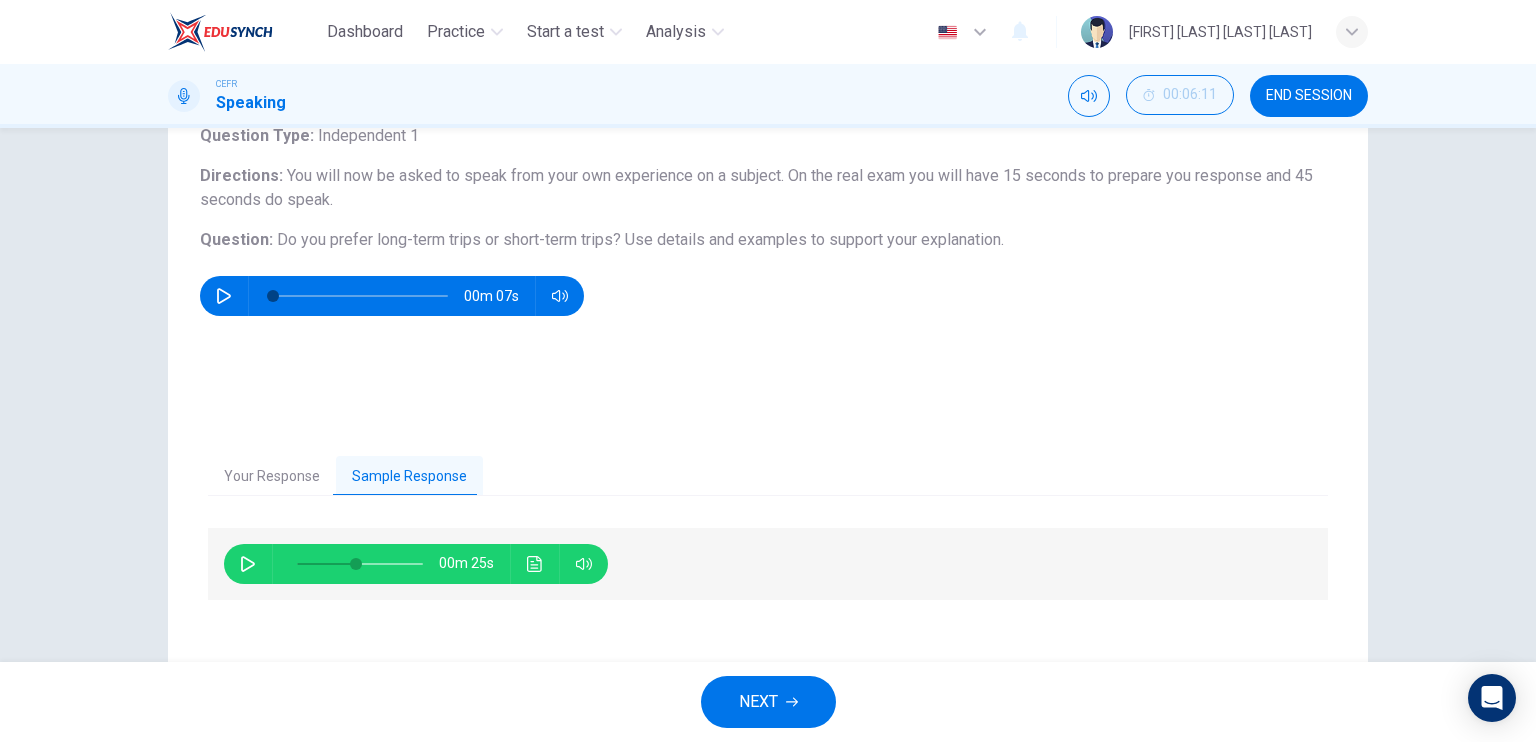 click at bounding box center [535, 564] 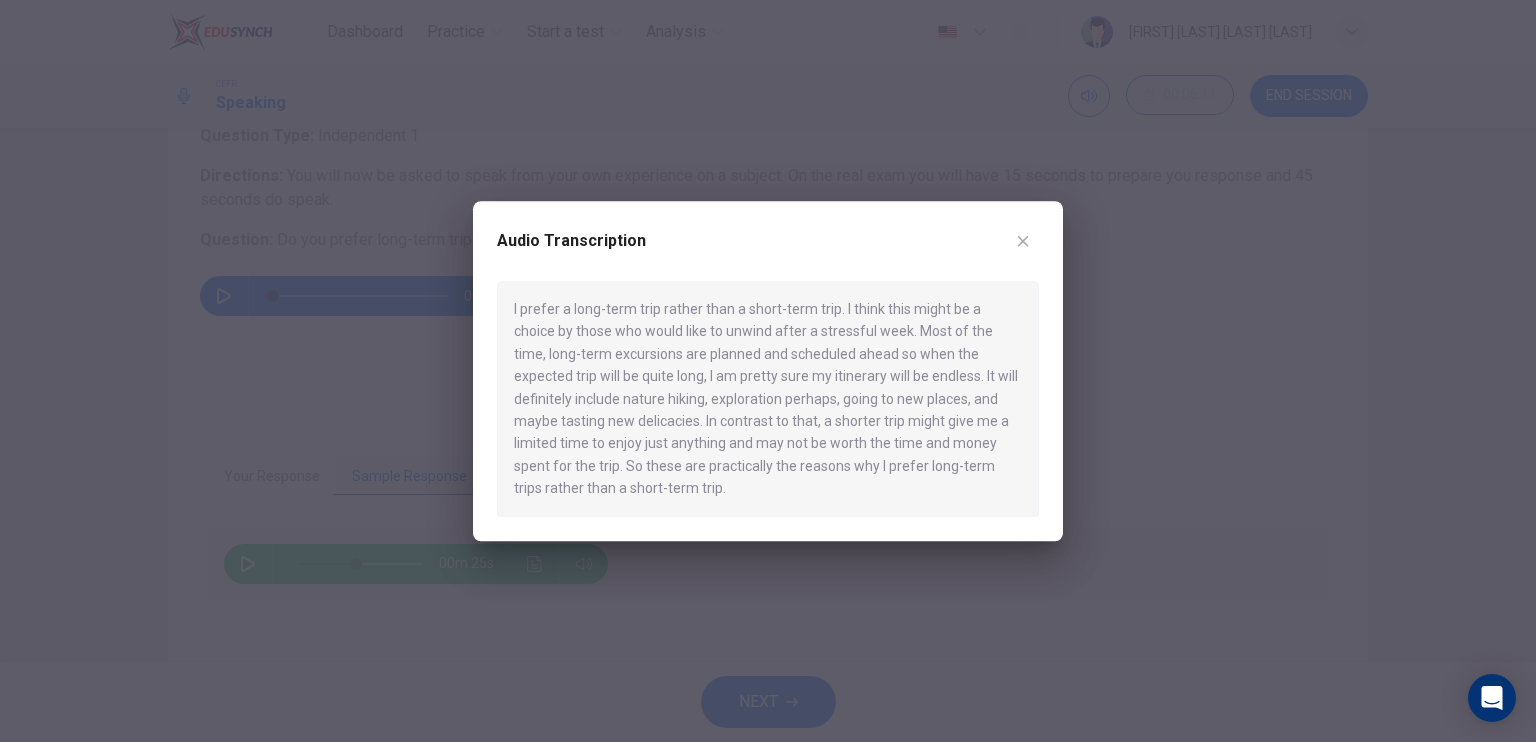 click at bounding box center (1023, 241) 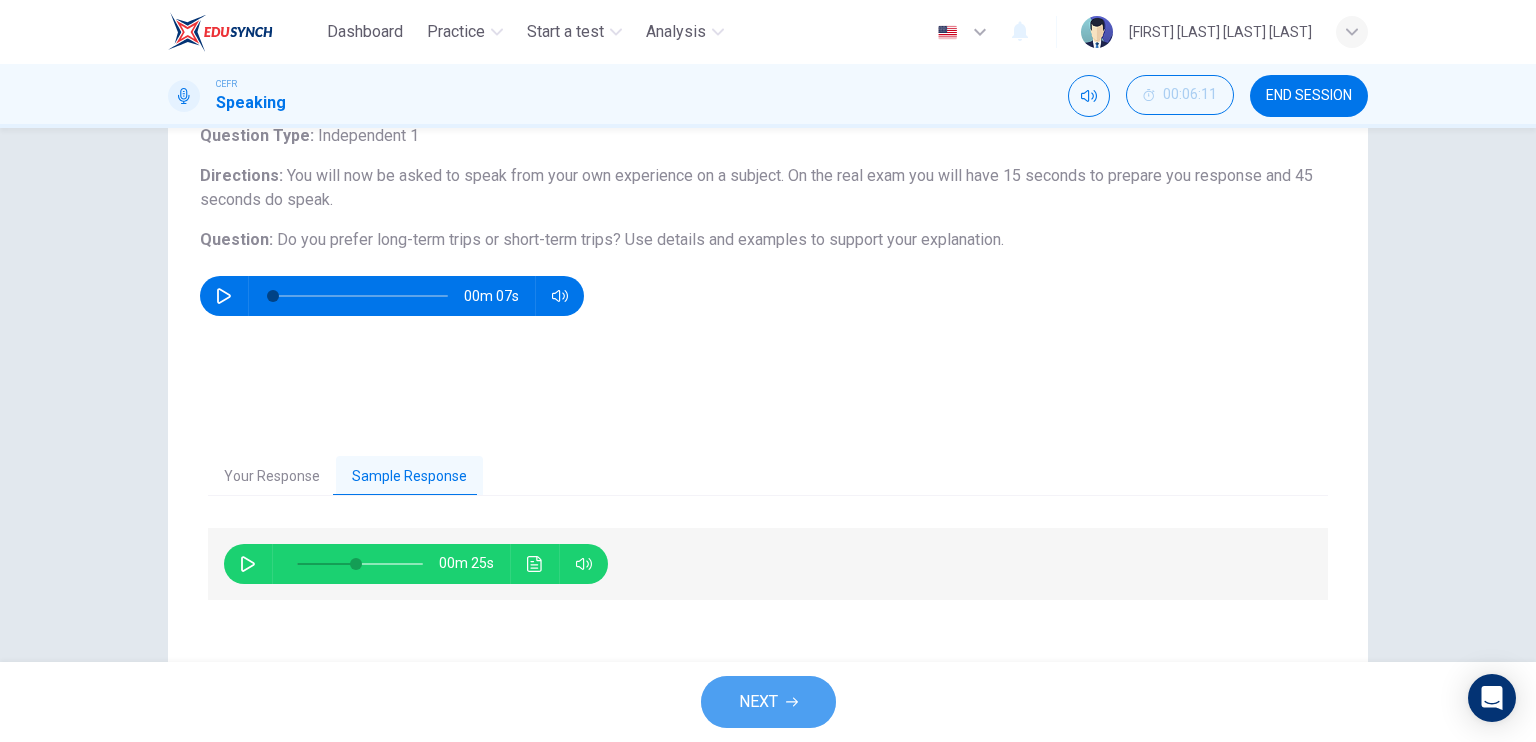 click on "NEXT" at bounding box center (758, 702) 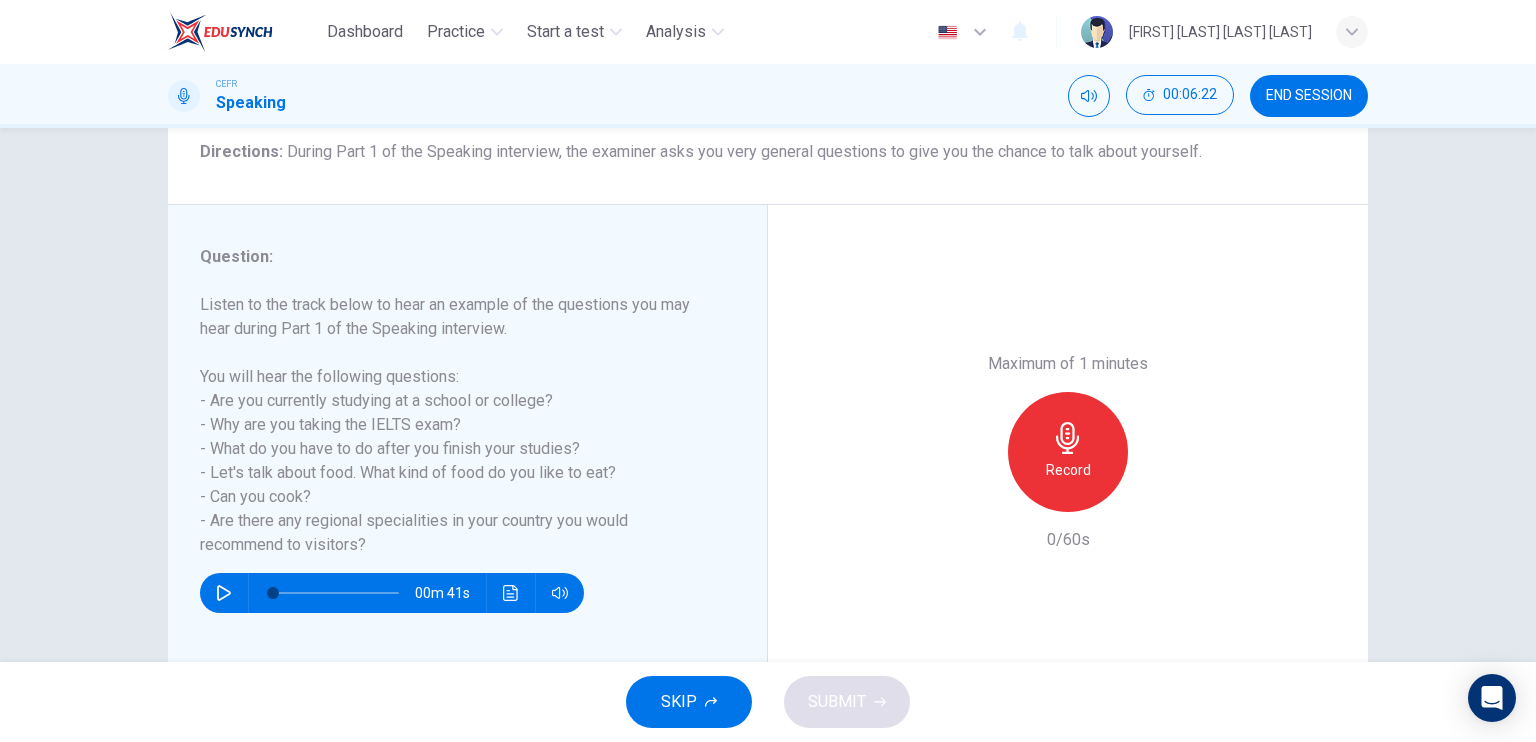 scroll, scrollTop: 240, scrollLeft: 0, axis: vertical 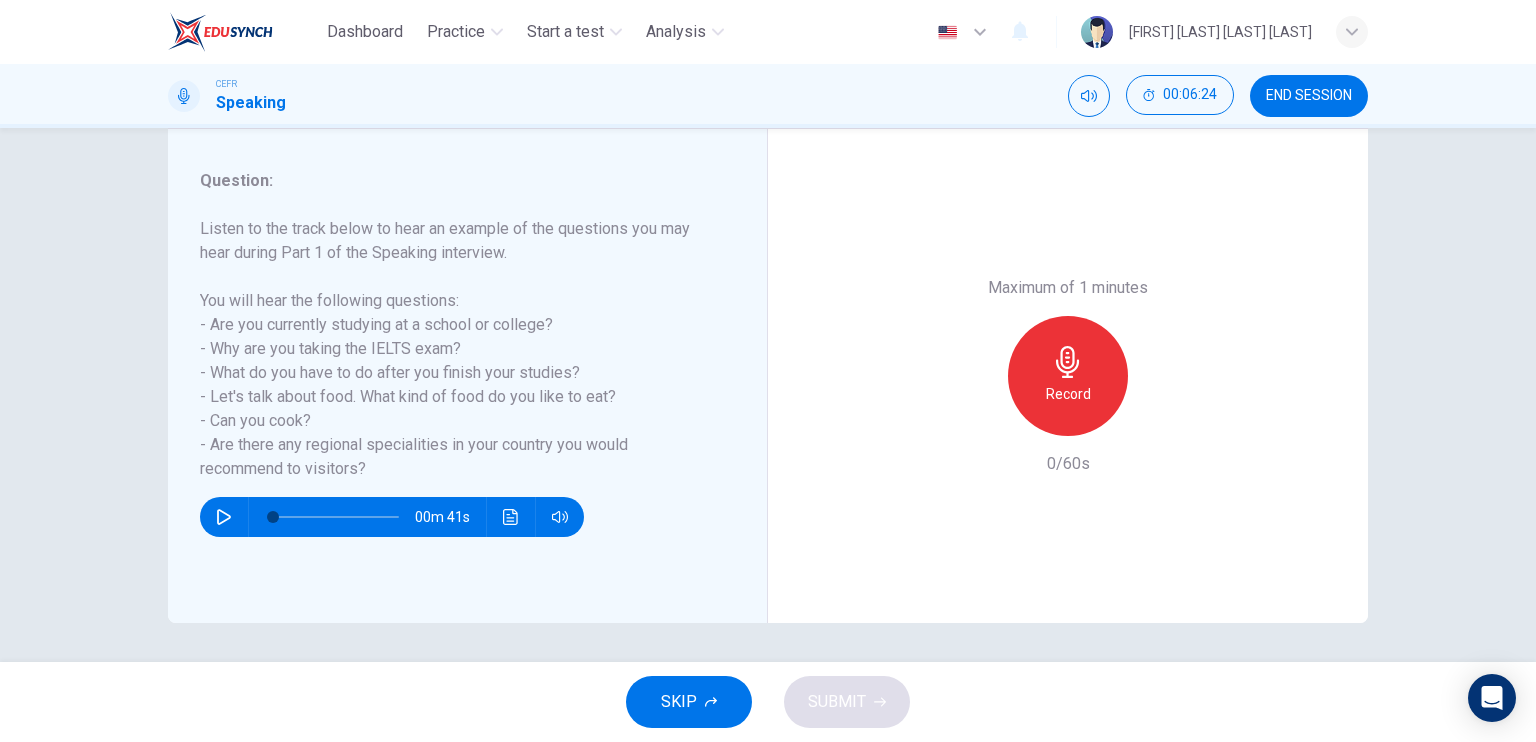 click at bounding box center [224, 517] 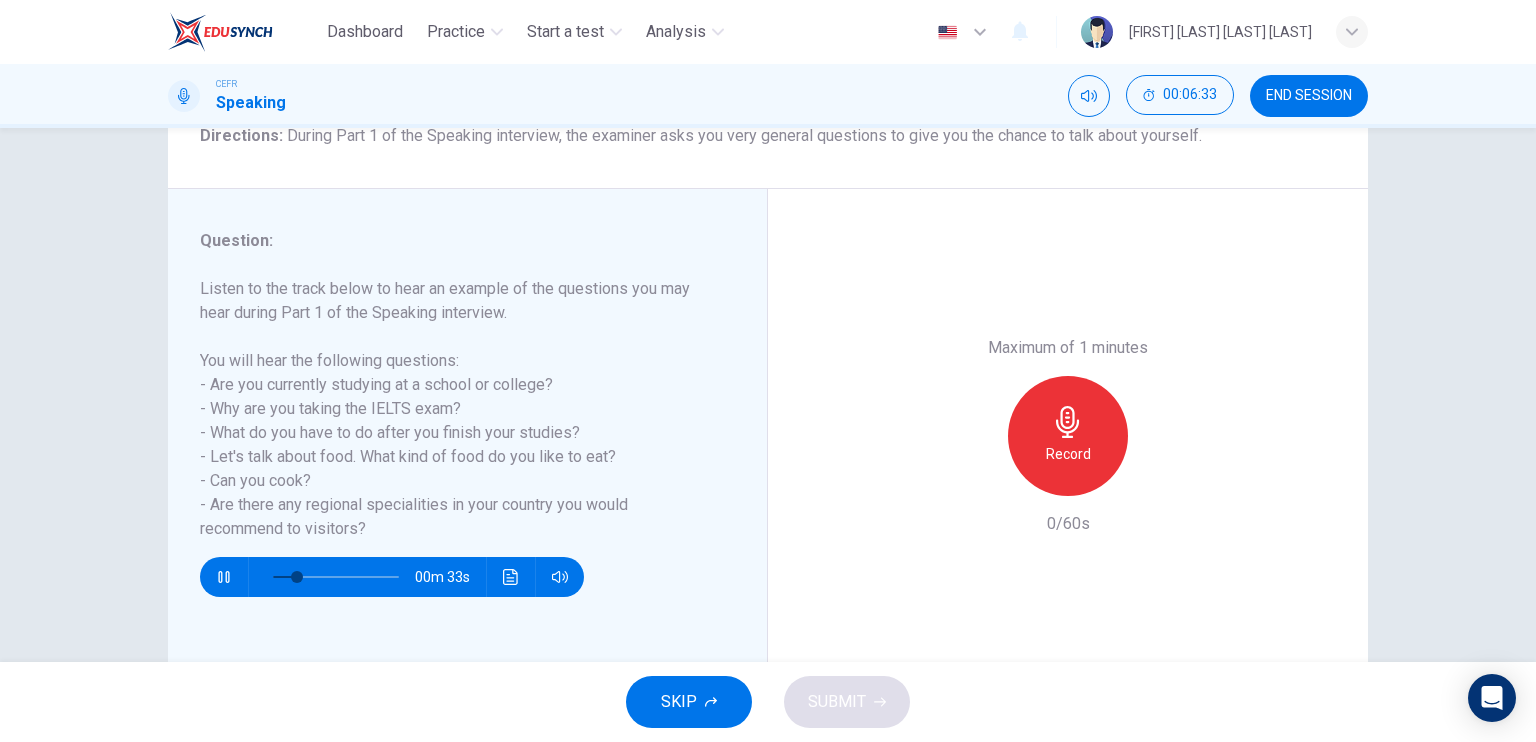scroll, scrollTop: 200, scrollLeft: 0, axis: vertical 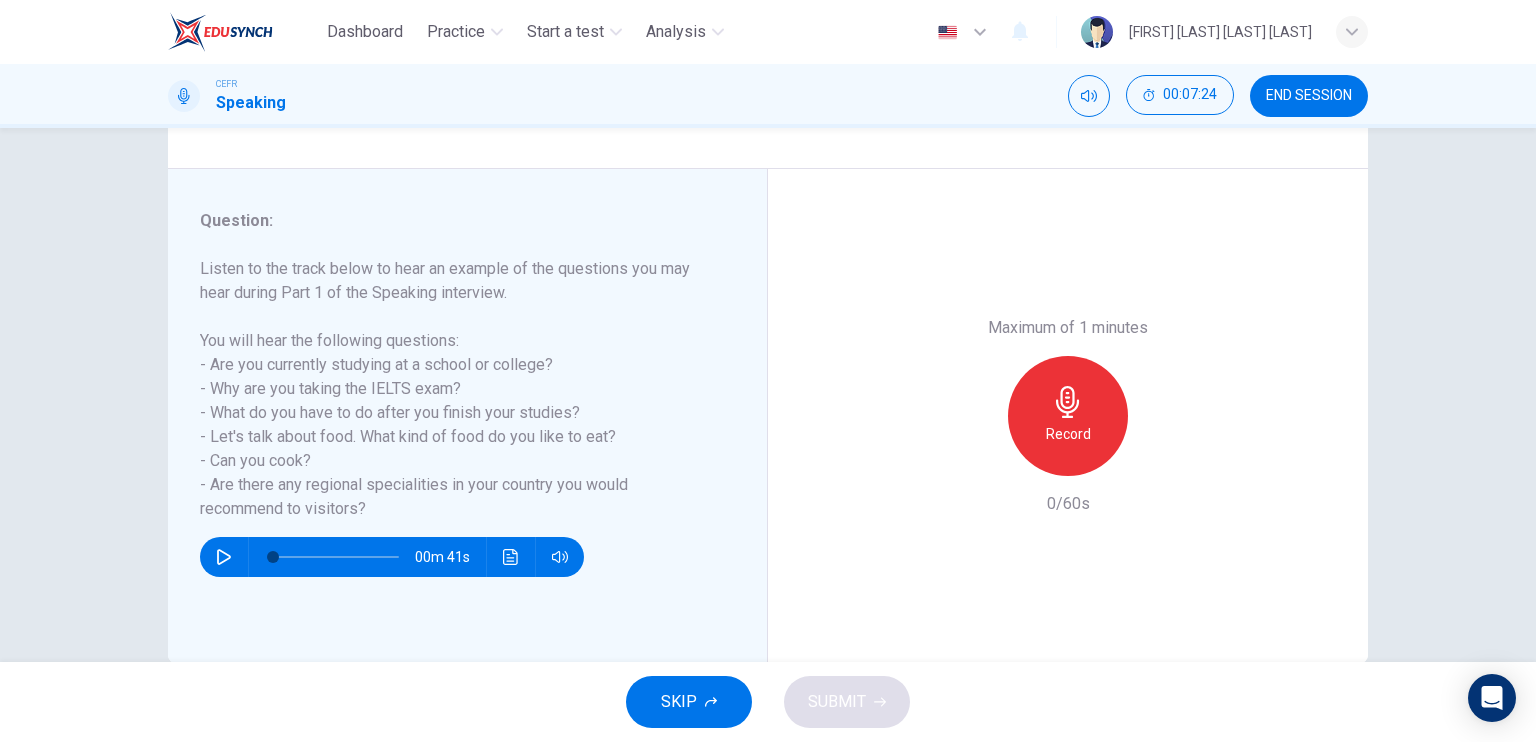 click on "Record" at bounding box center (1068, 416) 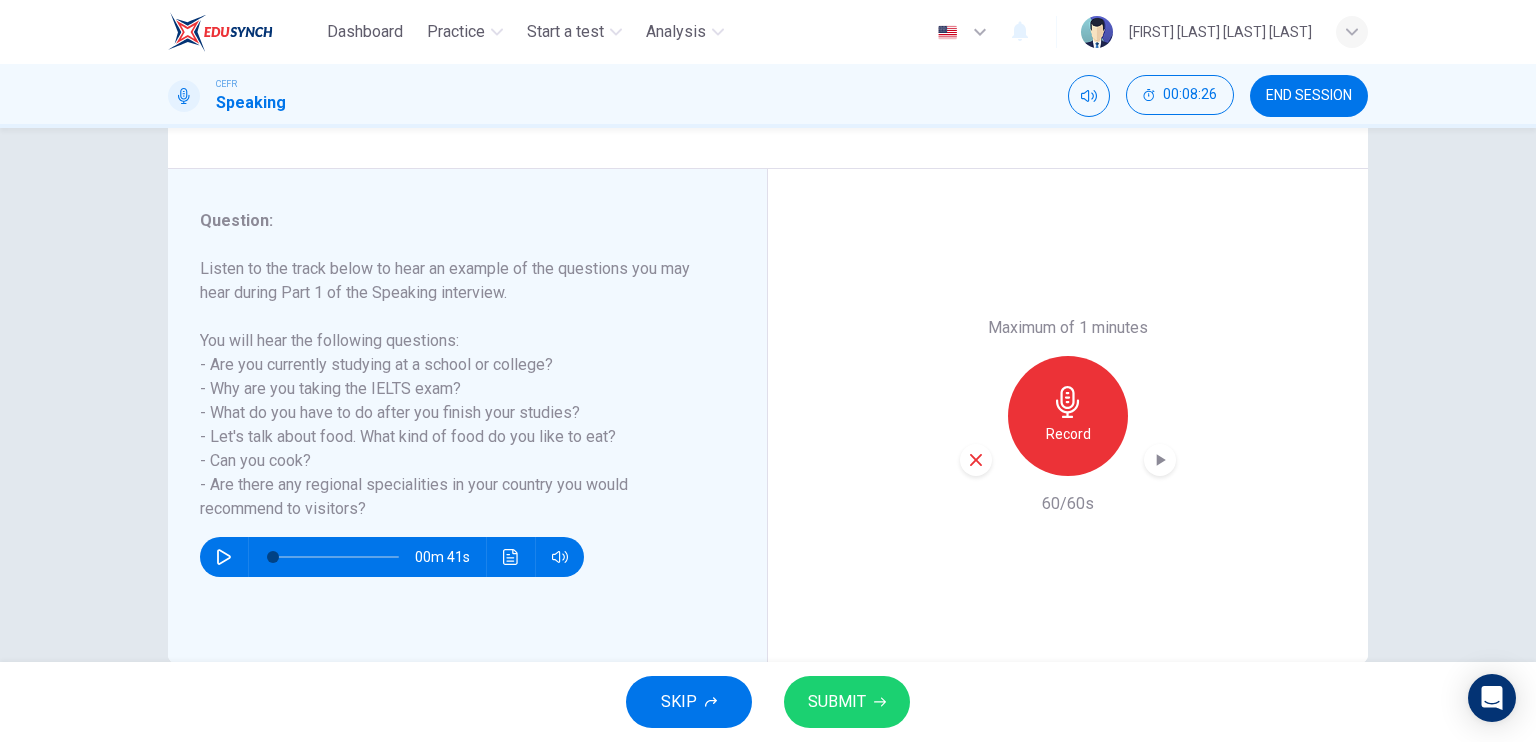 drag, startPoint x: 875, startPoint y: 699, endPoint x: 871, endPoint y: 687, distance: 12.649111 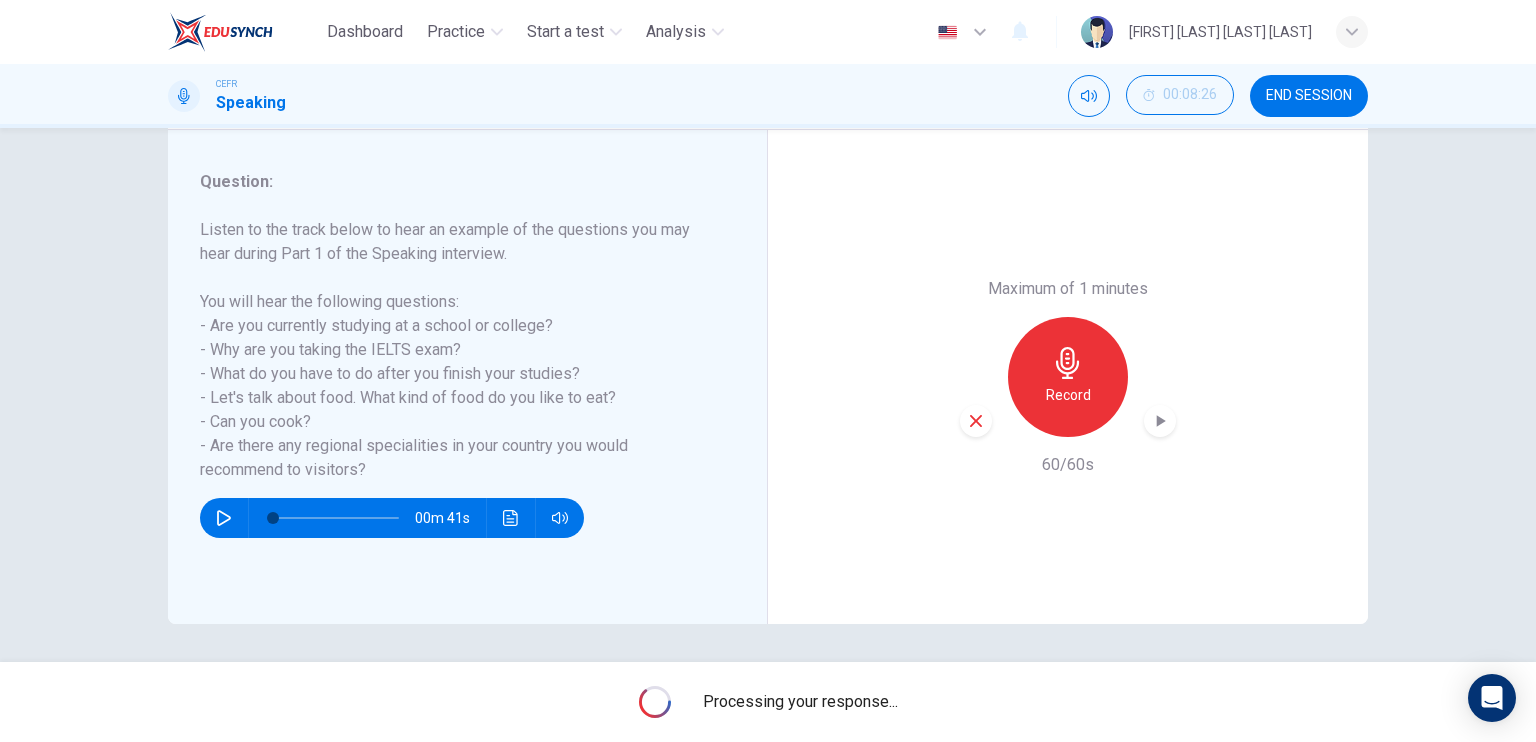 scroll, scrollTop: 240, scrollLeft: 0, axis: vertical 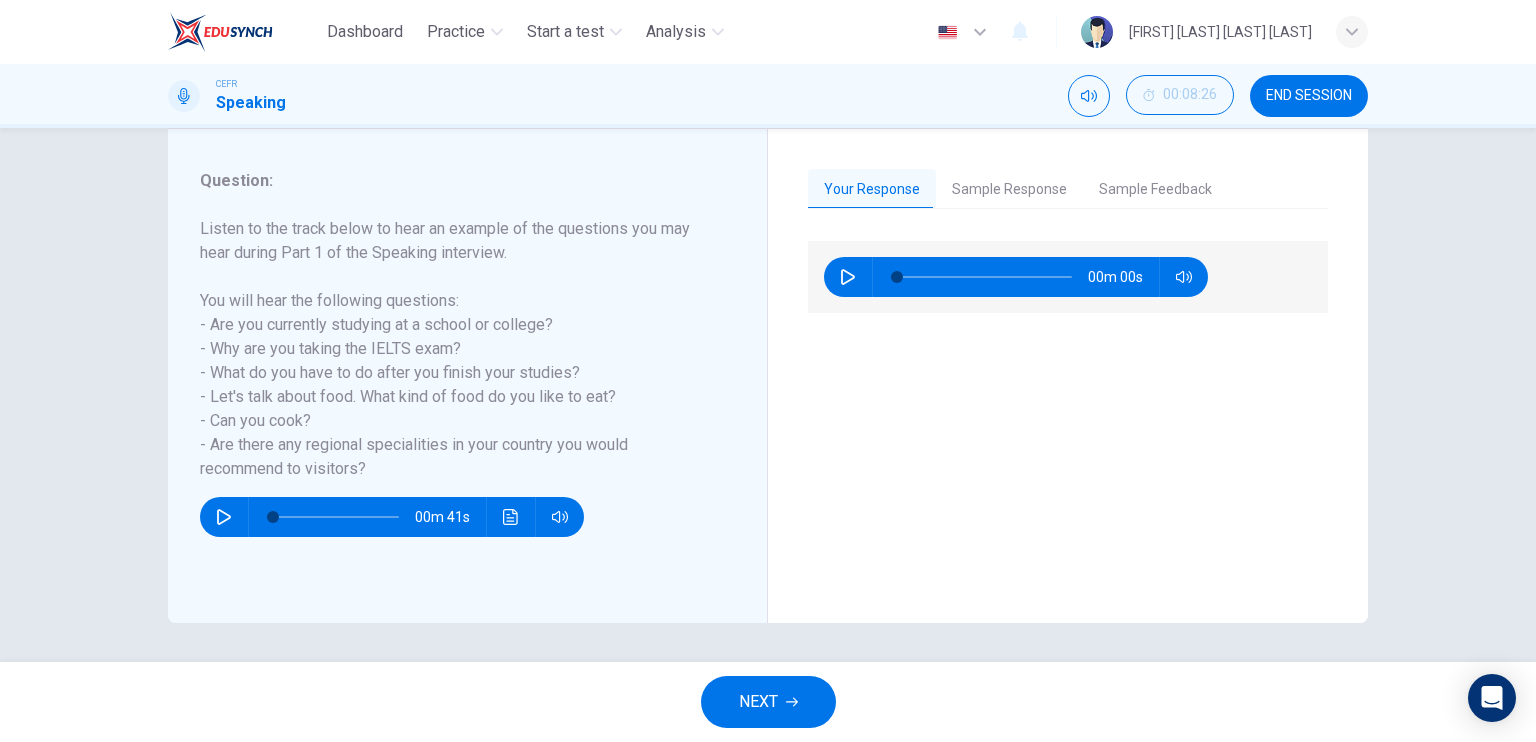 click on "Sample Response" at bounding box center [1009, 190] 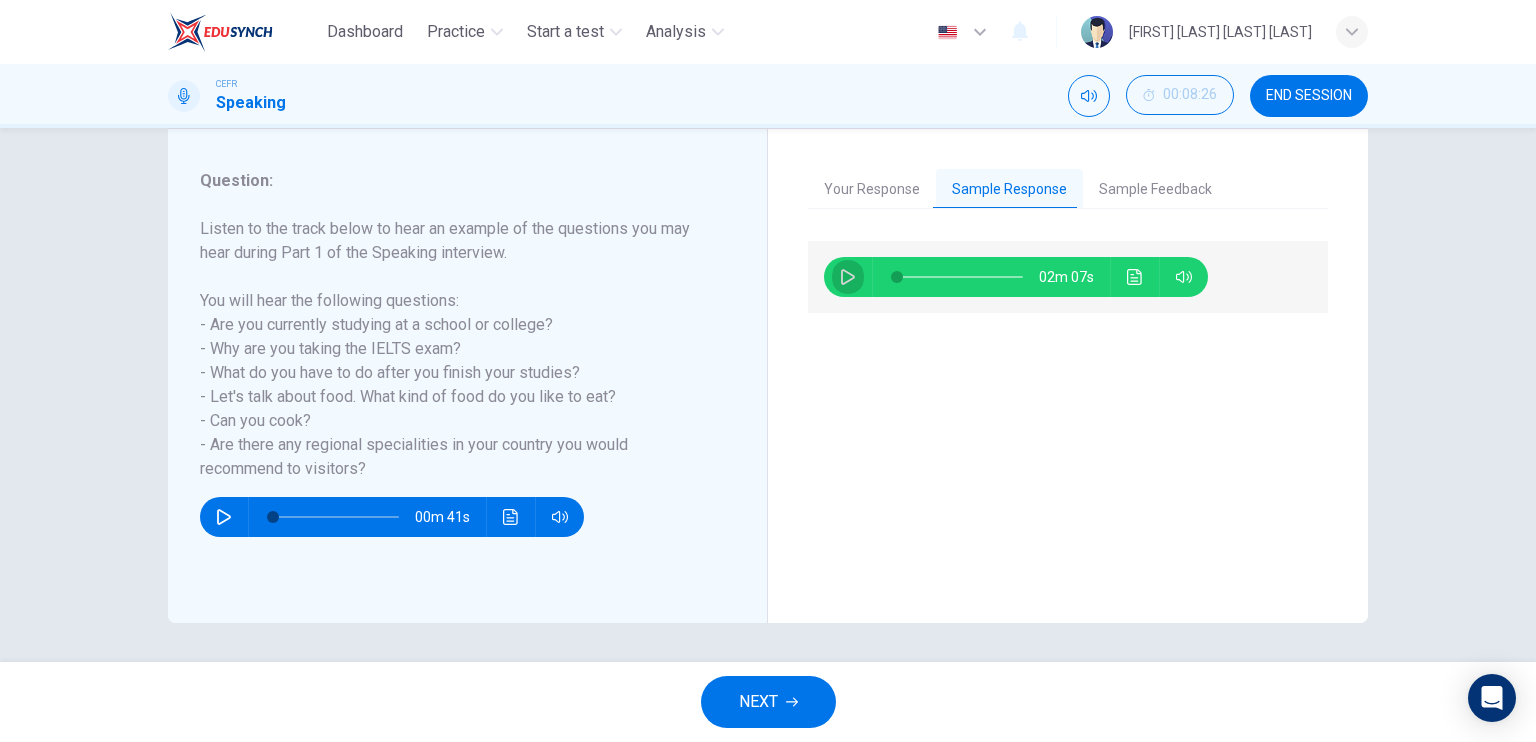 click at bounding box center (848, 277) 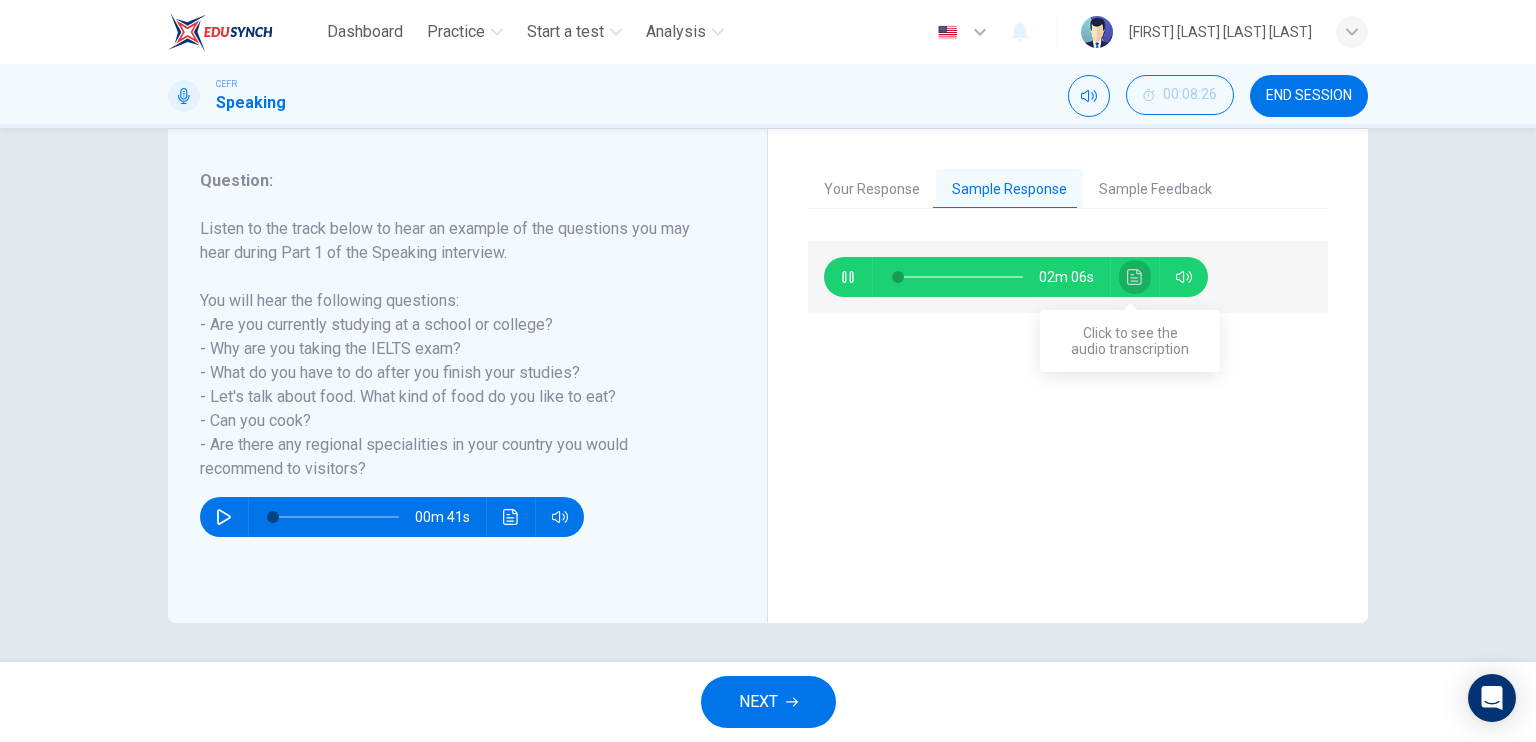 click at bounding box center [1135, 277] 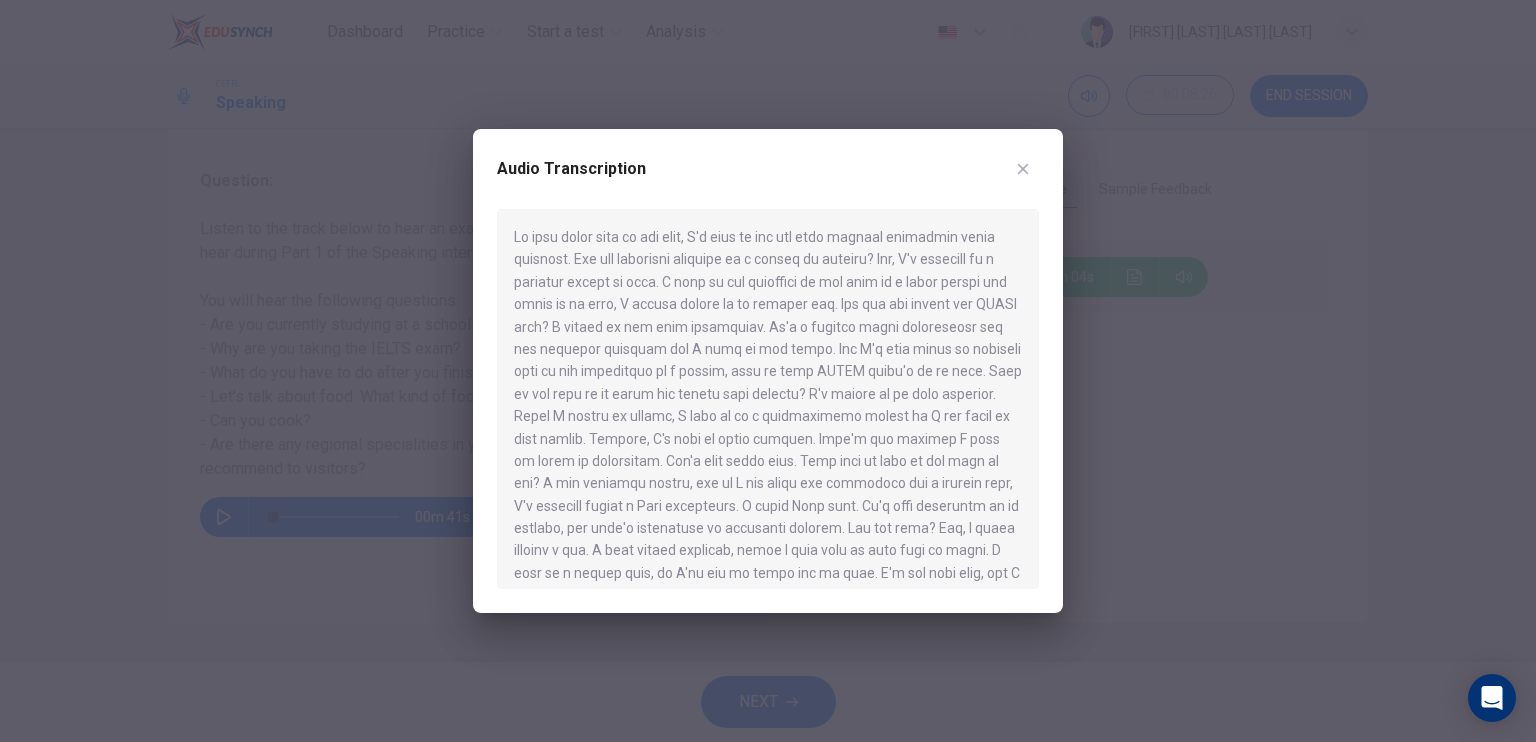 click at bounding box center [768, 371] 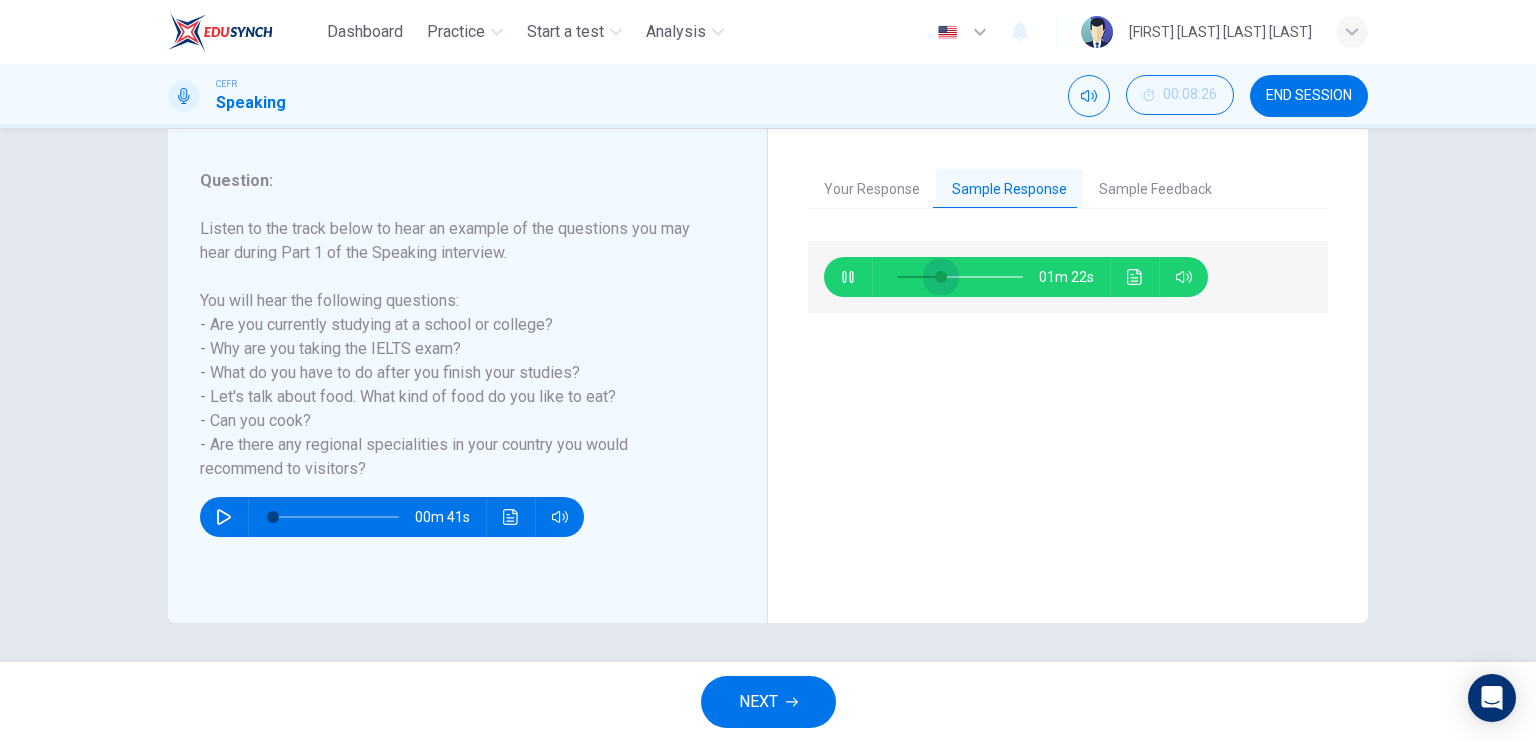 click at bounding box center [960, 277] 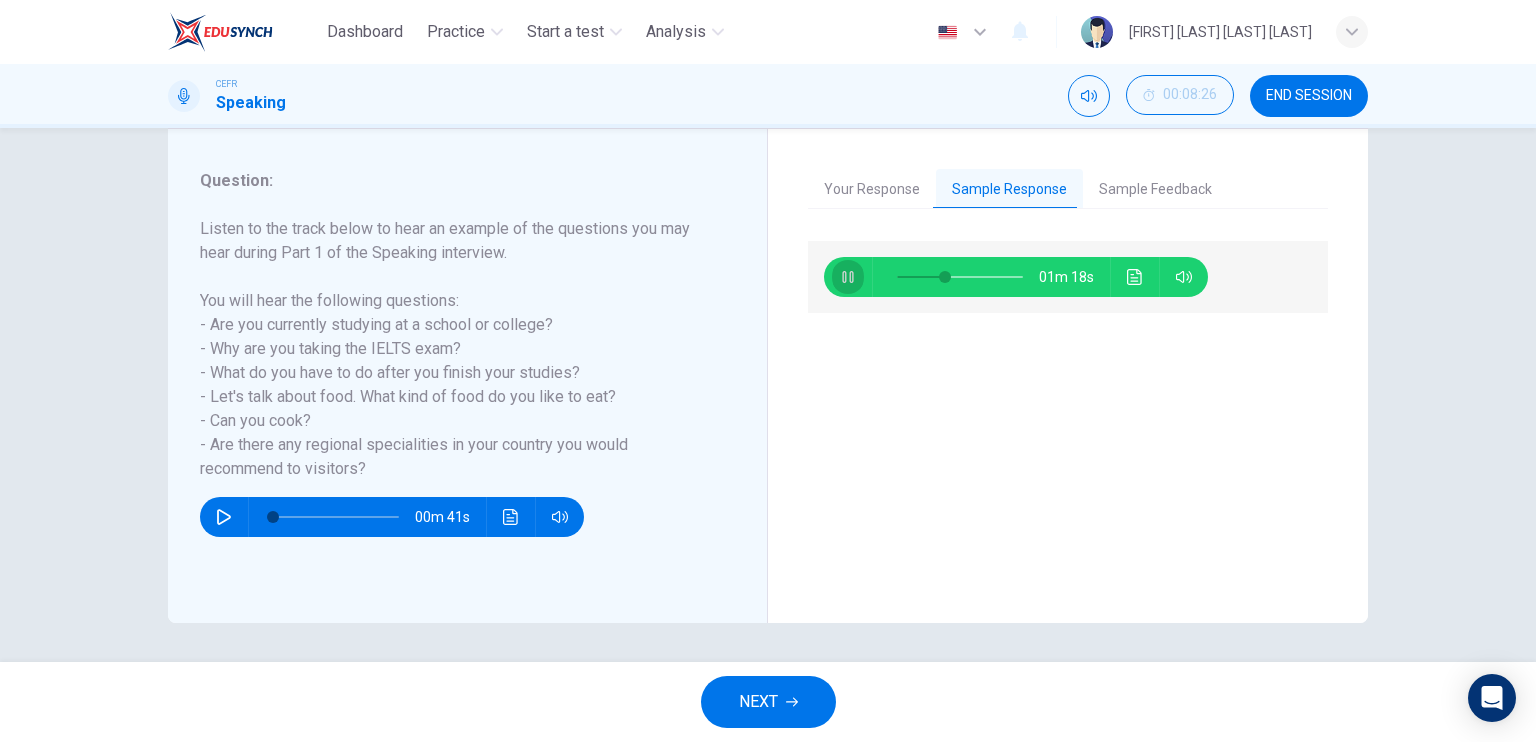 drag, startPoint x: 836, startPoint y: 282, endPoint x: 848, endPoint y: 232, distance: 51.41984 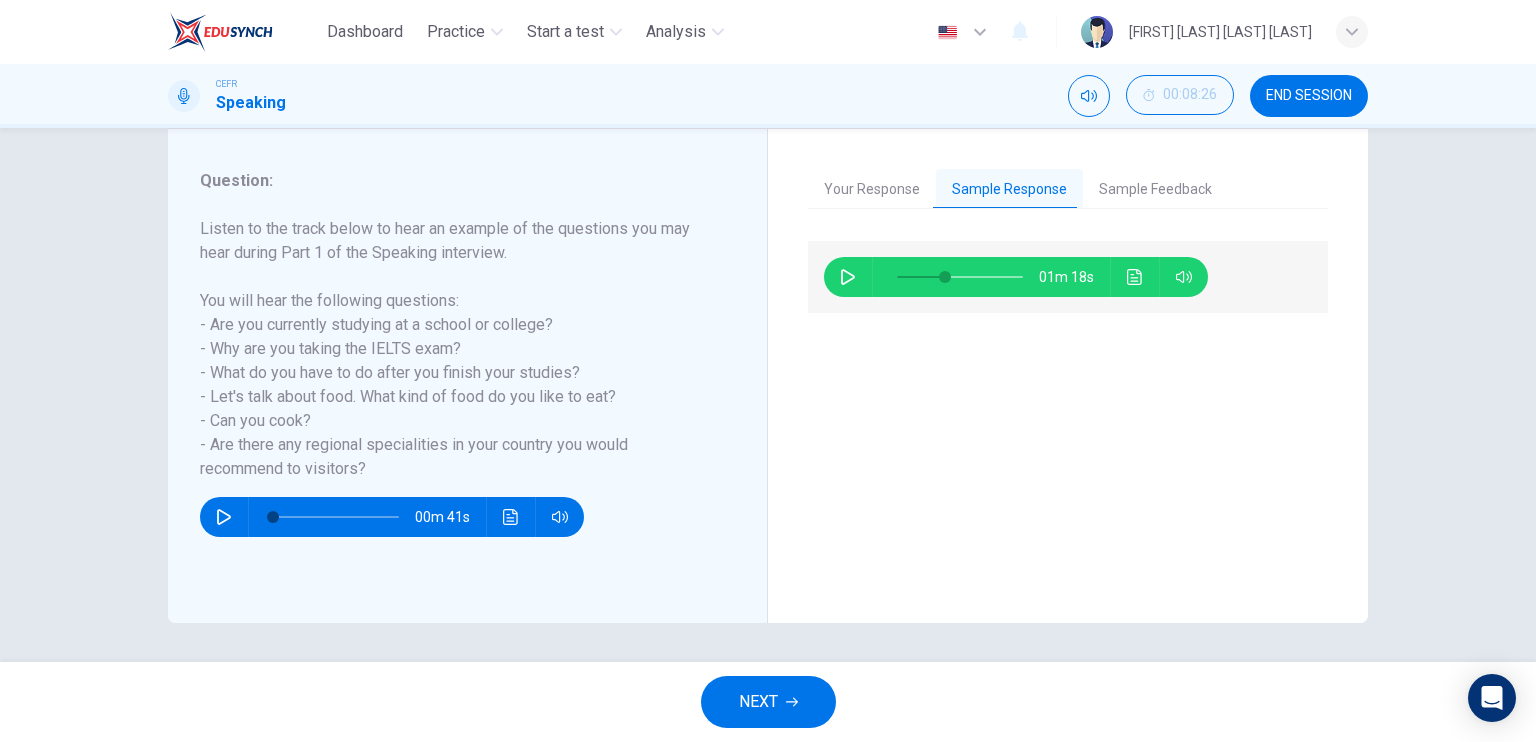 click on "Your Response" at bounding box center [872, 190] 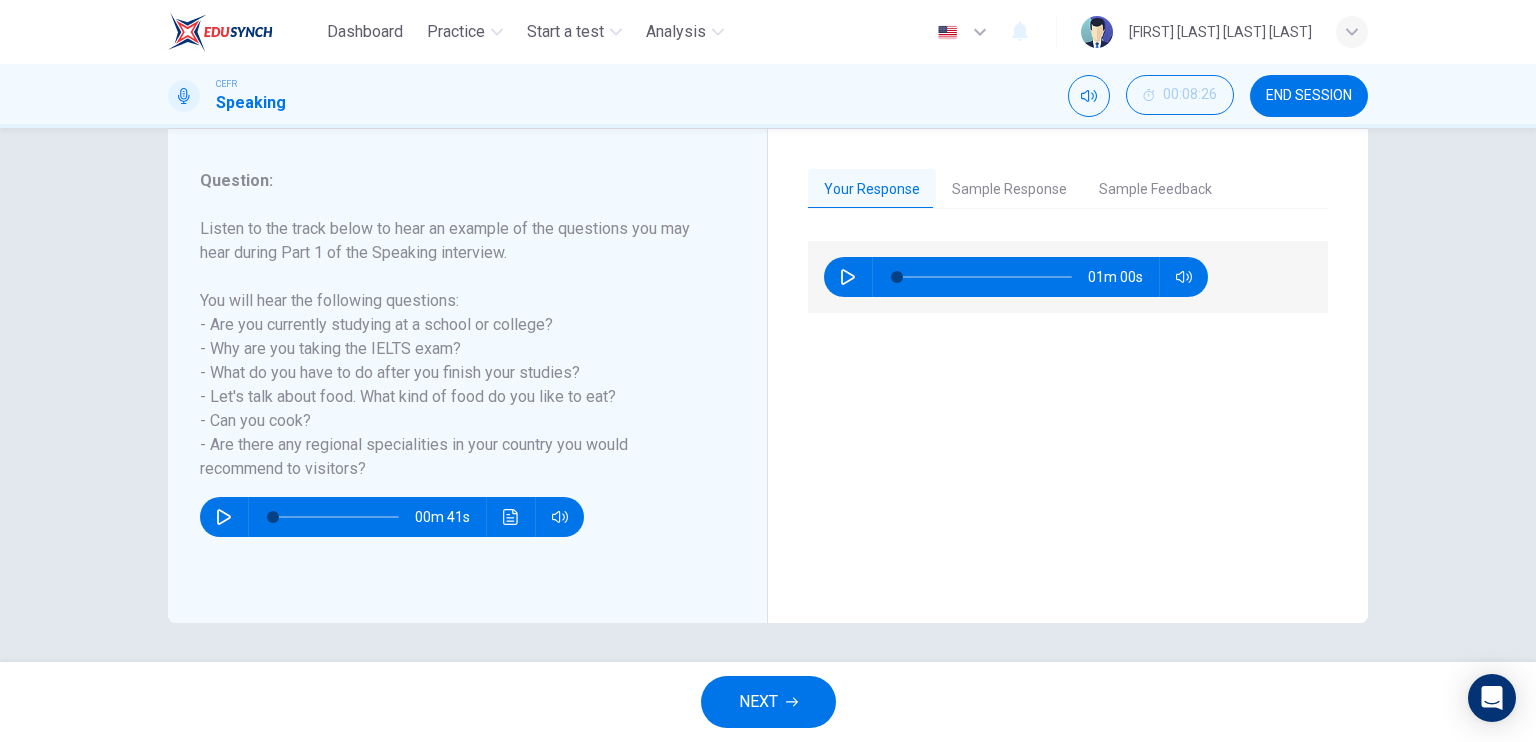 click at bounding box center [848, 277] 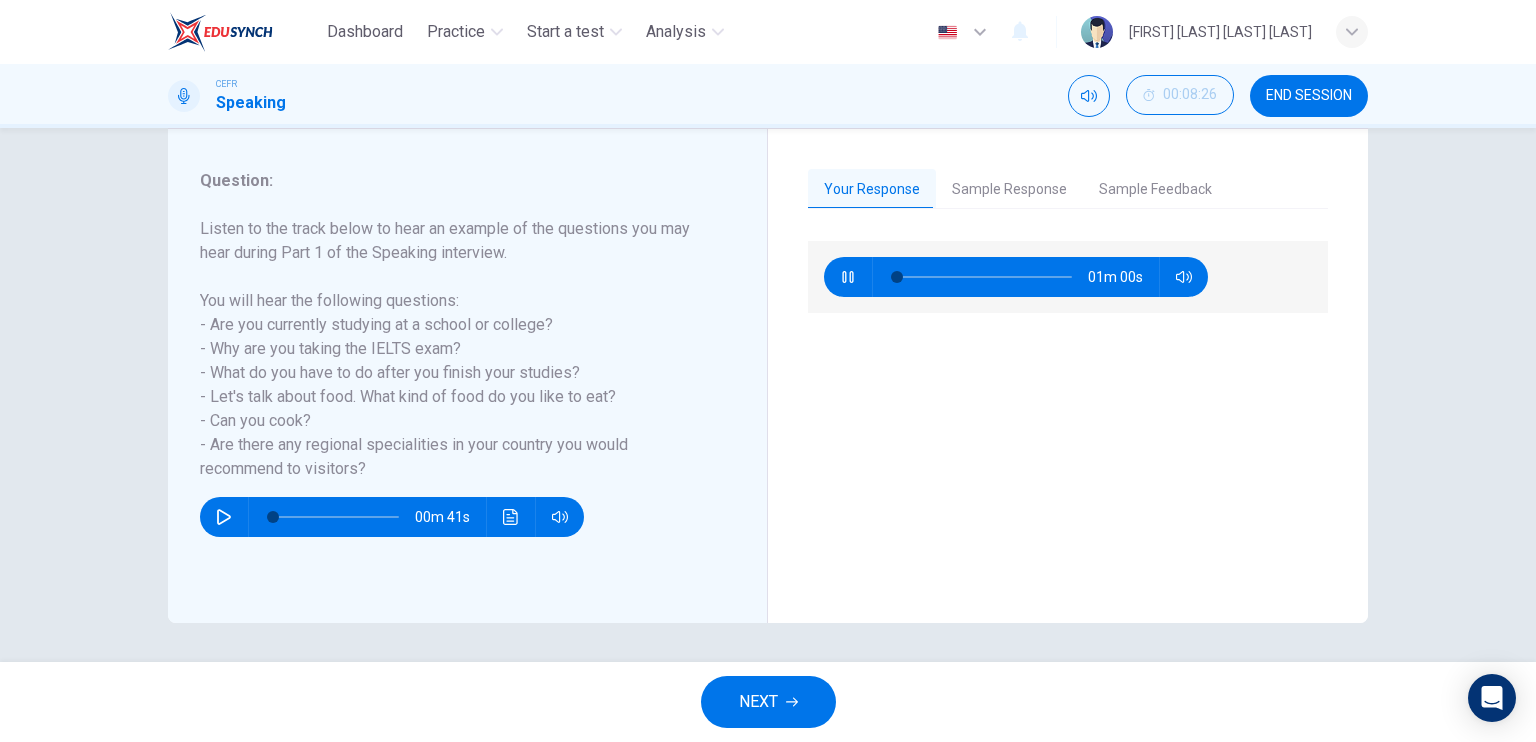 click on "Sample Feedback" at bounding box center (1155, 190) 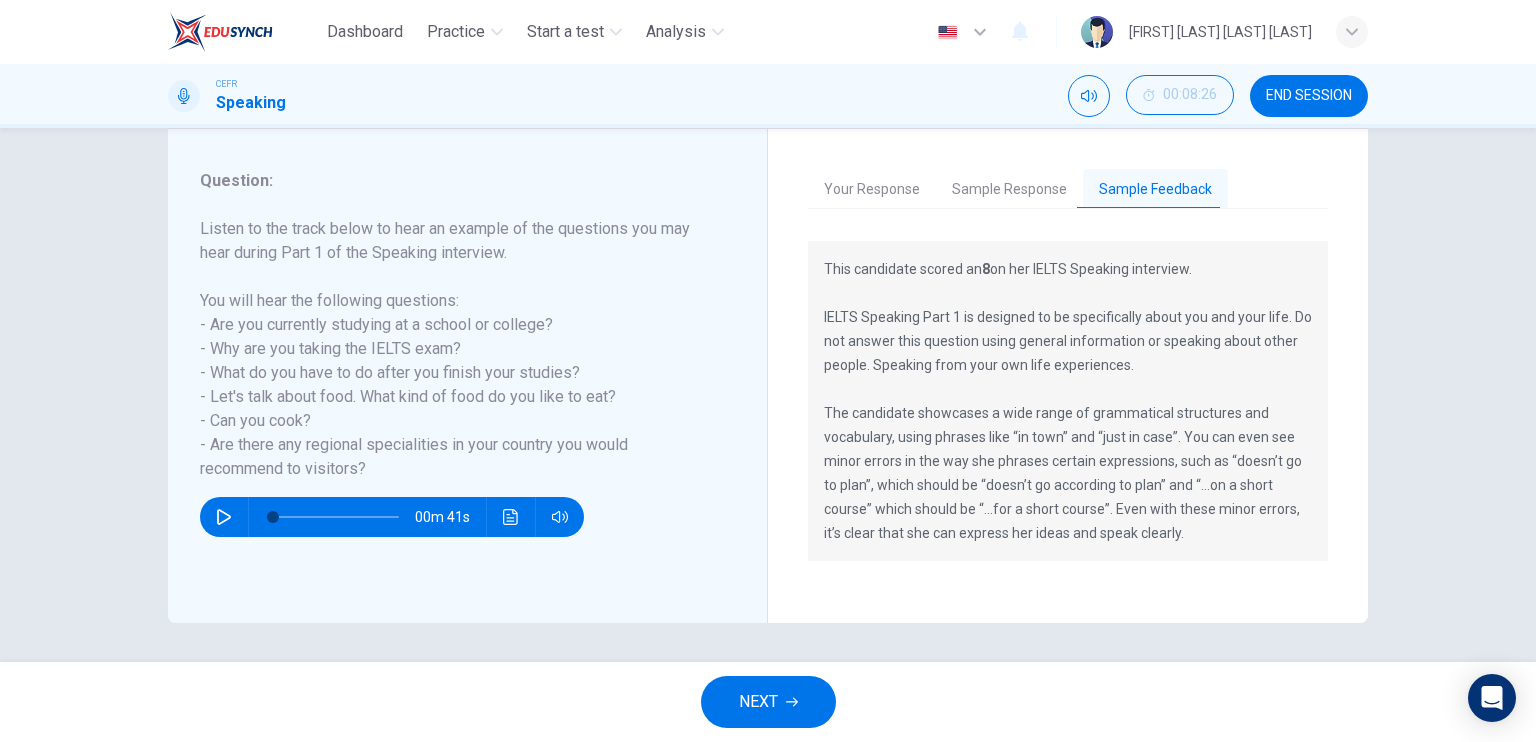 click on "Sample Response" at bounding box center (1009, 190) 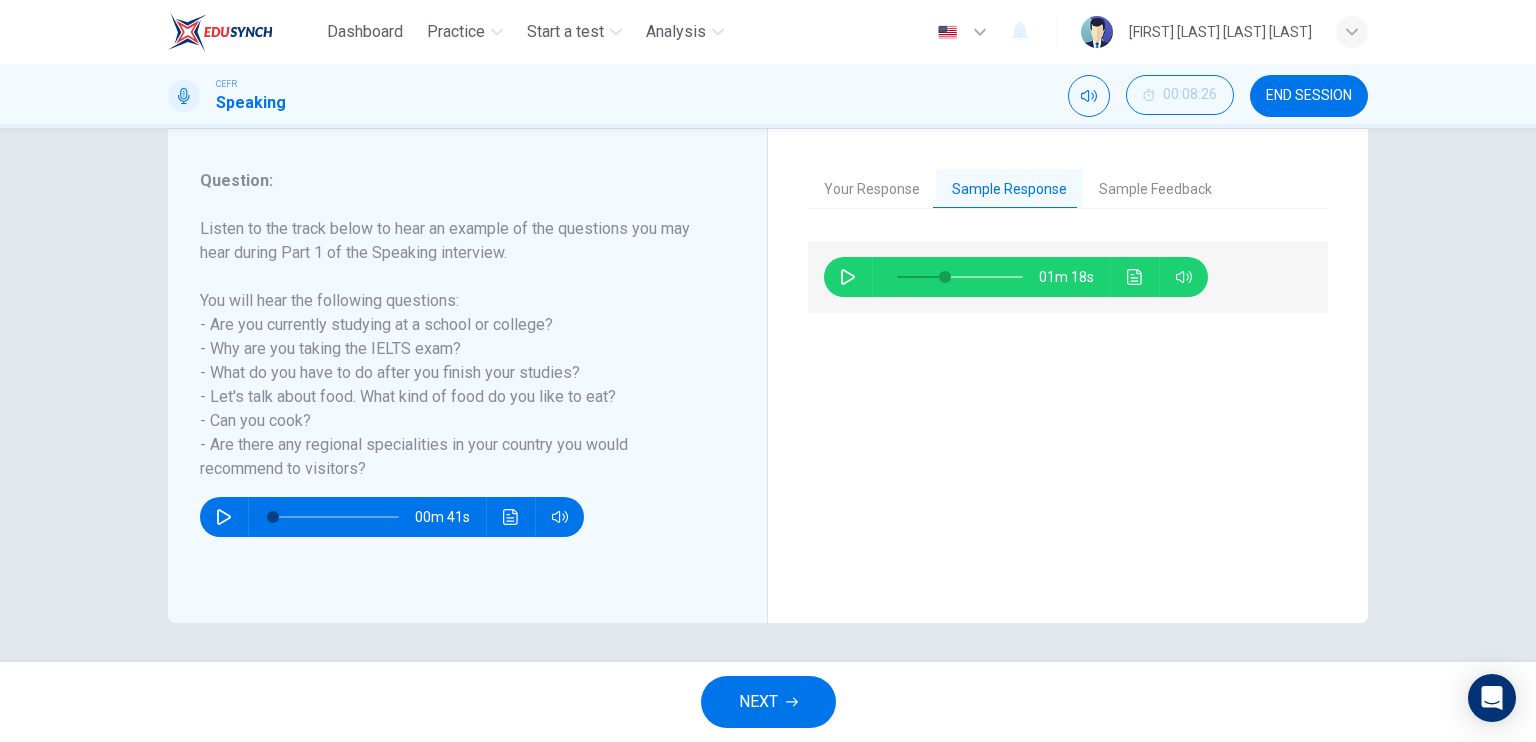 click at bounding box center (1135, 277) 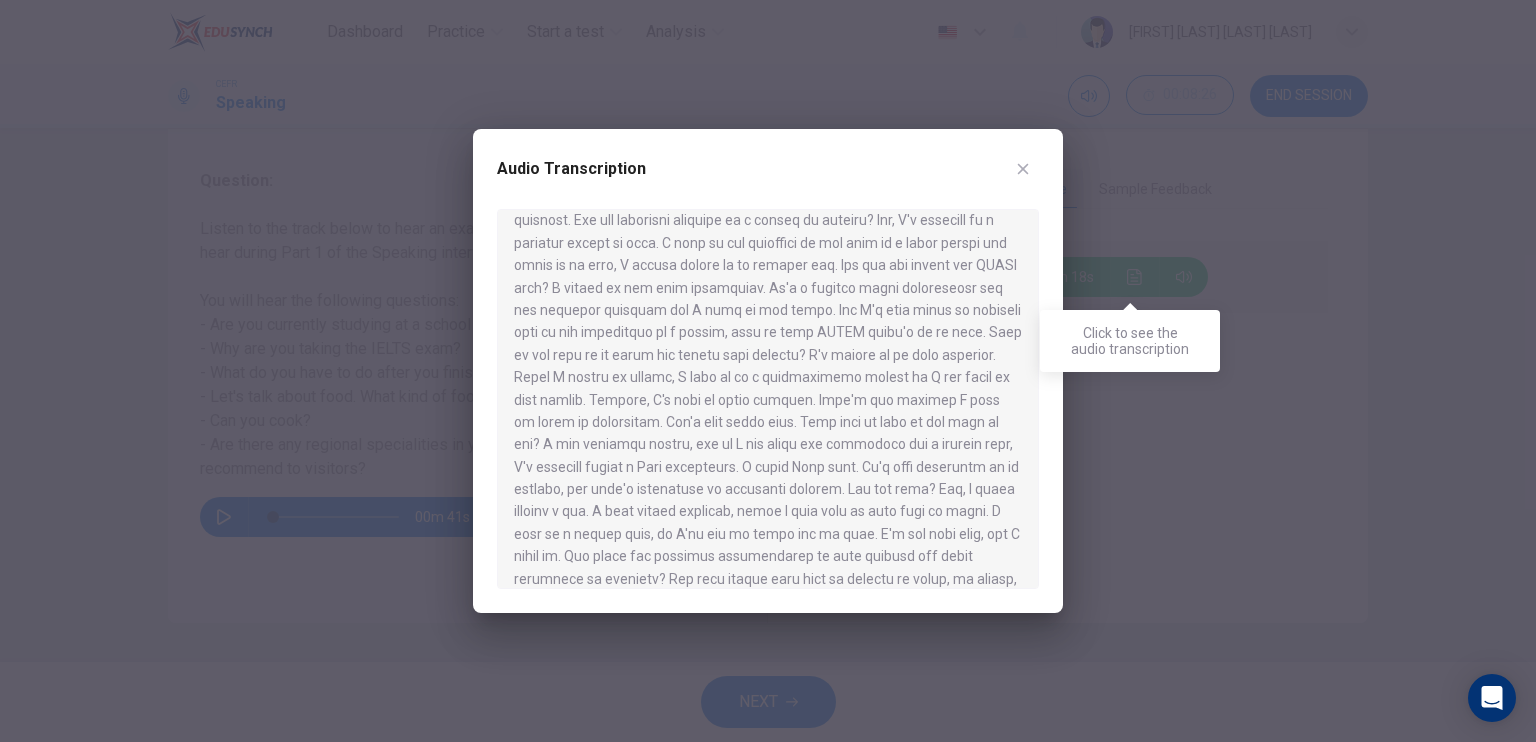 scroll, scrollTop: 124, scrollLeft: 0, axis: vertical 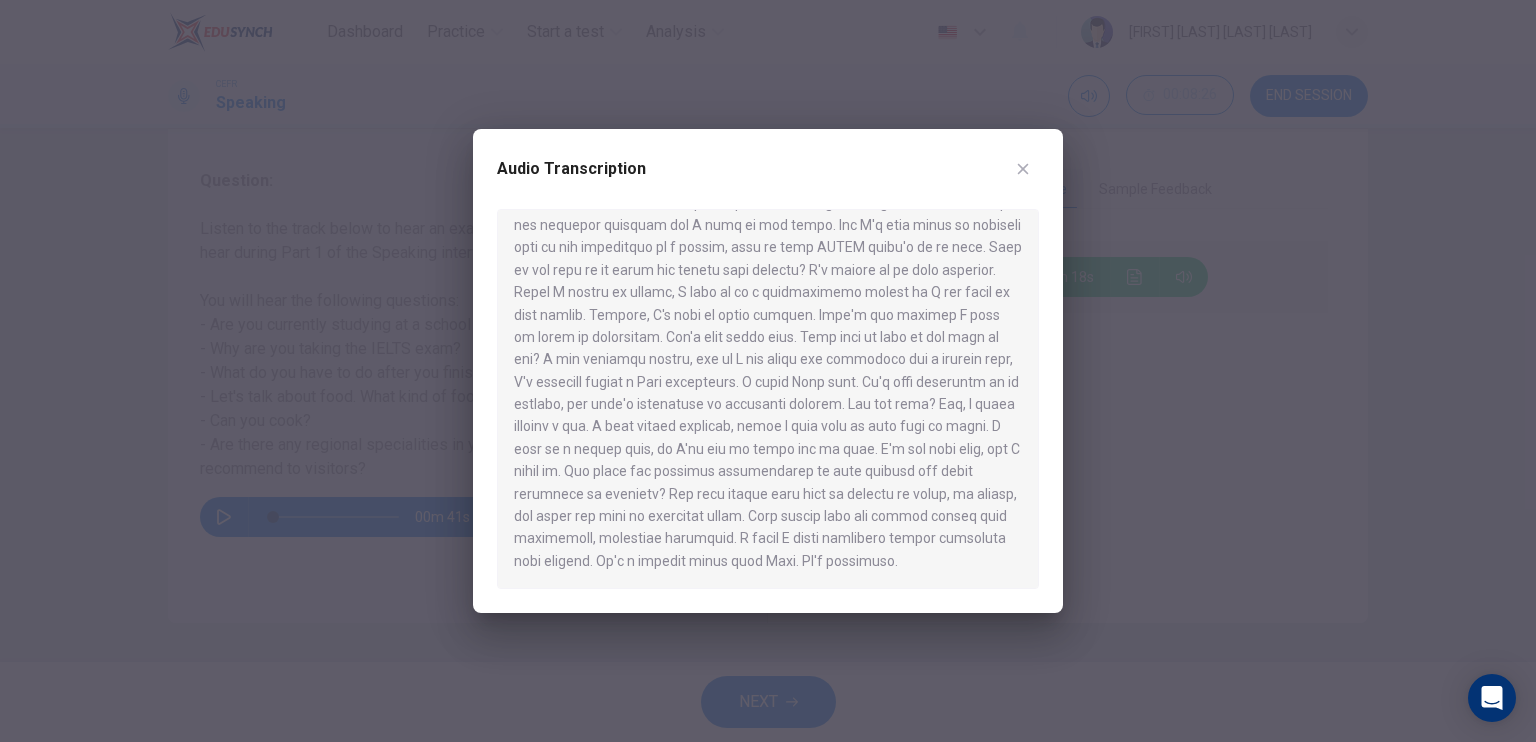 click on "Audio Transcription" at bounding box center (768, 371) 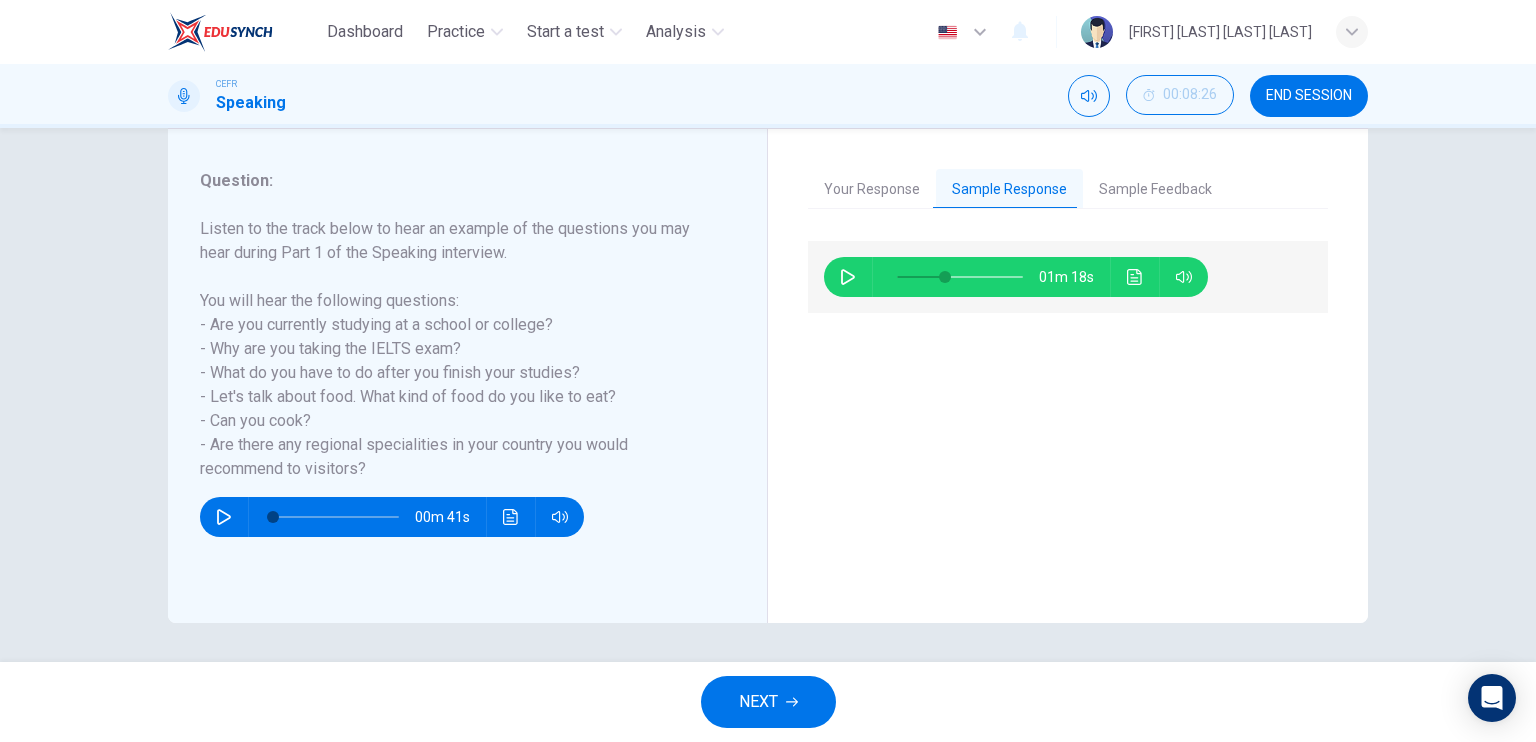 drag, startPoint x: 805, startPoint y: 692, endPoint x: 785, endPoint y: 644, distance: 52 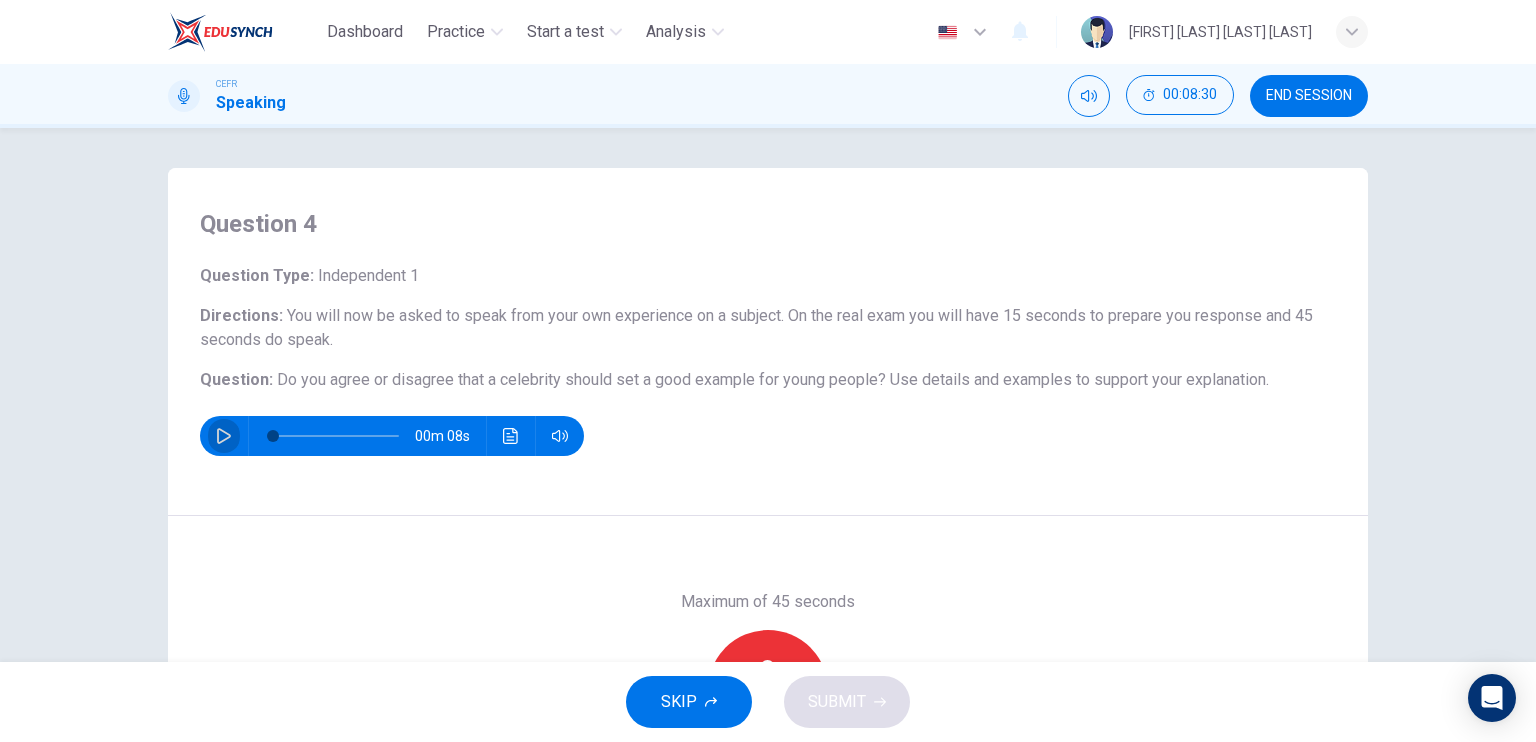 click at bounding box center (224, 436) 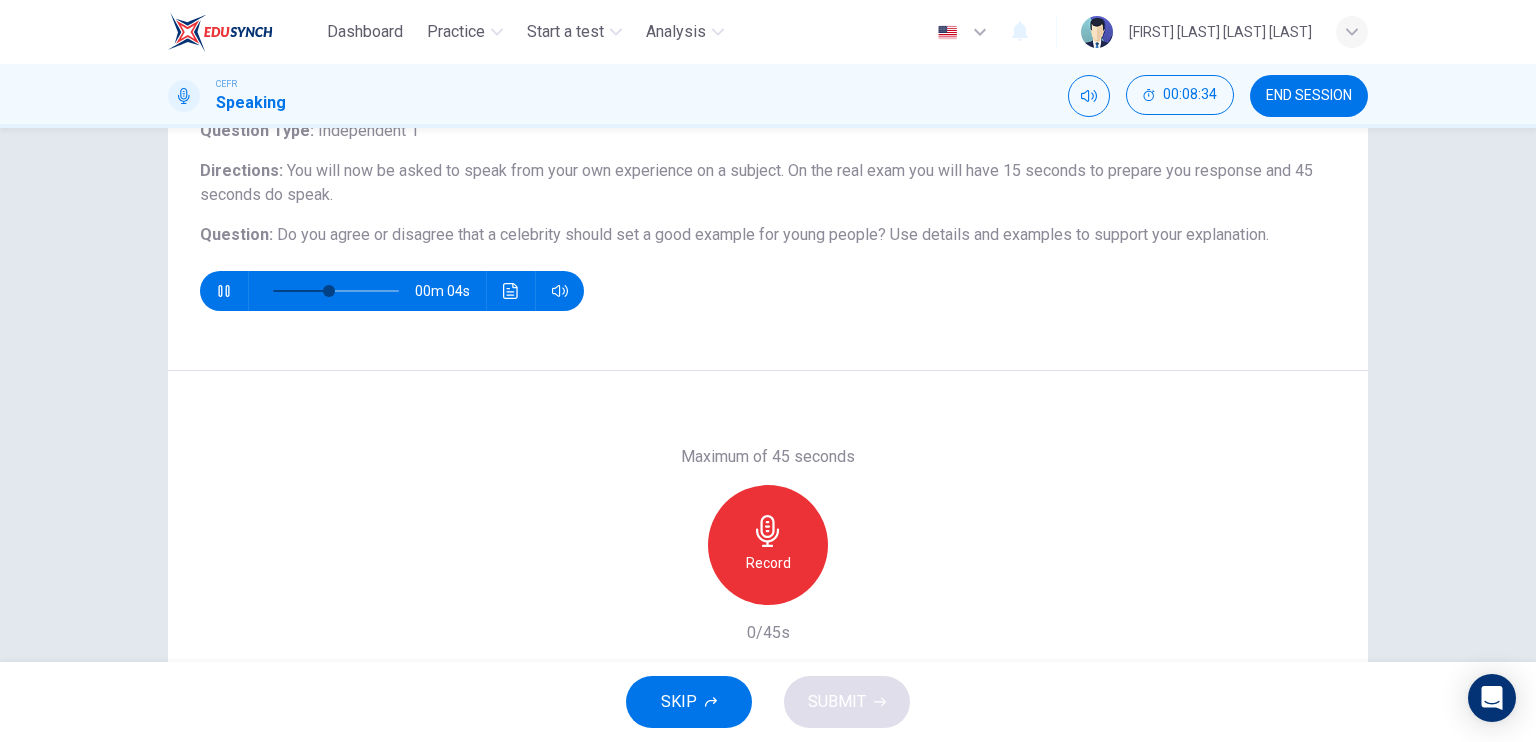 scroll, scrollTop: 140, scrollLeft: 0, axis: vertical 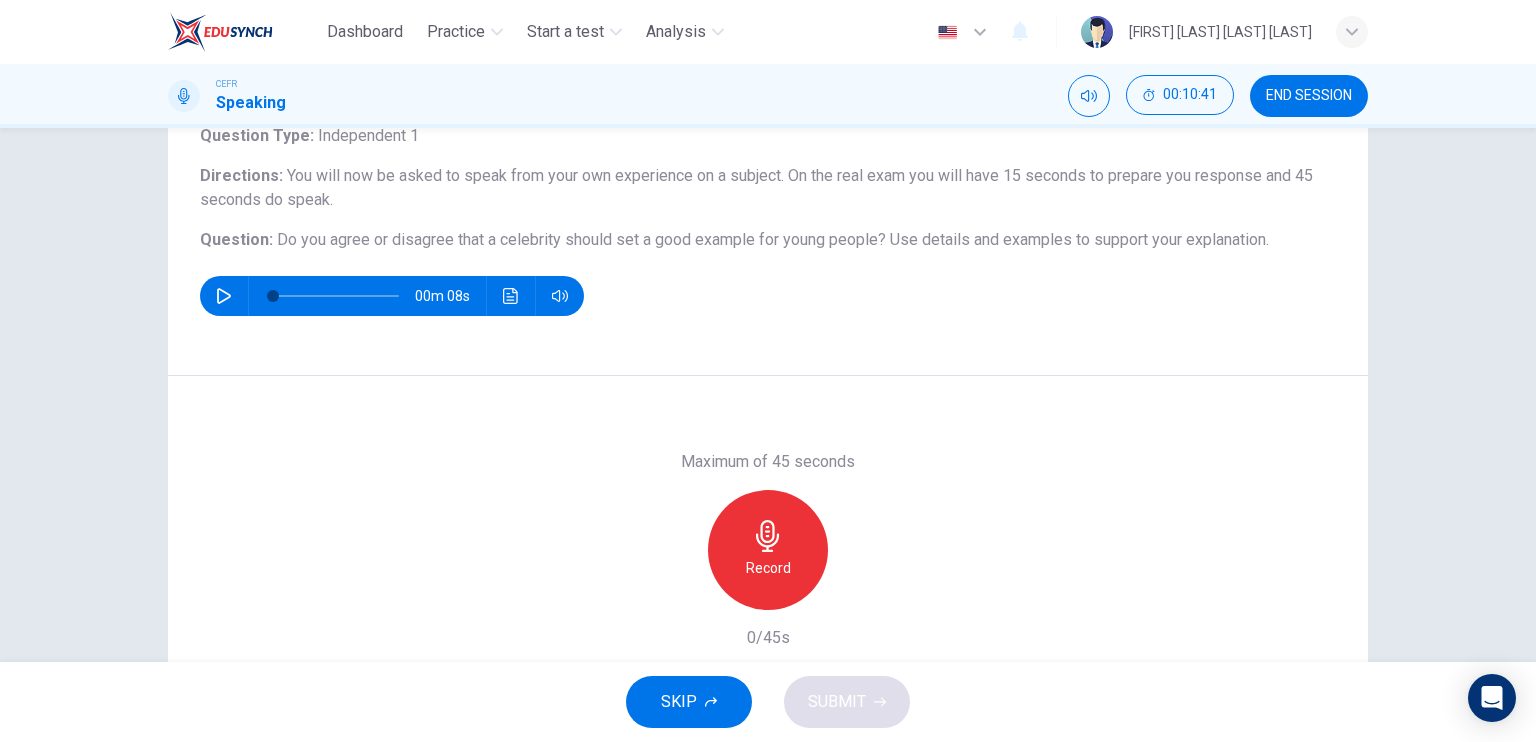 drag, startPoint x: 737, startPoint y: 514, endPoint x: 752, endPoint y: 505, distance: 17.492855 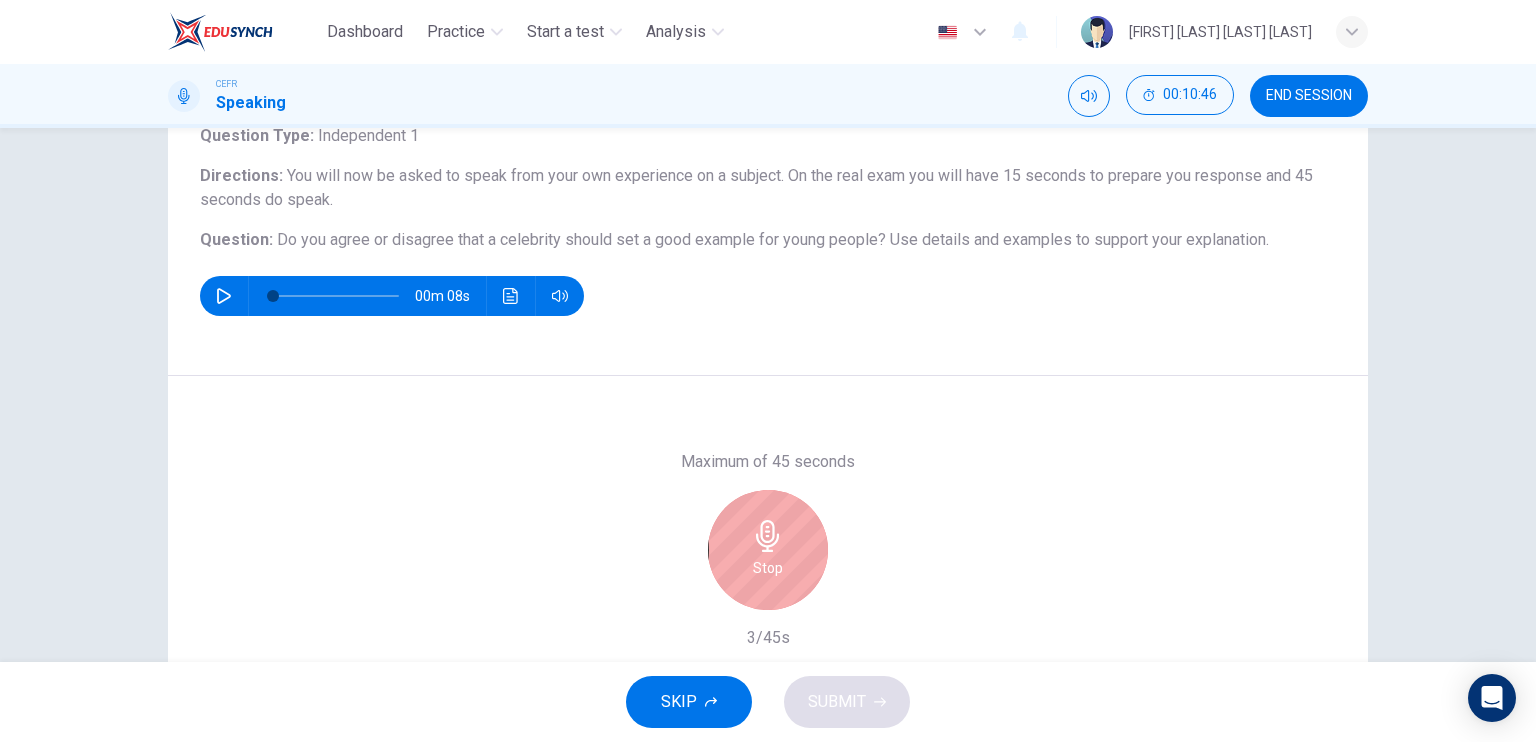 click on "Stop" at bounding box center (768, 550) 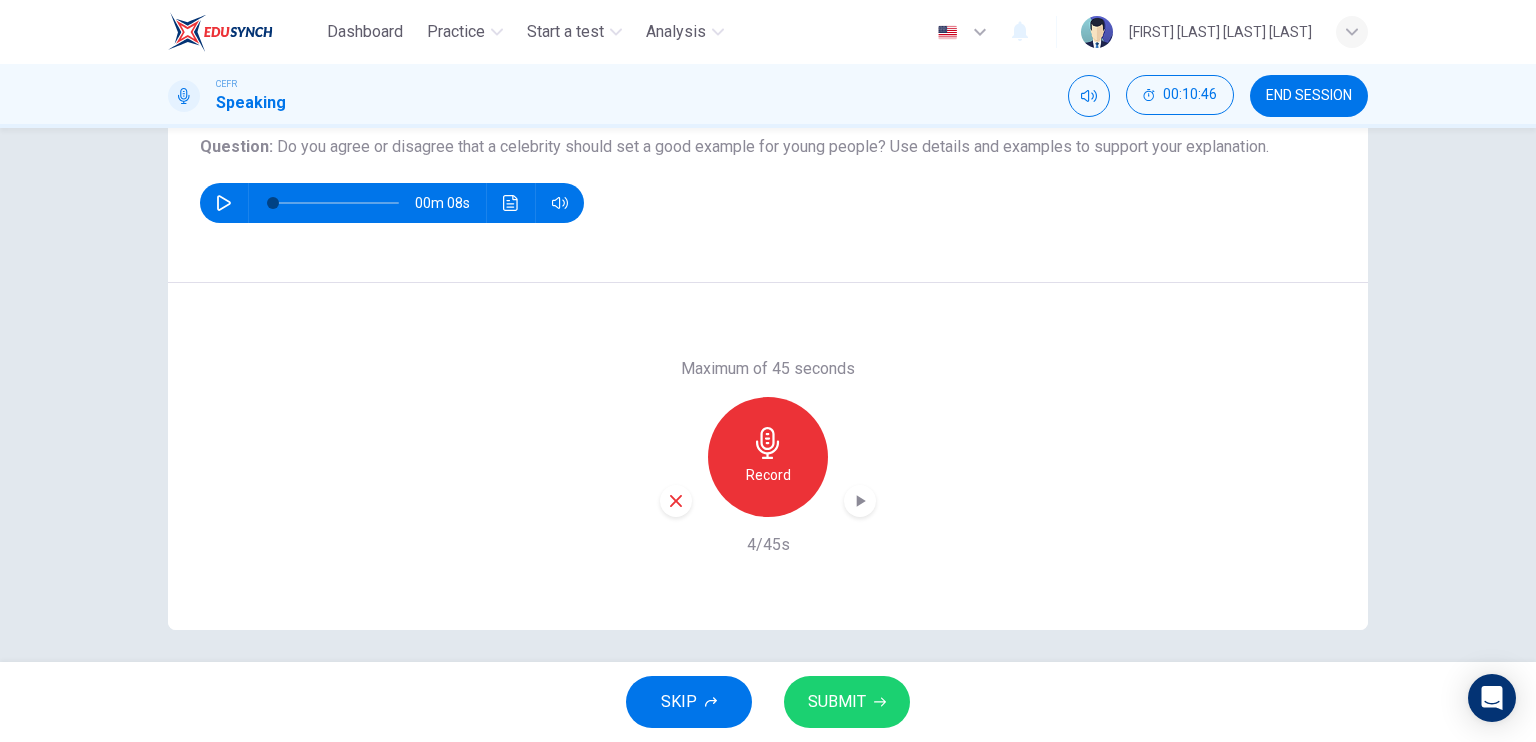 scroll, scrollTop: 240, scrollLeft: 0, axis: vertical 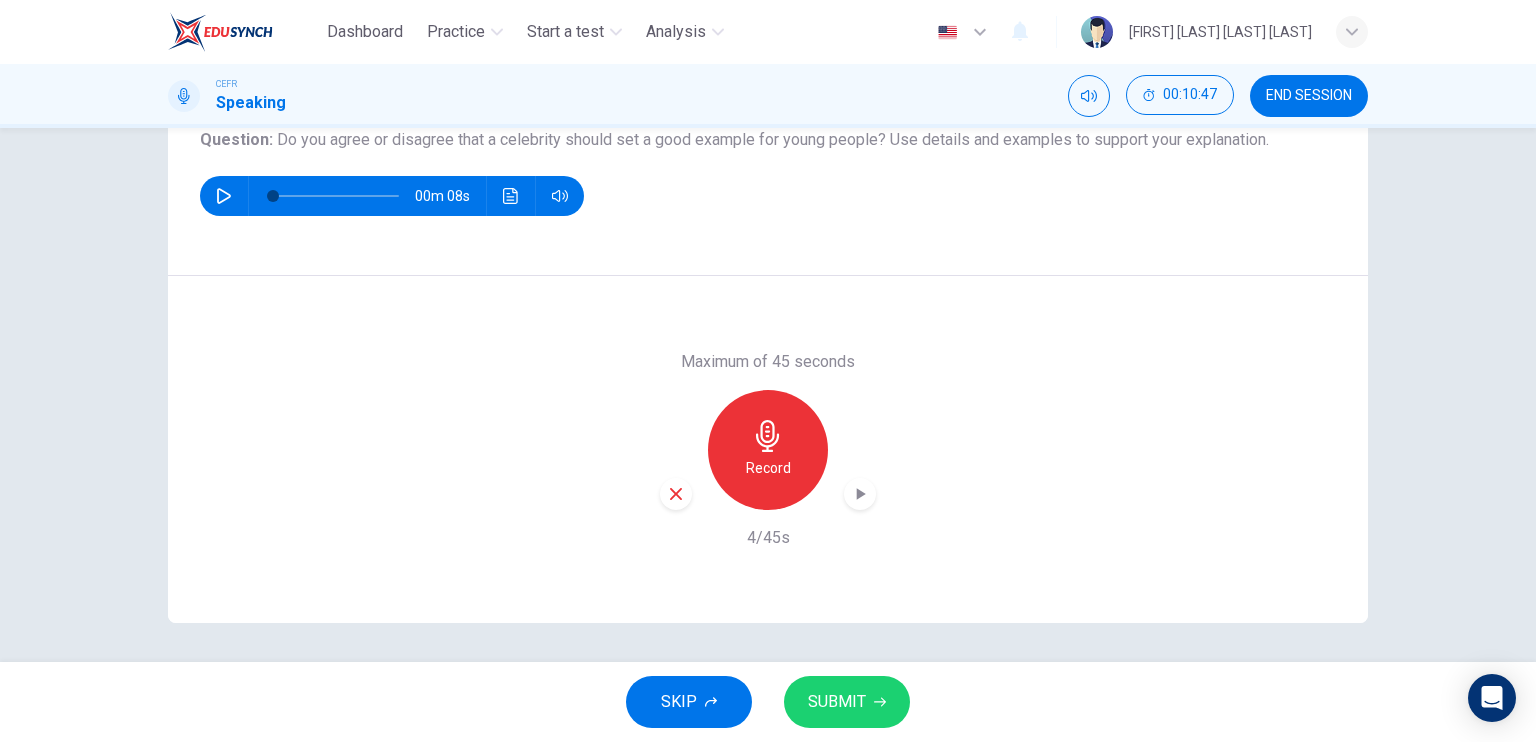 click at bounding box center [676, 494] 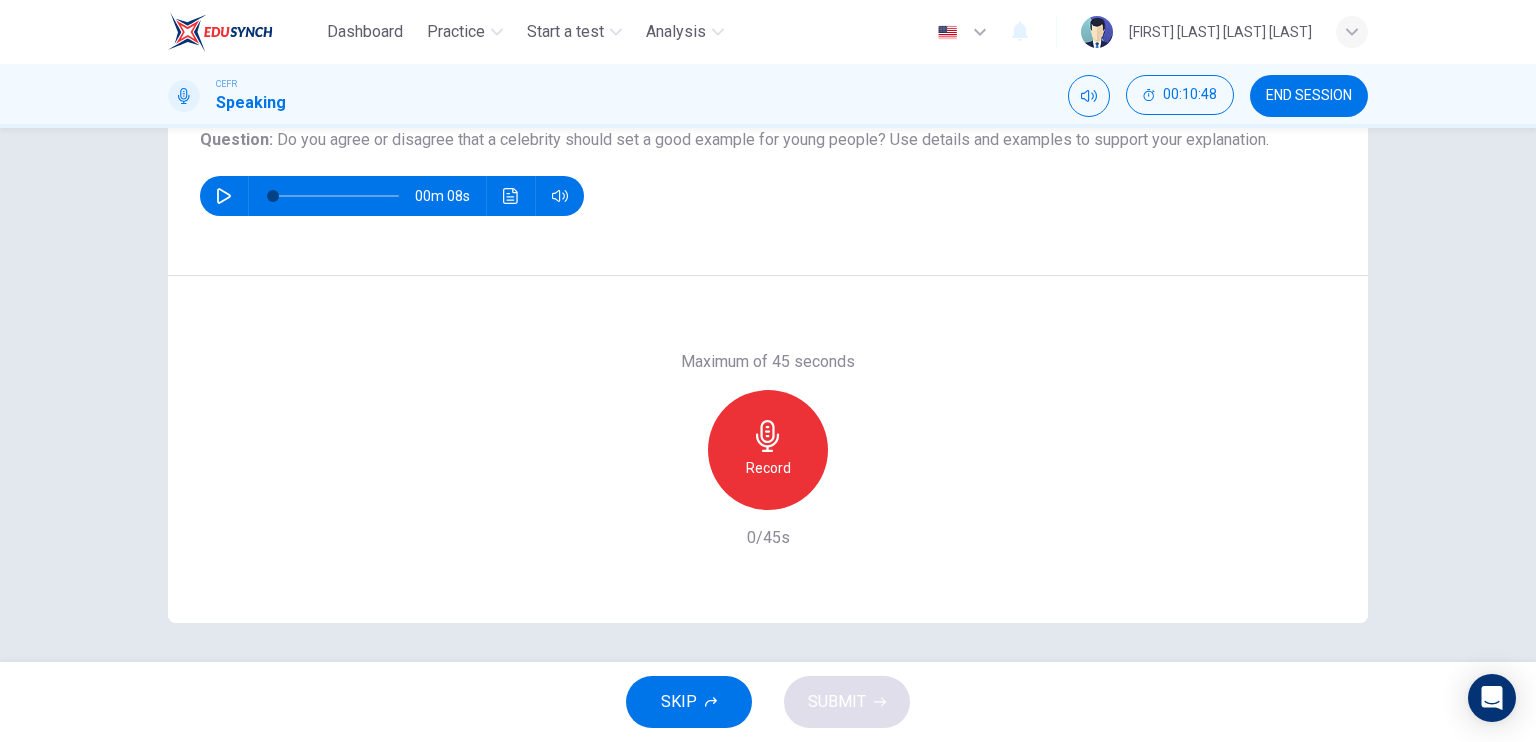 click at bounding box center [767, 436] 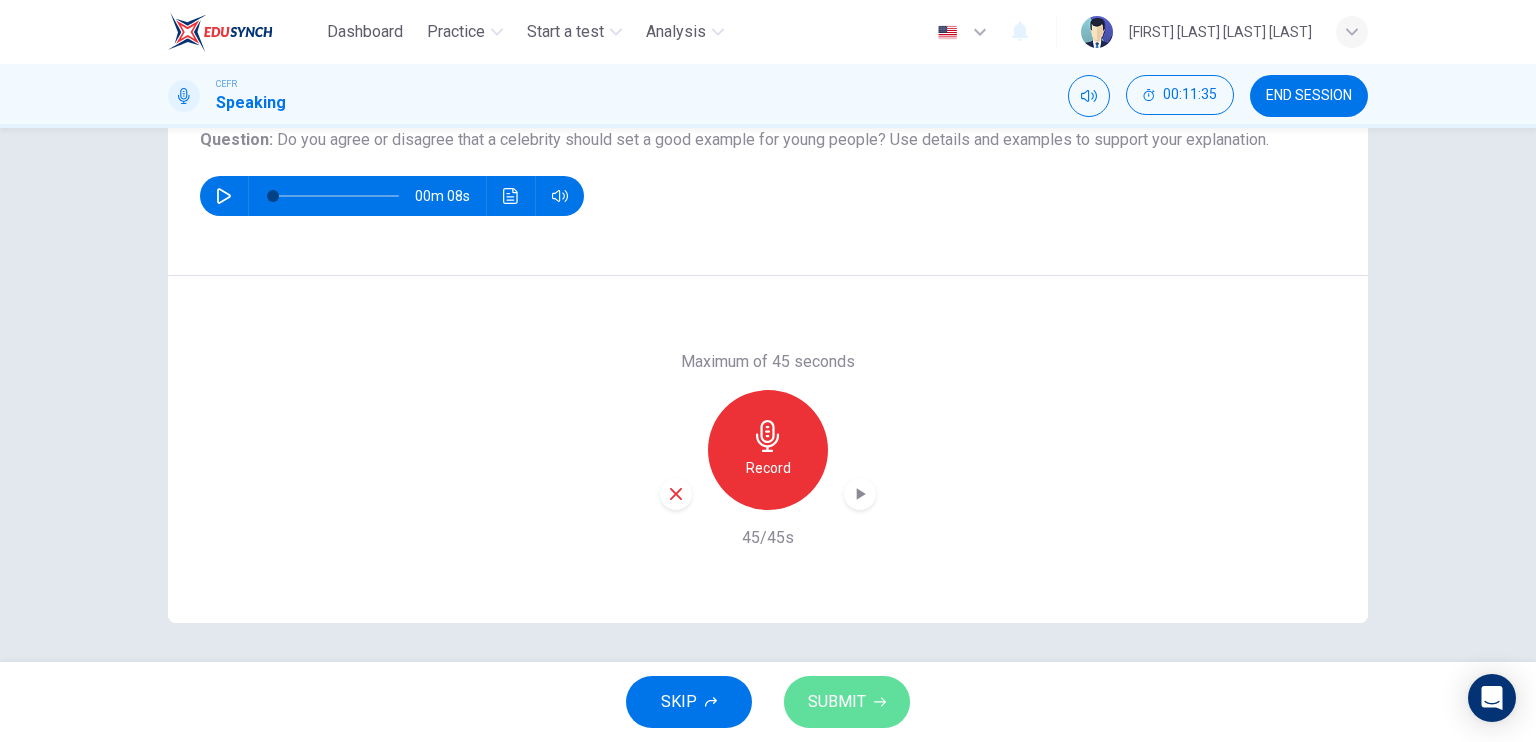 click on "SUBMIT" at bounding box center (847, 702) 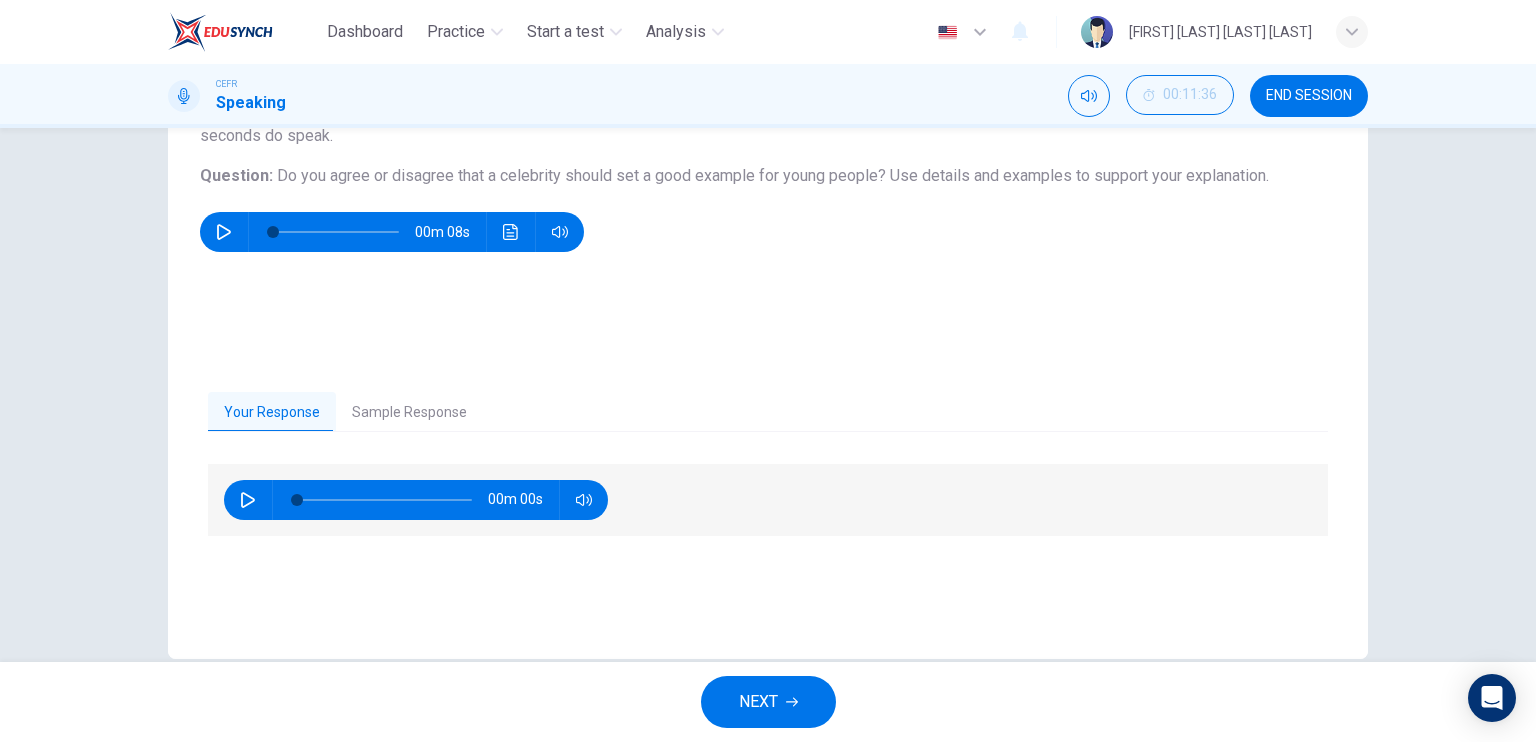 scroll, scrollTop: 140, scrollLeft: 0, axis: vertical 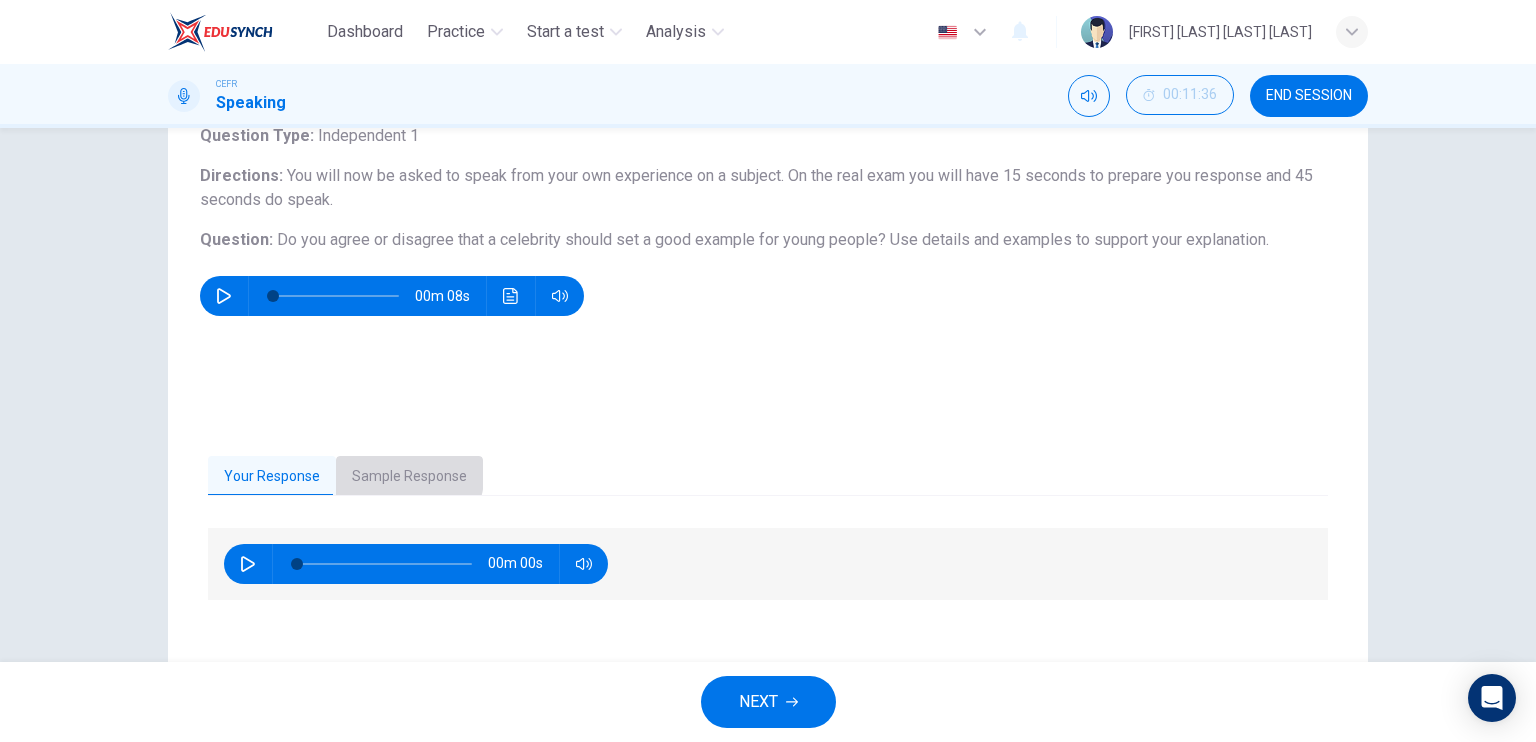 click on "Sample Response" at bounding box center [409, 477] 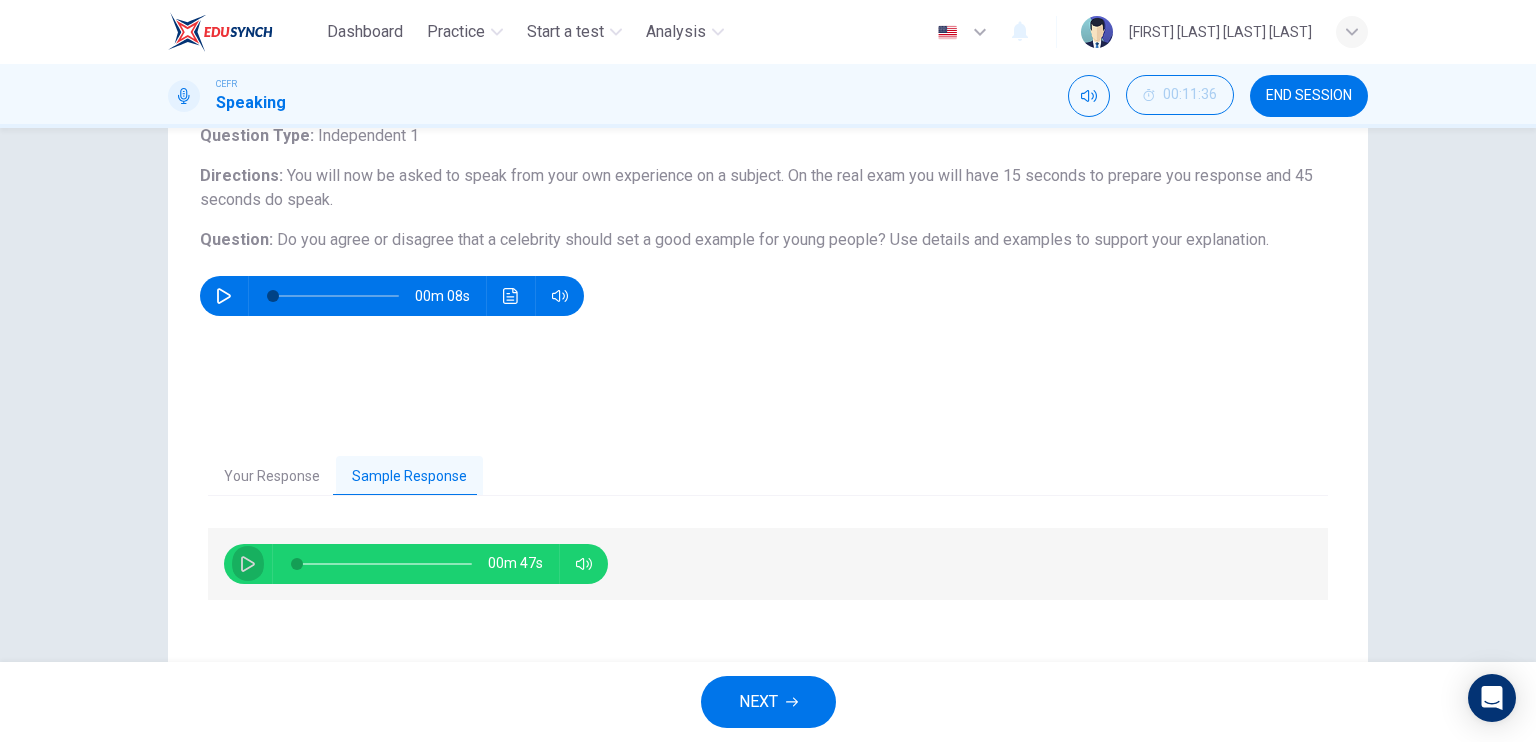 click at bounding box center (248, 564) 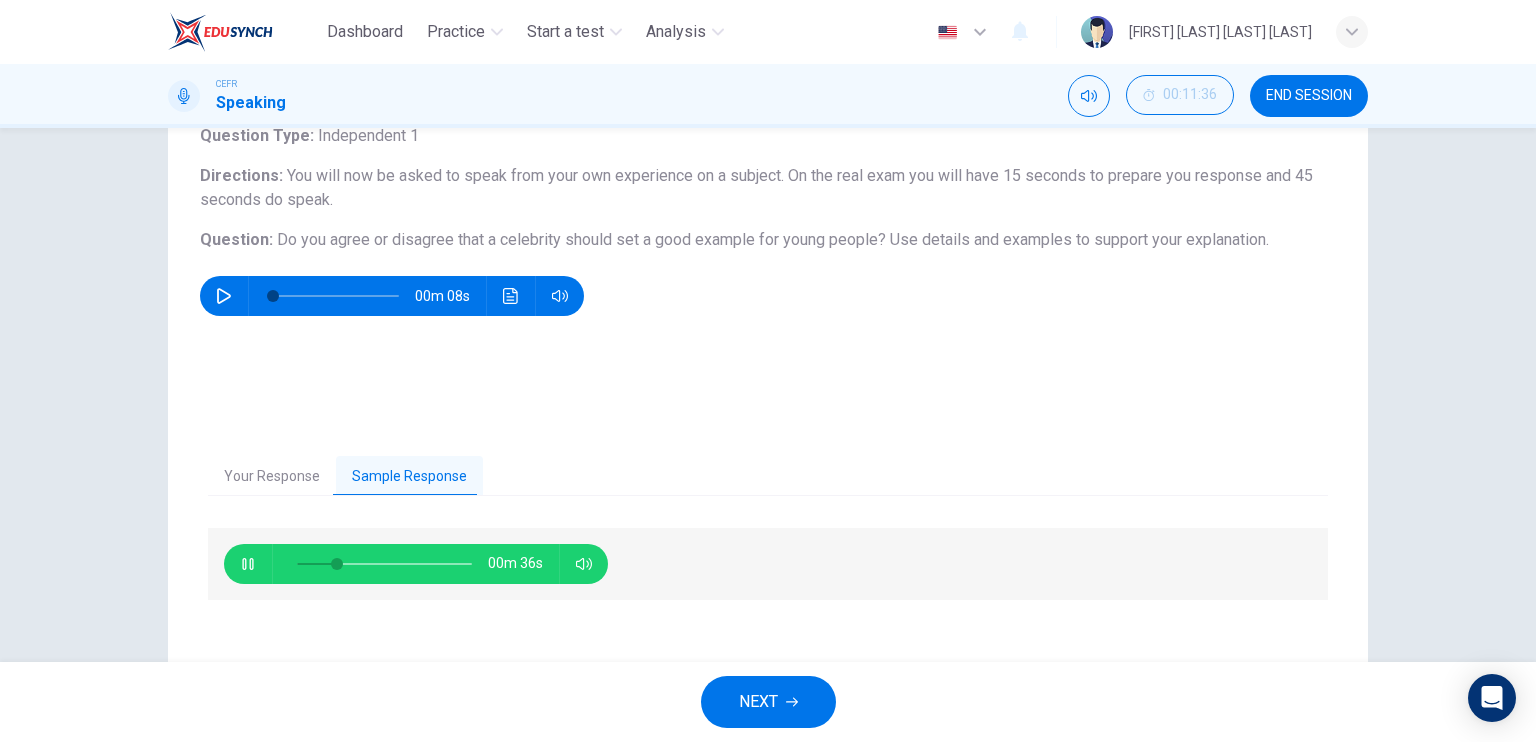 click on "Your Response" at bounding box center (272, 477) 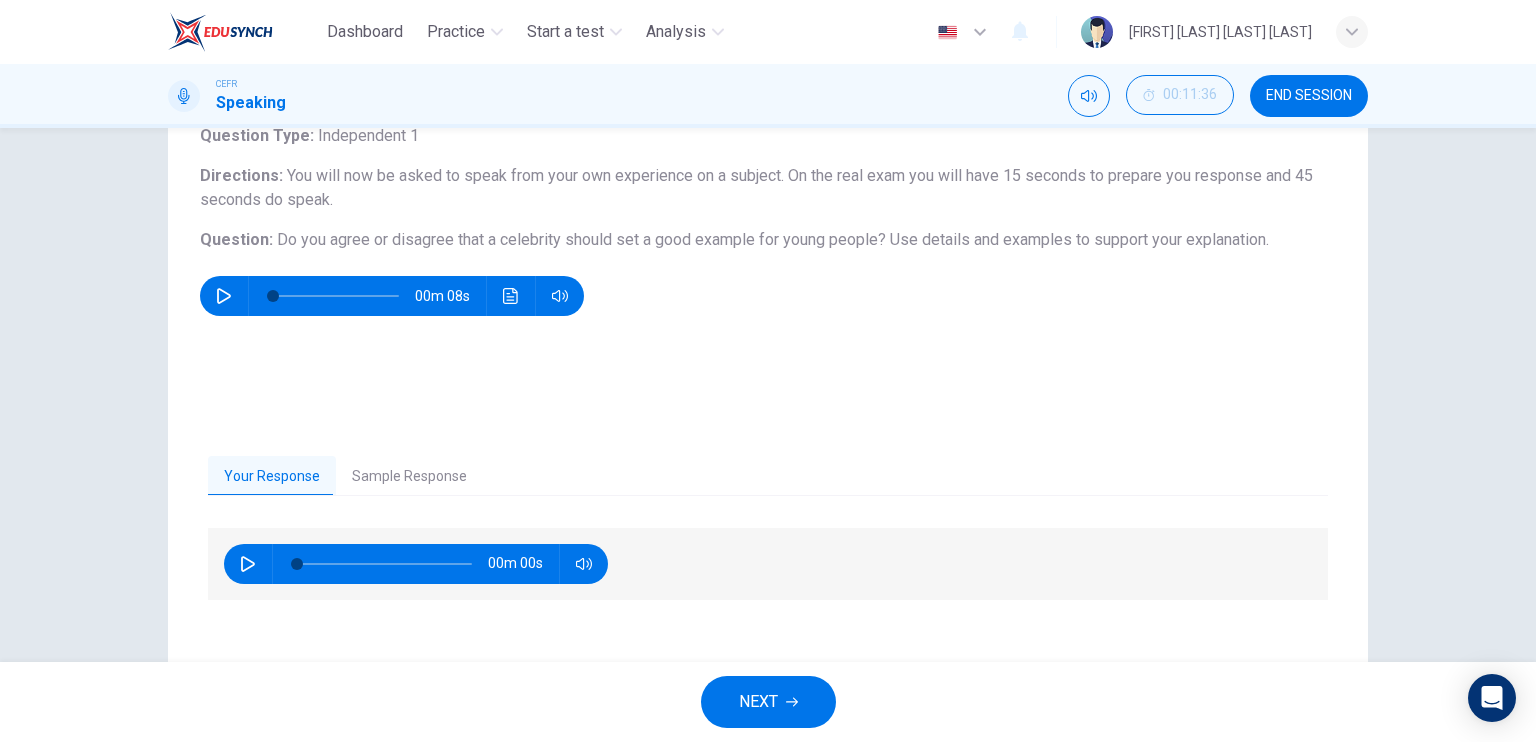 click at bounding box center (248, 564) 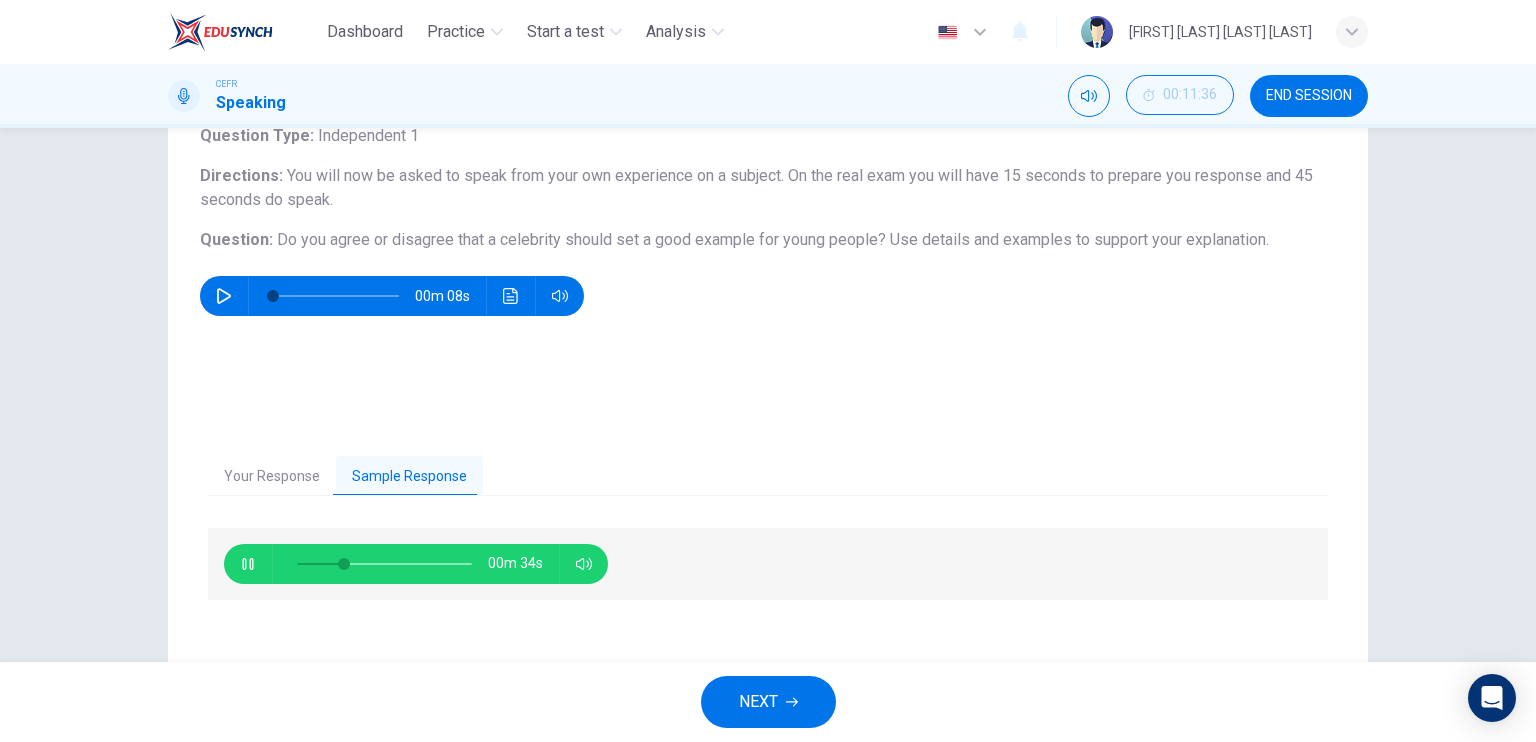 click at bounding box center [247, 564] 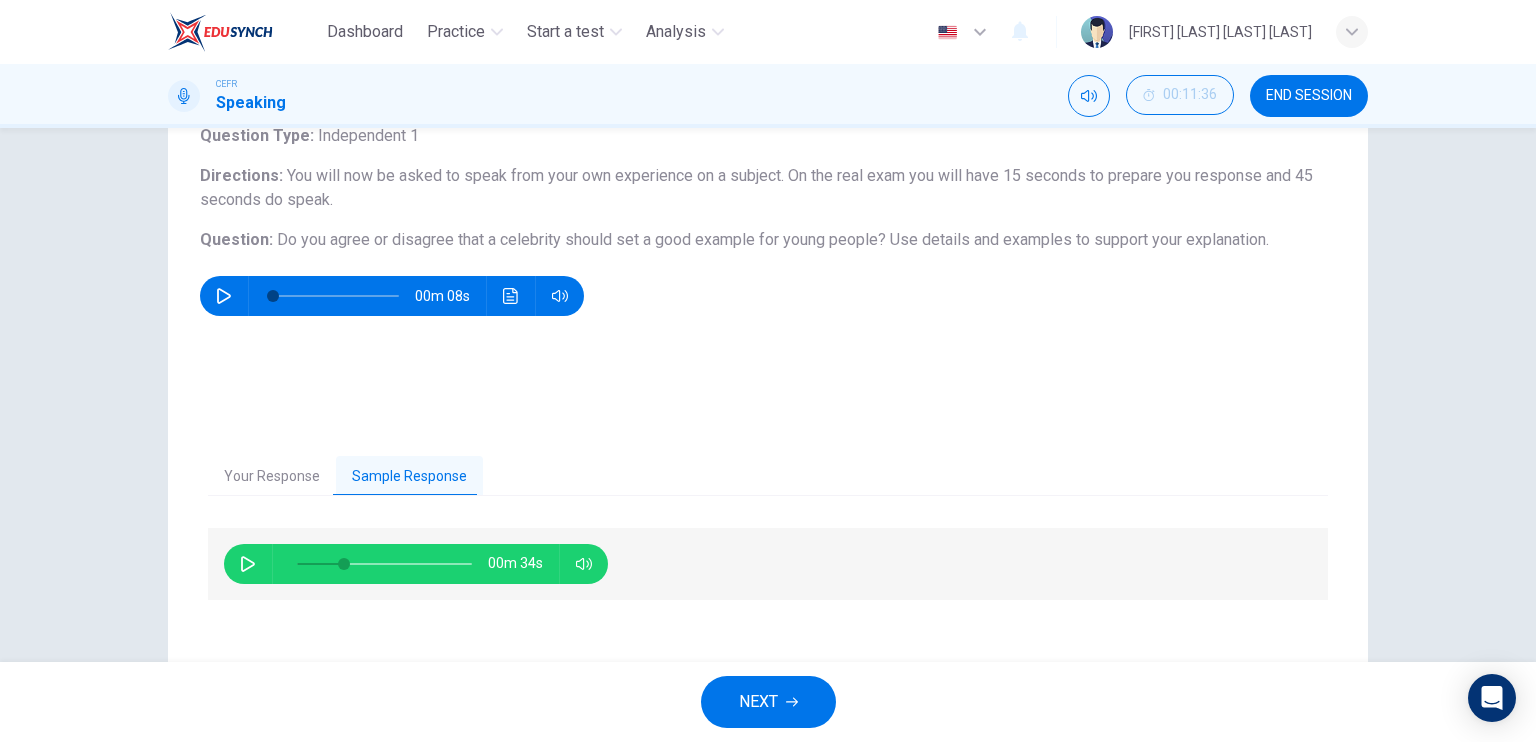 click on "Your Response" at bounding box center [272, 477] 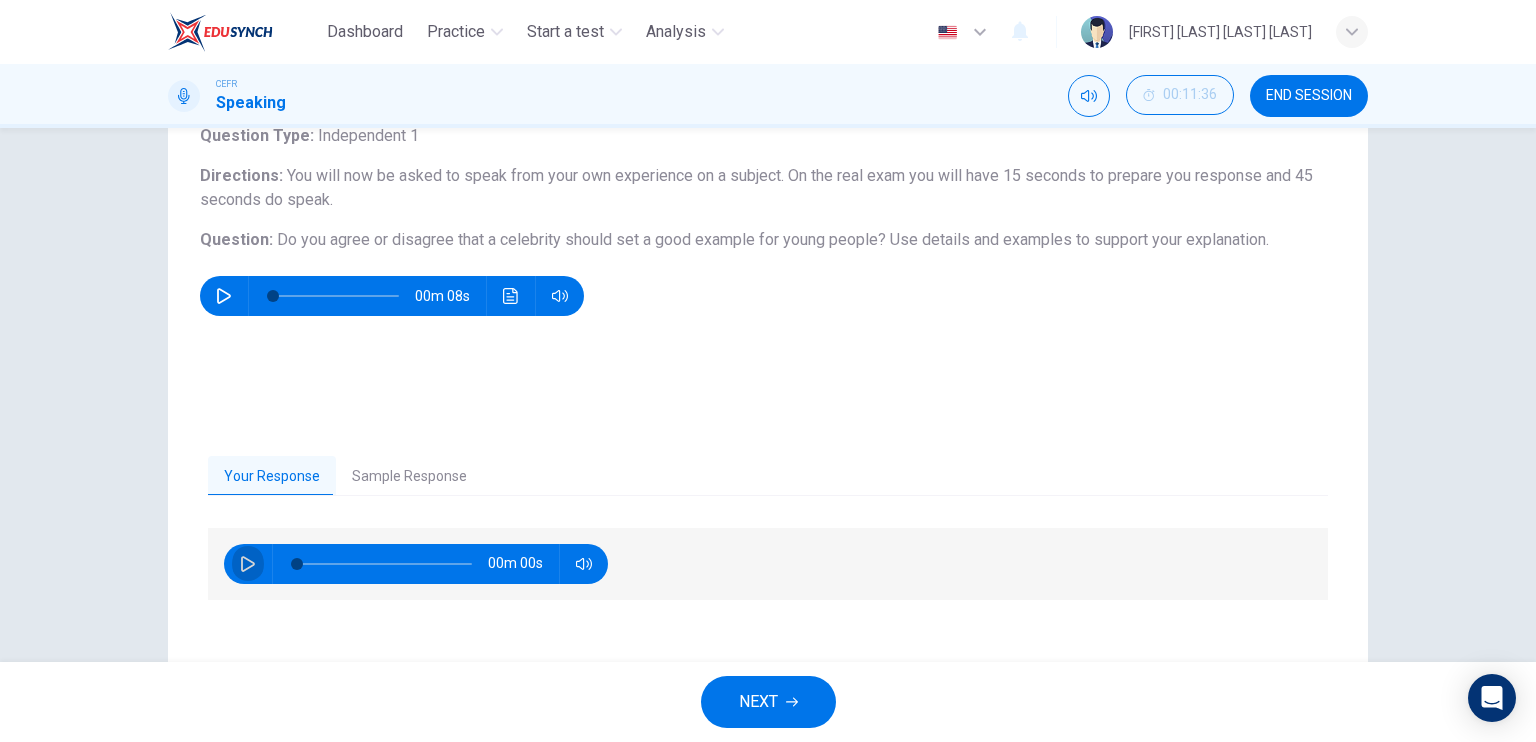click at bounding box center (248, 564) 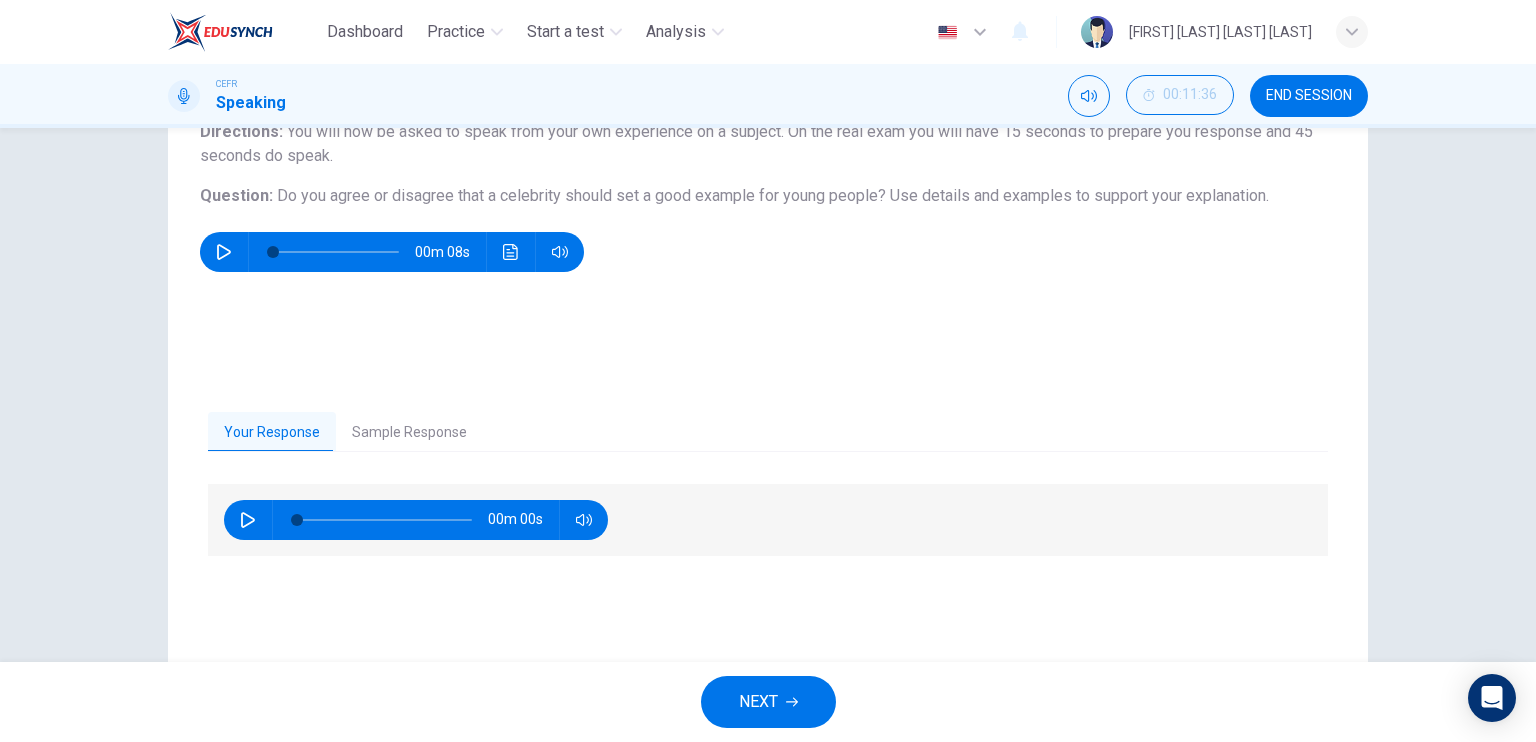 scroll, scrollTop: 200, scrollLeft: 0, axis: vertical 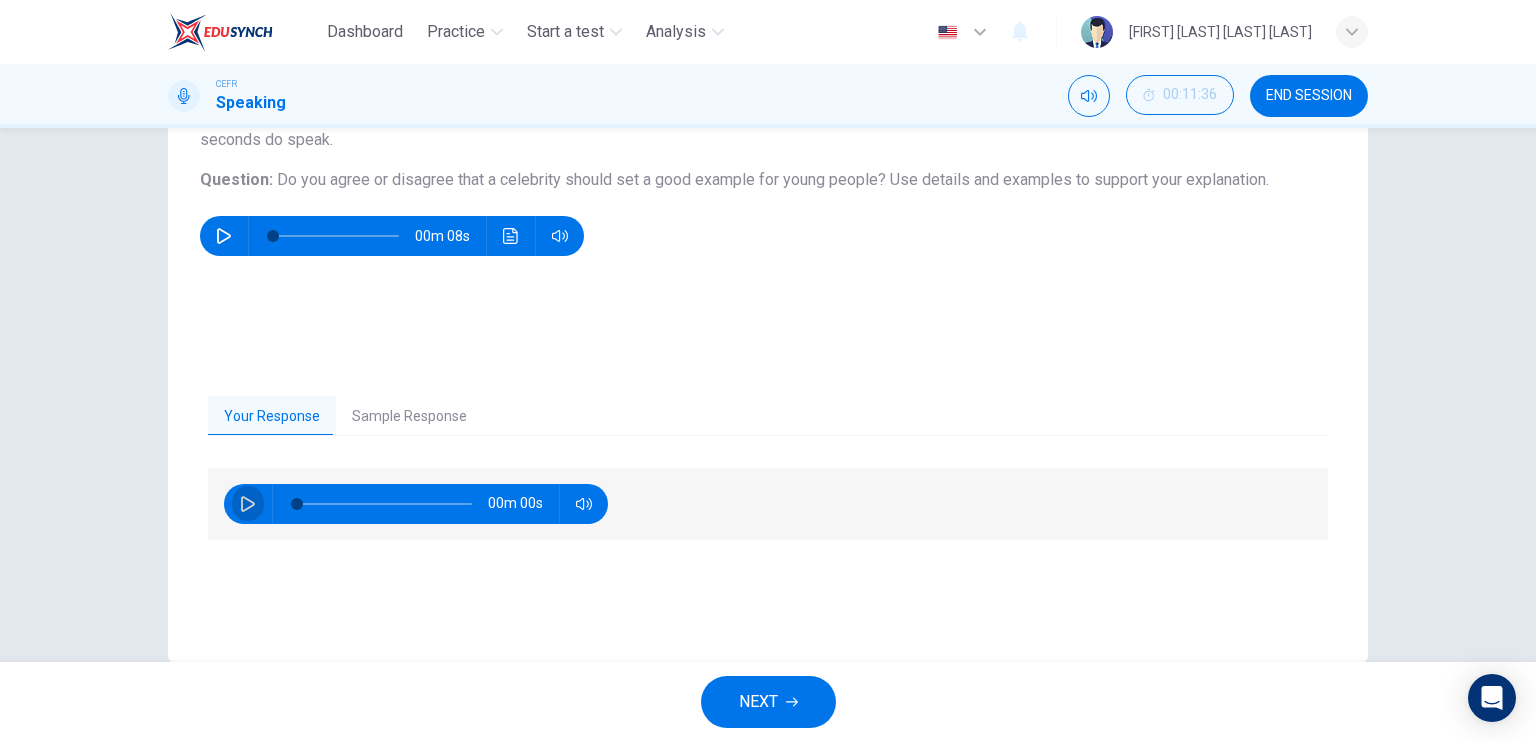 click at bounding box center (248, 504) 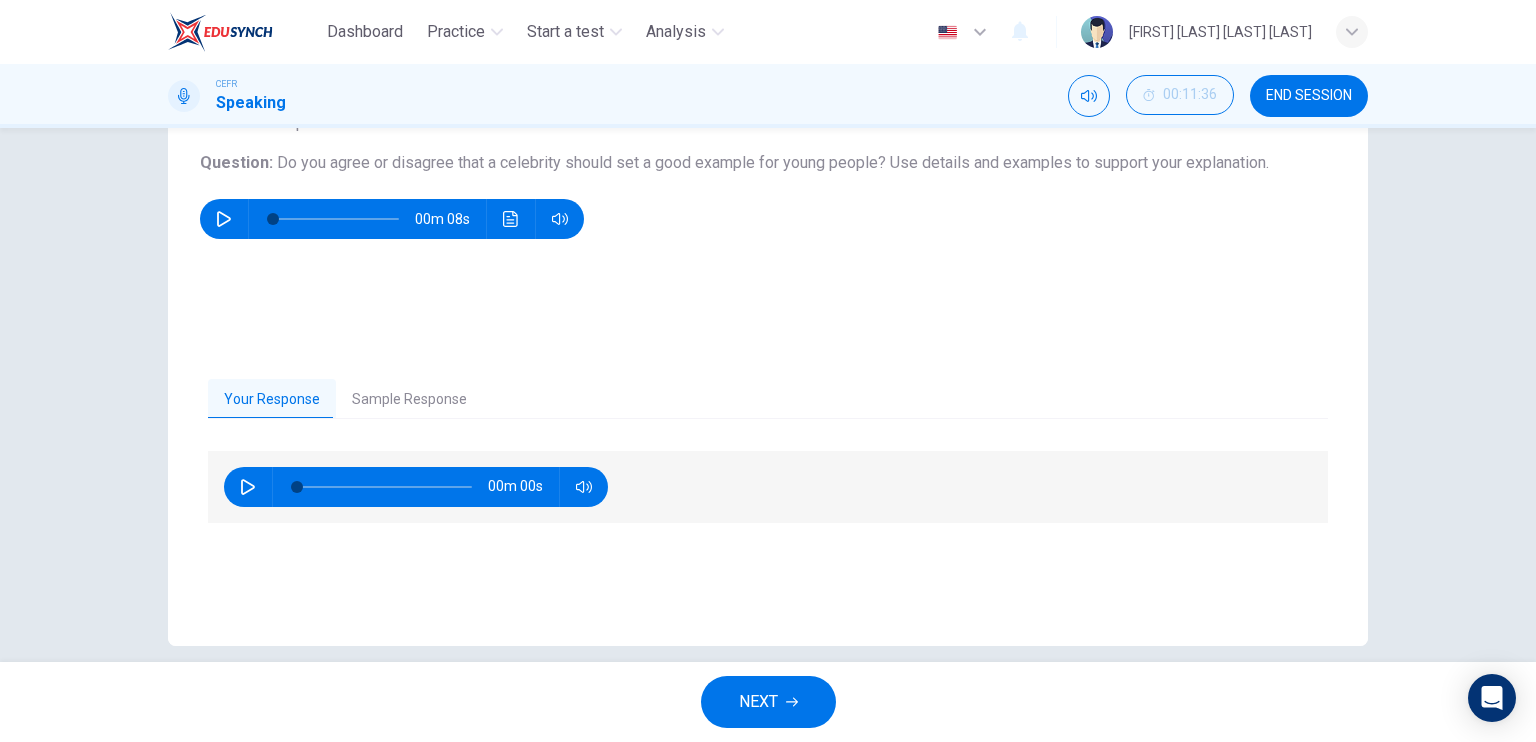 scroll, scrollTop: 240, scrollLeft: 0, axis: vertical 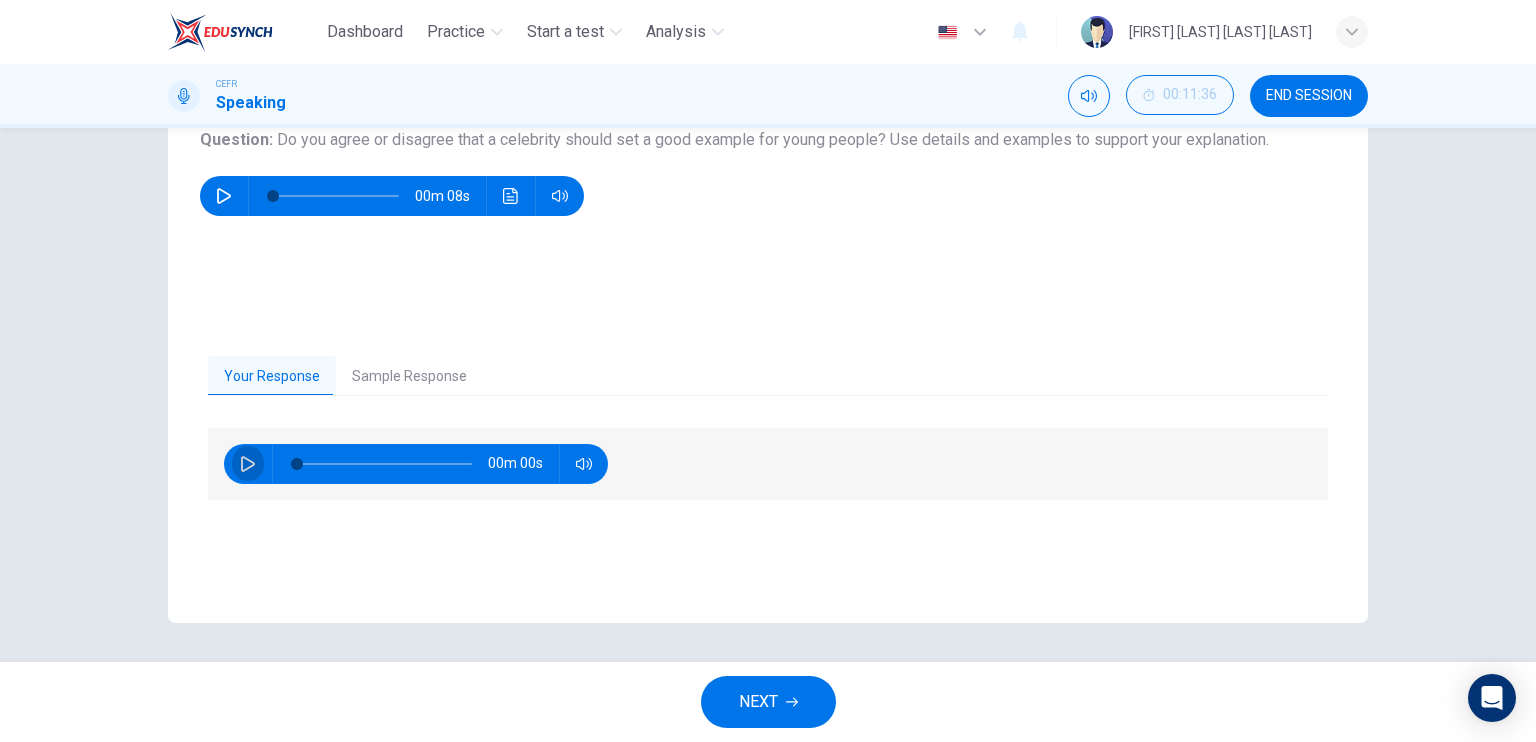 click at bounding box center (248, 464) 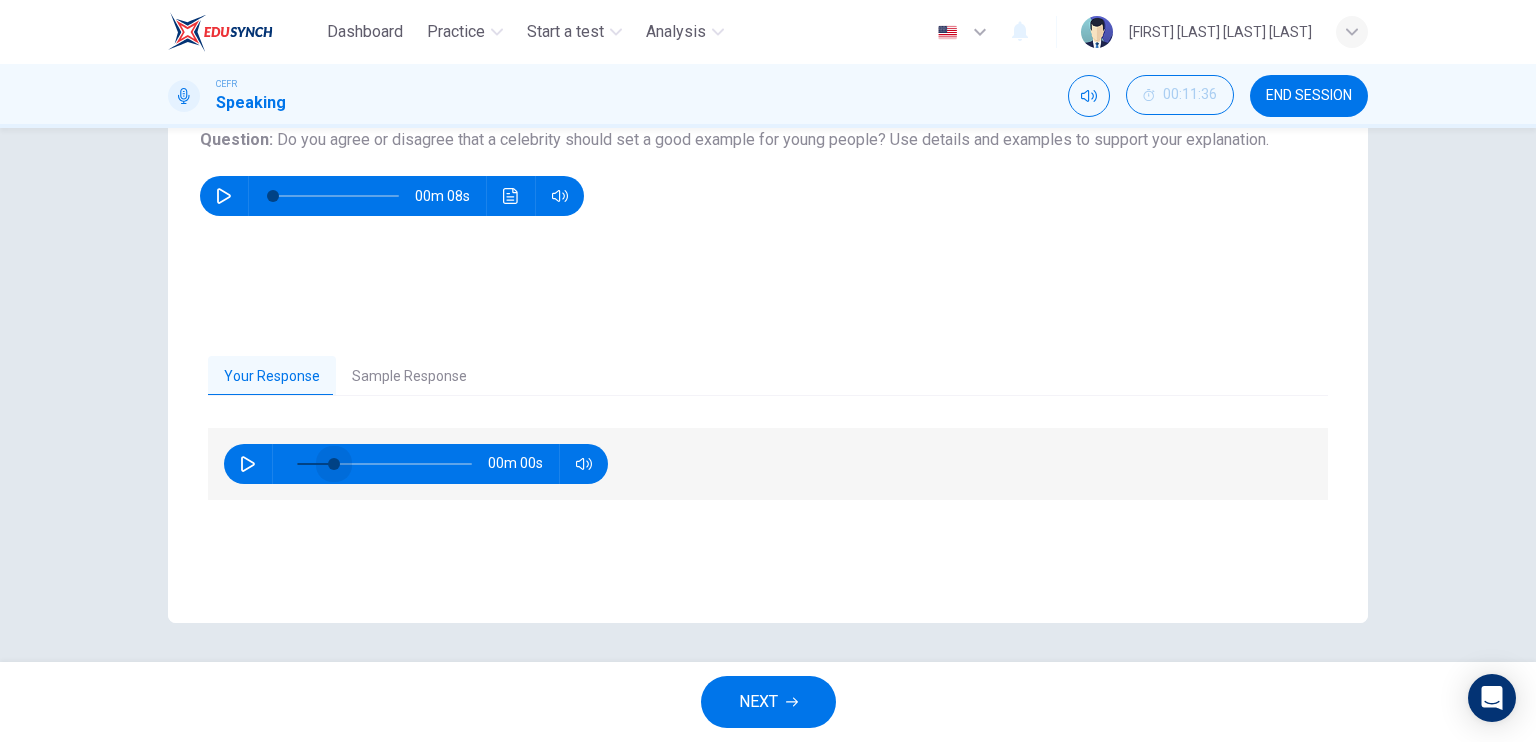 drag, startPoint x: 303, startPoint y: 459, endPoint x: 257, endPoint y: 471, distance: 47.539455 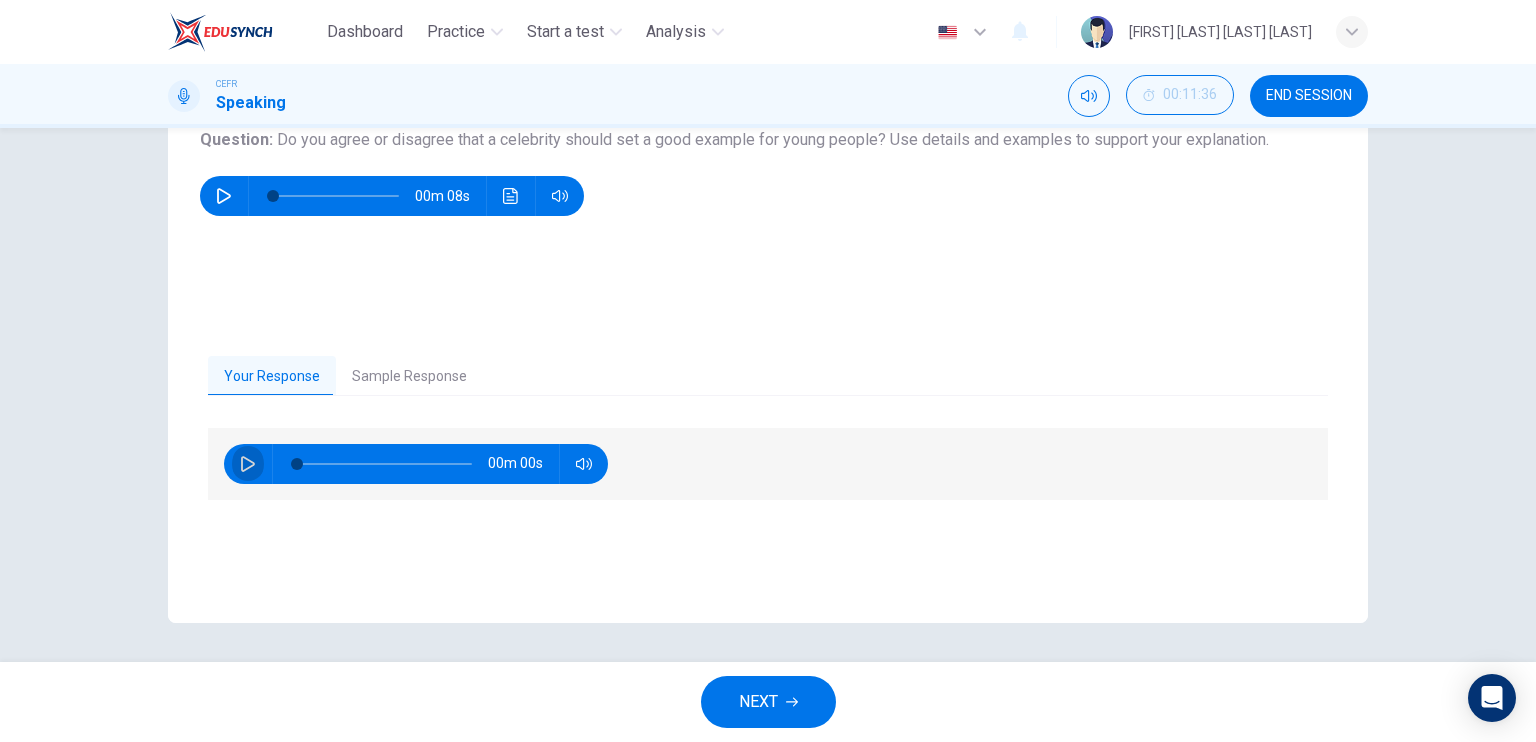 click at bounding box center (248, 464) 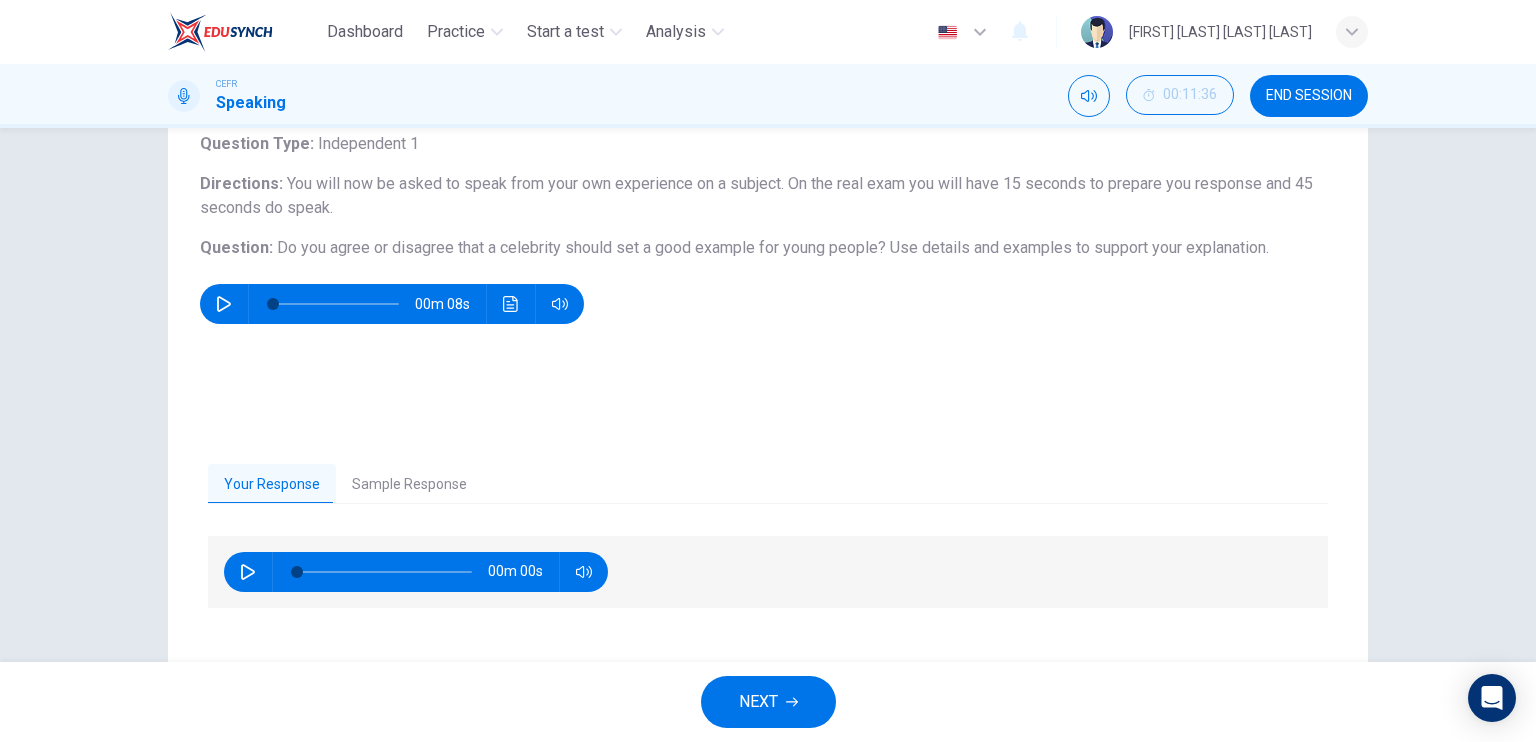 scroll, scrollTop: 140, scrollLeft: 0, axis: vertical 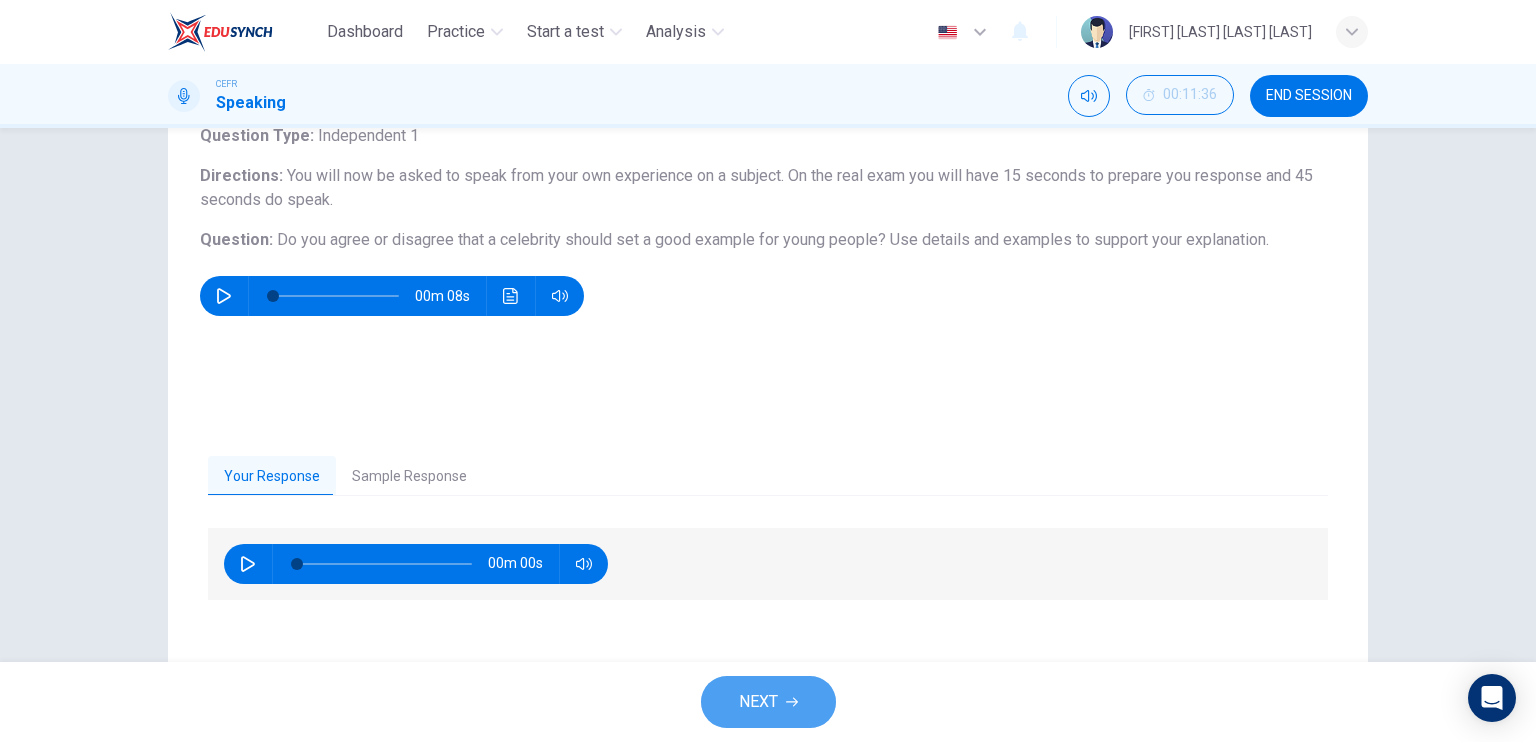 click on "NEXT" at bounding box center [768, 702] 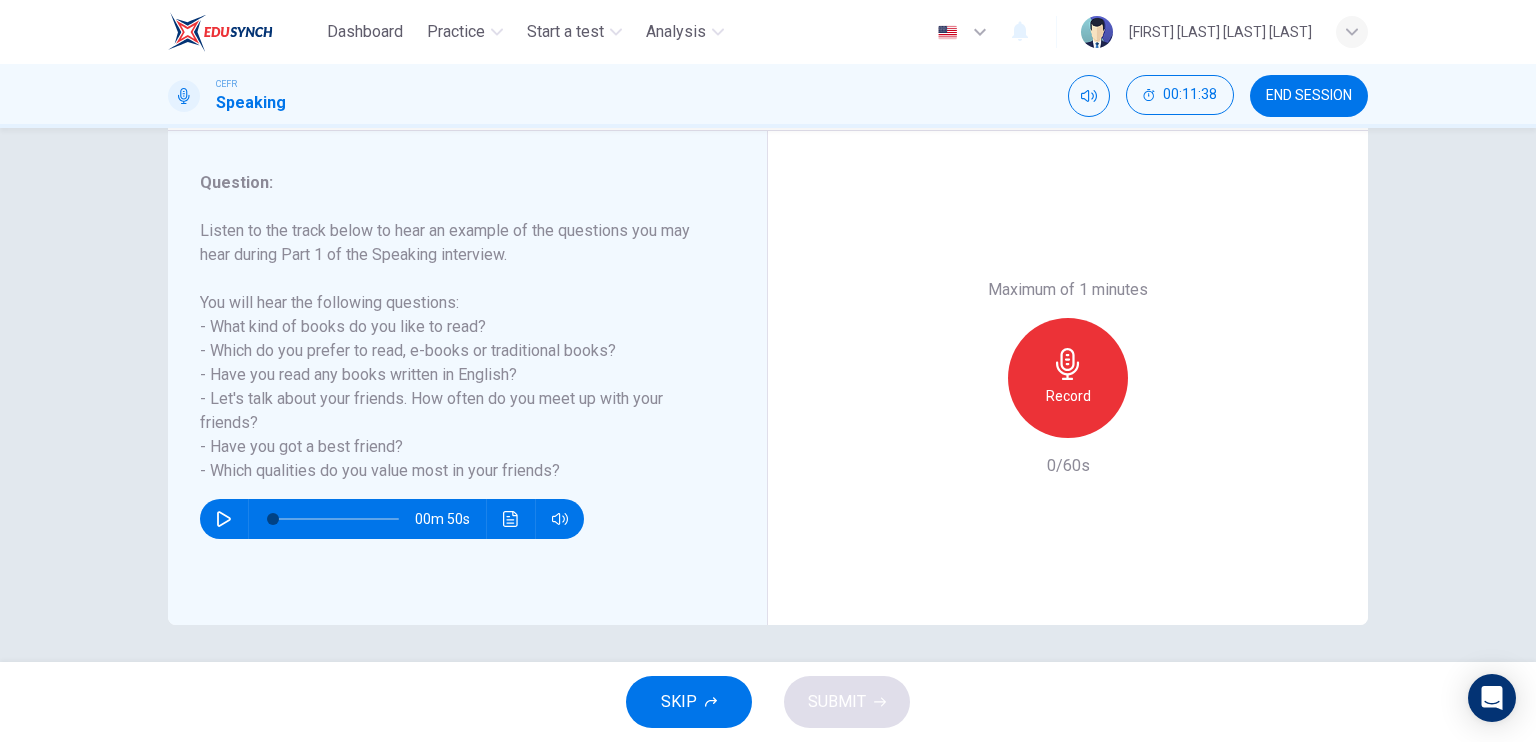 scroll, scrollTop: 240, scrollLeft: 0, axis: vertical 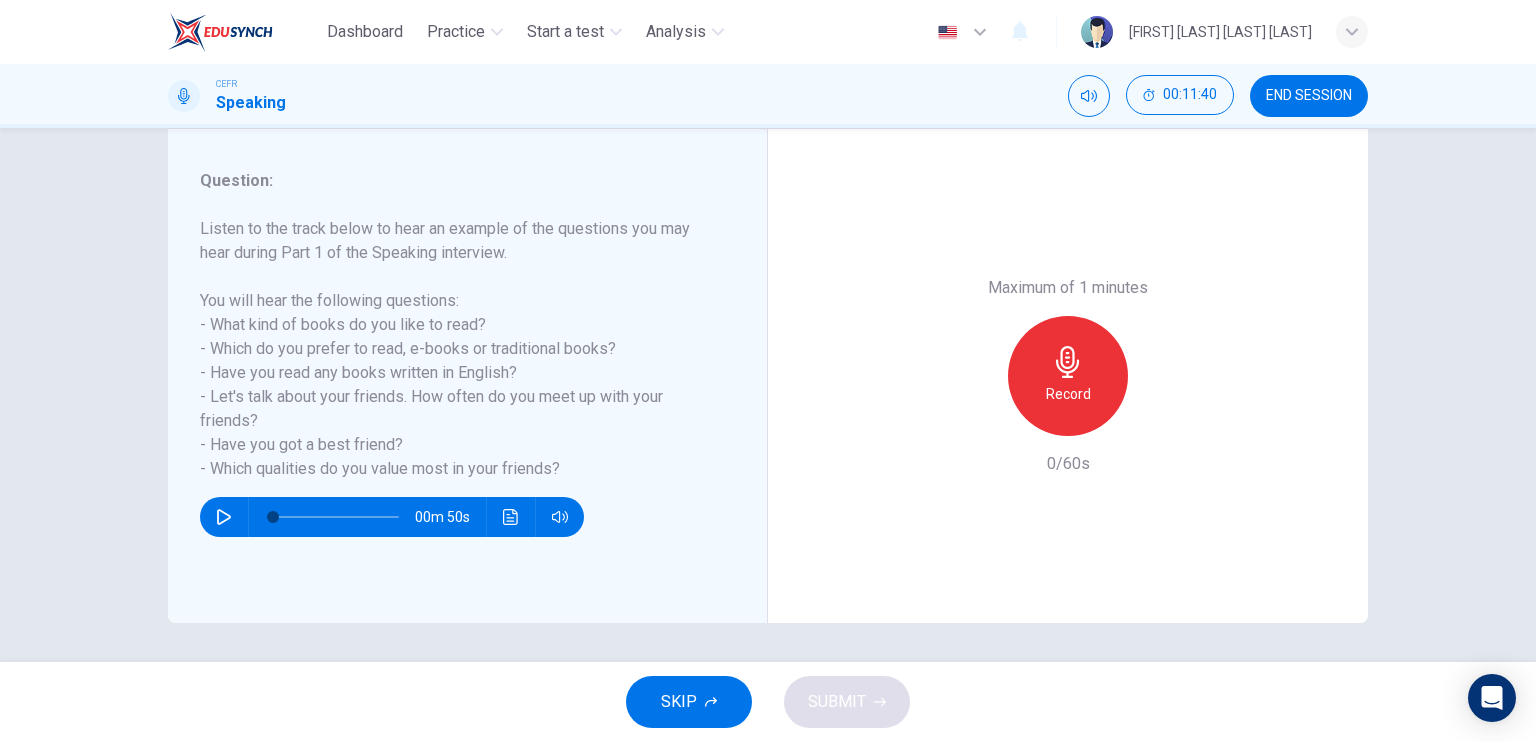click on "END SESSION" at bounding box center [1309, 96] 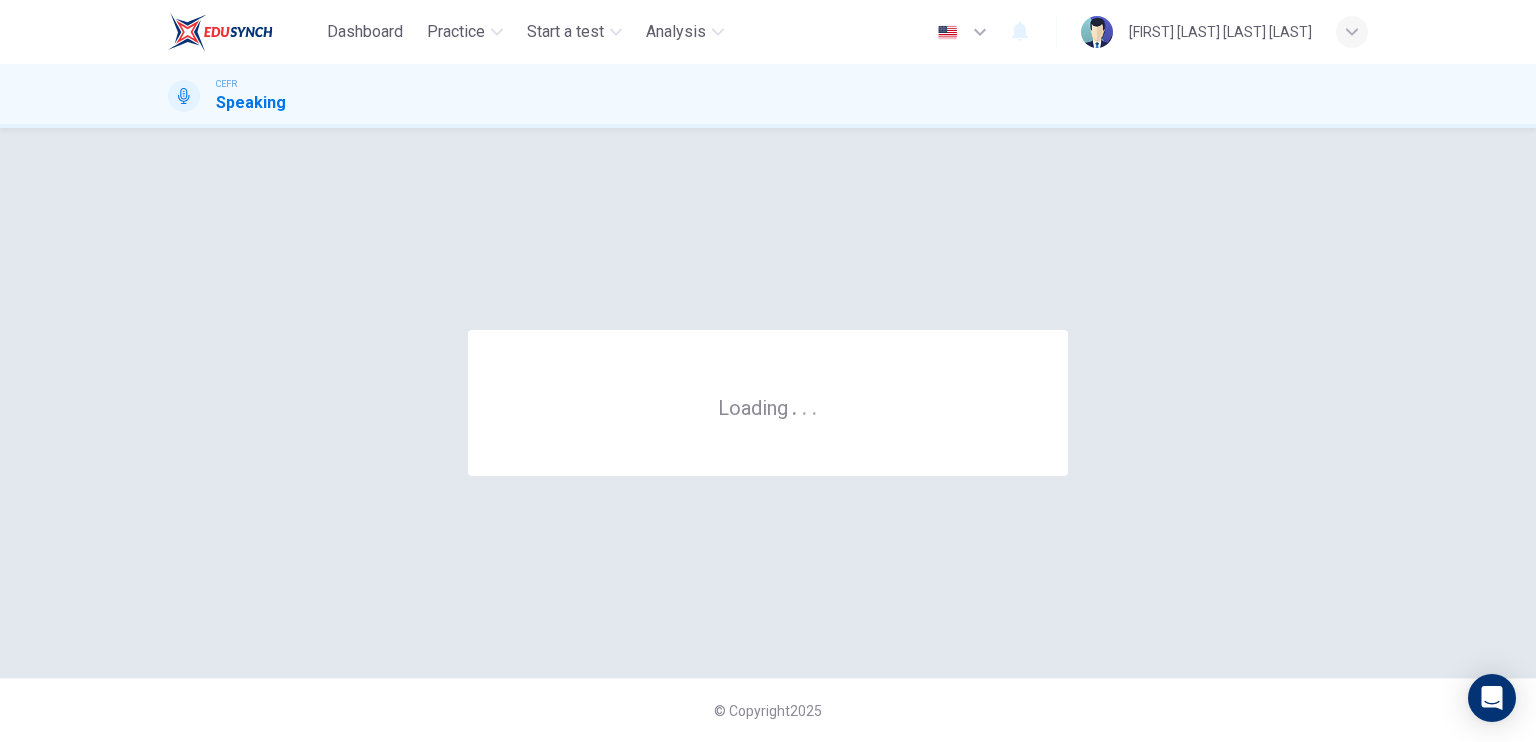 scroll, scrollTop: 0, scrollLeft: 0, axis: both 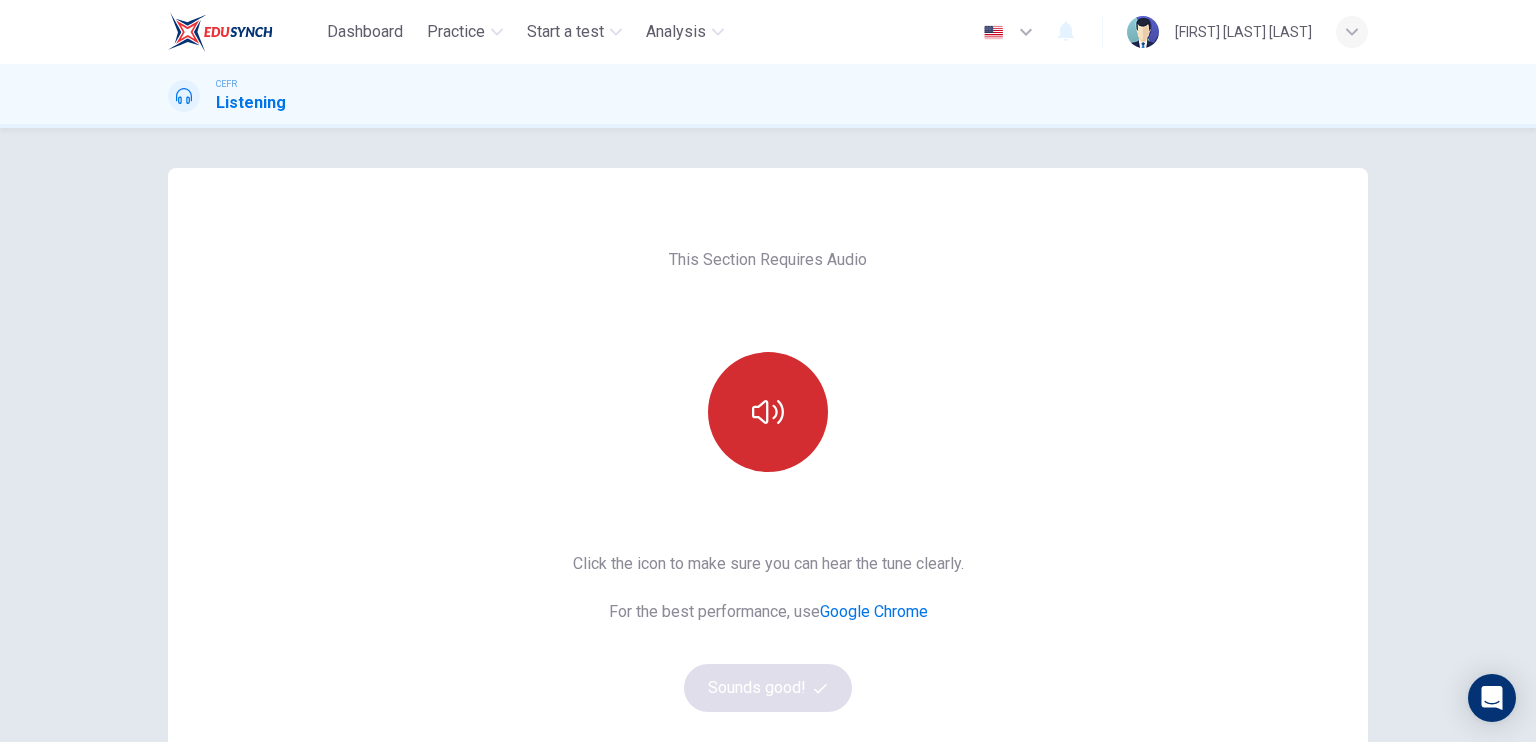 click at bounding box center (768, 412) 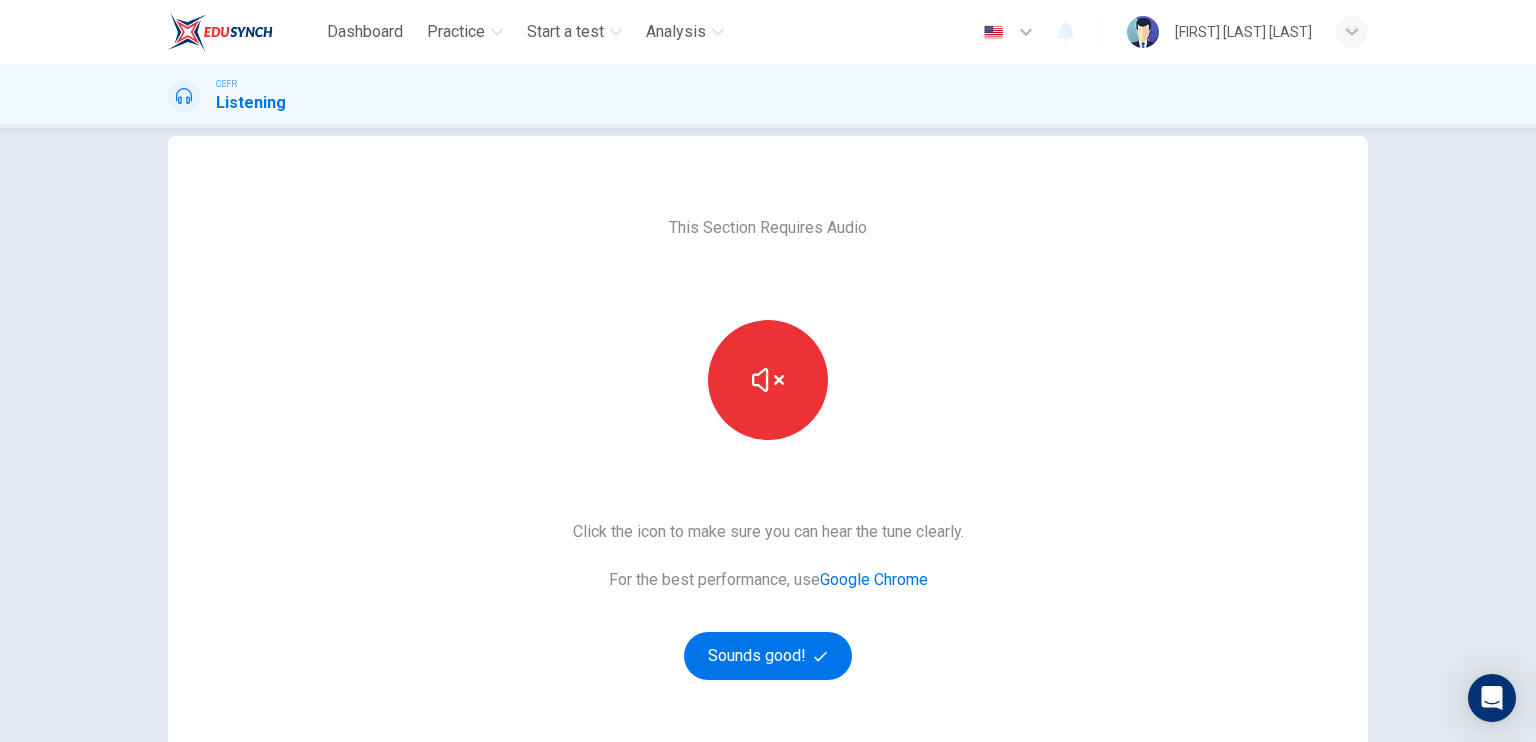 scroll, scrollTop: 24, scrollLeft: 0, axis: vertical 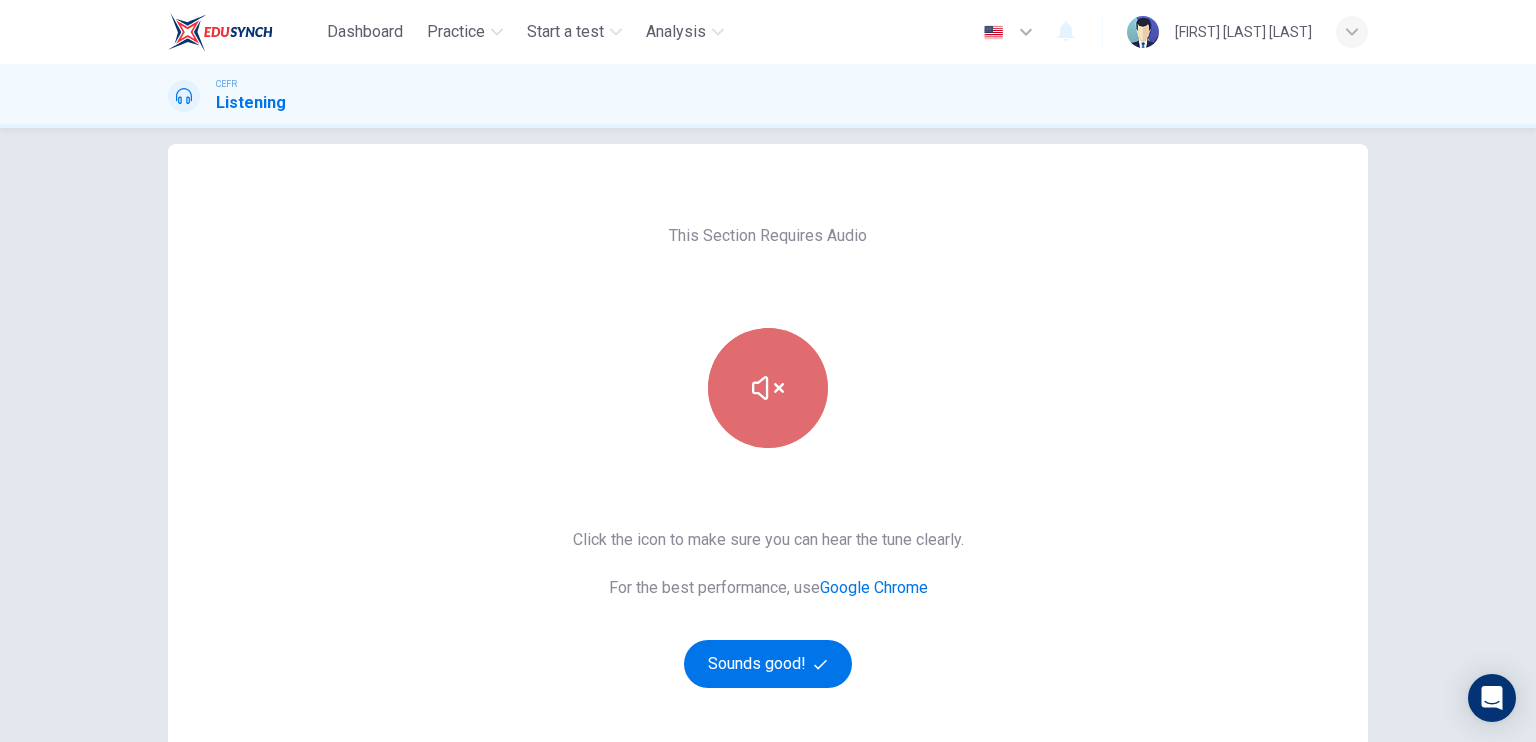 click at bounding box center (768, 388) 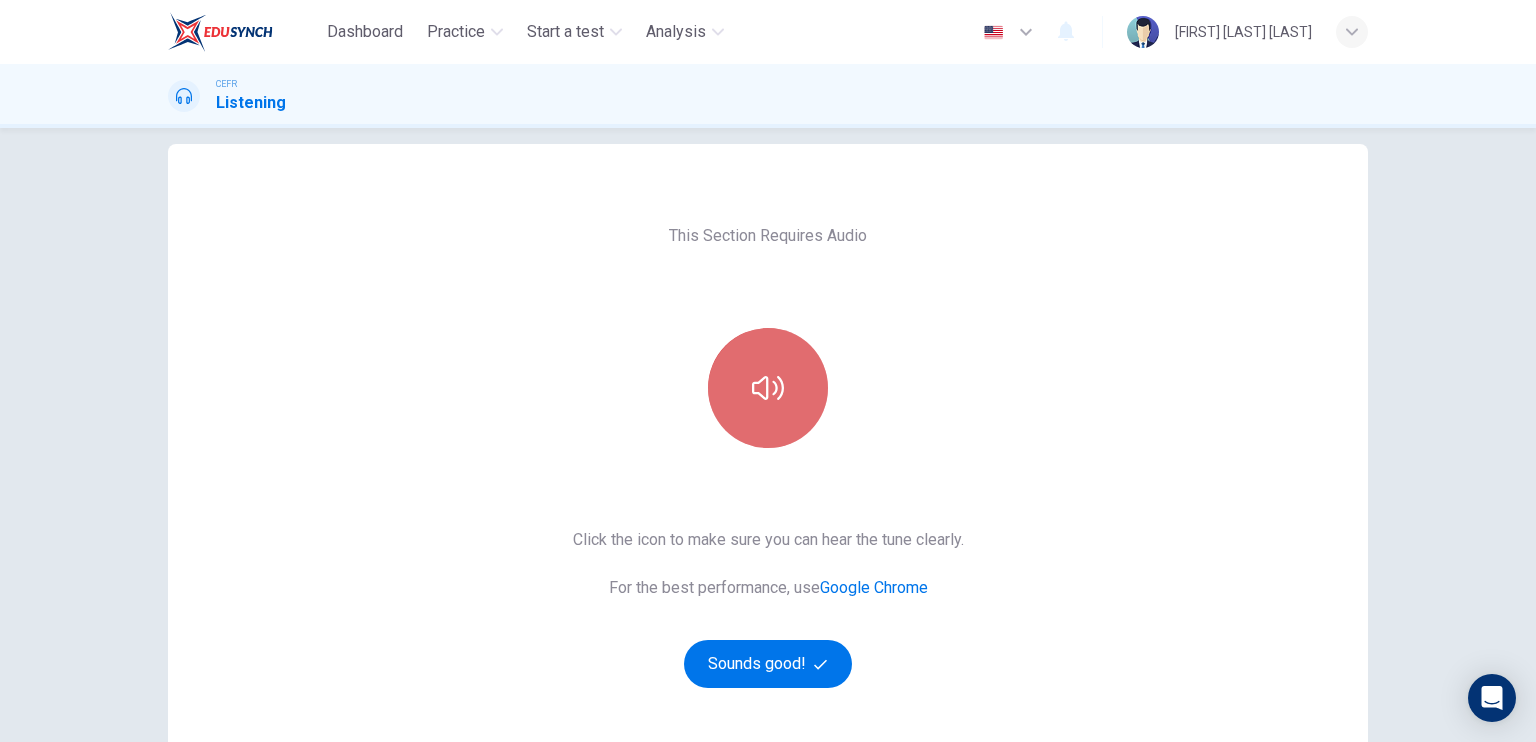 click at bounding box center (768, 388) 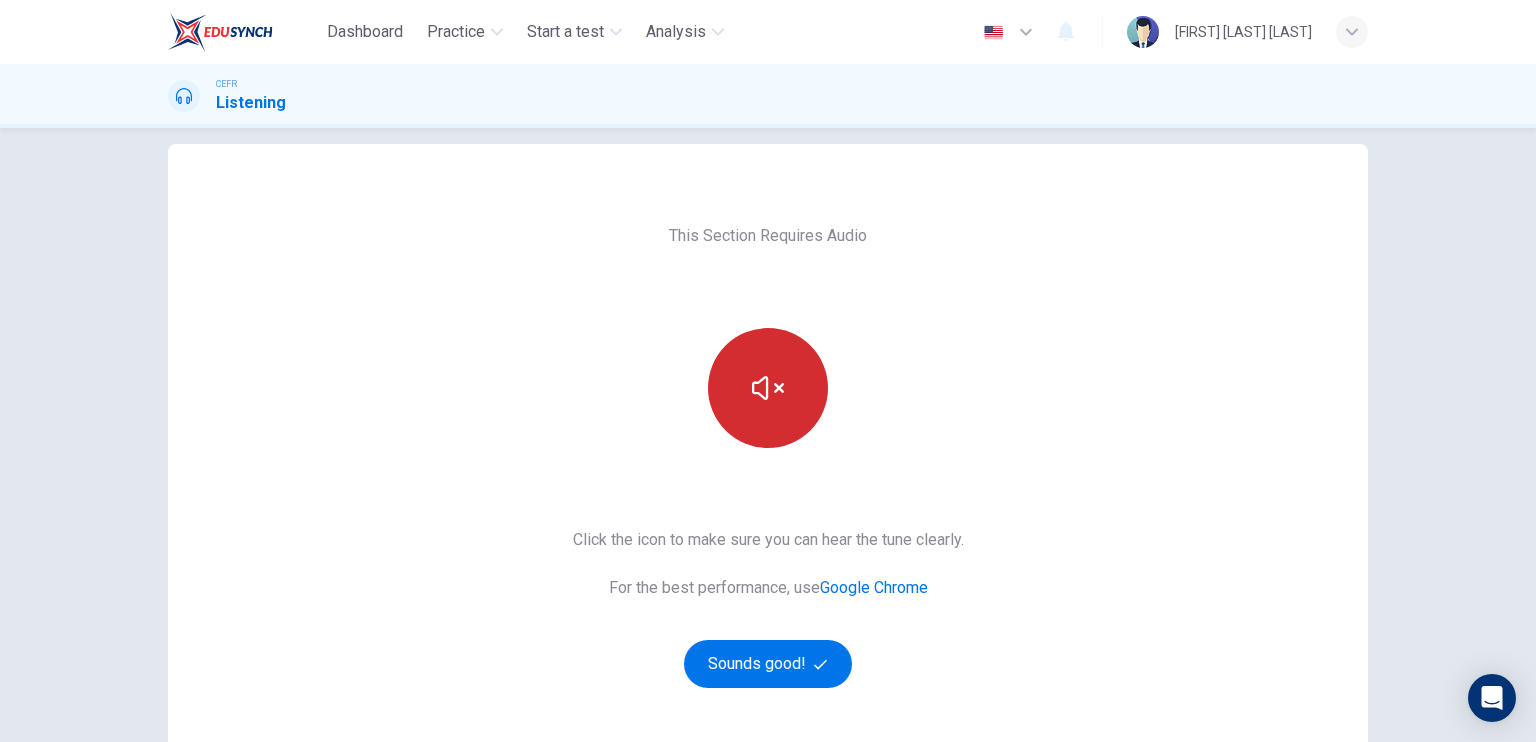 click at bounding box center [768, 388] 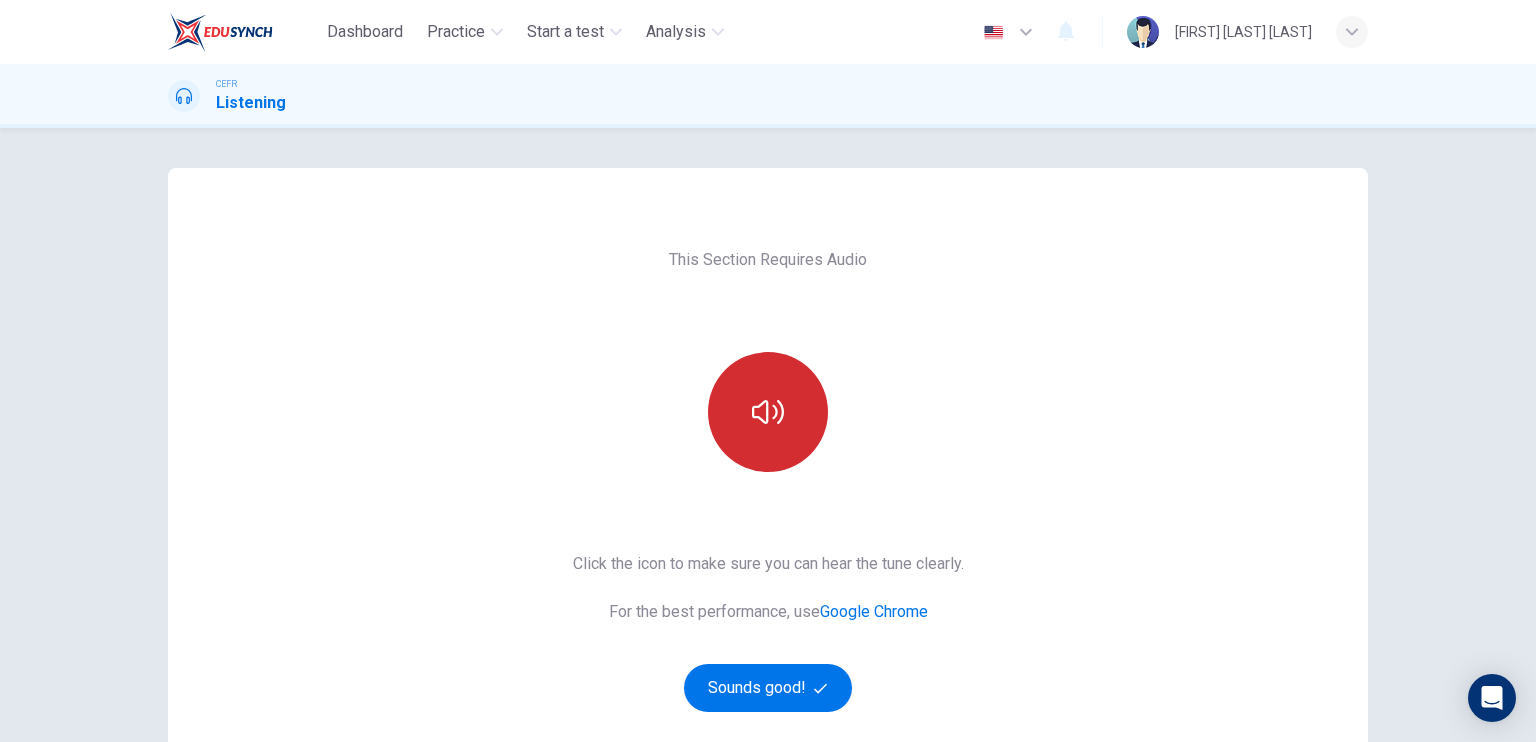 scroll, scrollTop: 0, scrollLeft: 0, axis: both 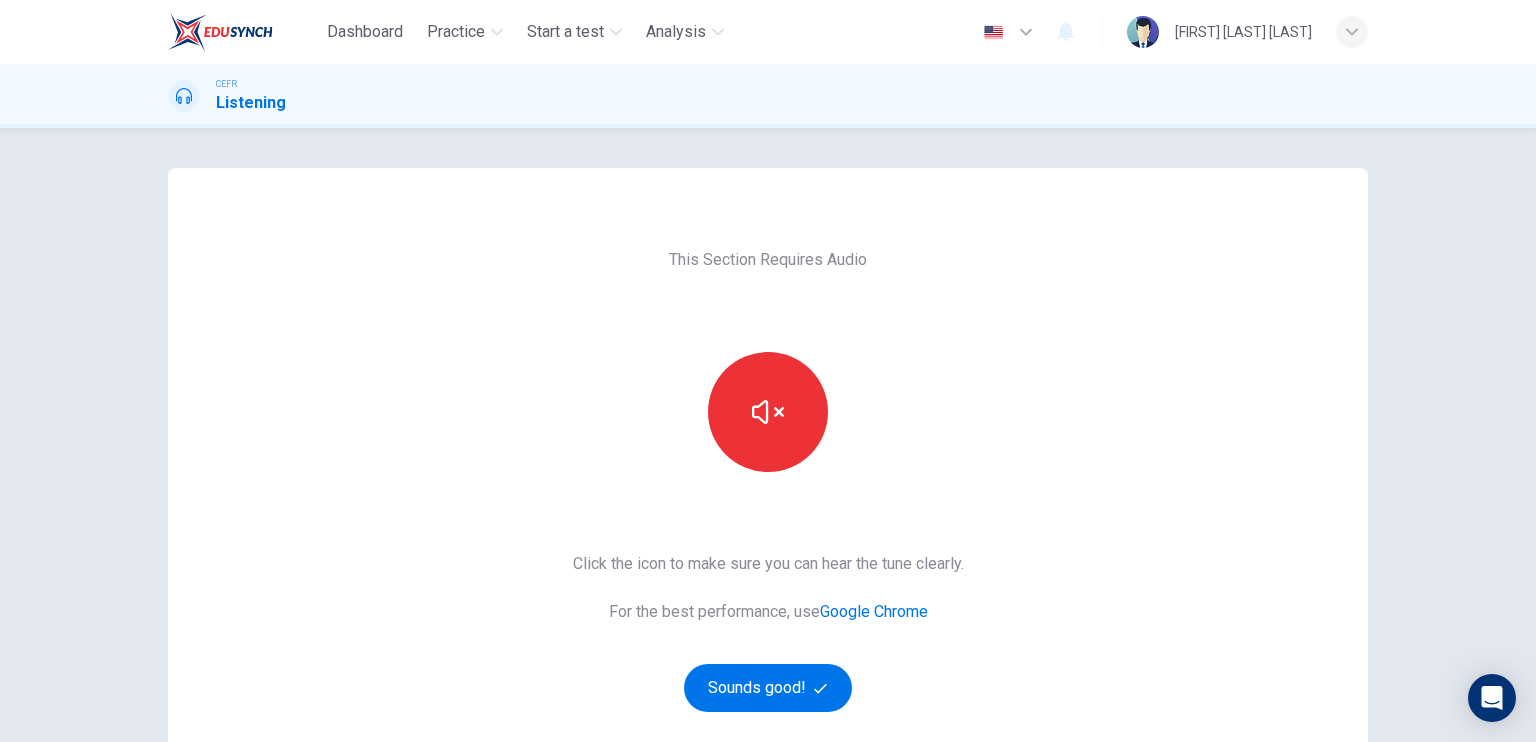 click on "This Section Requires Audio Click the icon to make sure you can hear the tune clearly. For the best performance, use  Google Chrome Sounds good!" at bounding box center [768, 515] 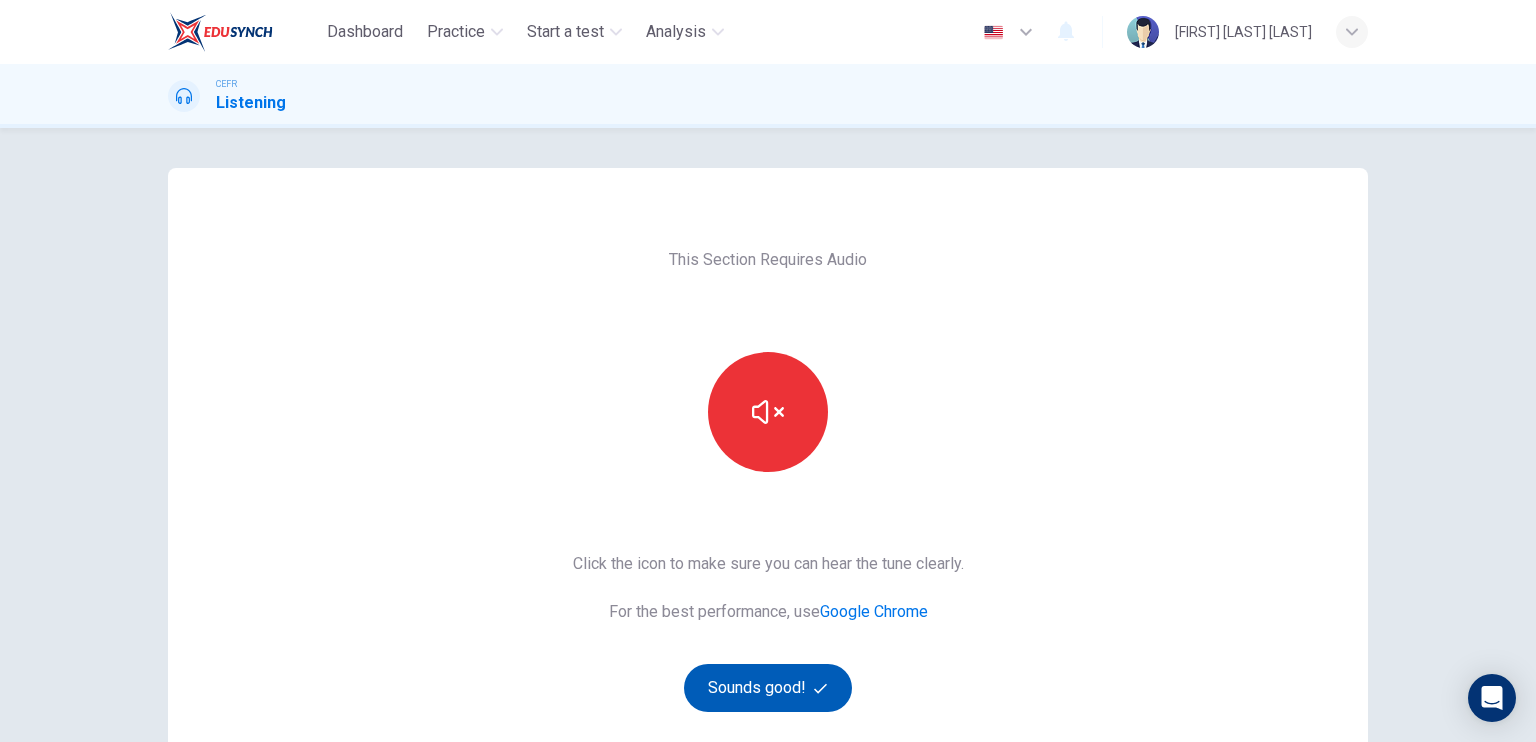 click on "Sounds good!" at bounding box center (768, 688) 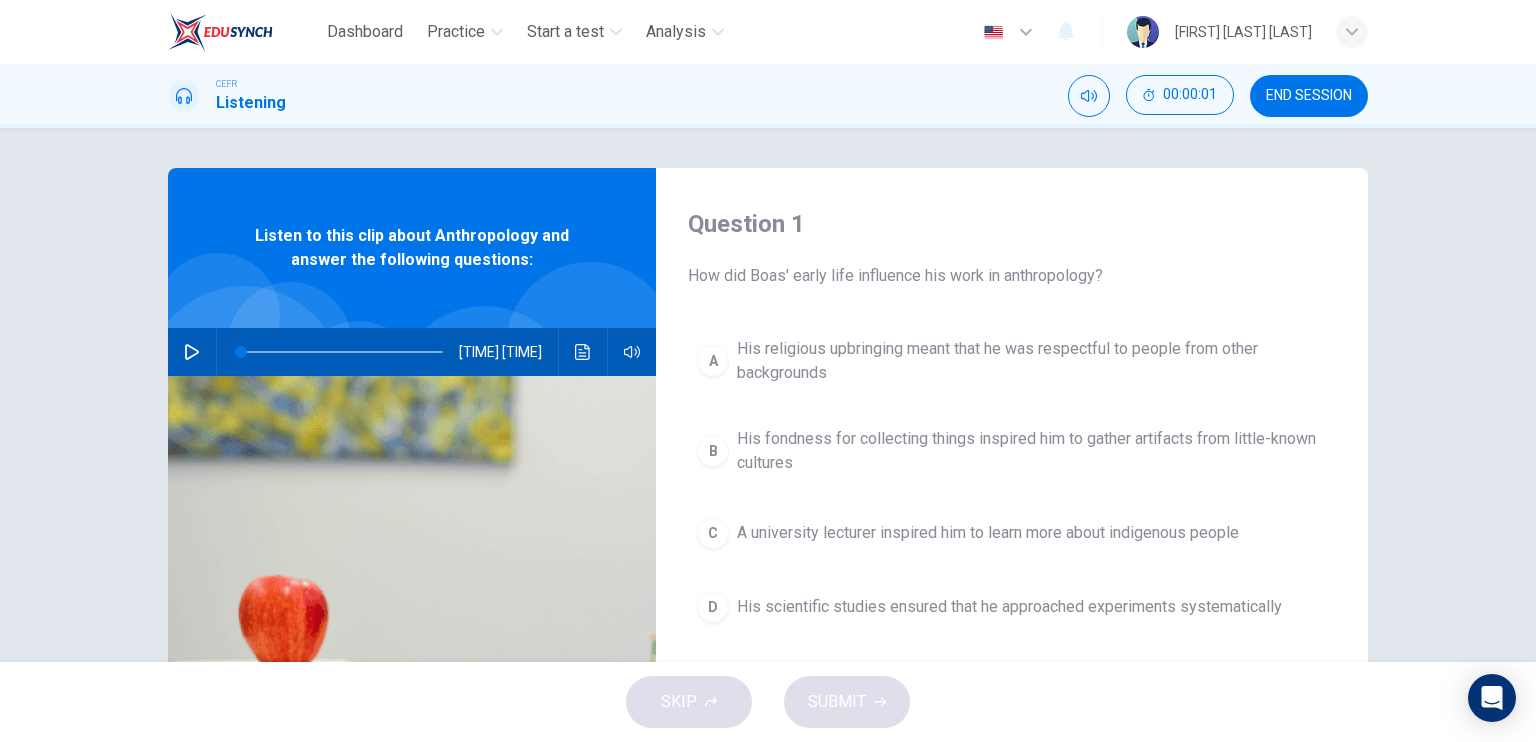 click at bounding box center (192, 352) 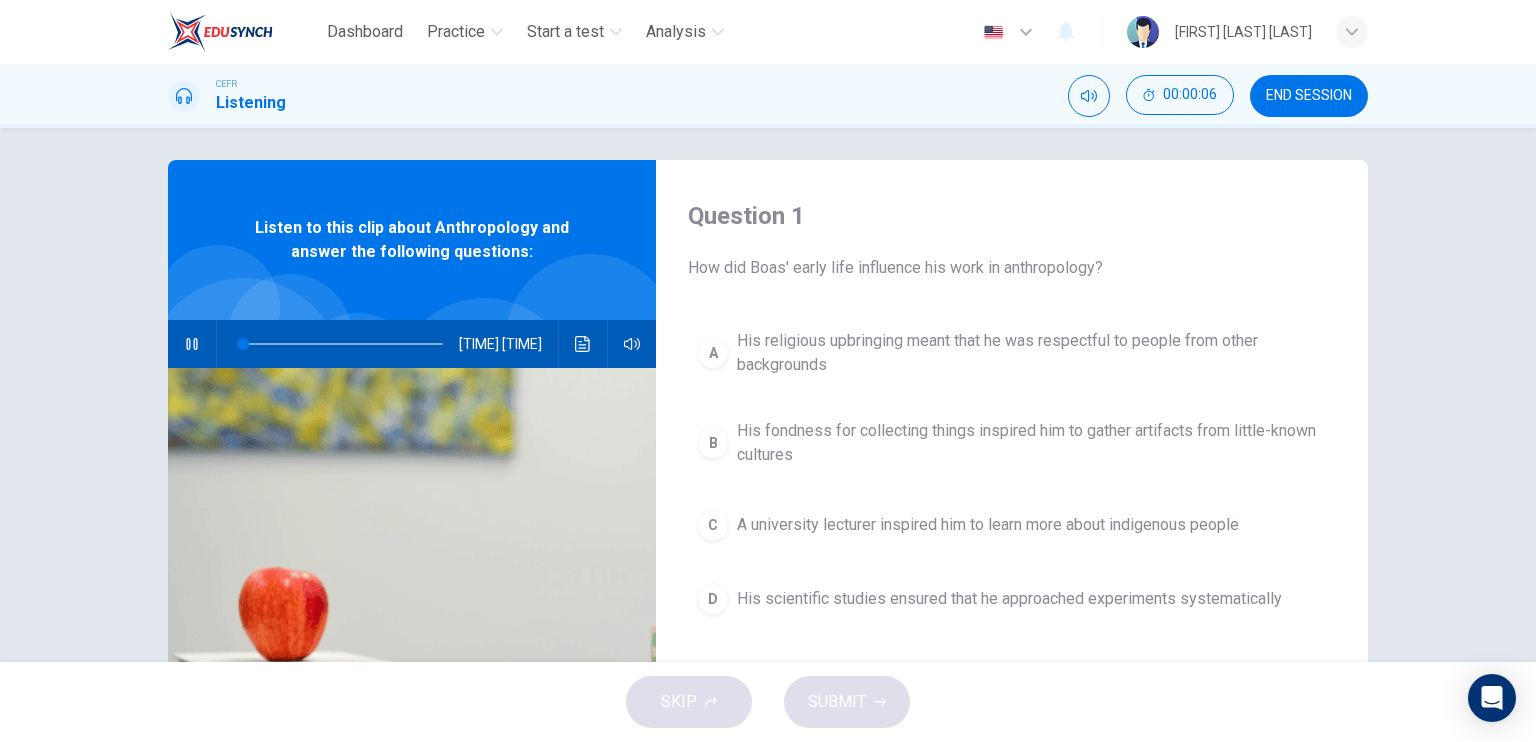 scroll, scrollTop: 0, scrollLeft: 0, axis: both 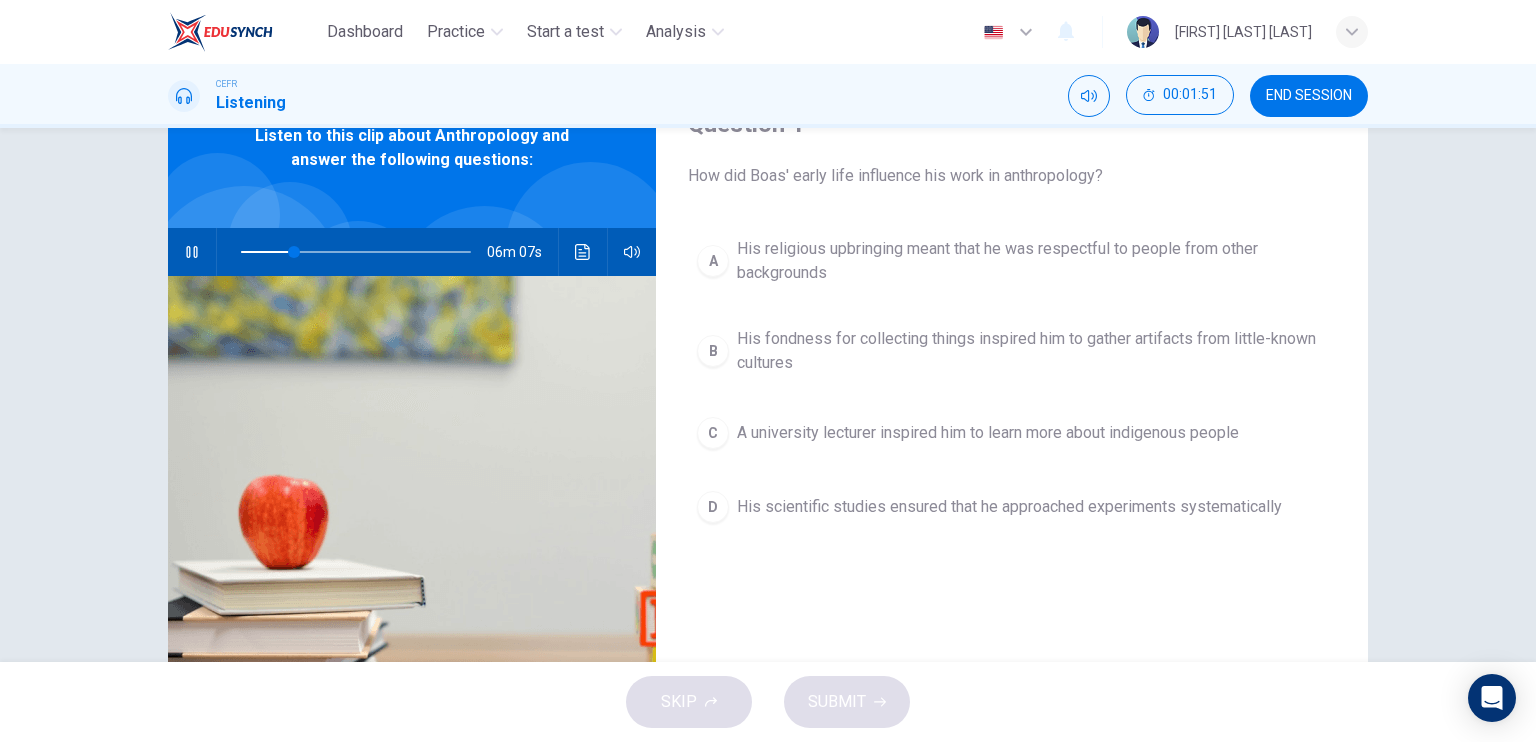 click on "A" at bounding box center [713, 261] 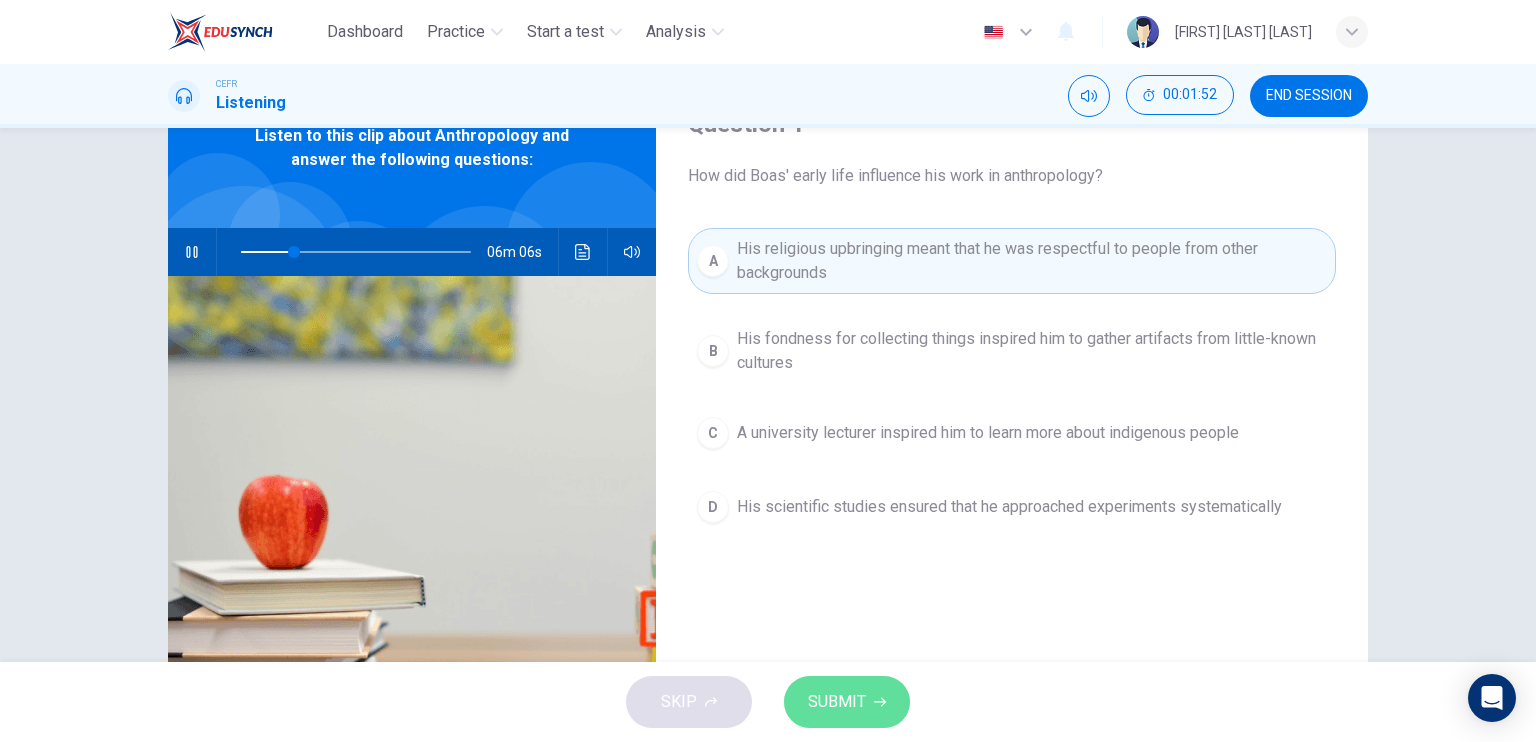 drag, startPoint x: 865, startPoint y: 703, endPoint x: 861, endPoint y: 676, distance: 27.294687 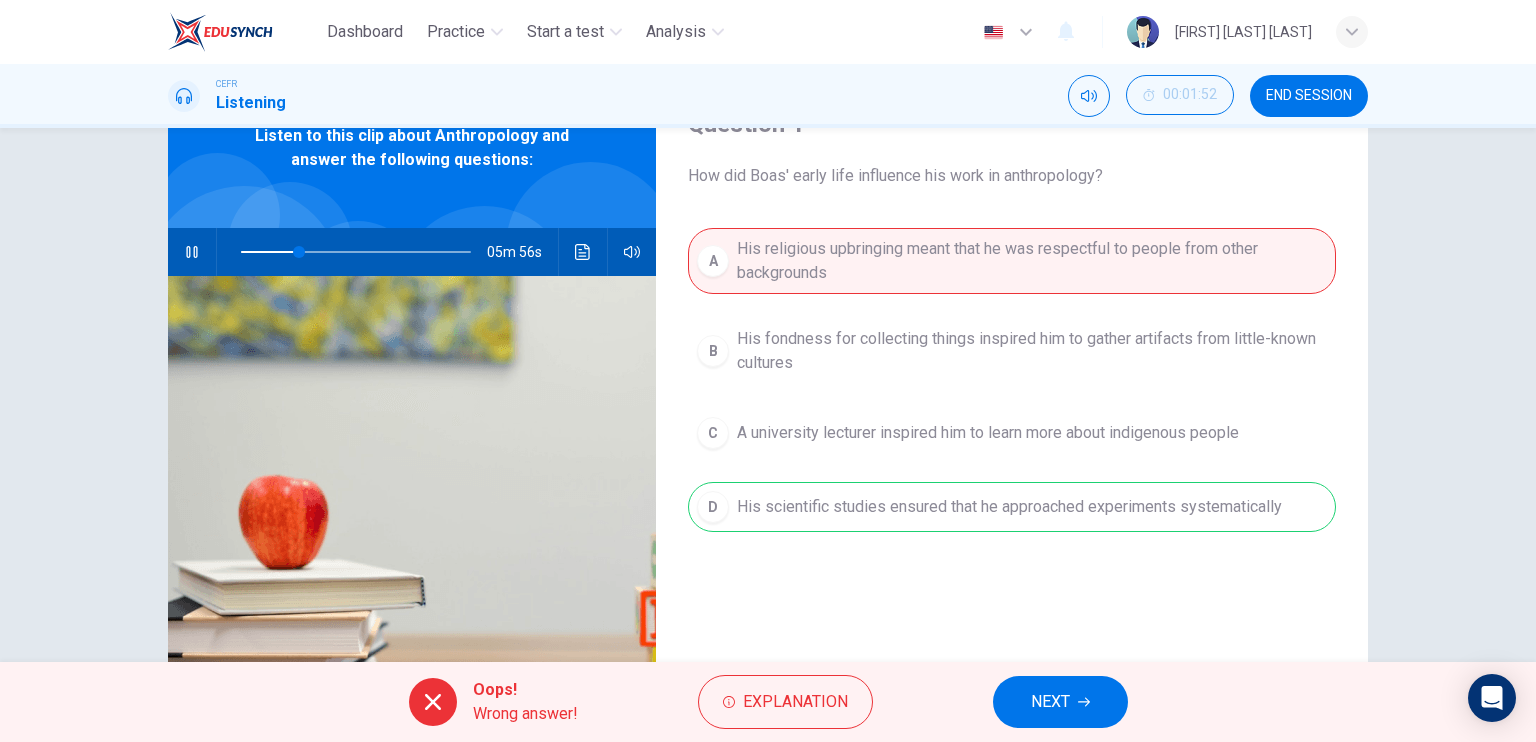 click on "NEXT" at bounding box center (1050, 702) 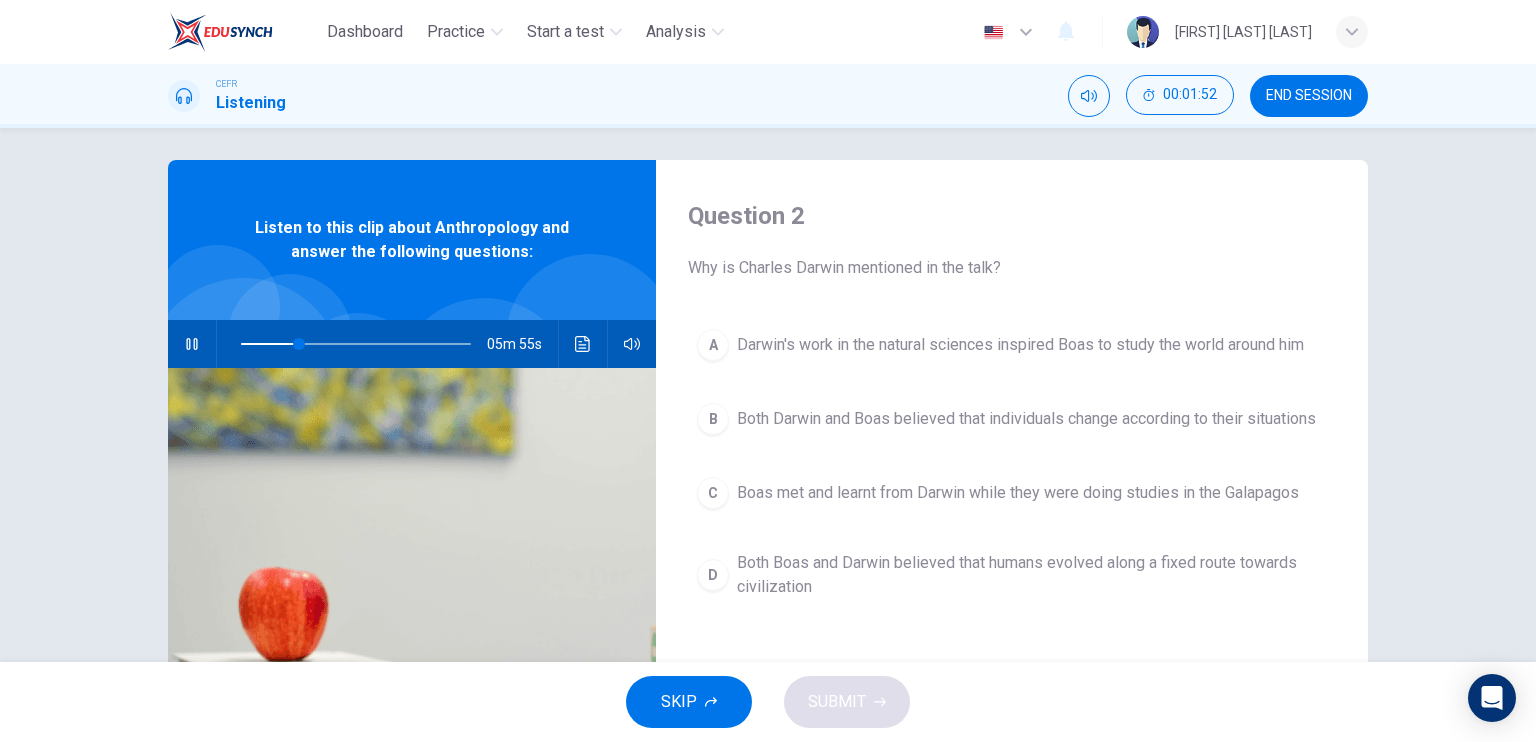 scroll, scrollTop: 0, scrollLeft: 0, axis: both 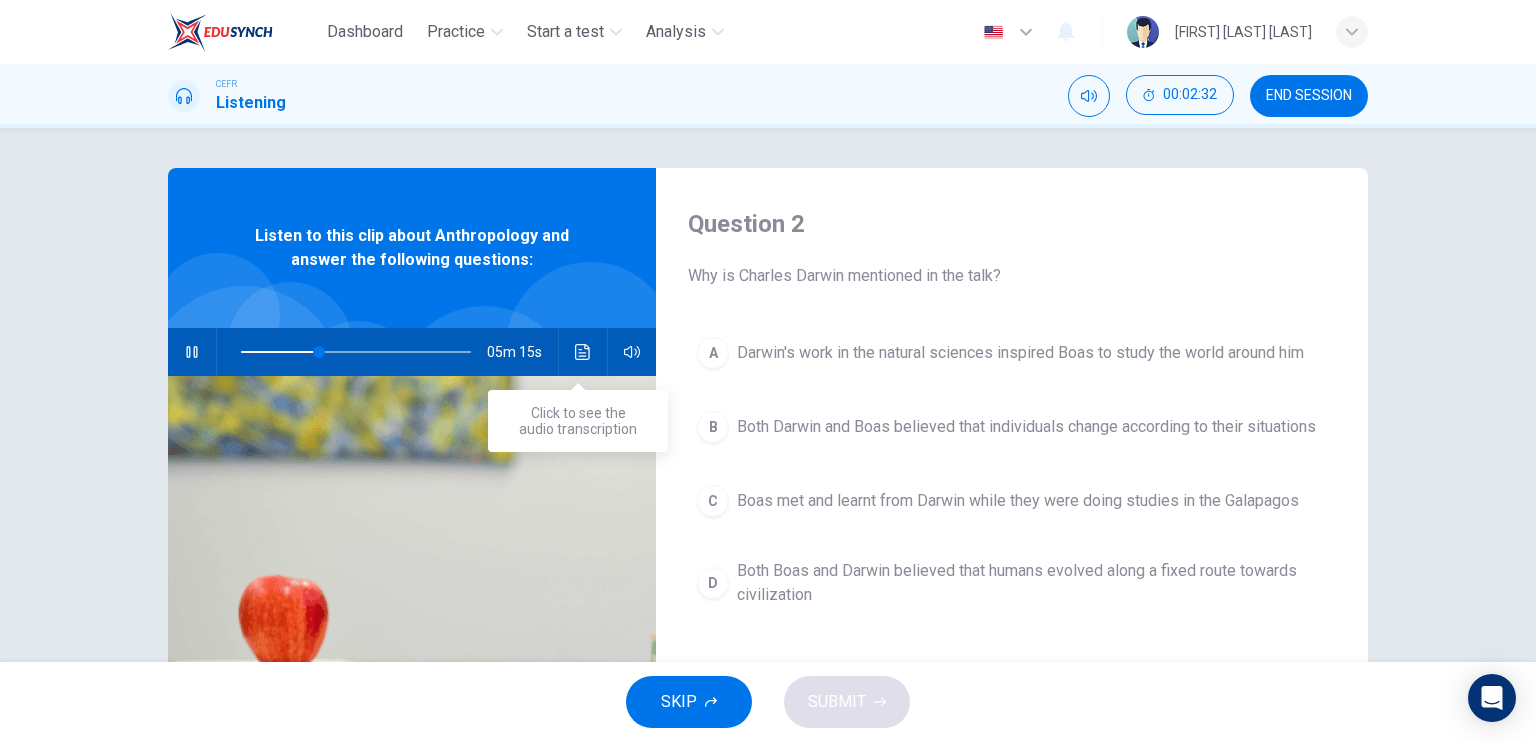 click at bounding box center (583, 352) 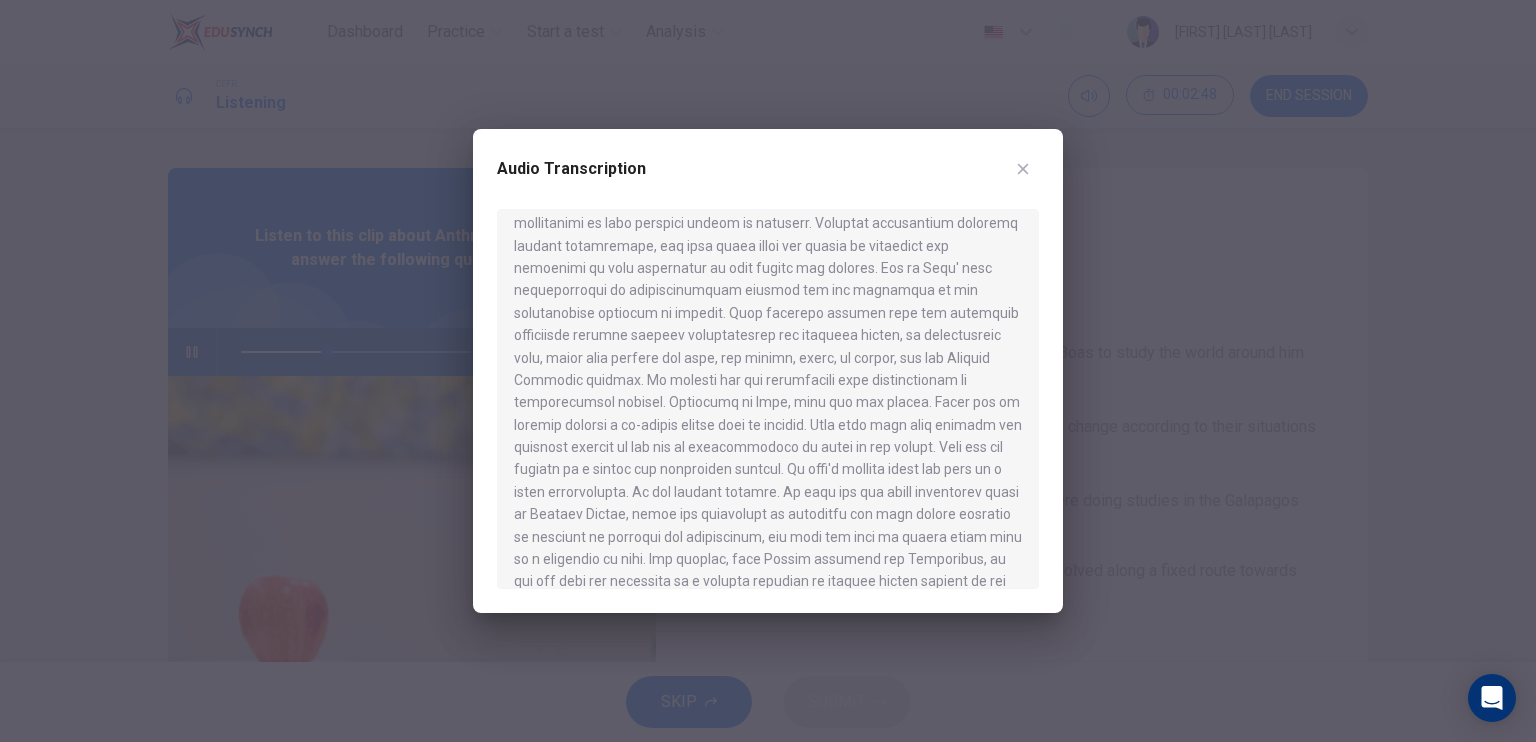 scroll, scrollTop: 700, scrollLeft: 0, axis: vertical 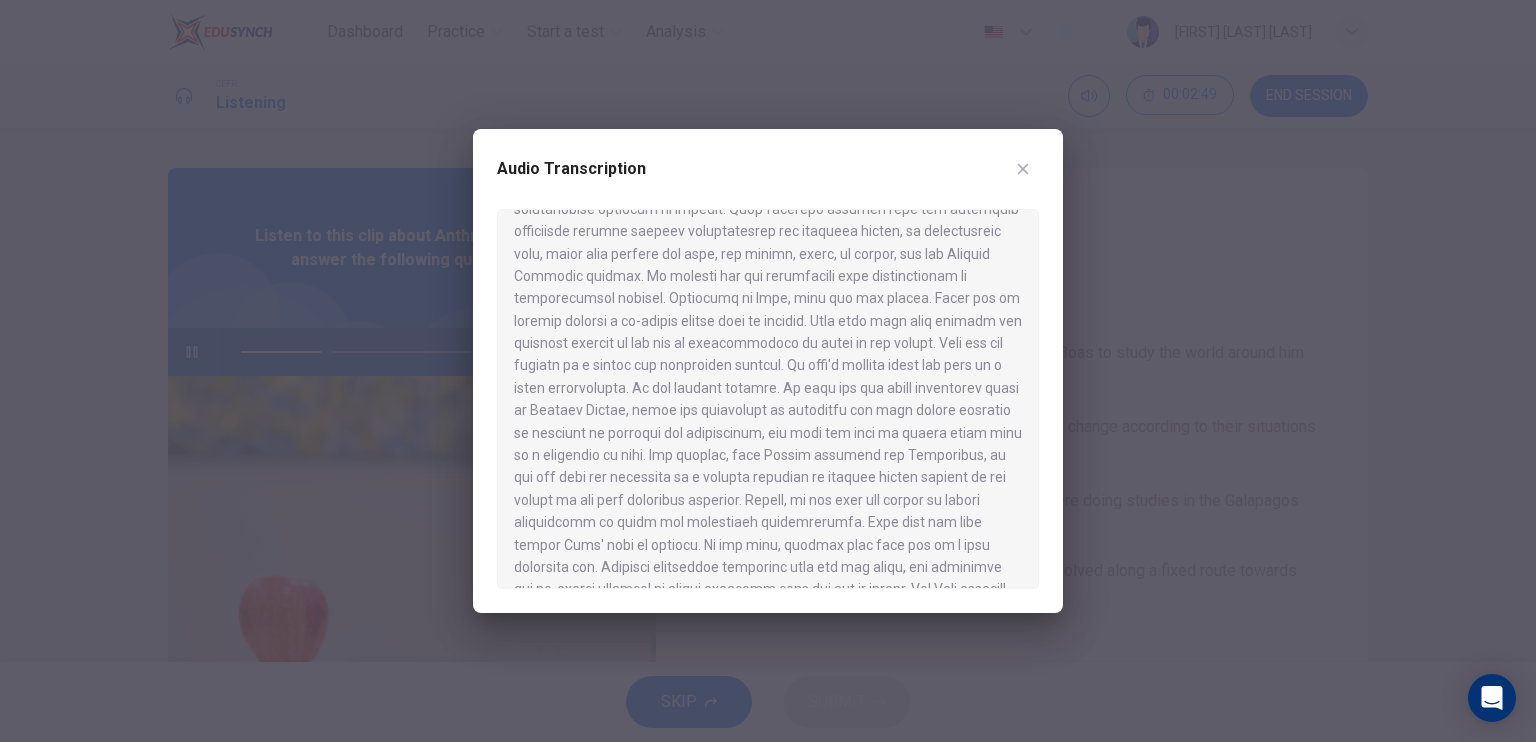 click at bounding box center (1023, 169) 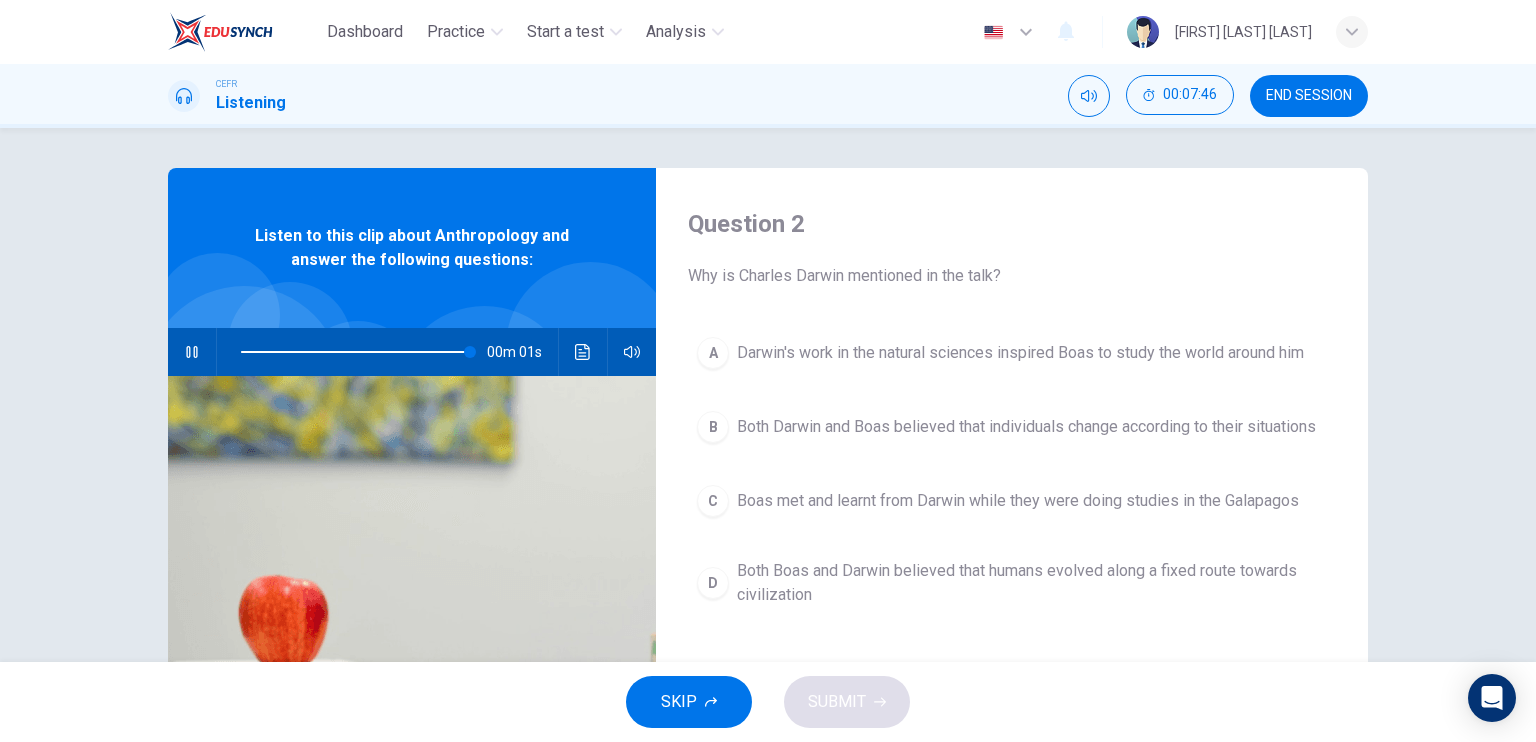 click on "Both Darwin and Boas believed that individuals change according to their situations" at bounding box center [1020, 353] 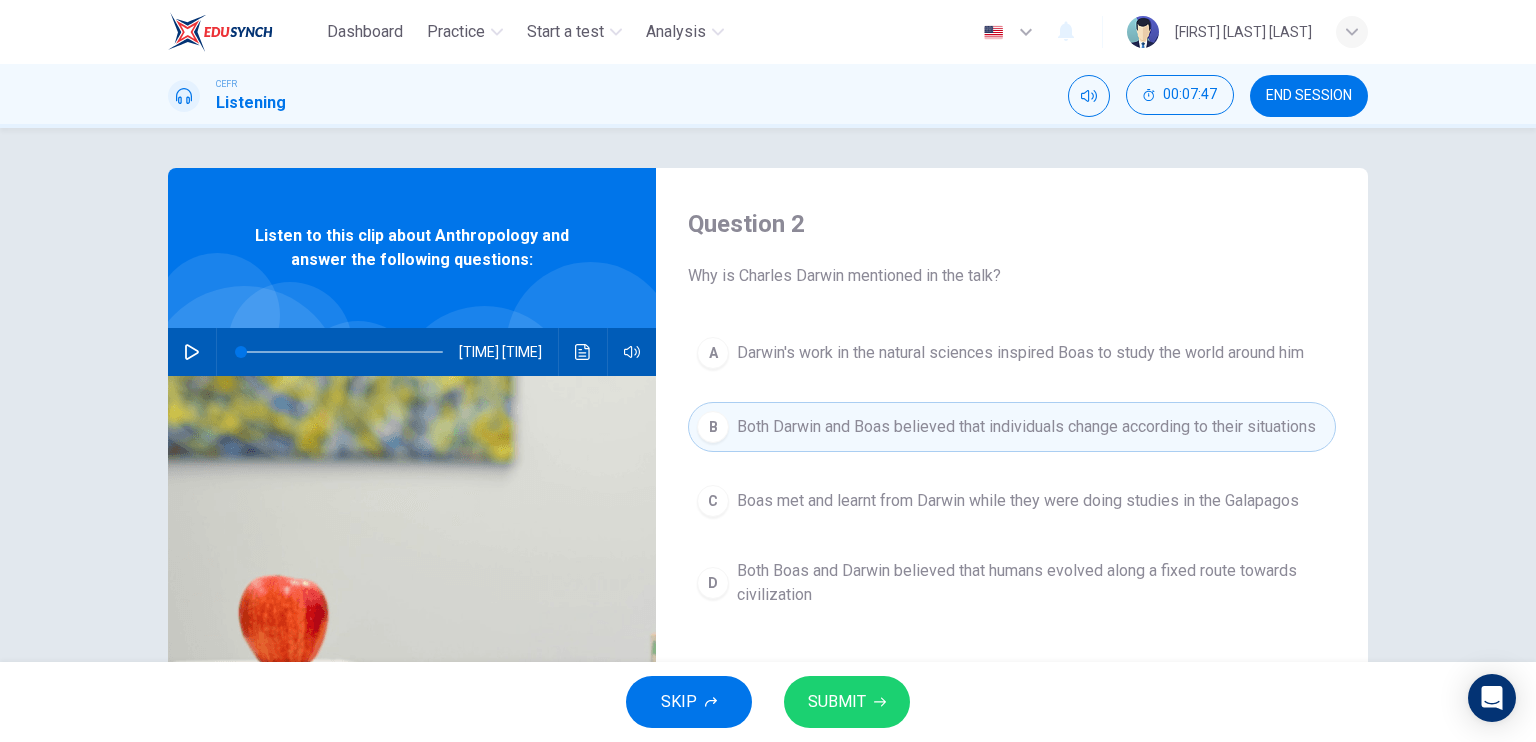 click on "SUBMIT" at bounding box center [847, 702] 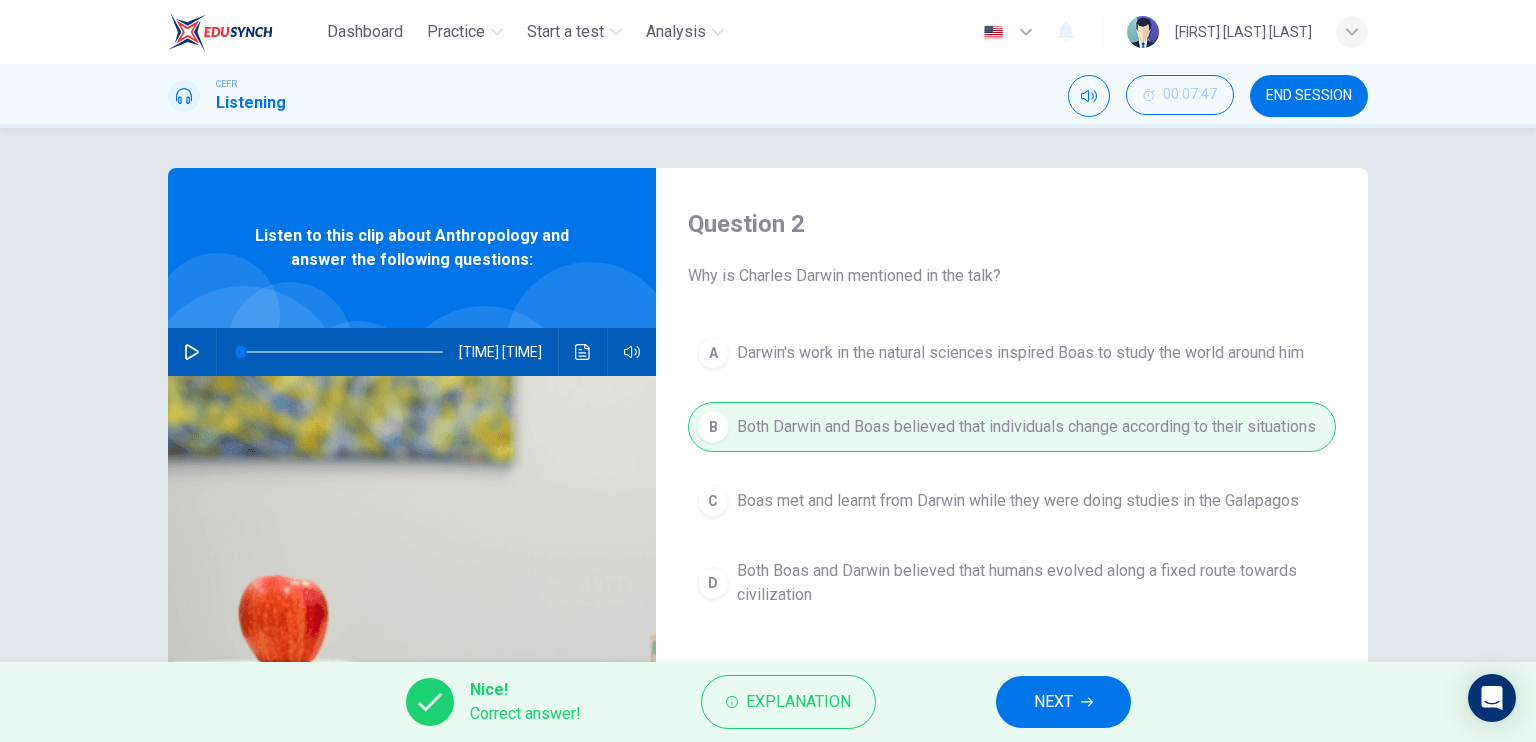 click on "NEXT" at bounding box center [1063, 702] 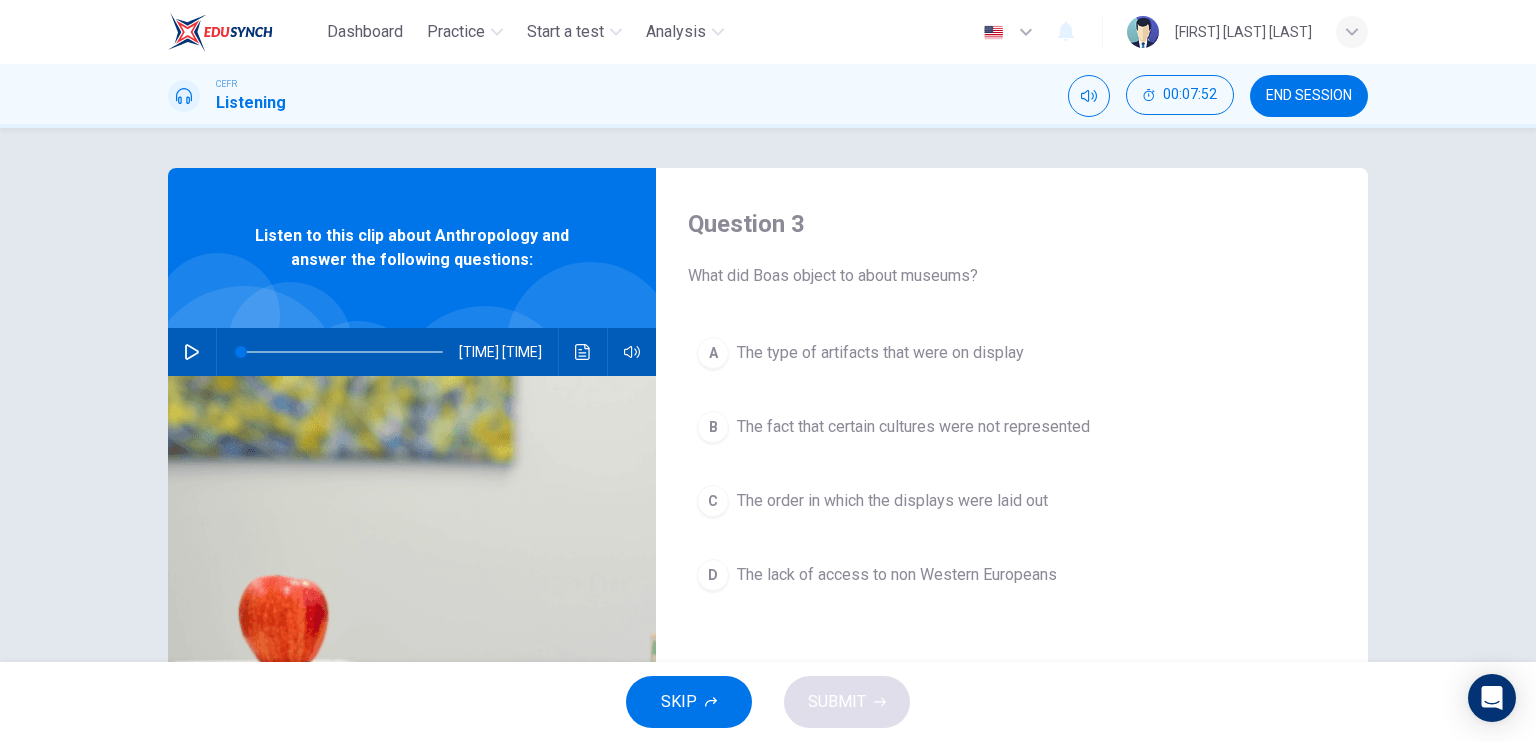 click on "The order in which the displays were laid out" at bounding box center (880, 353) 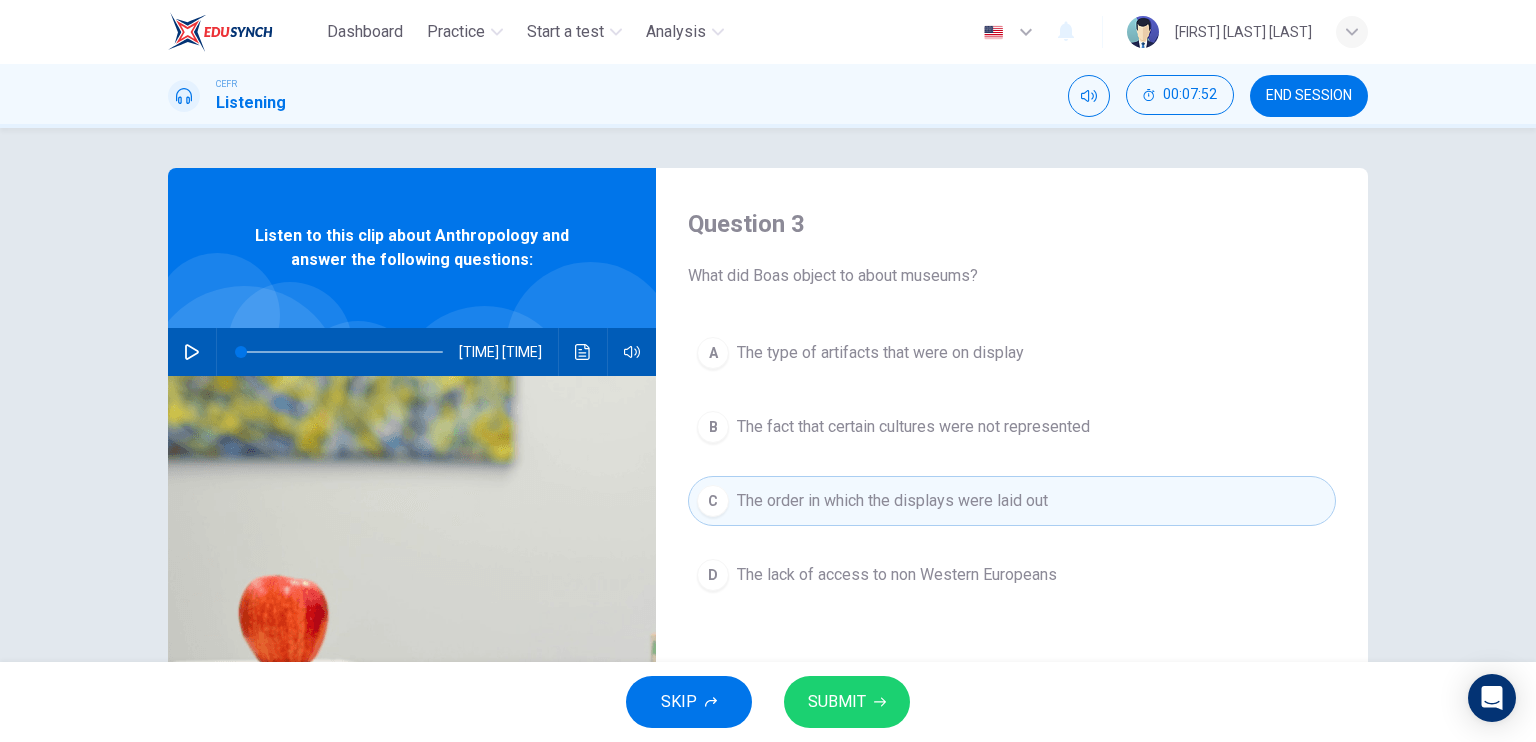 click on "SUBMIT" at bounding box center [847, 702] 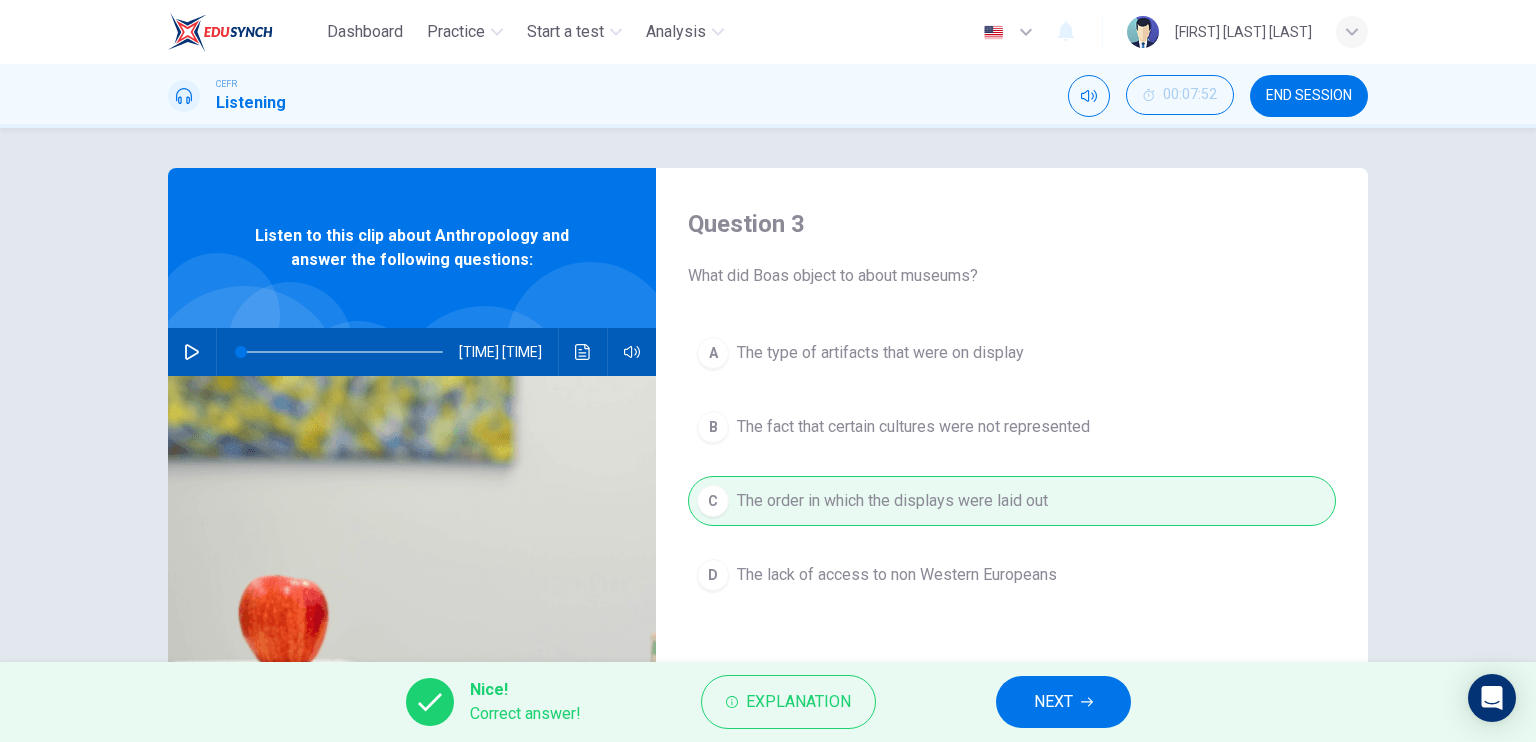 click at bounding box center (1087, 702) 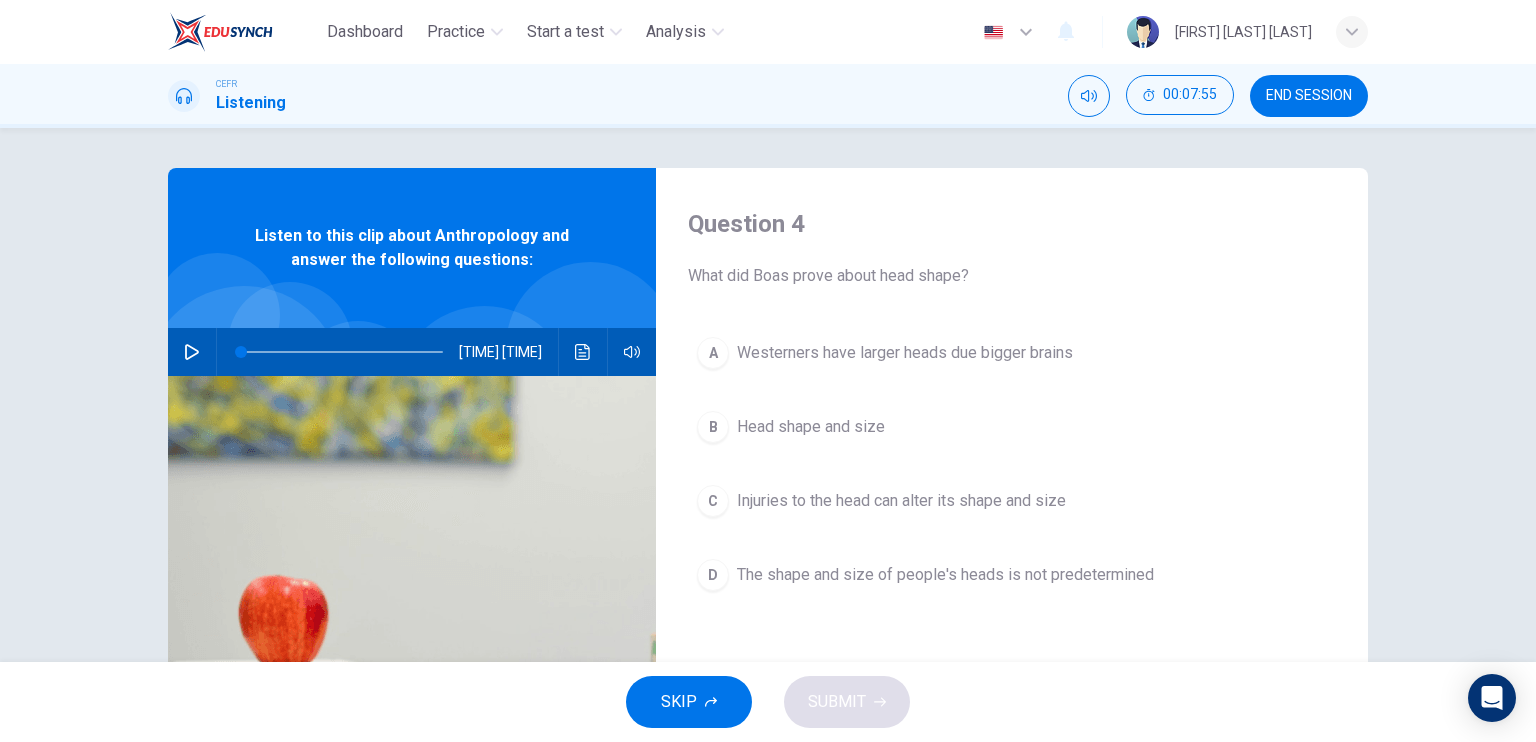 click on "The shape and size of people's heads is not predetermined" at bounding box center [905, 353] 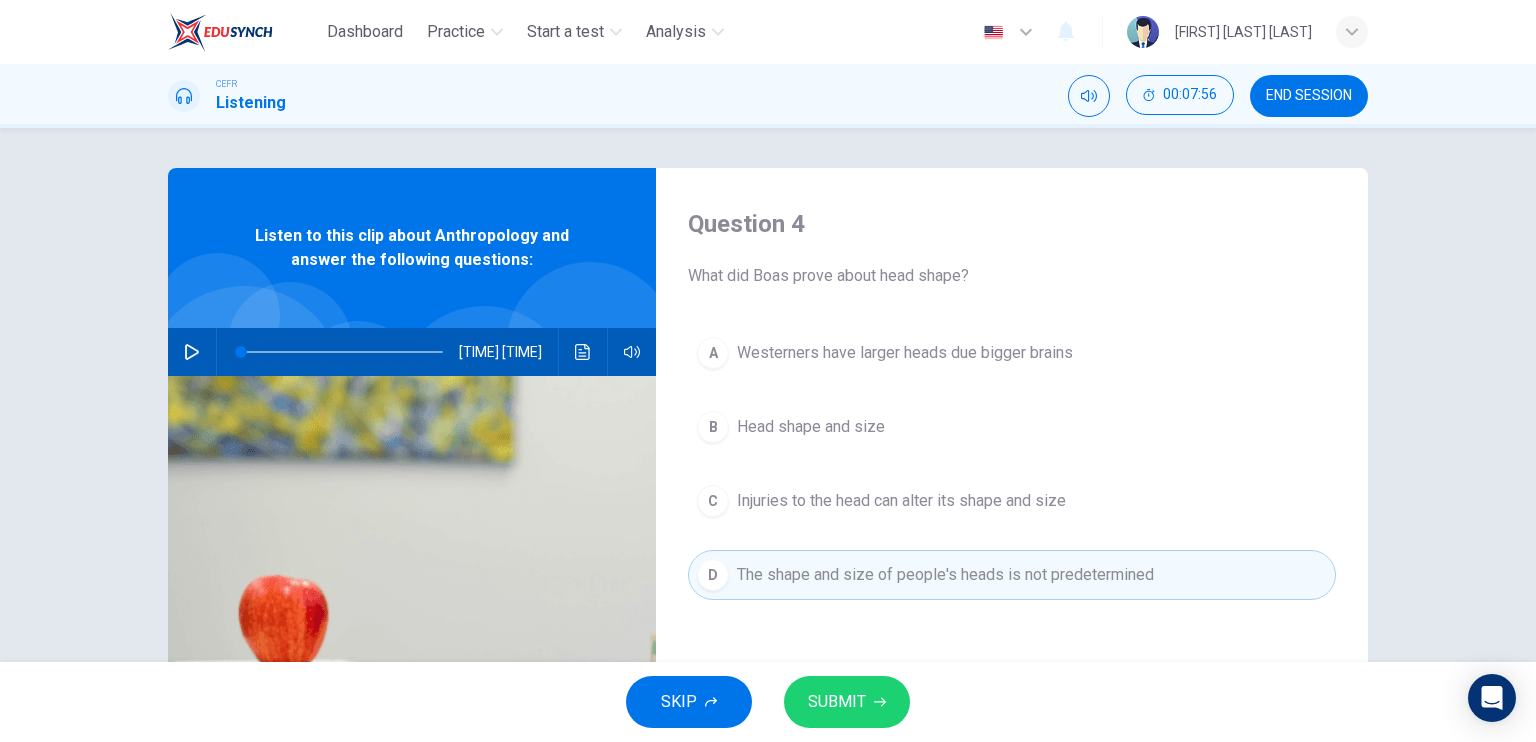 click on "SUBMIT" at bounding box center (847, 702) 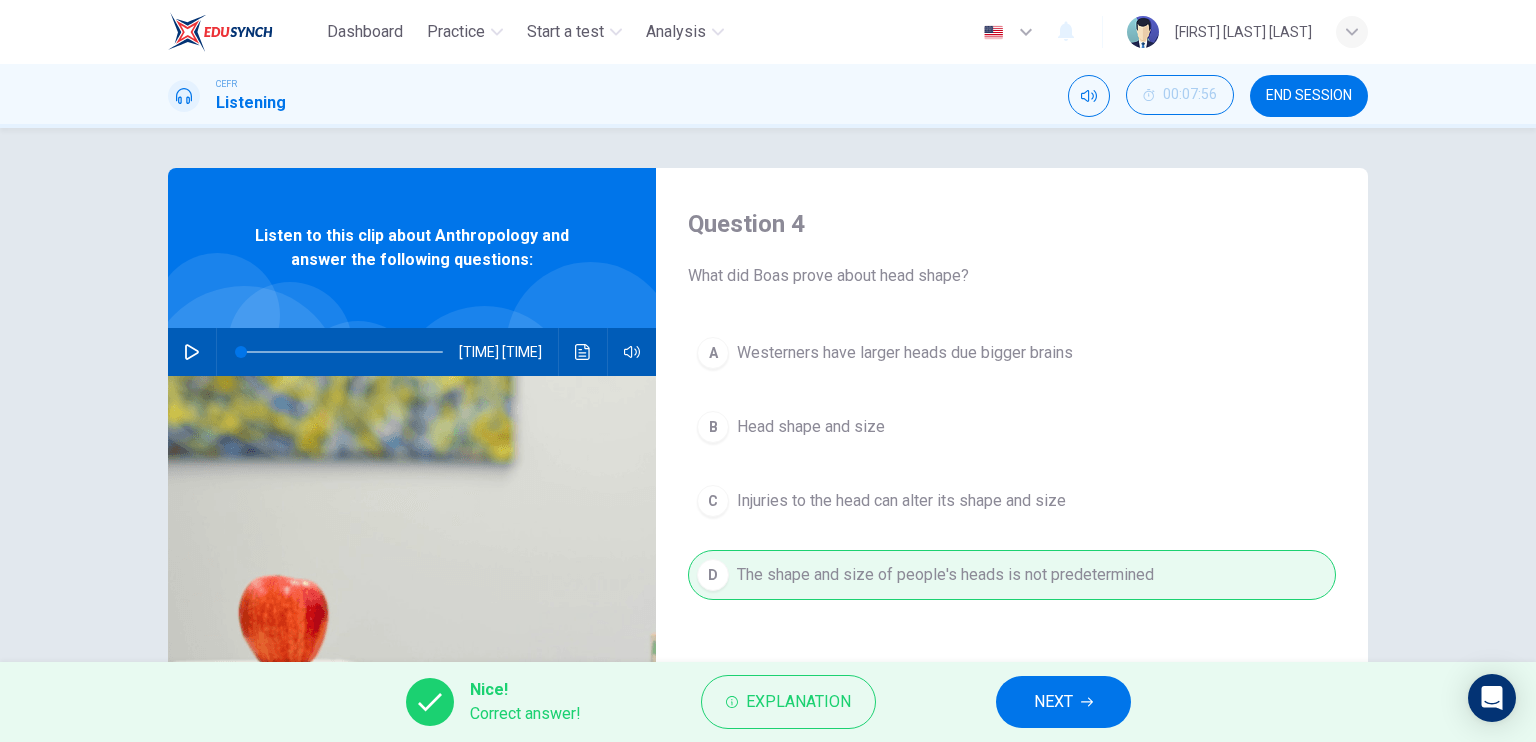 click on "NEXT" at bounding box center [1063, 702] 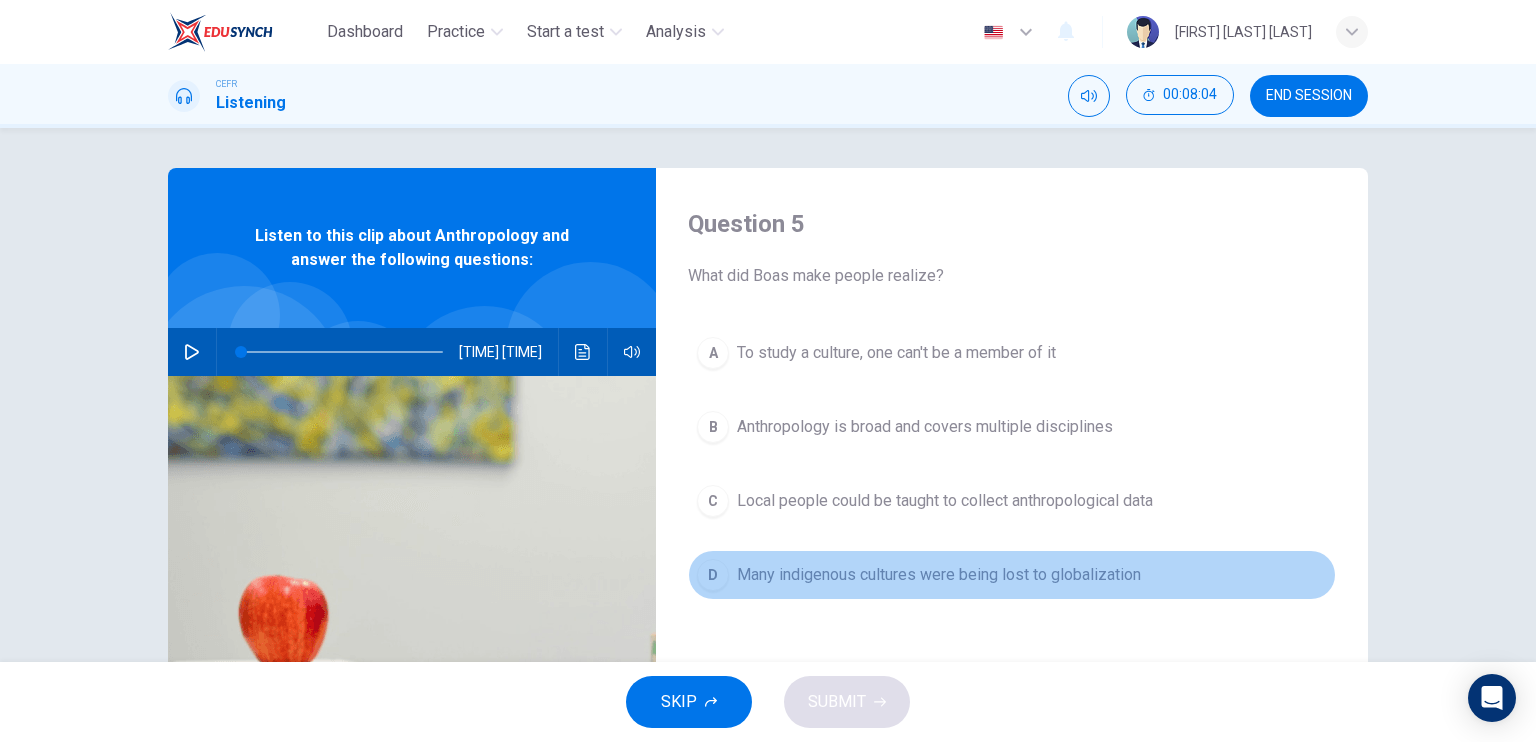 drag, startPoint x: 845, startPoint y: 583, endPoint x: 867, endPoint y: 631, distance: 52.801514 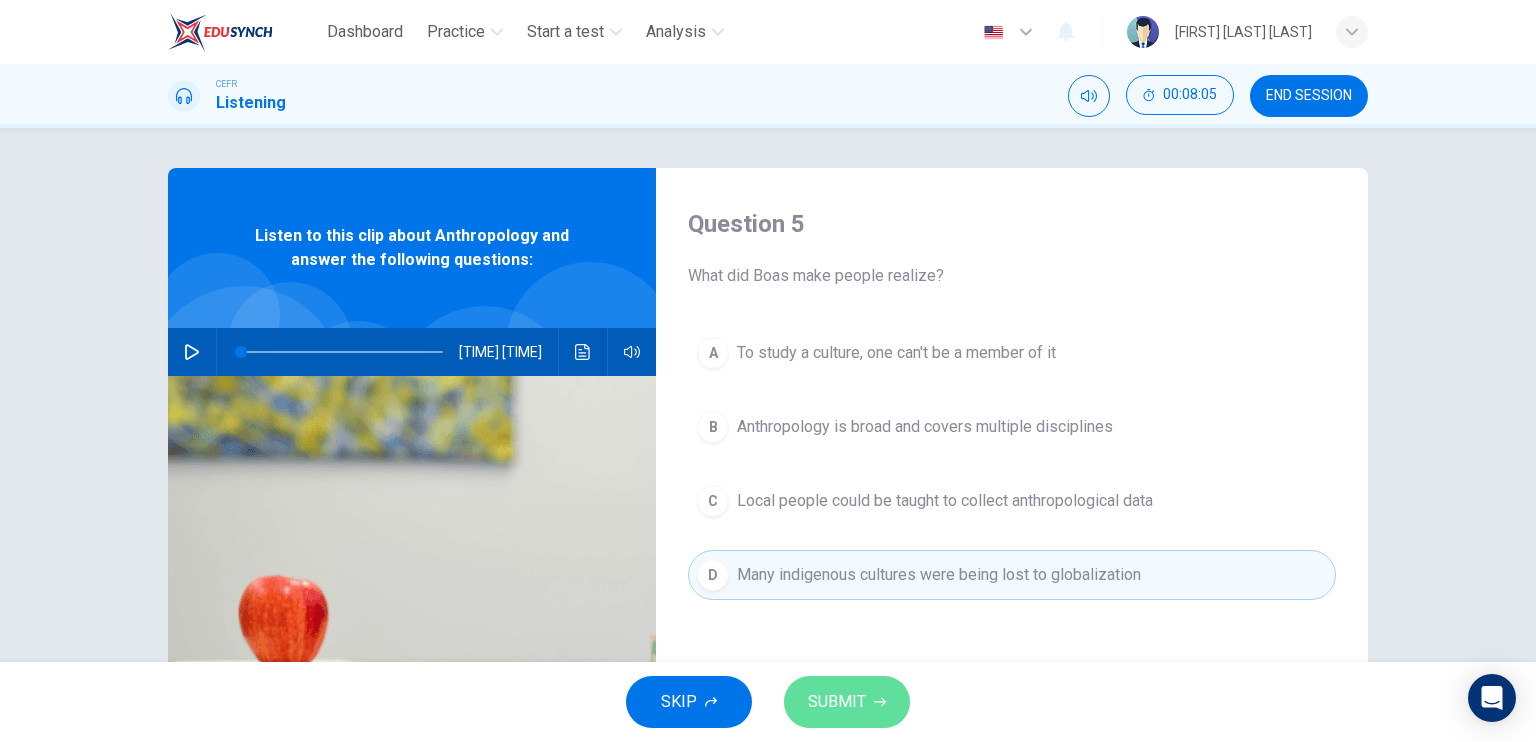 click on "SUBMIT" at bounding box center [847, 702] 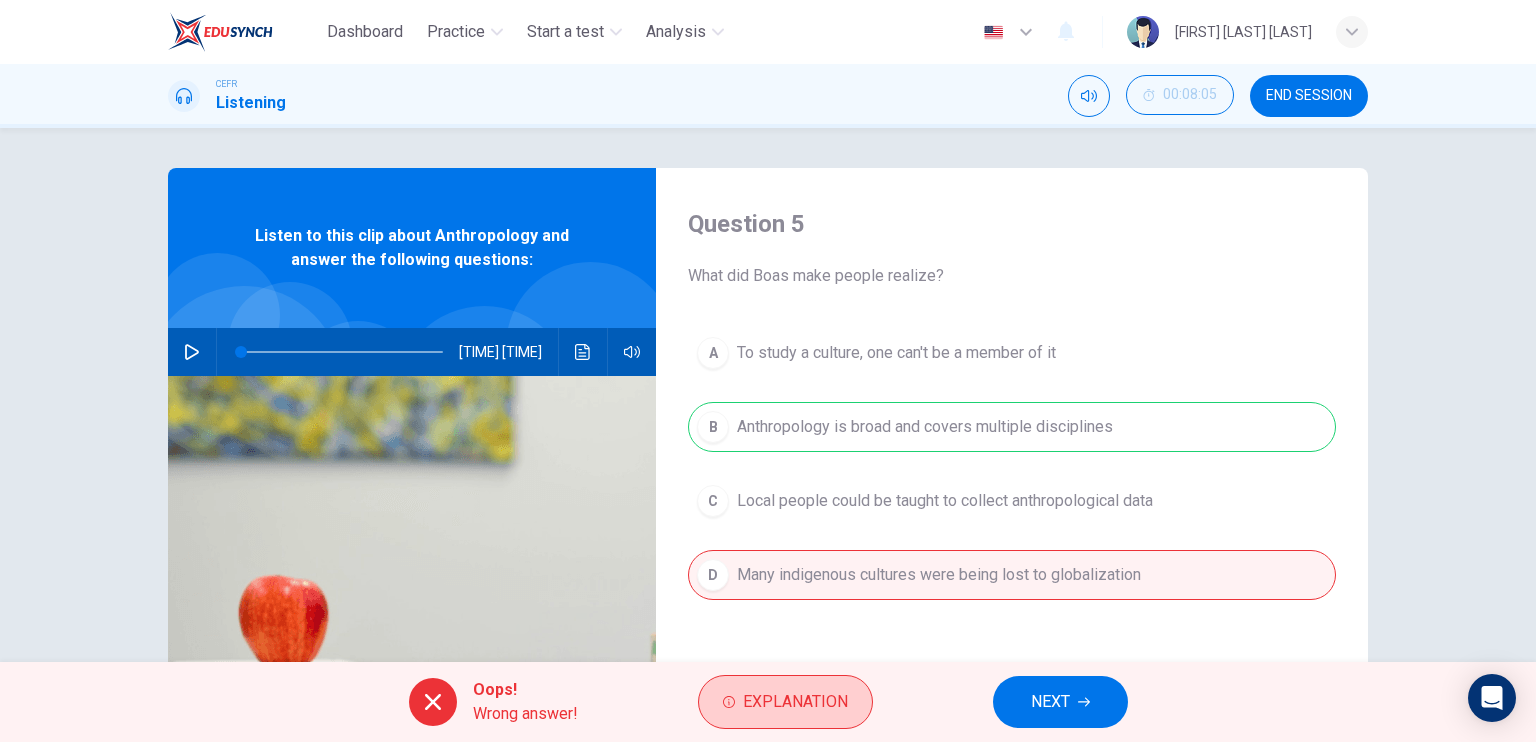 click on "Explanation" at bounding box center (795, 702) 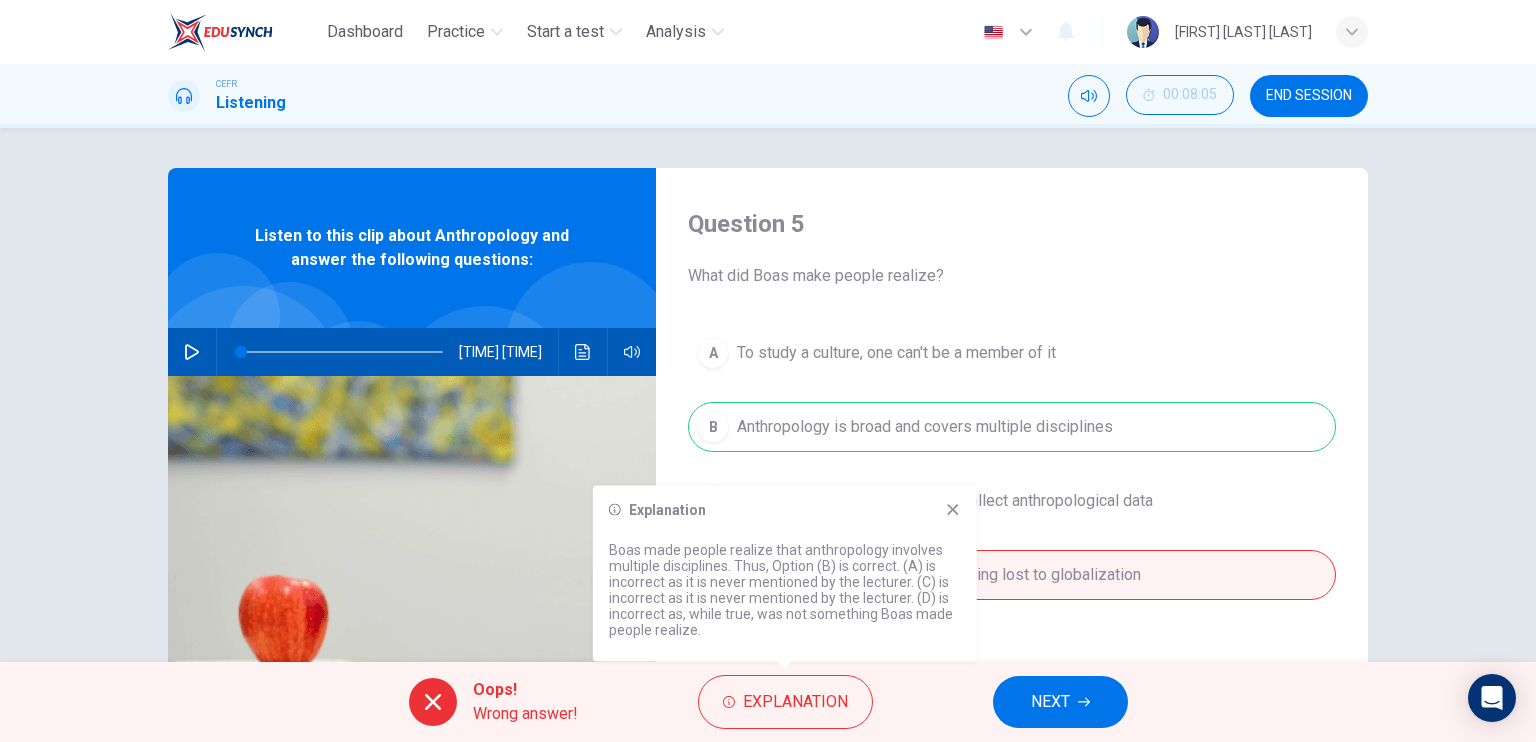 click at bounding box center [953, 510] 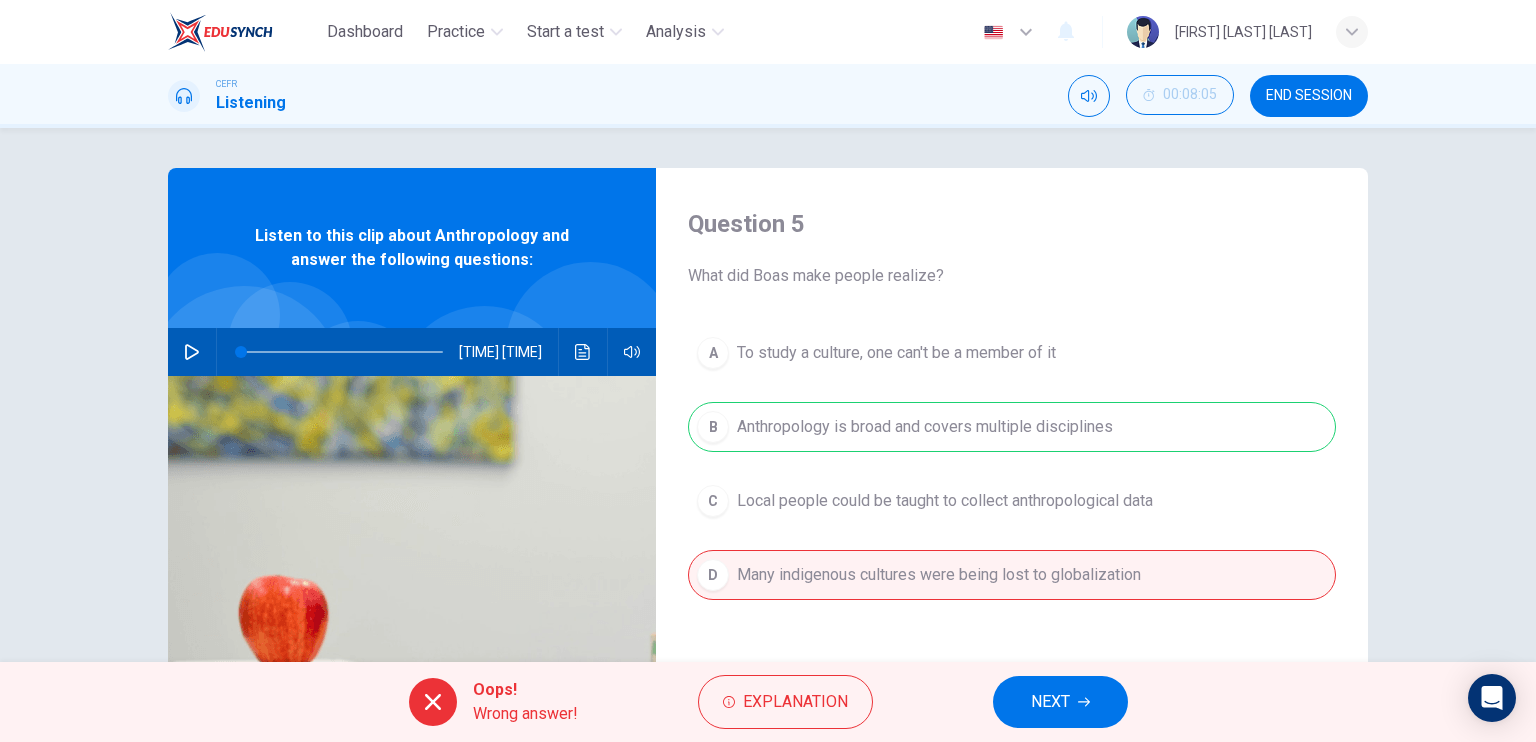 click on "NEXT" at bounding box center (1050, 702) 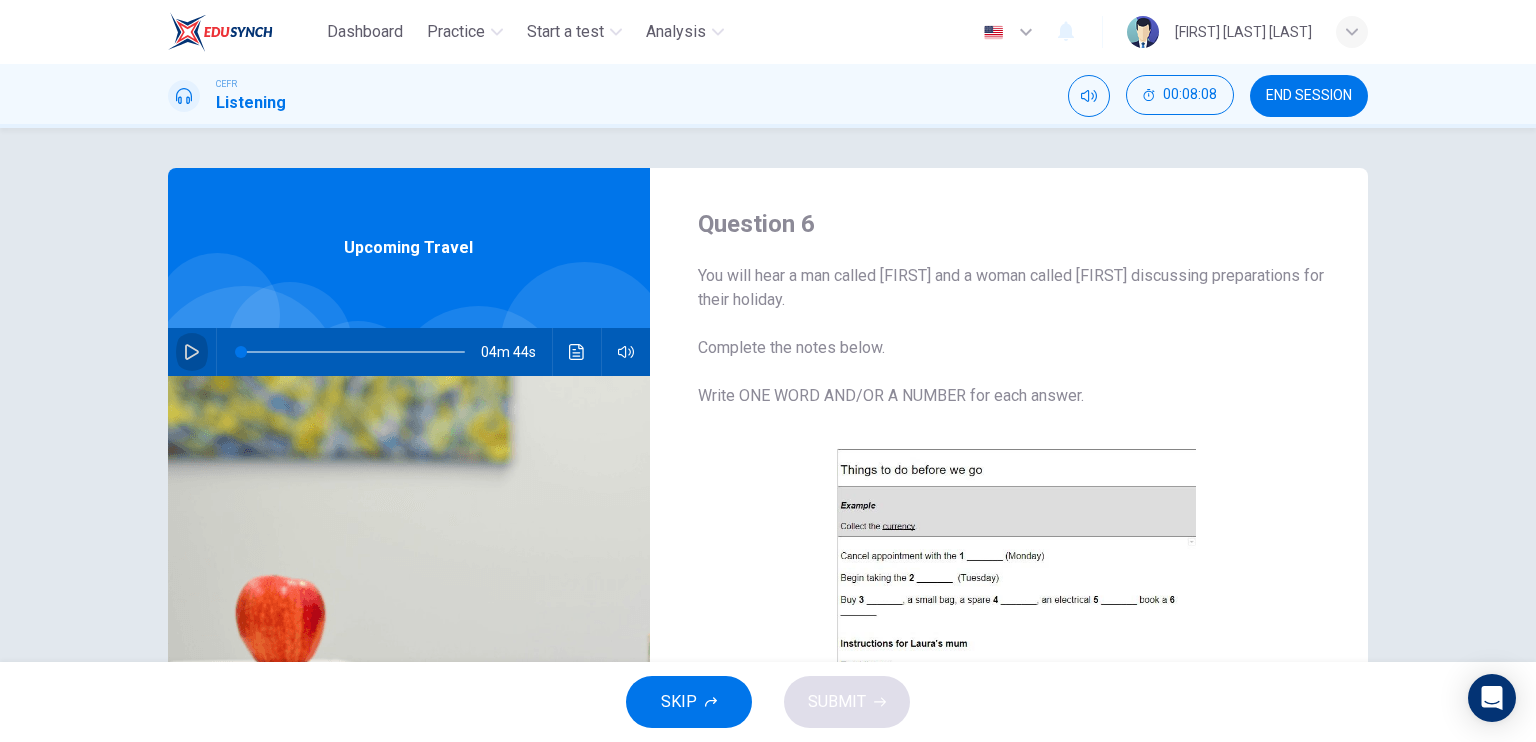 click at bounding box center [192, 352] 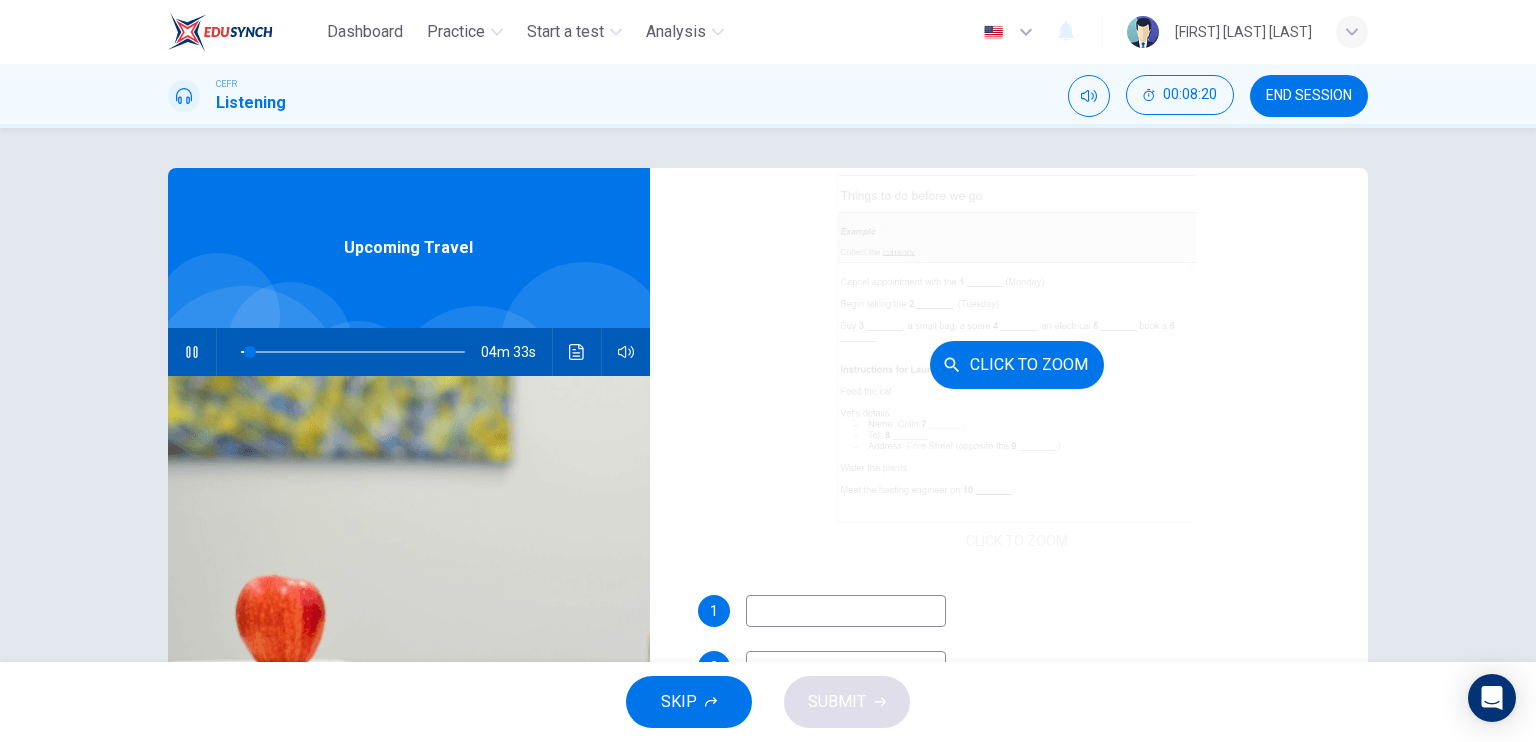 scroll, scrollTop: 281, scrollLeft: 0, axis: vertical 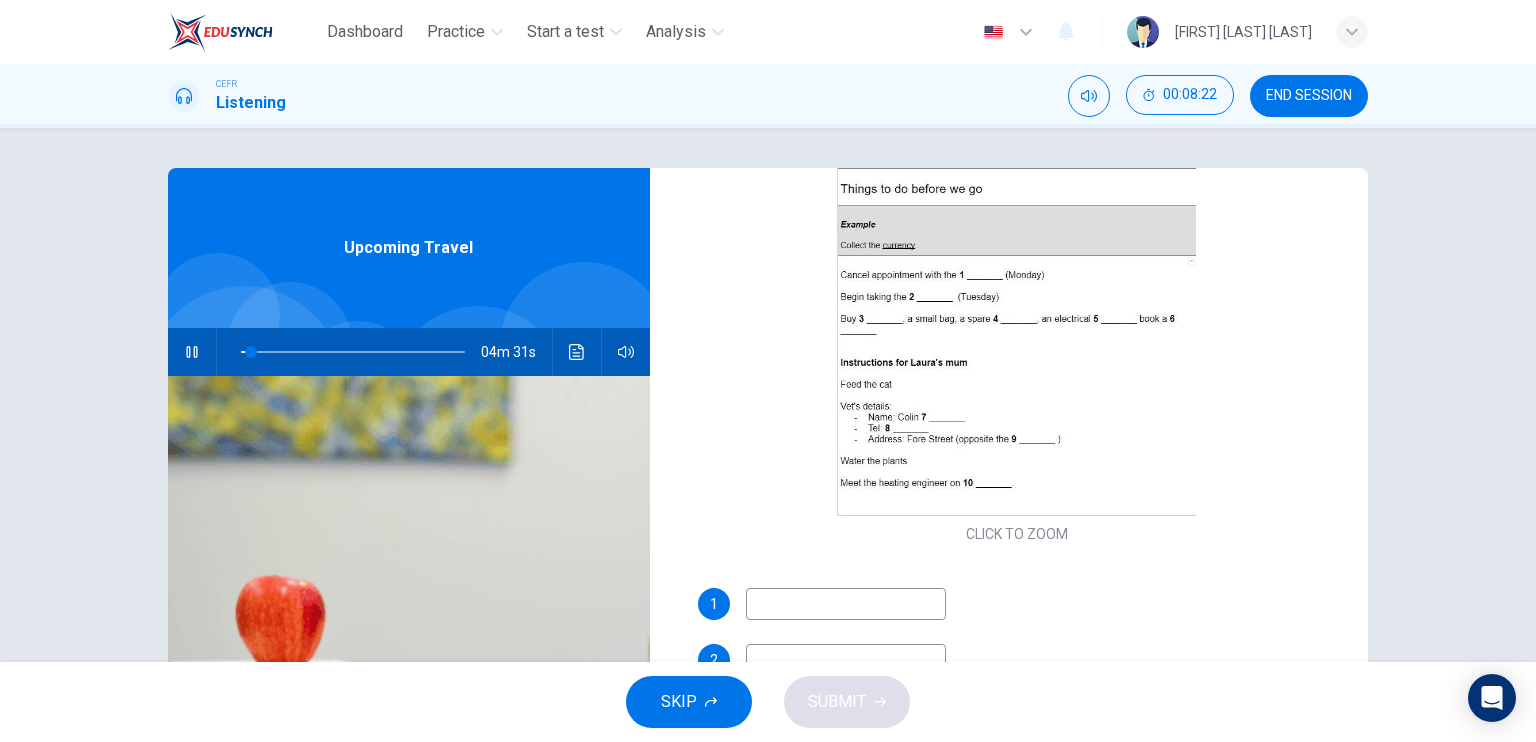 click at bounding box center [846, 604] 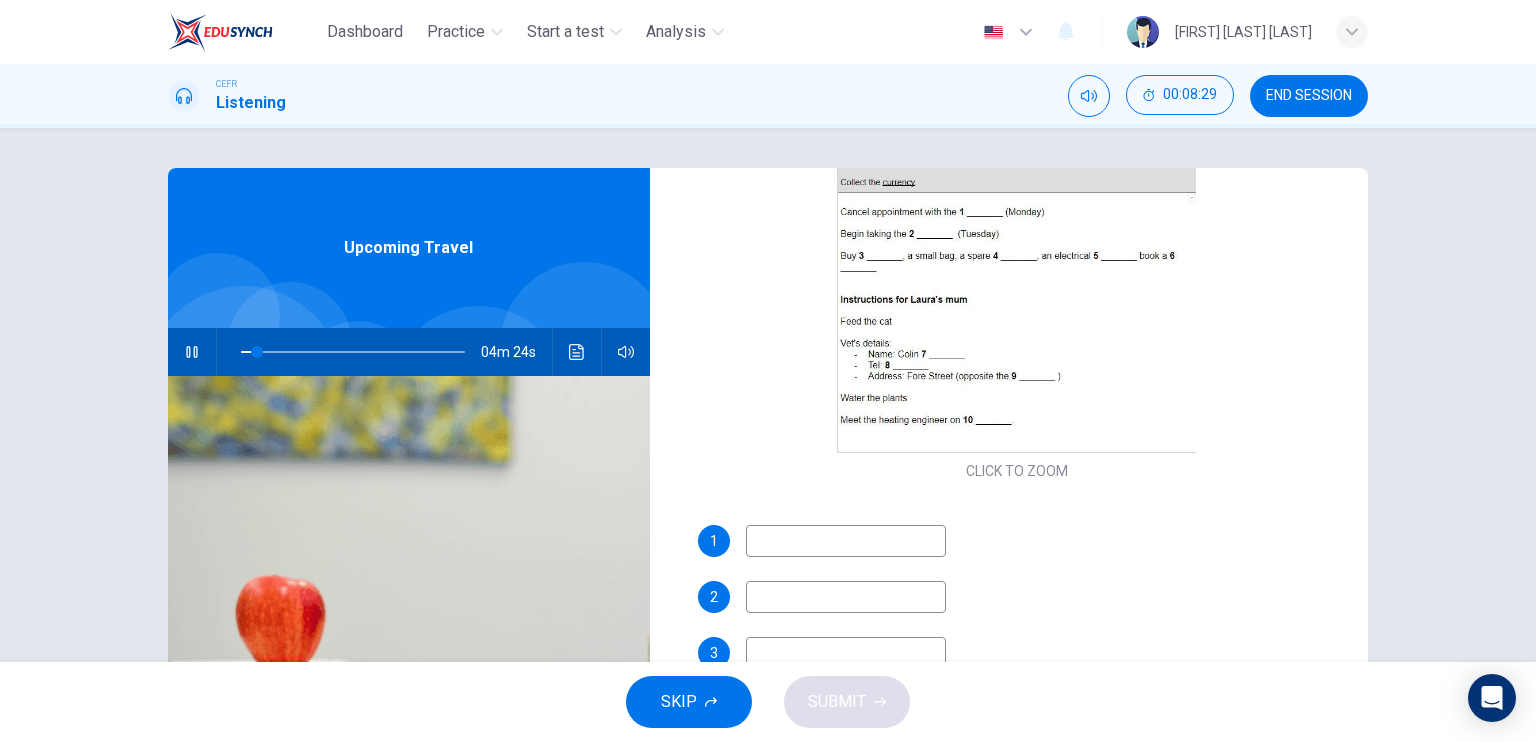 scroll, scrollTop: 281, scrollLeft: 0, axis: vertical 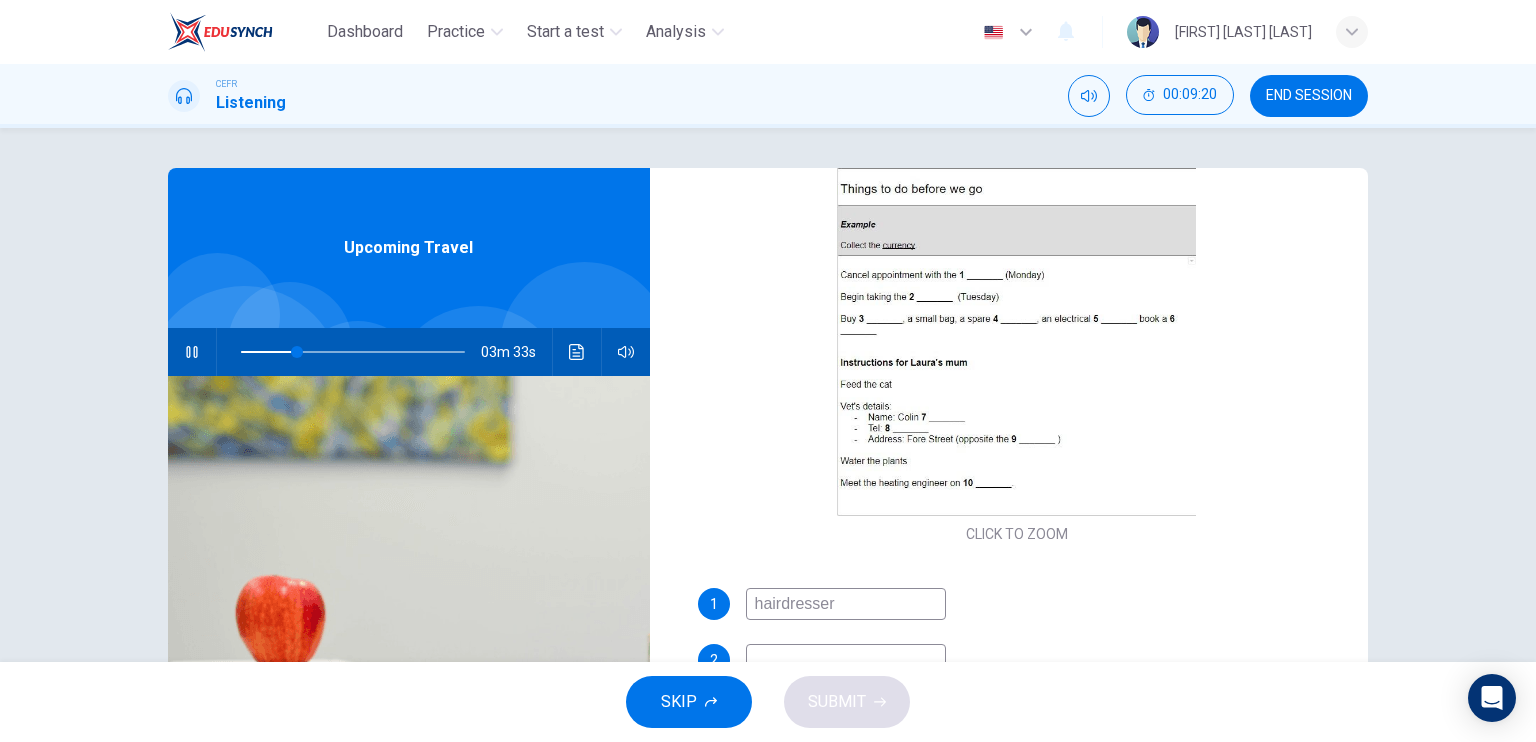 type on "hairdresser" 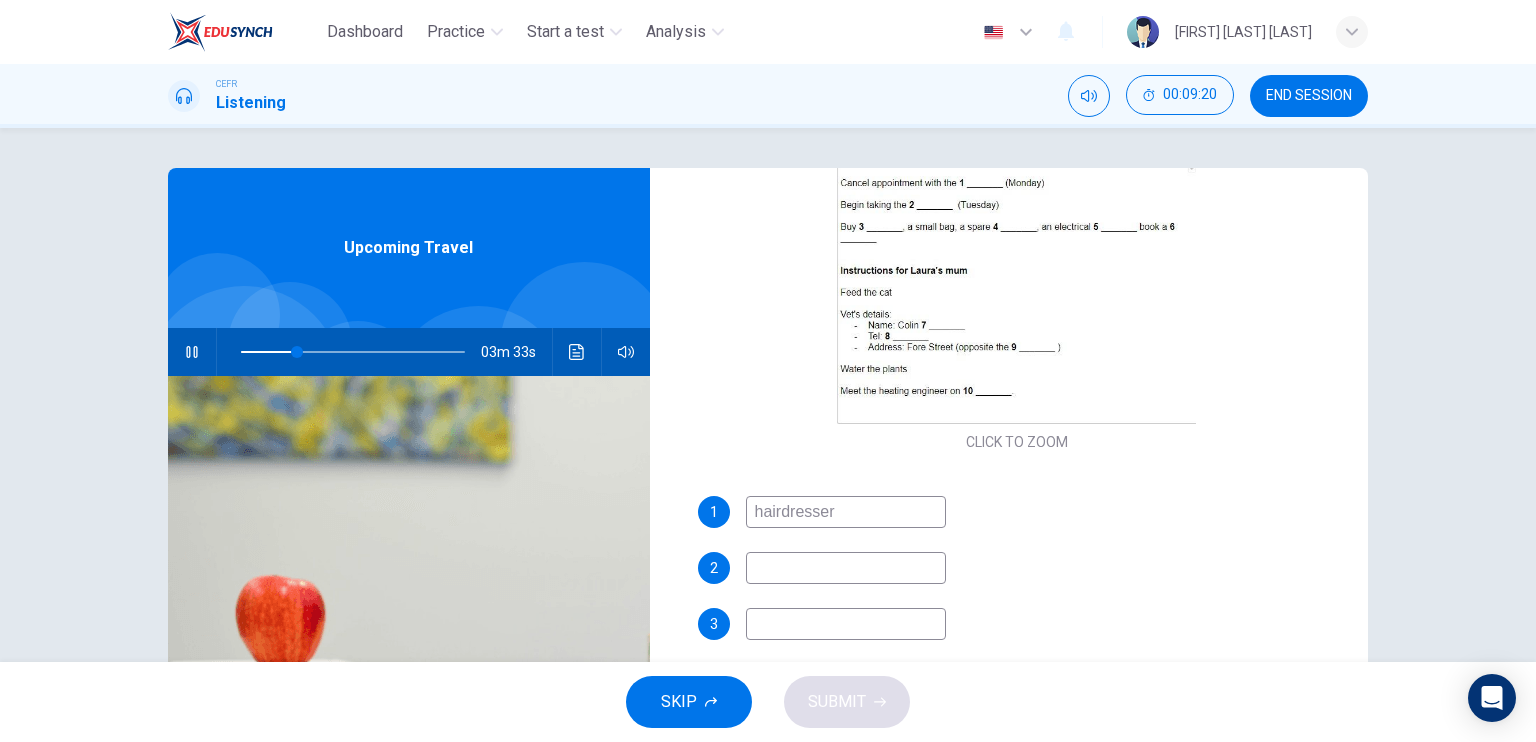 scroll, scrollTop: 381, scrollLeft: 0, axis: vertical 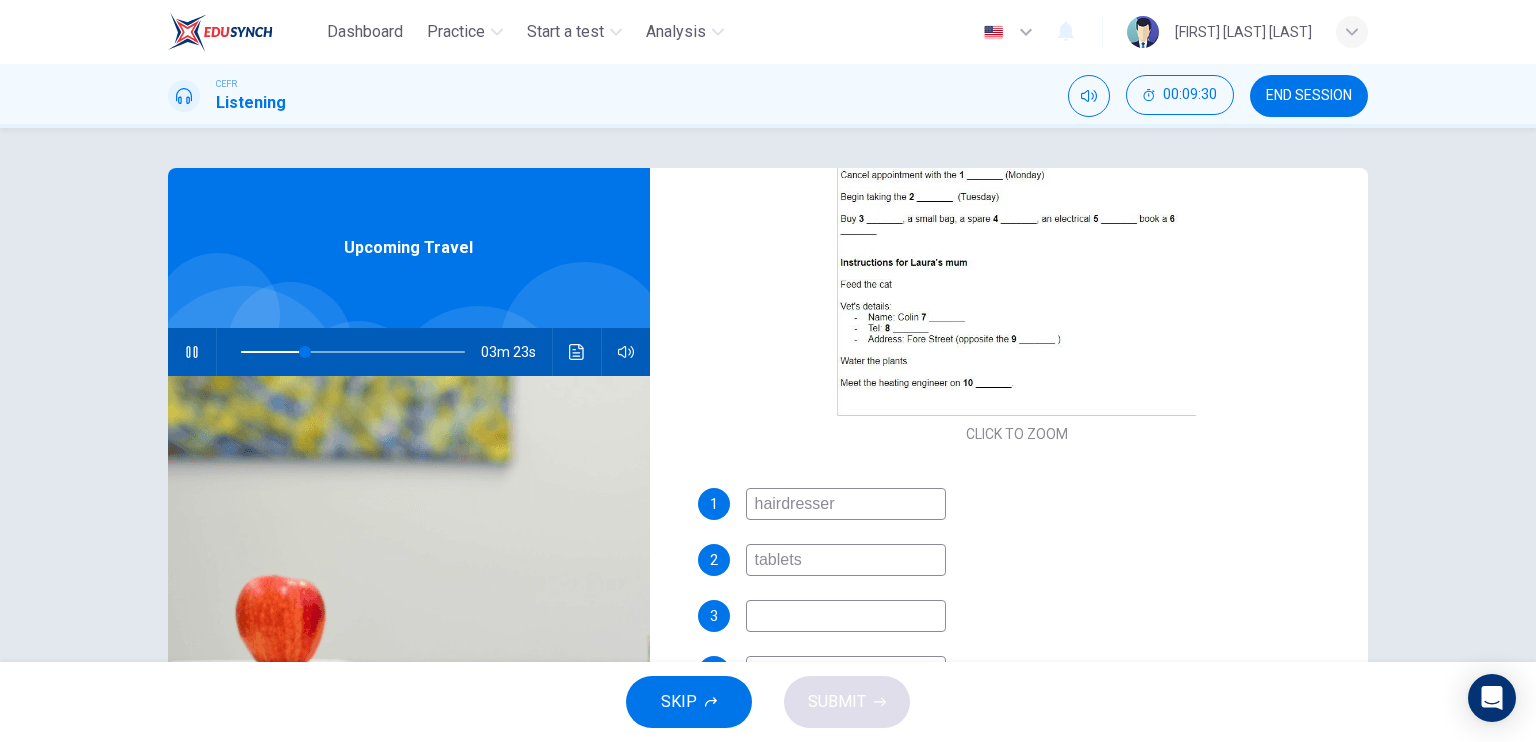 type on "tablets" 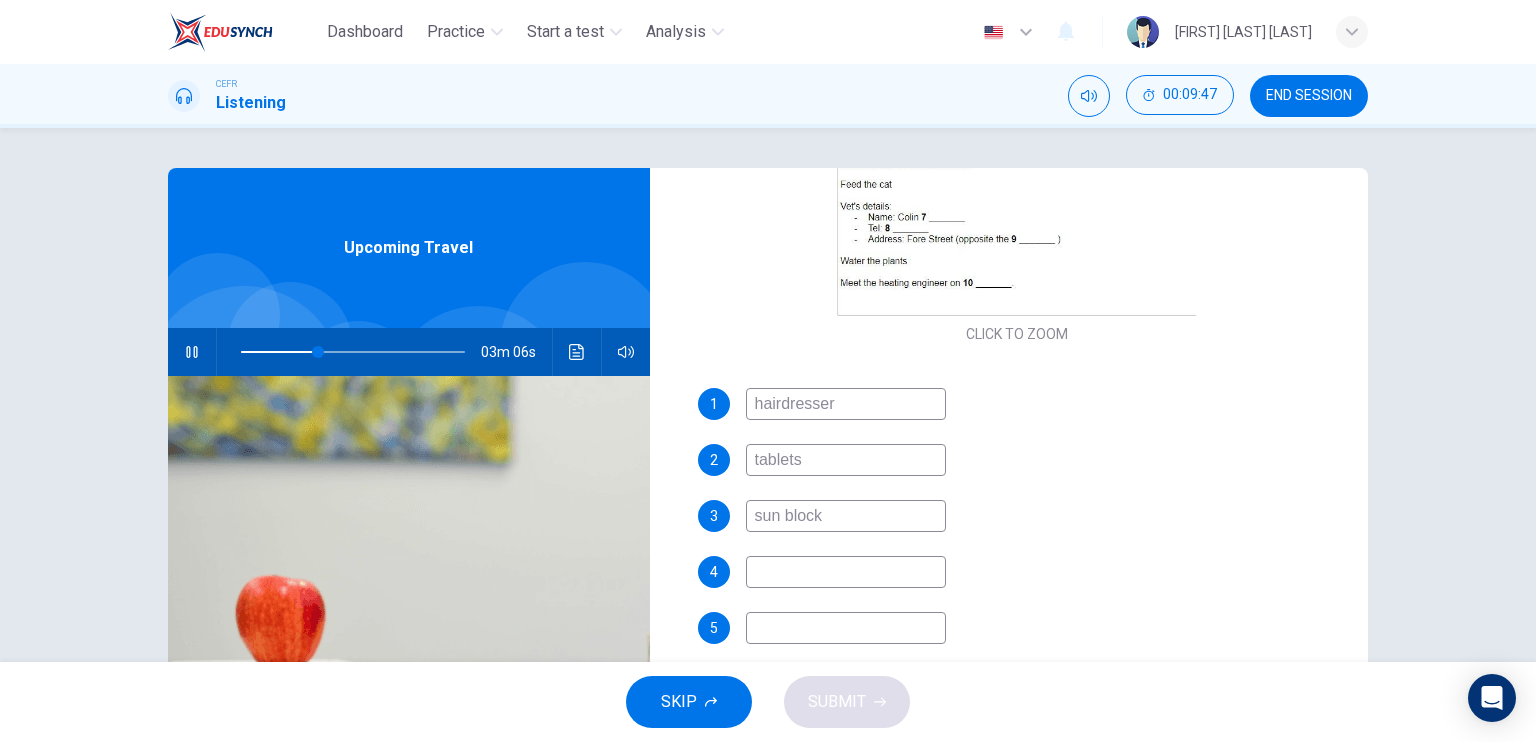 click at bounding box center [846, 404] 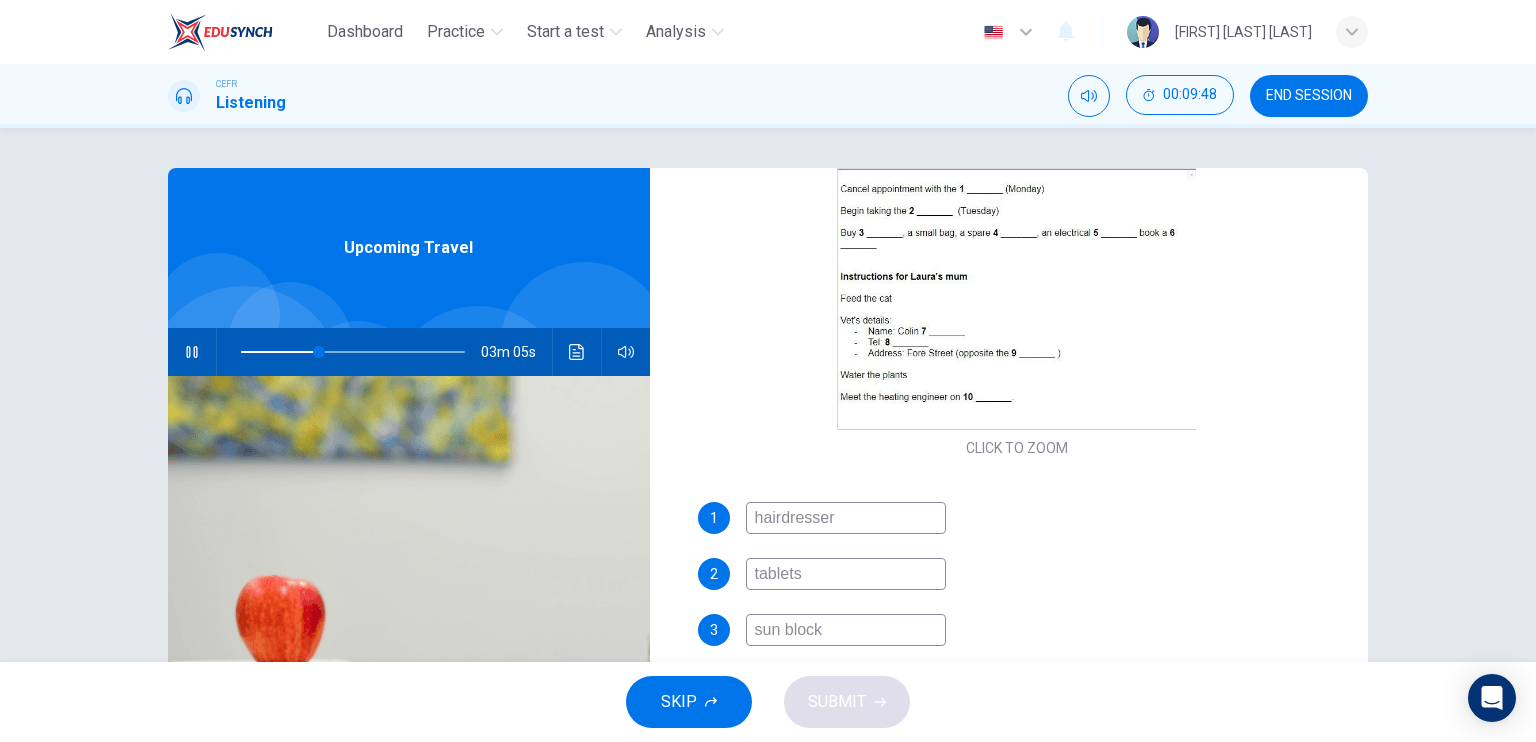 scroll, scrollTop: 381, scrollLeft: 0, axis: vertical 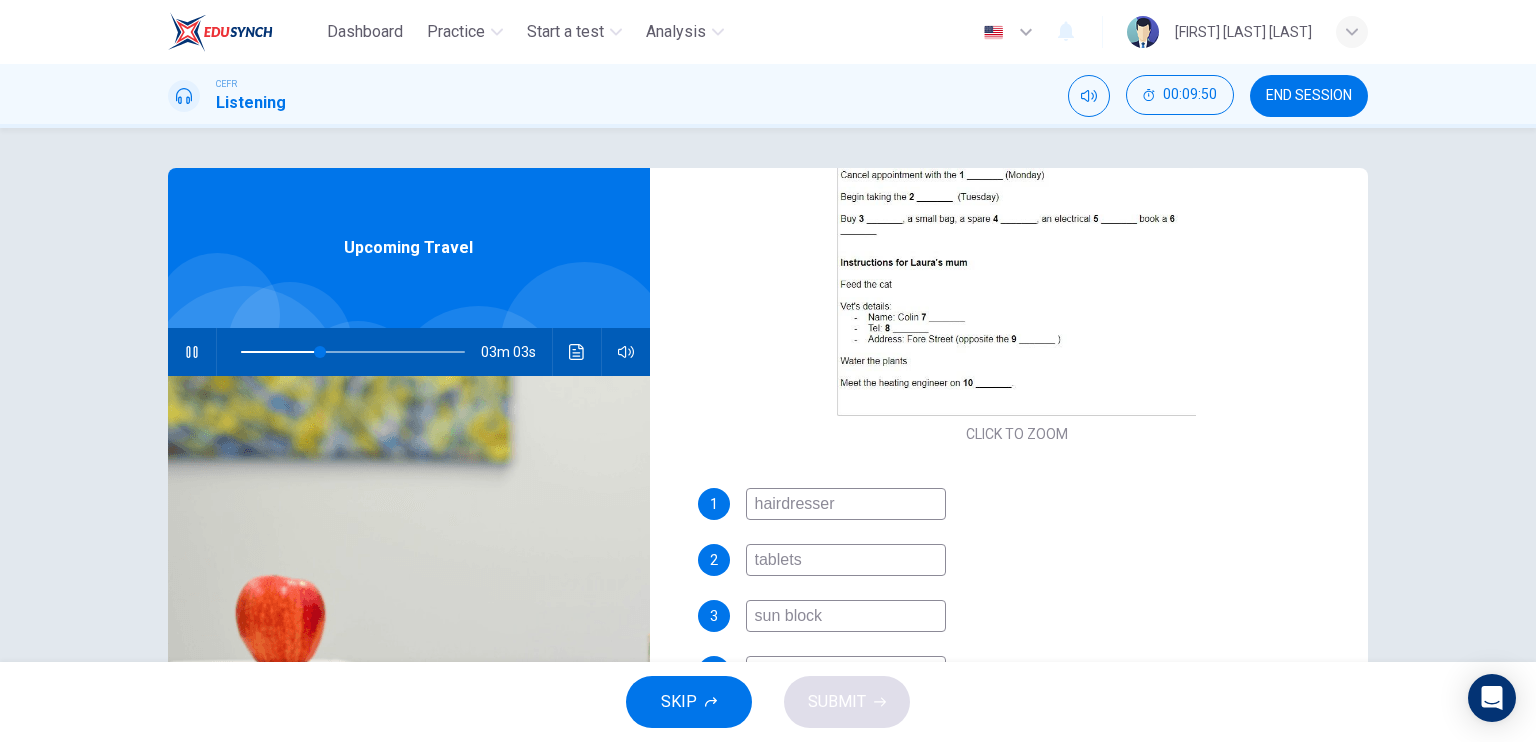 drag, startPoint x: 836, startPoint y: 625, endPoint x: 705, endPoint y: 627, distance: 131.01526 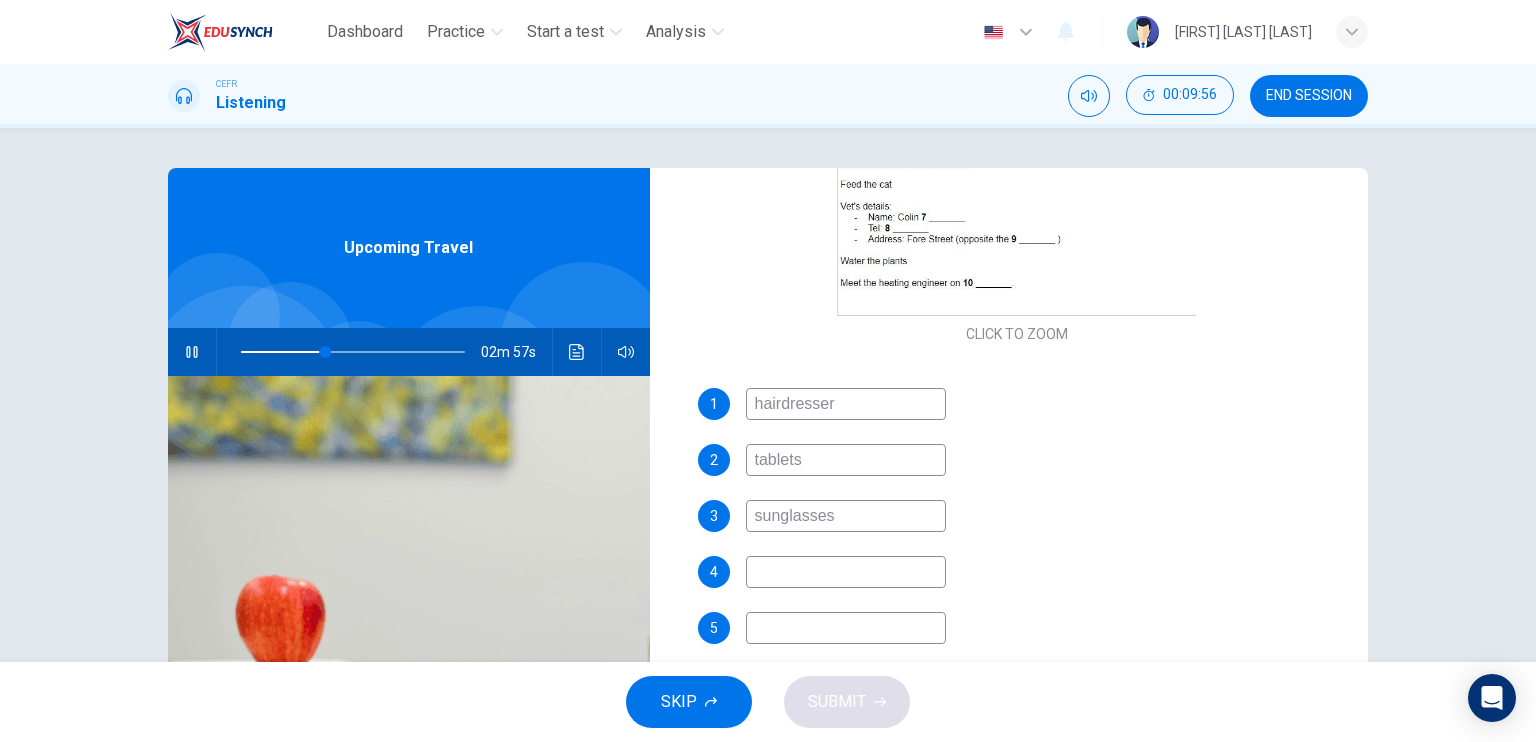 type on "sunglasses" 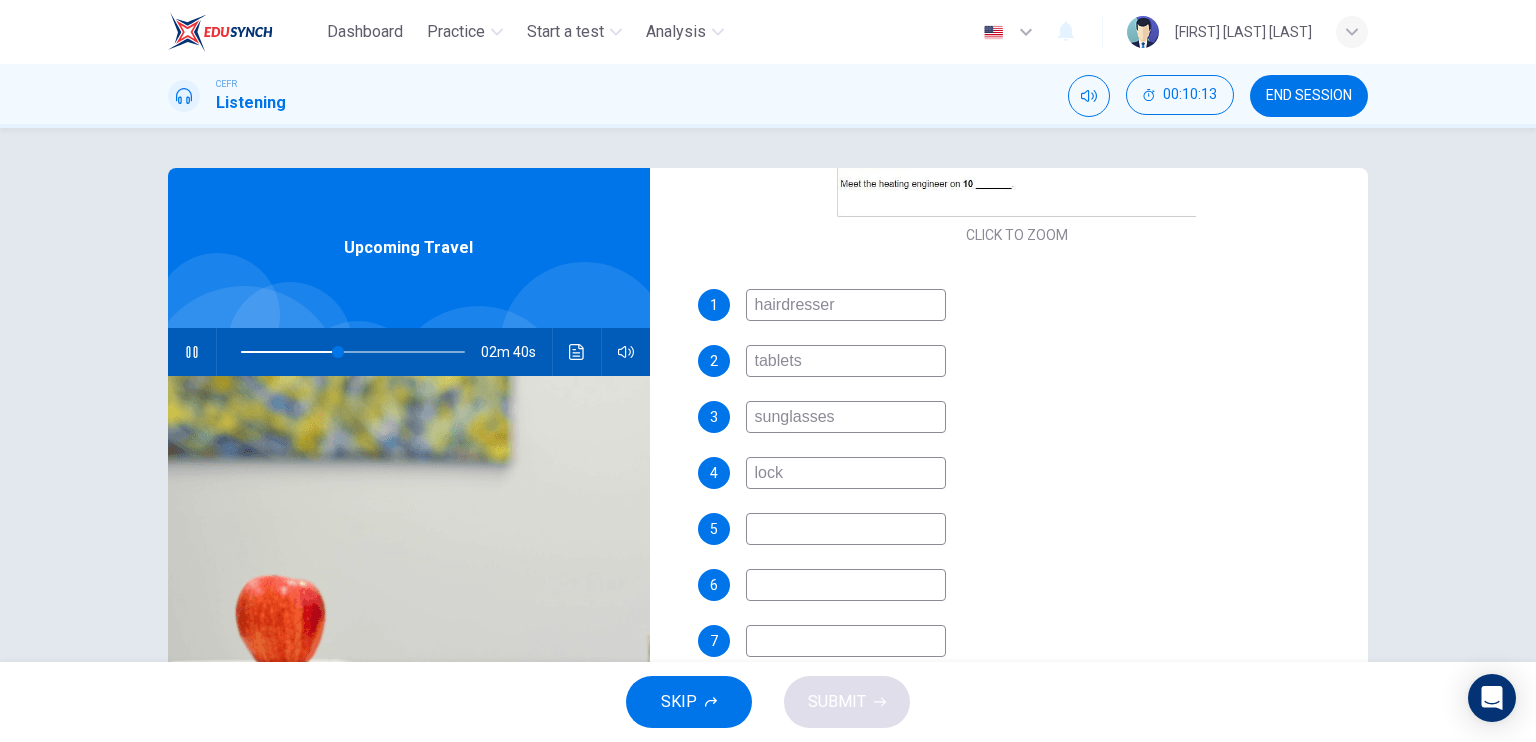 scroll, scrollTop: 581, scrollLeft: 0, axis: vertical 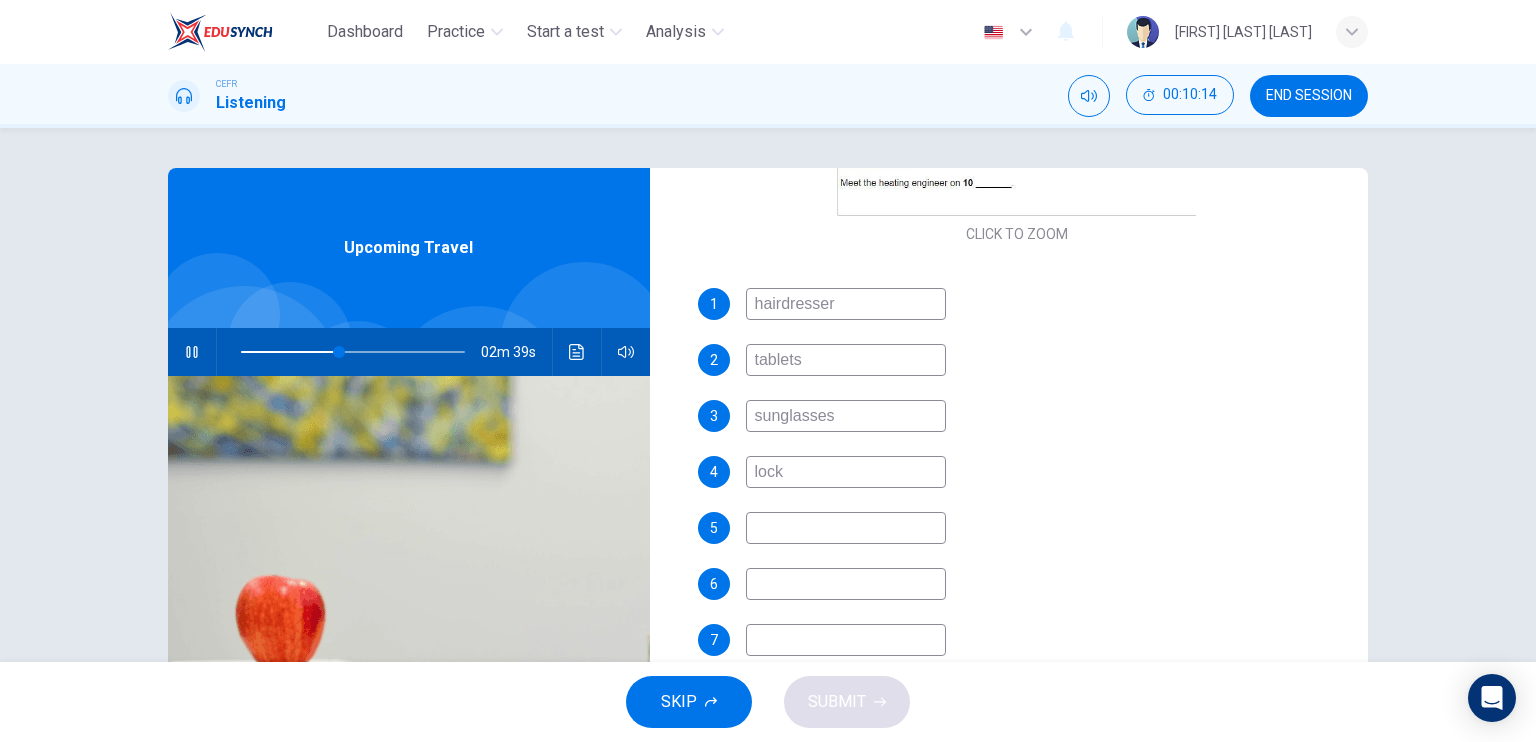 type on "lock" 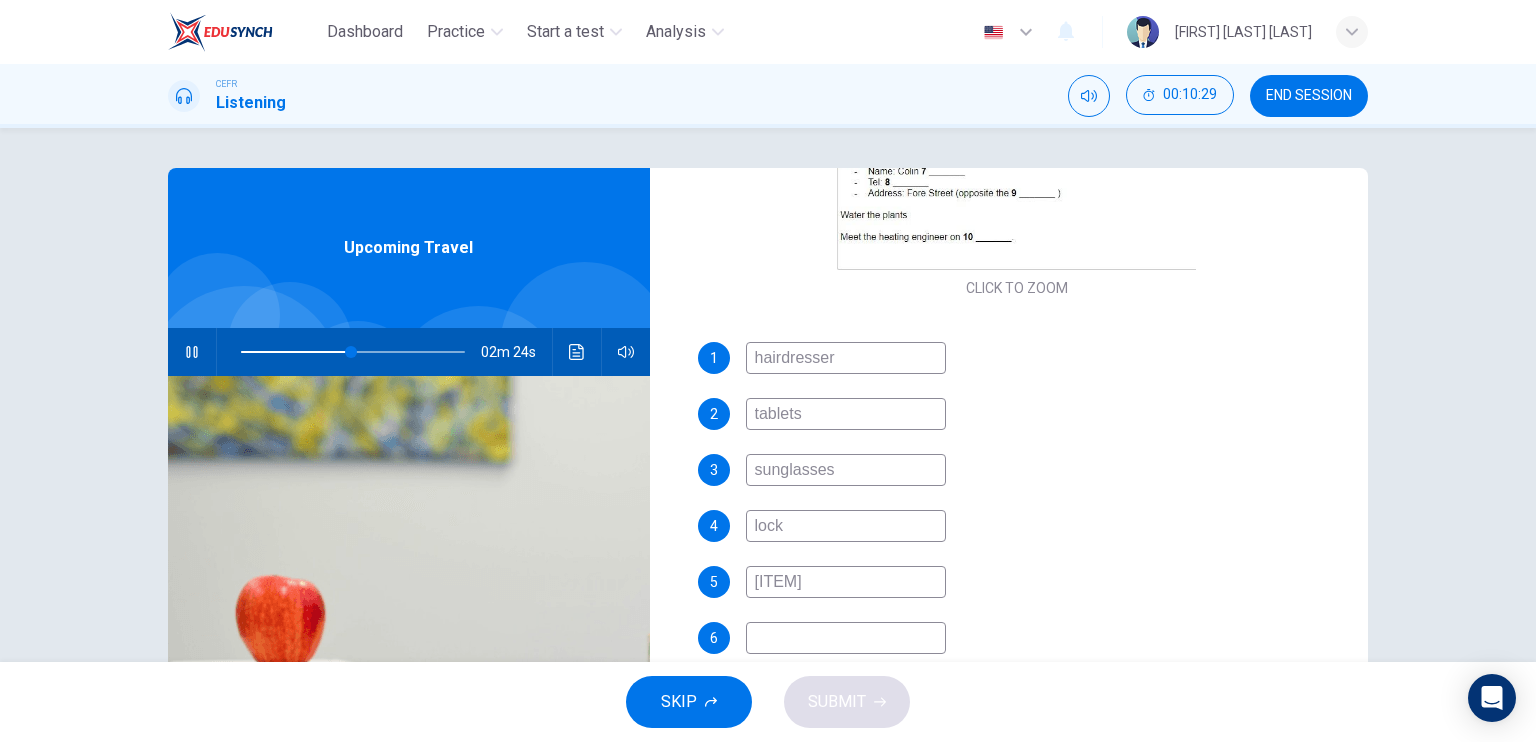 scroll, scrollTop: 581, scrollLeft: 0, axis: vertical 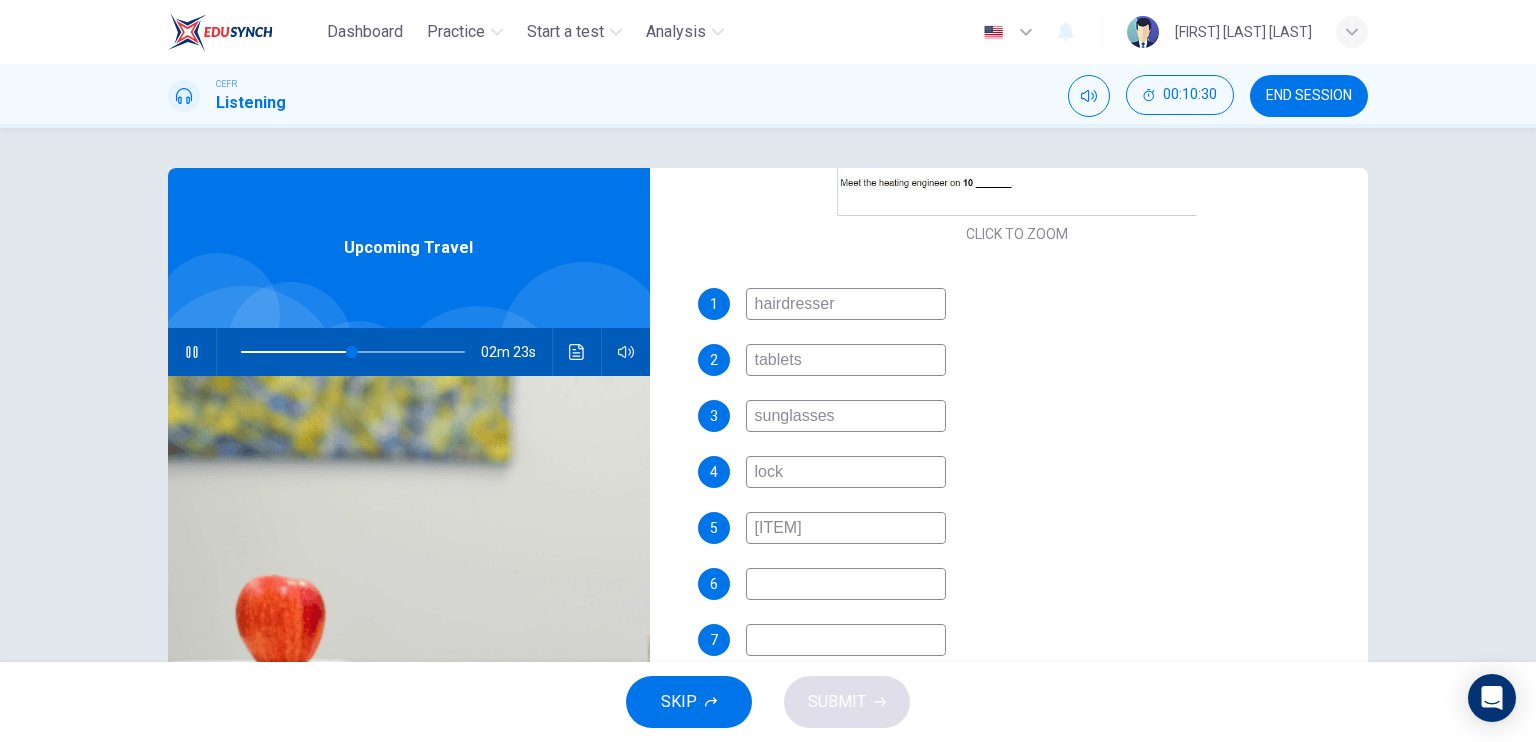 type on "[ITEM]" 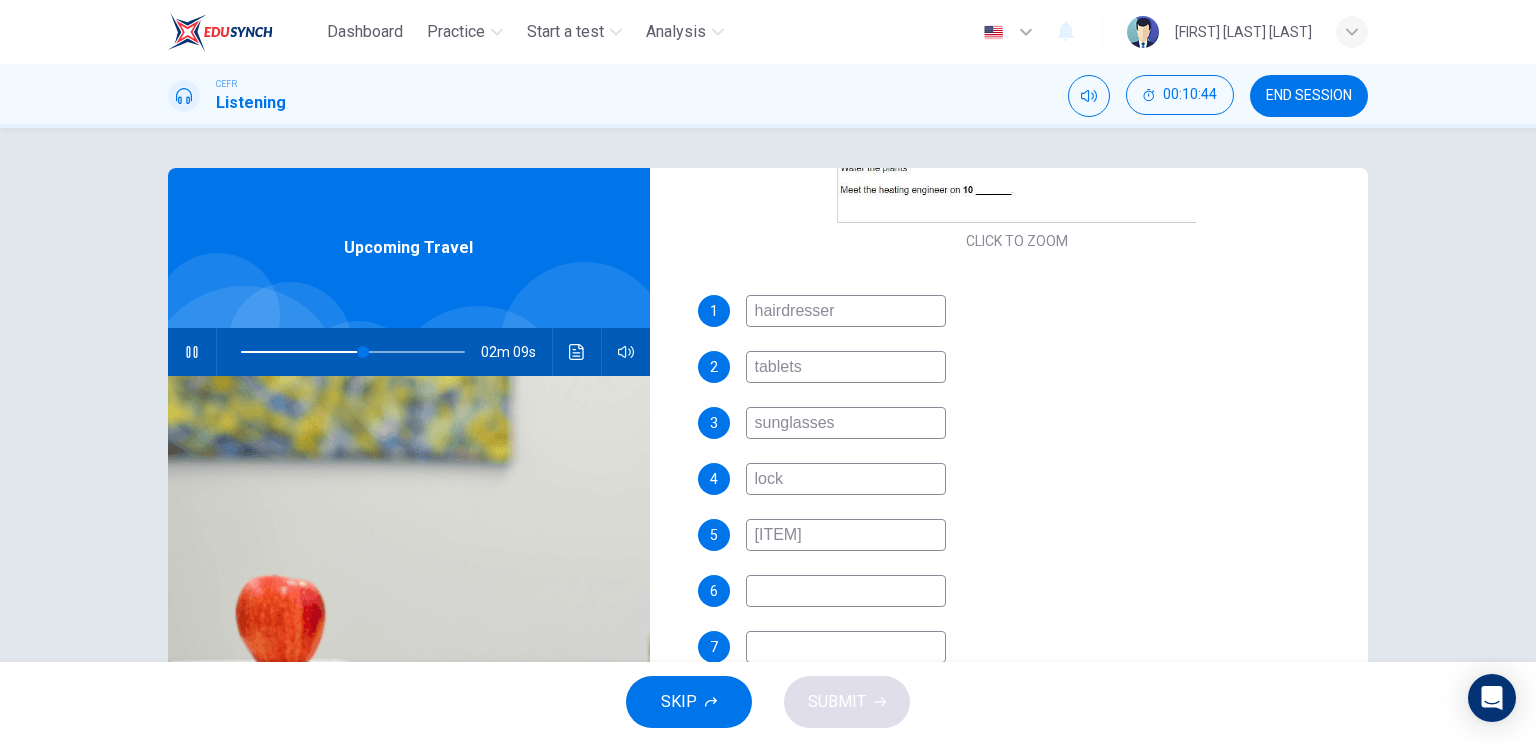 scroll, scrollTop: 581, scrollLeft: 0, axis: vertical 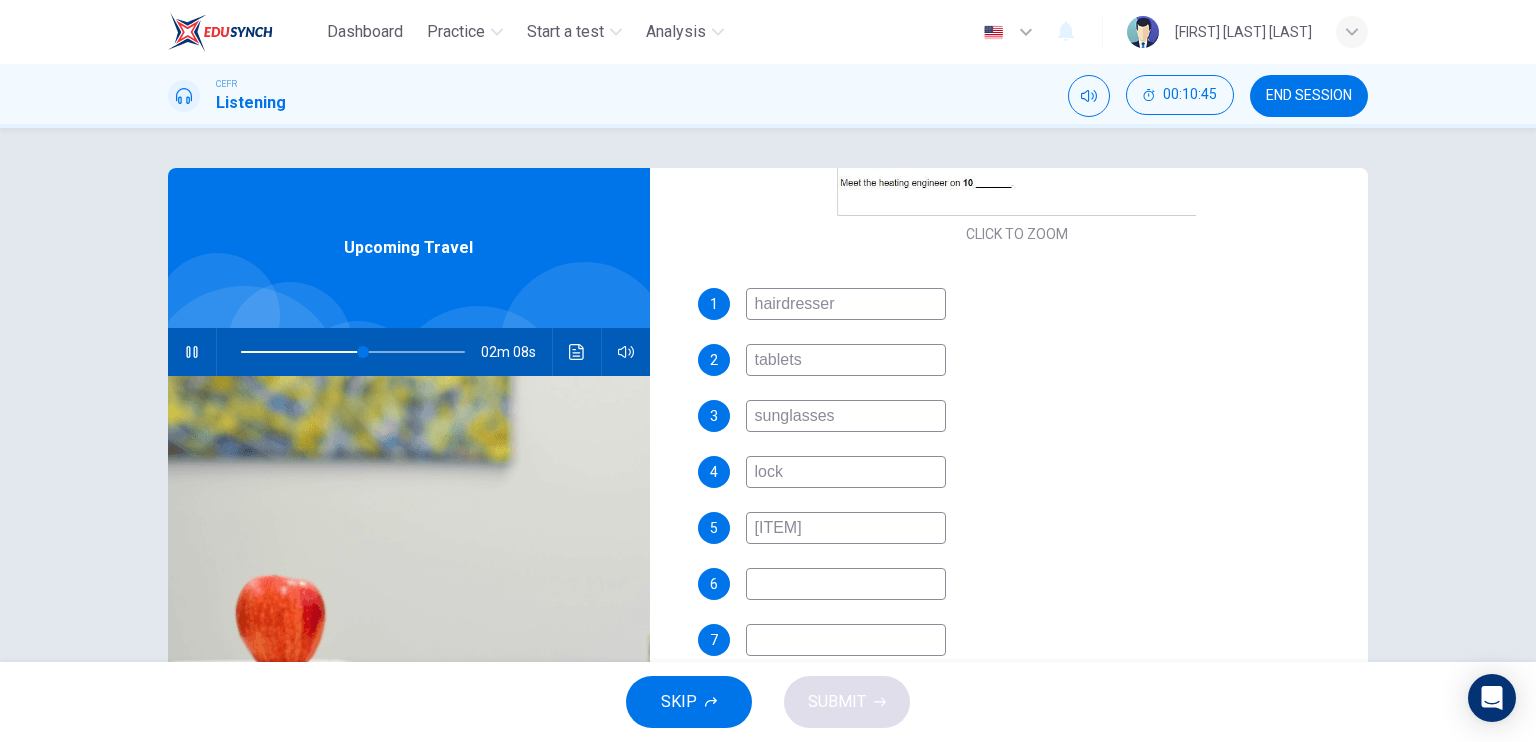 click at bounding box center [846, 304] 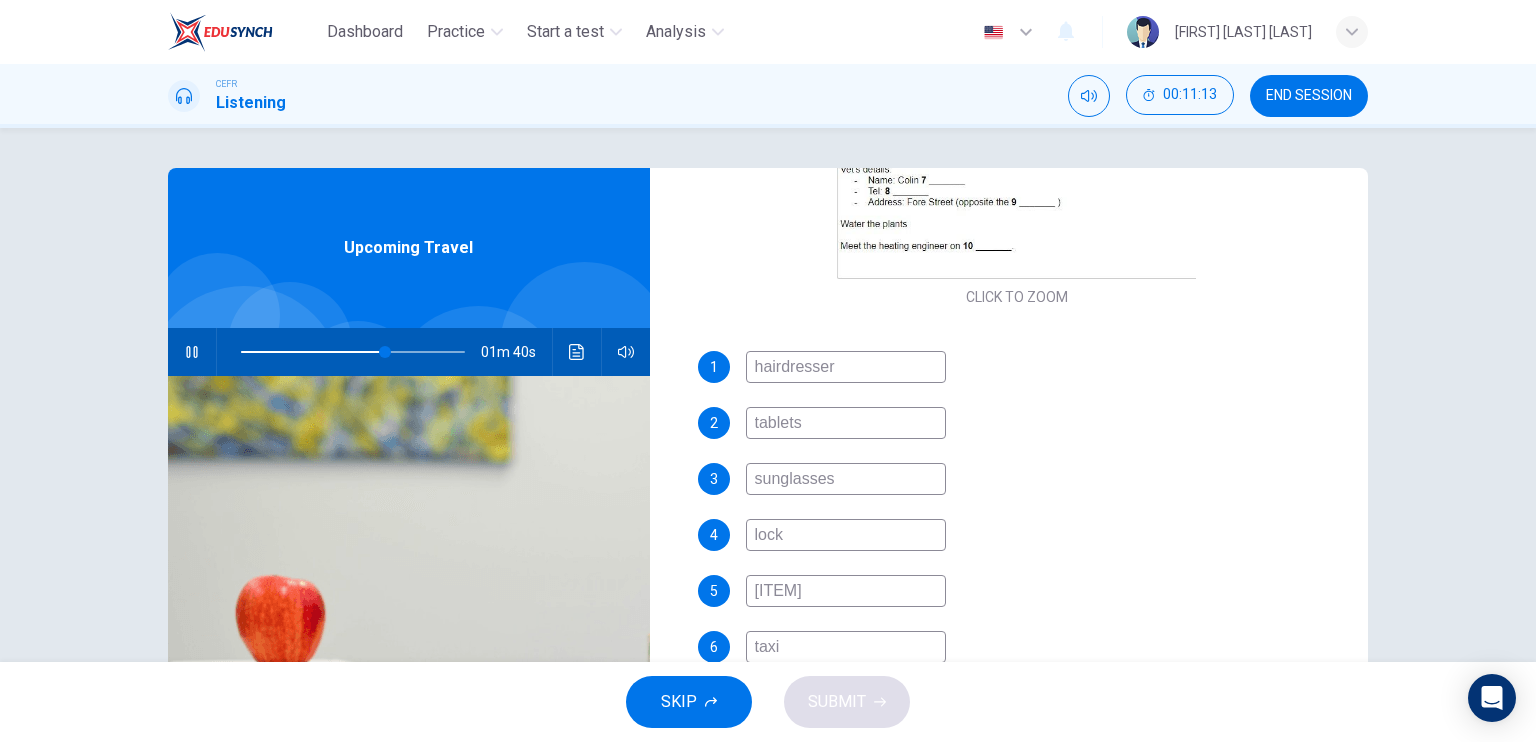 scroll, scrollTop: 581, scrollLeft: 0, axis: vertical 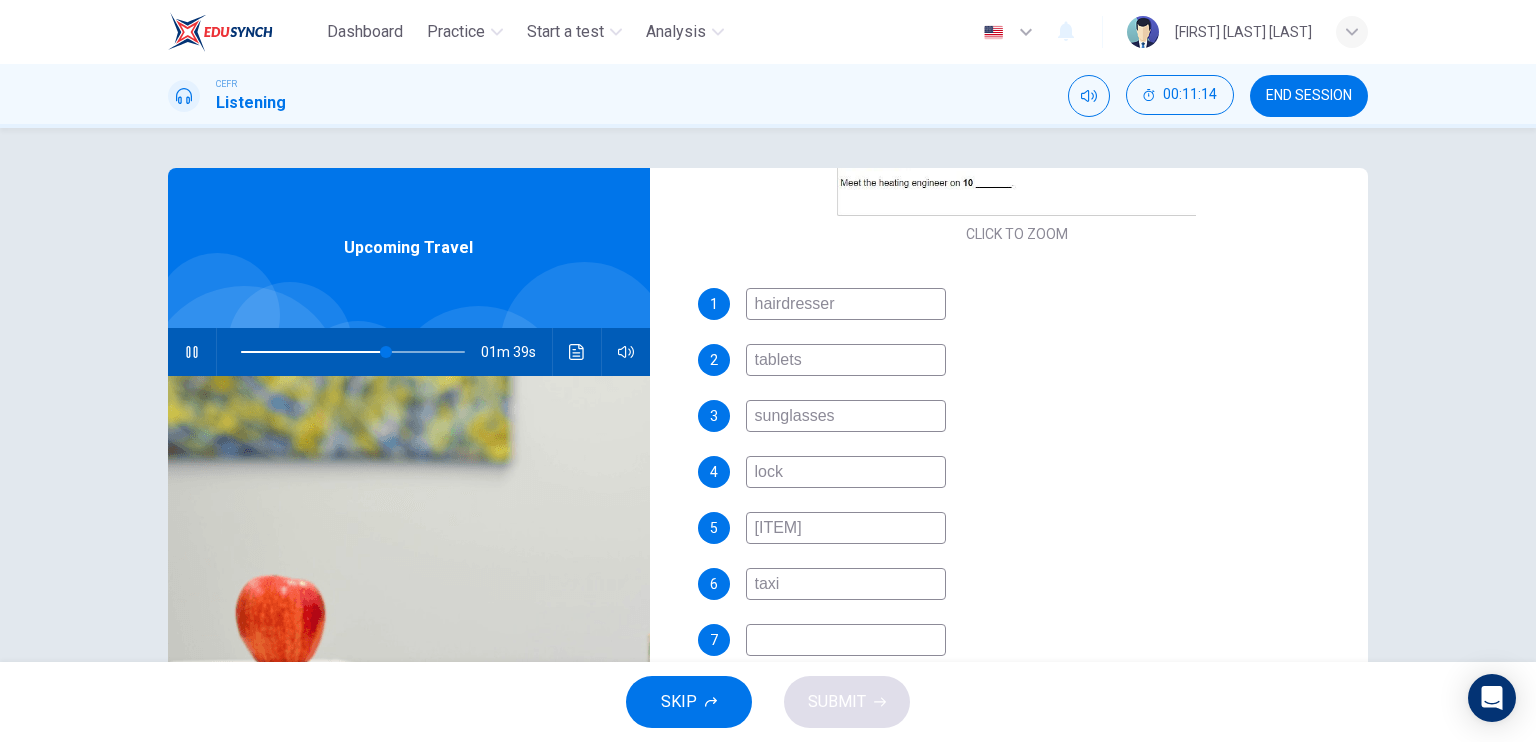 type on "taxi" 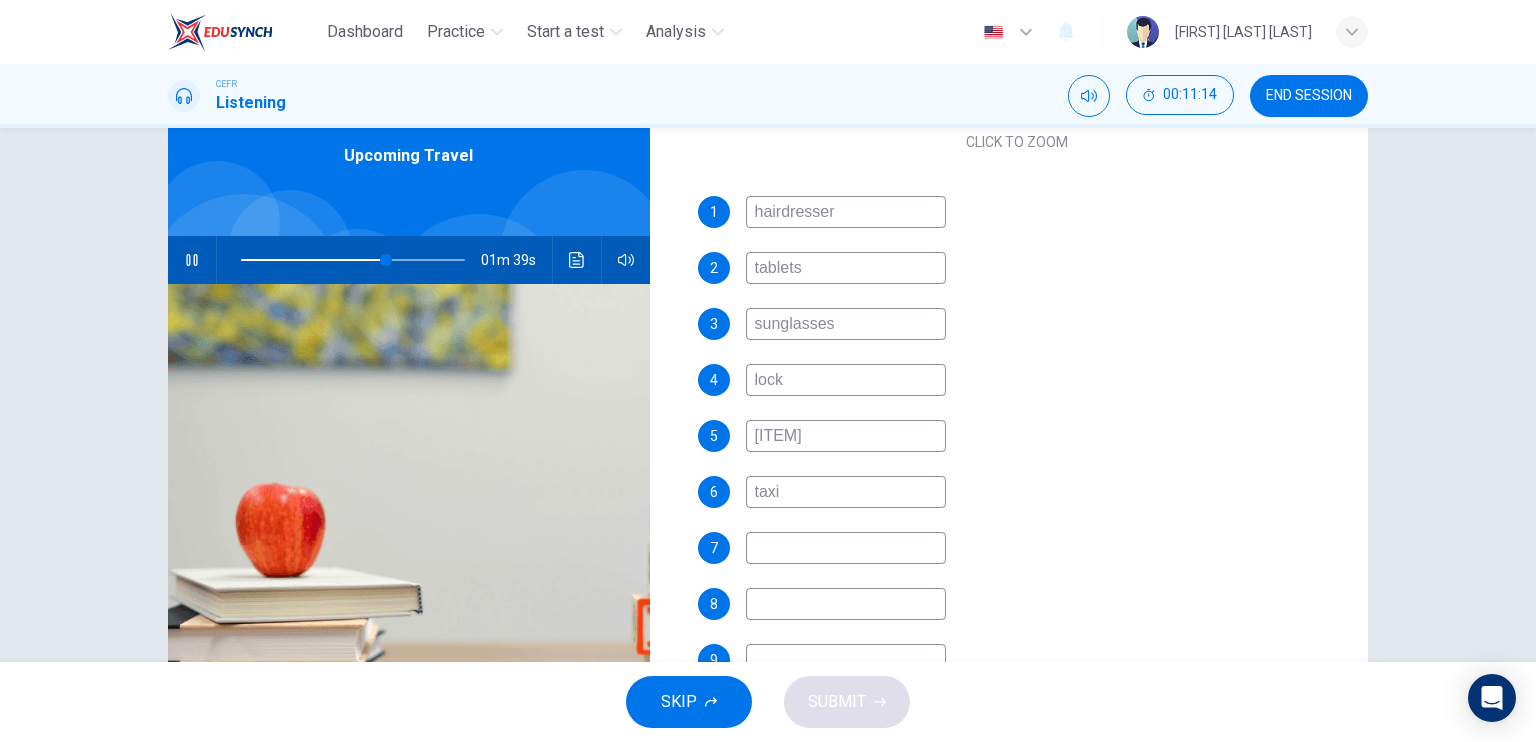 scroll, scrollTop: 100, scrollLeft: 0, axis: vertical 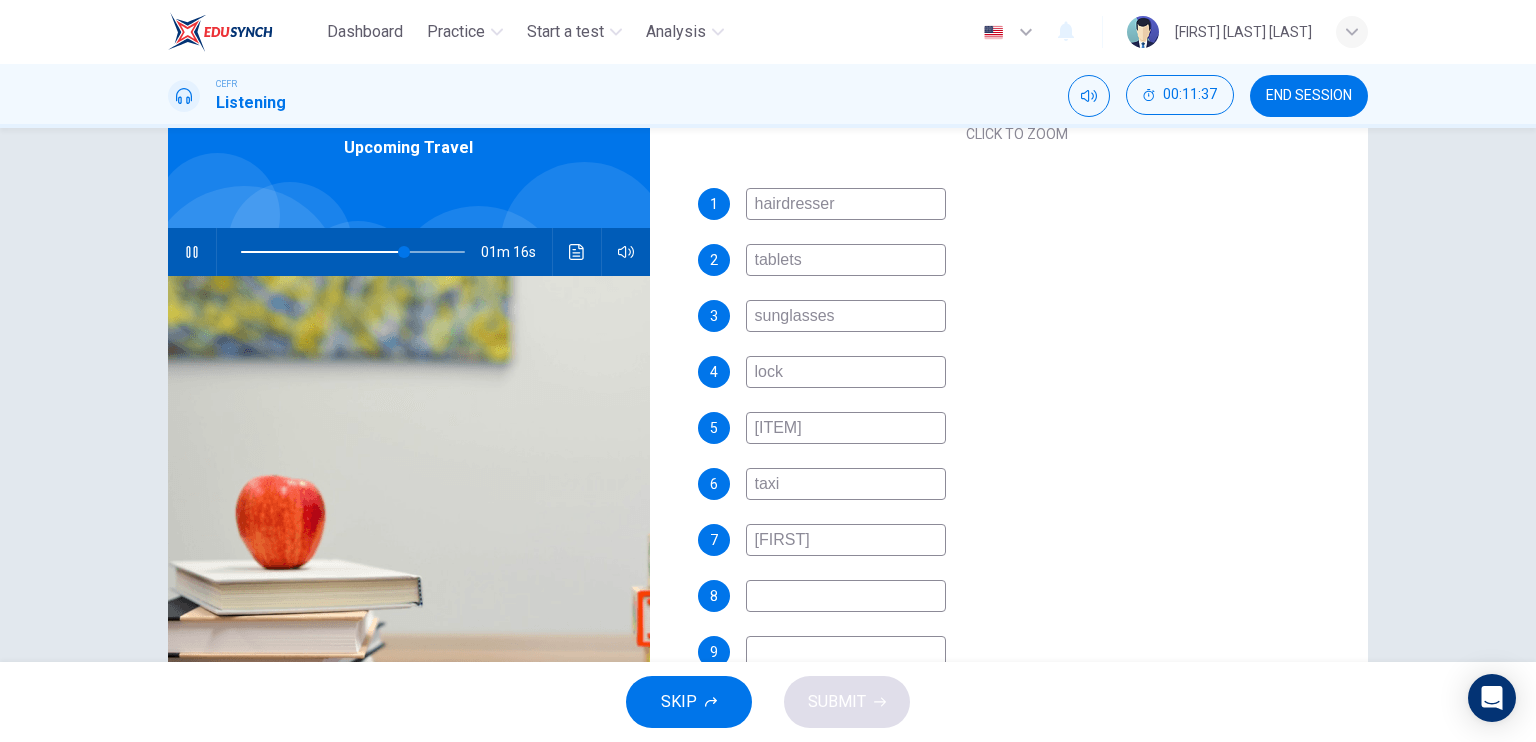 click on "[FIRST]" at bounding box center [846, 204] 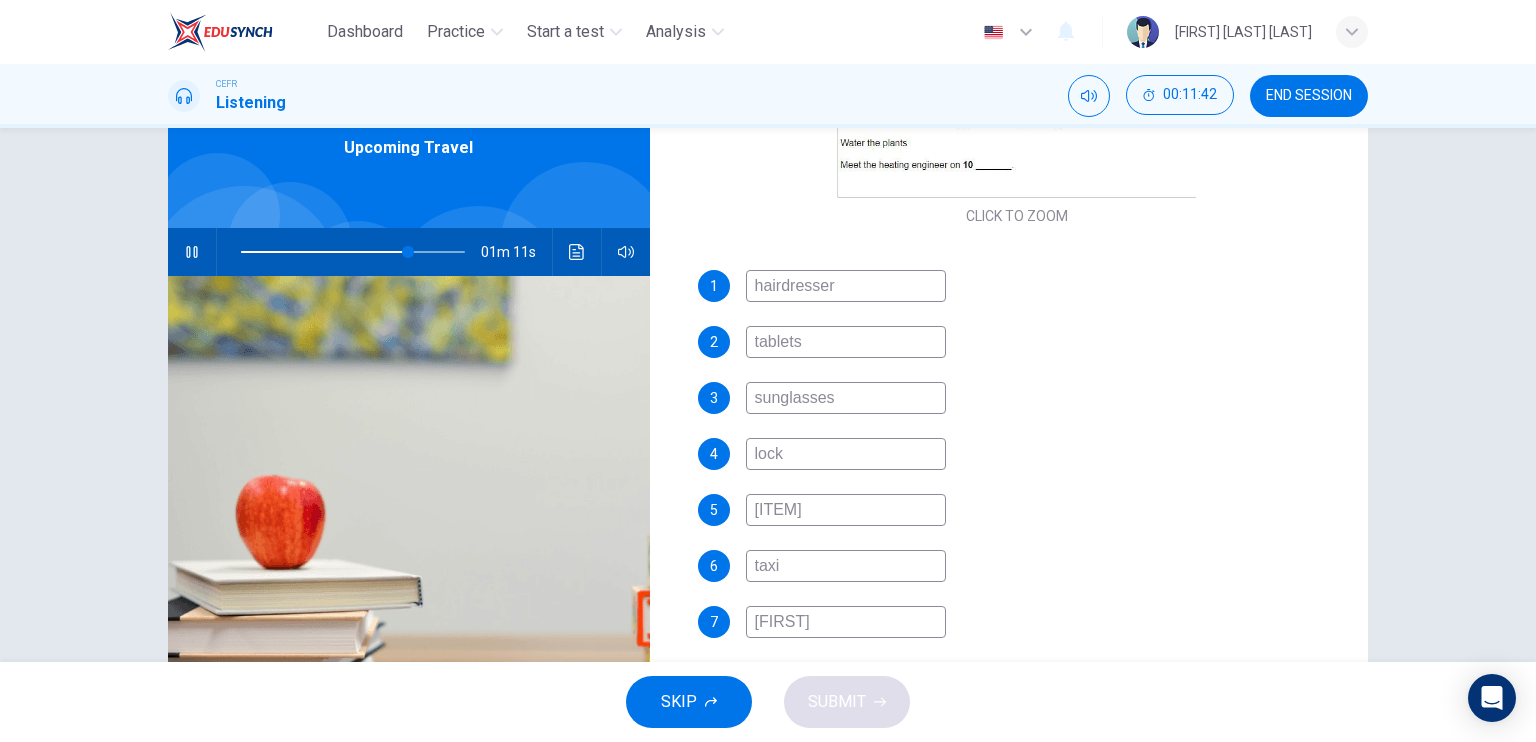scroll, scrollTop: 581, scrollLeft: 0, axis: vertical 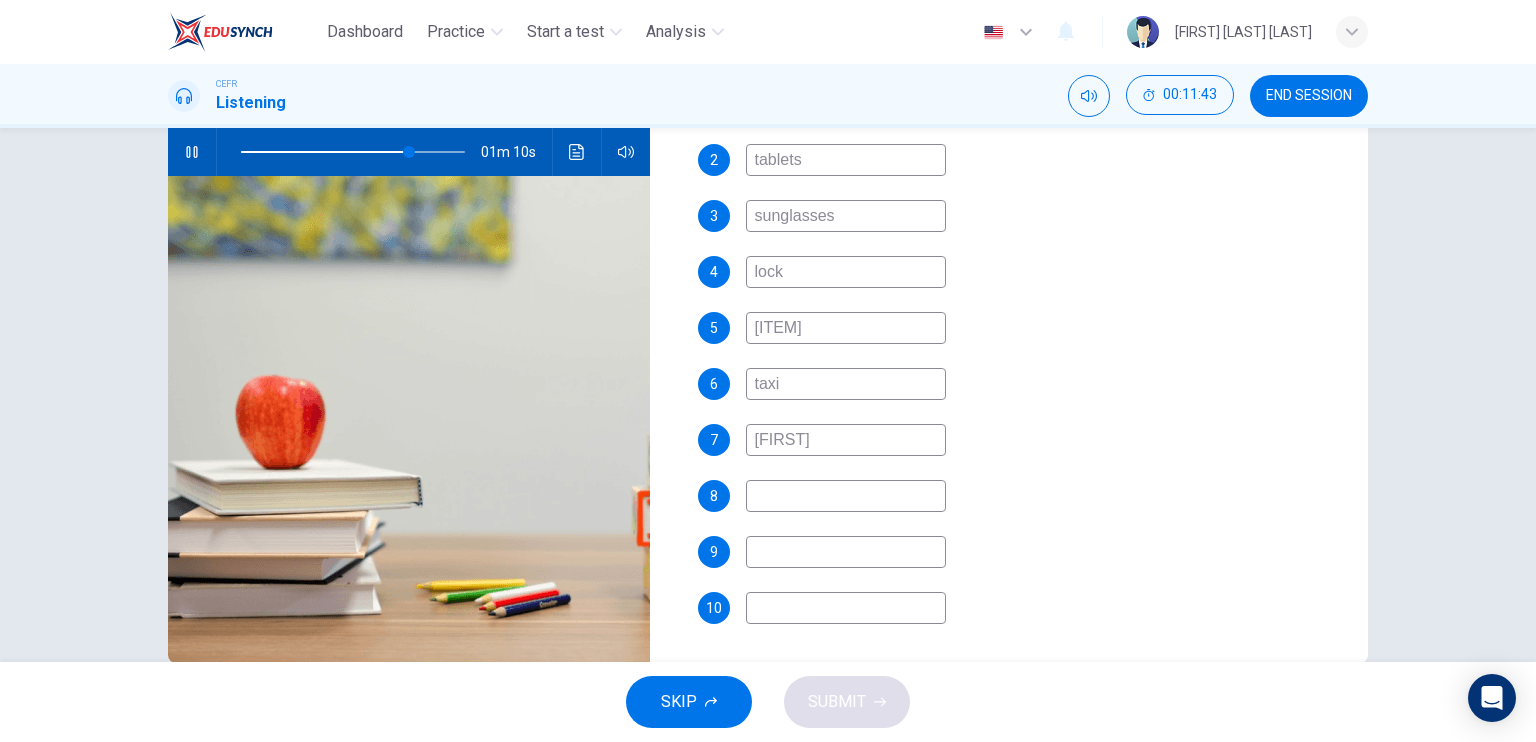 type on "[FIRST]" 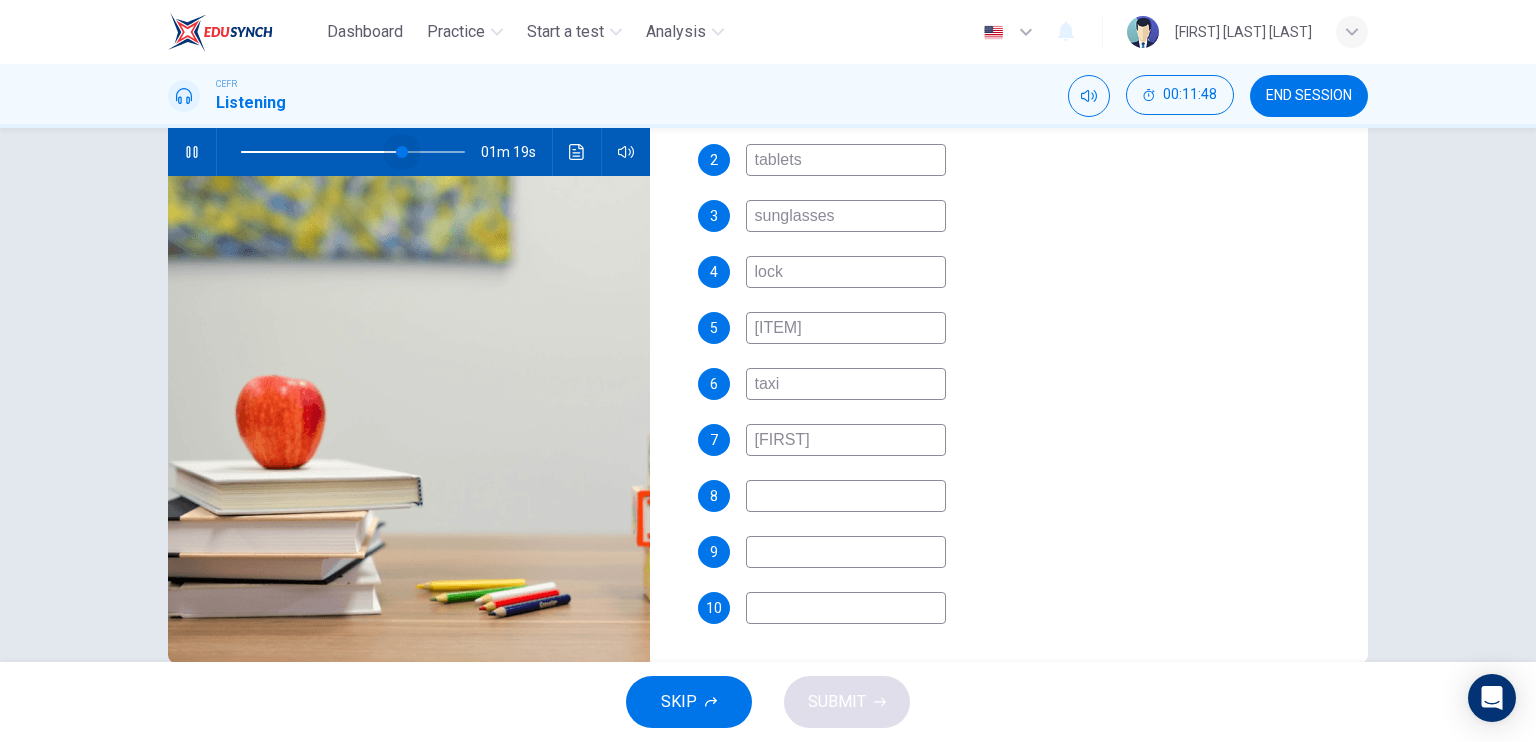 click at bounding box center [402, 152] 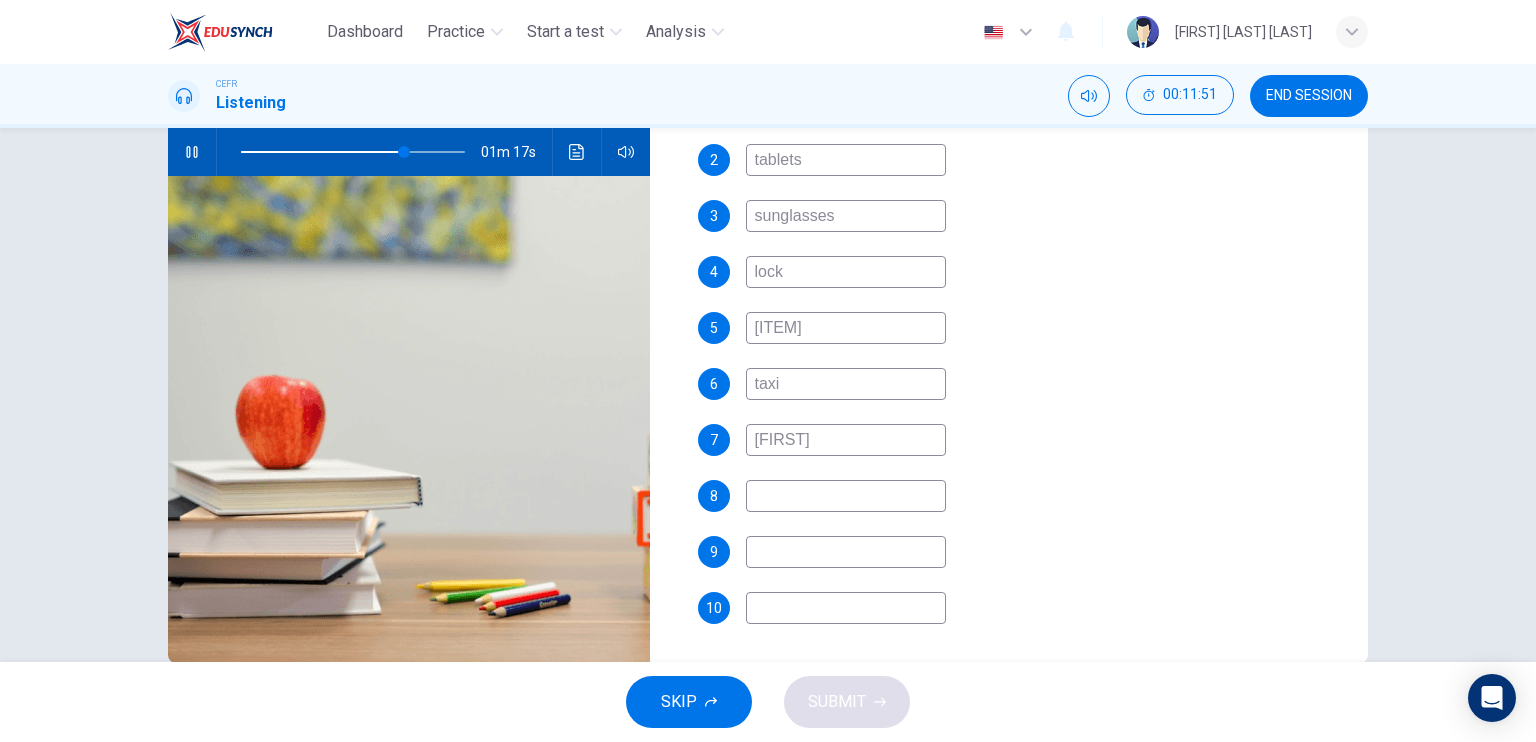 click at bounding box center (846, 104) 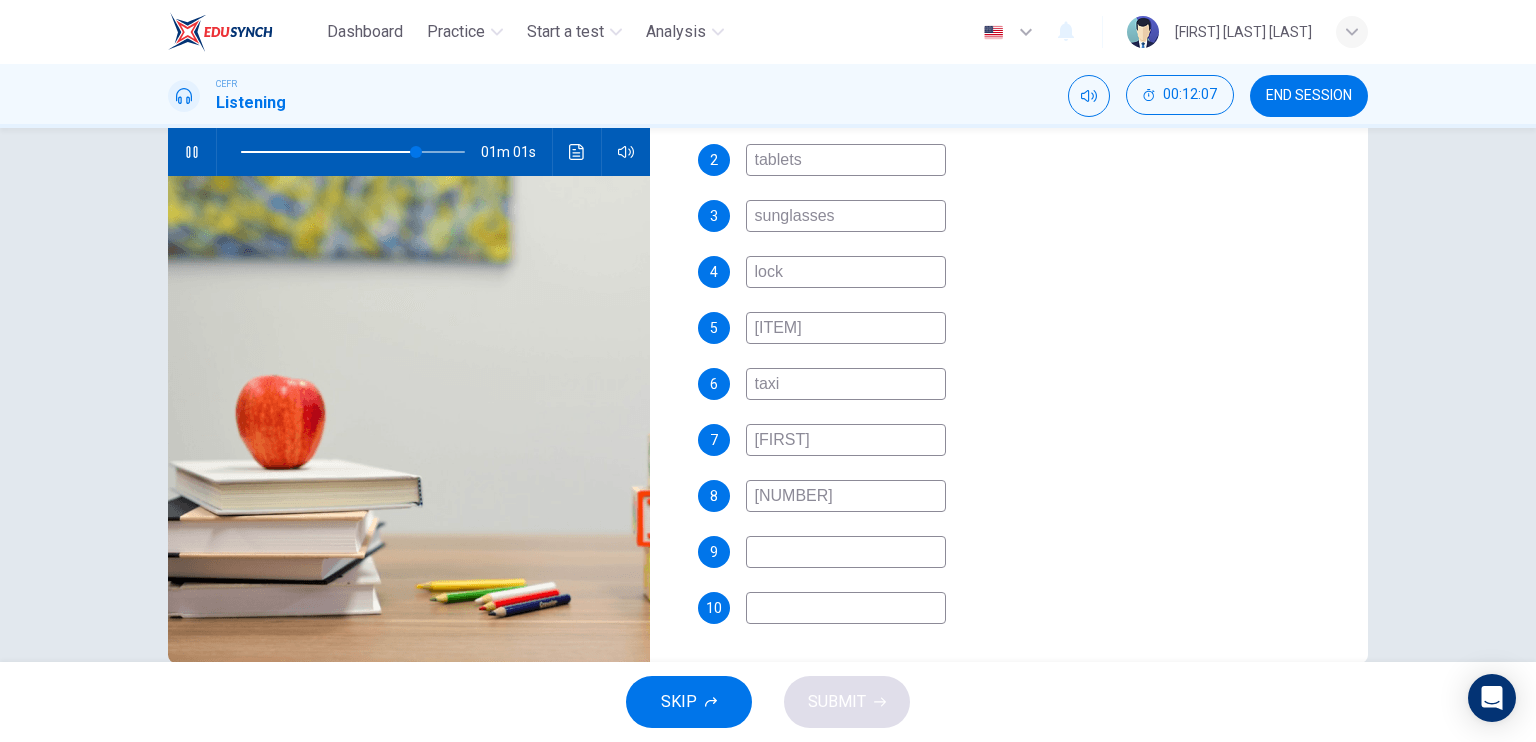type on "[NUMBER]" 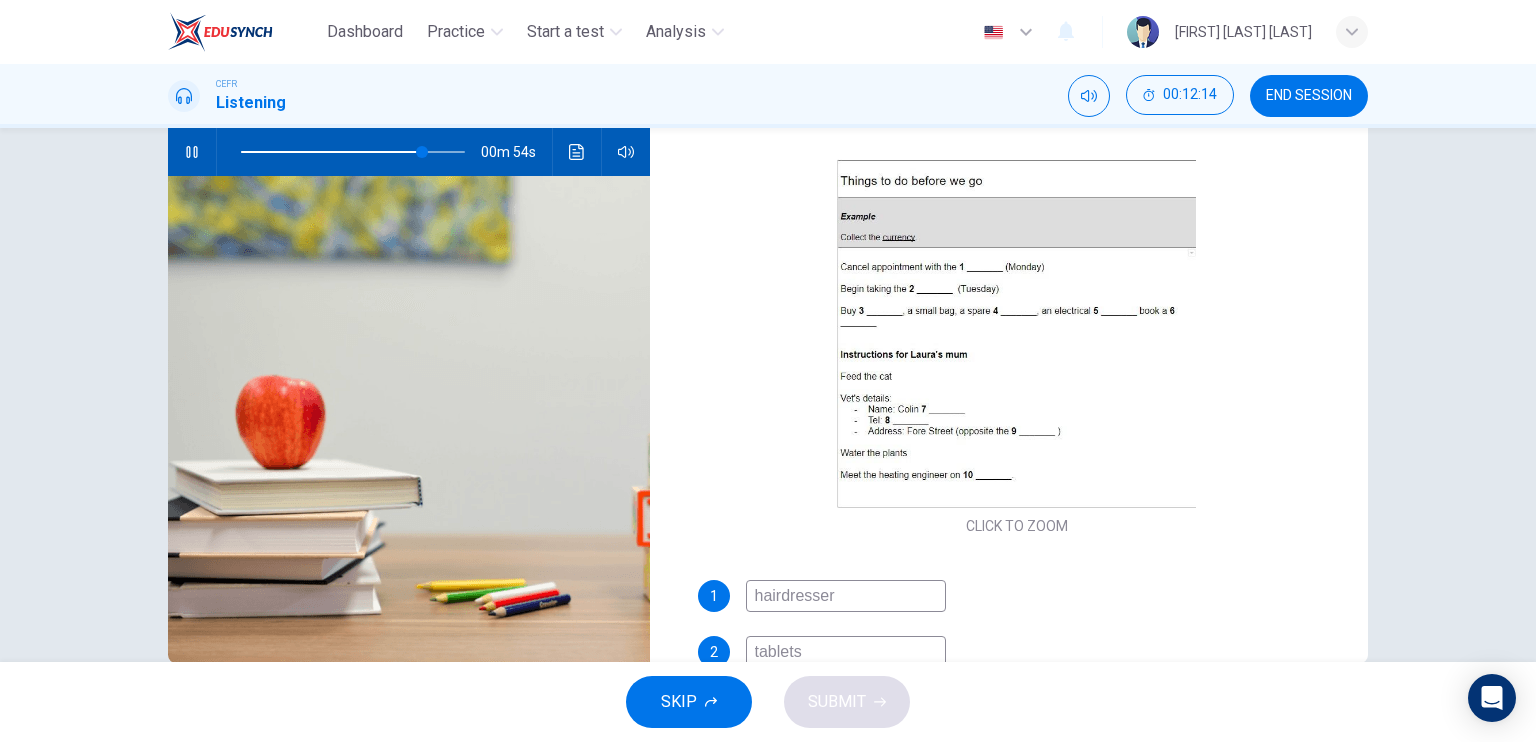 scroll, scrollTop: 81, scrollLeft: 0, axis: vertical 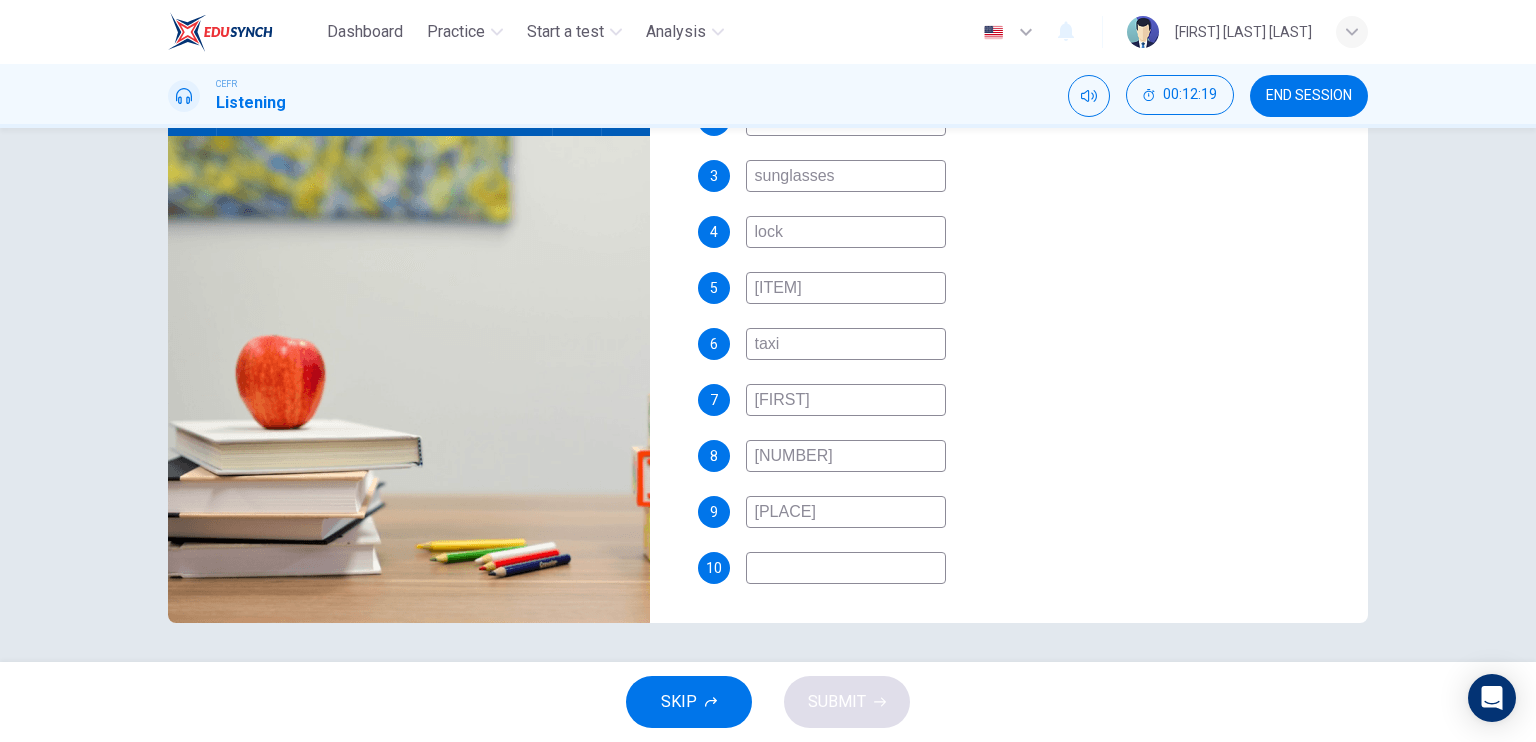 click on "[PLACE]" at bounding box center (846, 64) 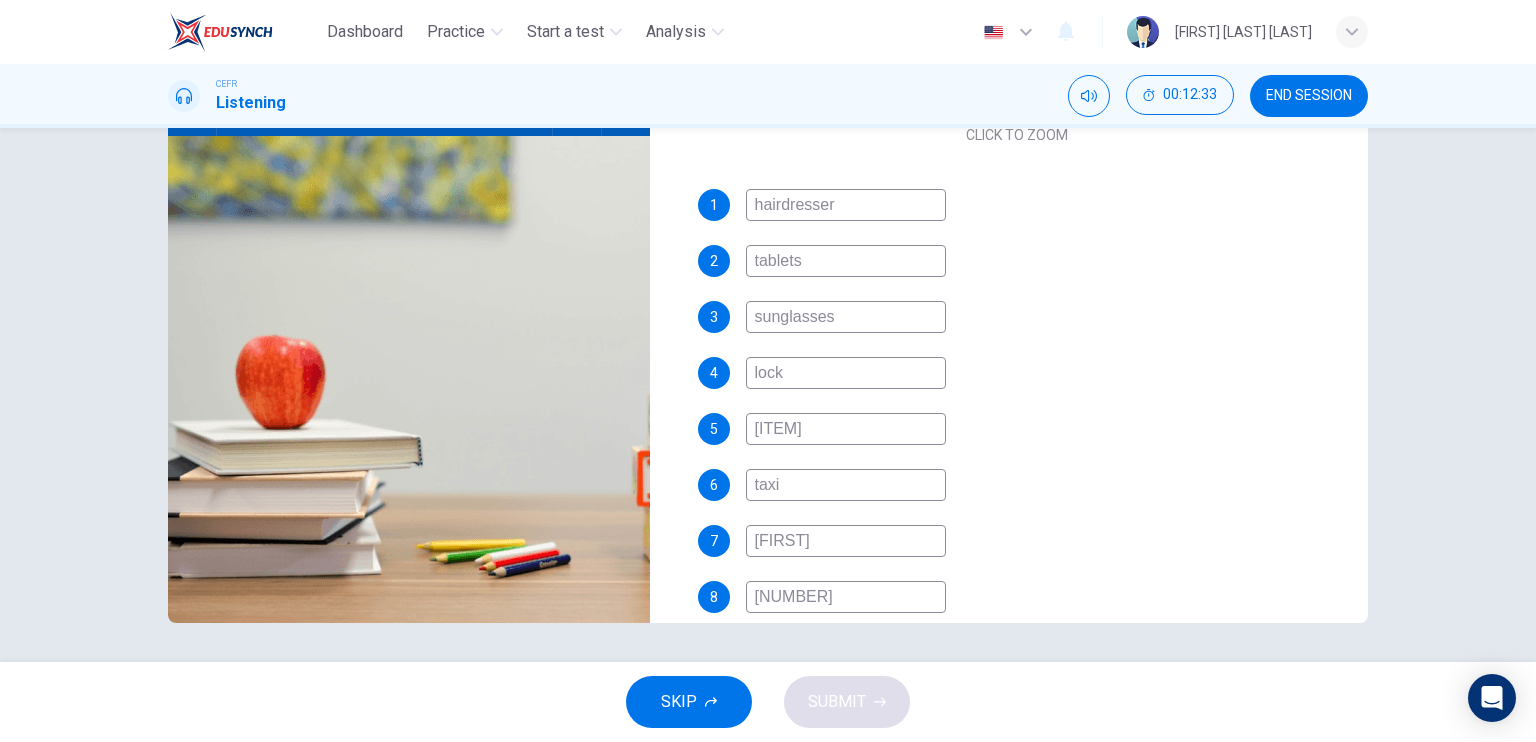 scroll, scrollTop: 581, scrollLeft: 0, axis: vertical 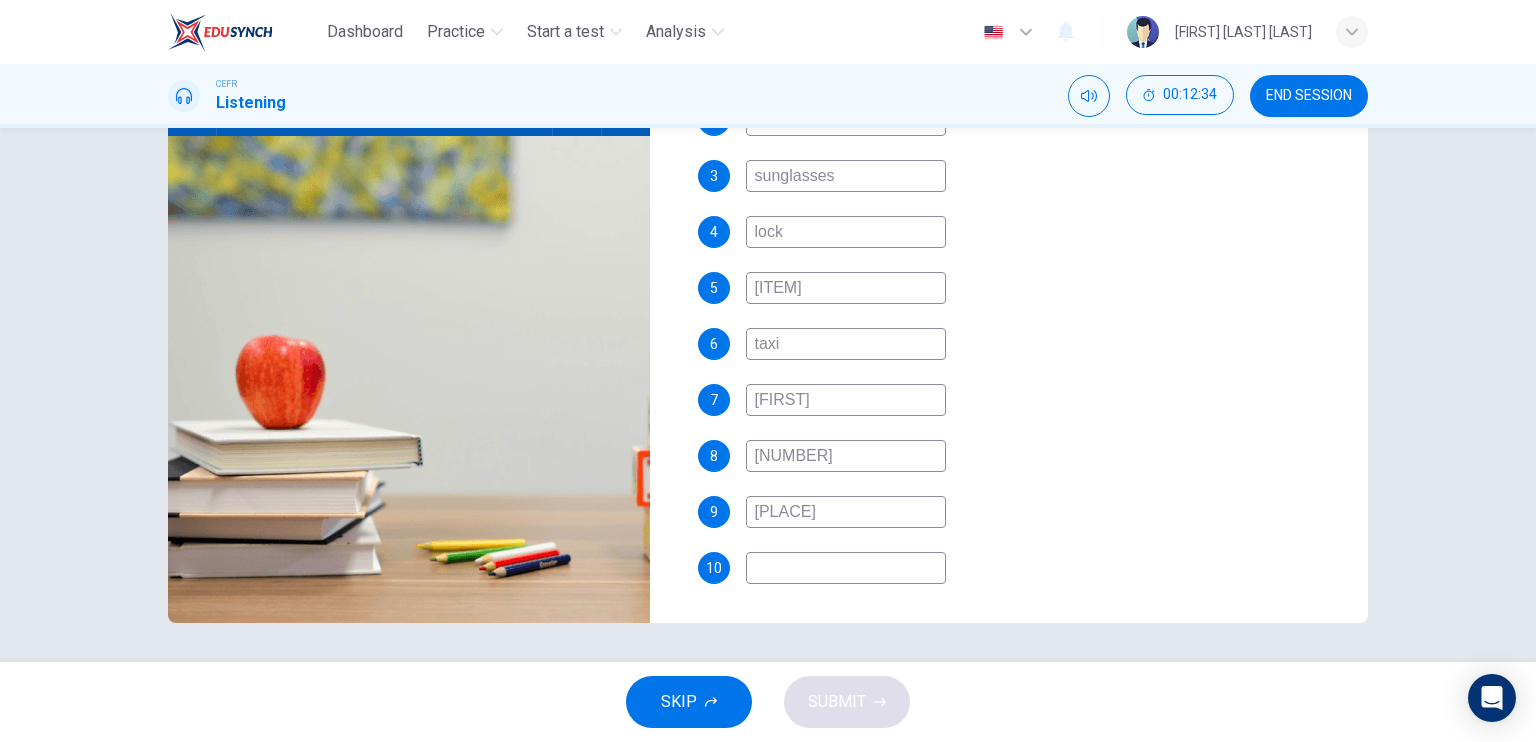 type on "[PLACE]" 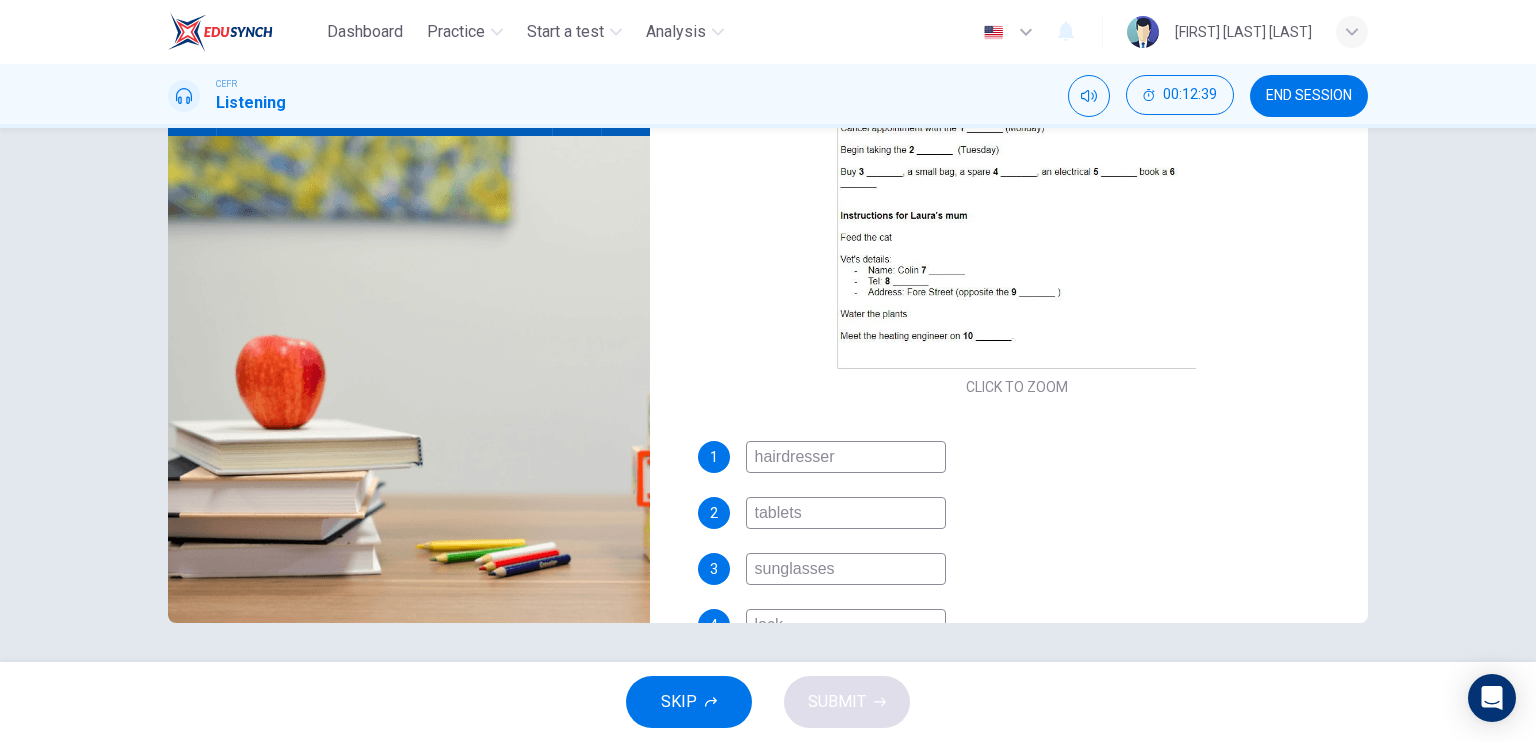 scroll, scrollTop: 181, scrollLeft: 0, axis: vertical 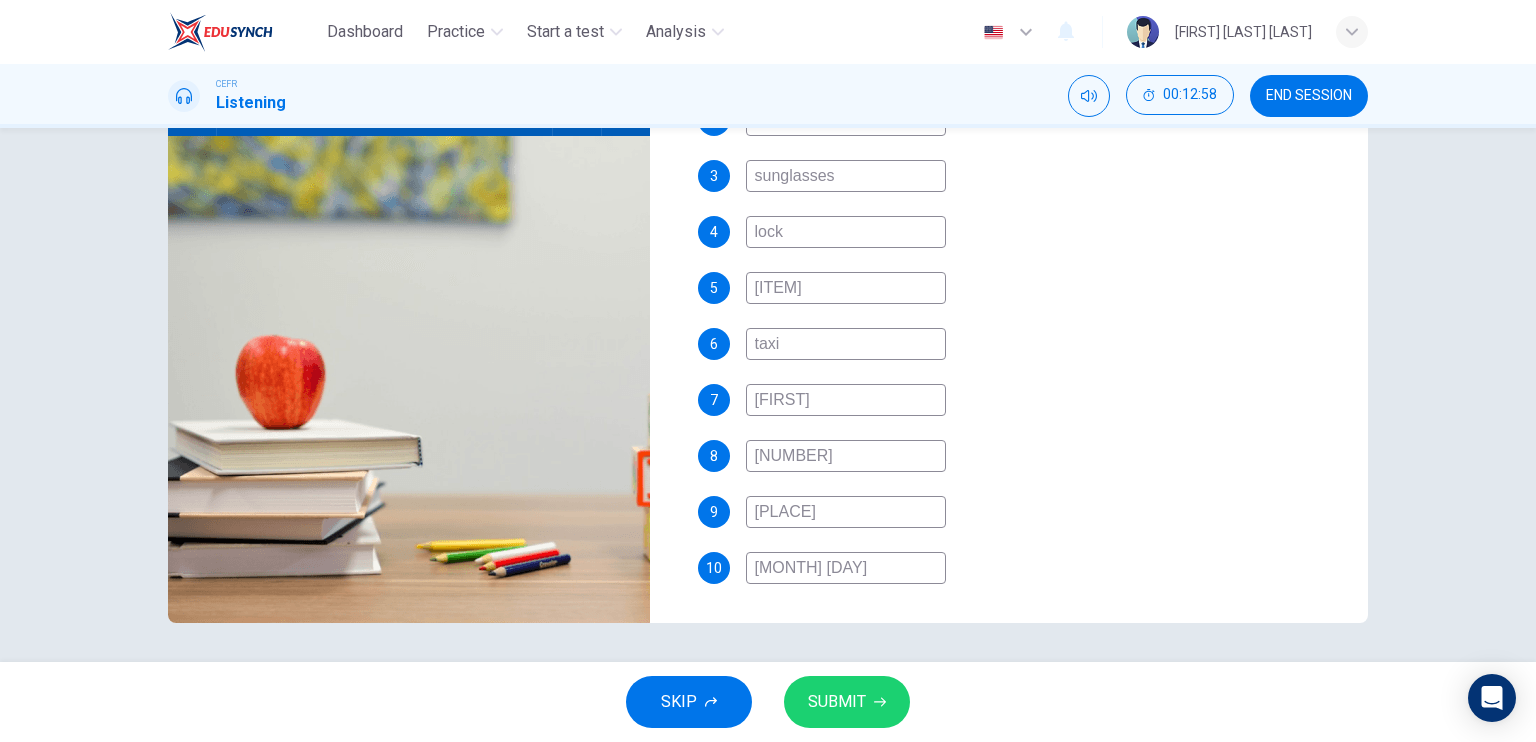 drag, startPoint x: 784, startPoint y: 561, endPoint x: 622, endPoint y: 556, distance: 162.07715 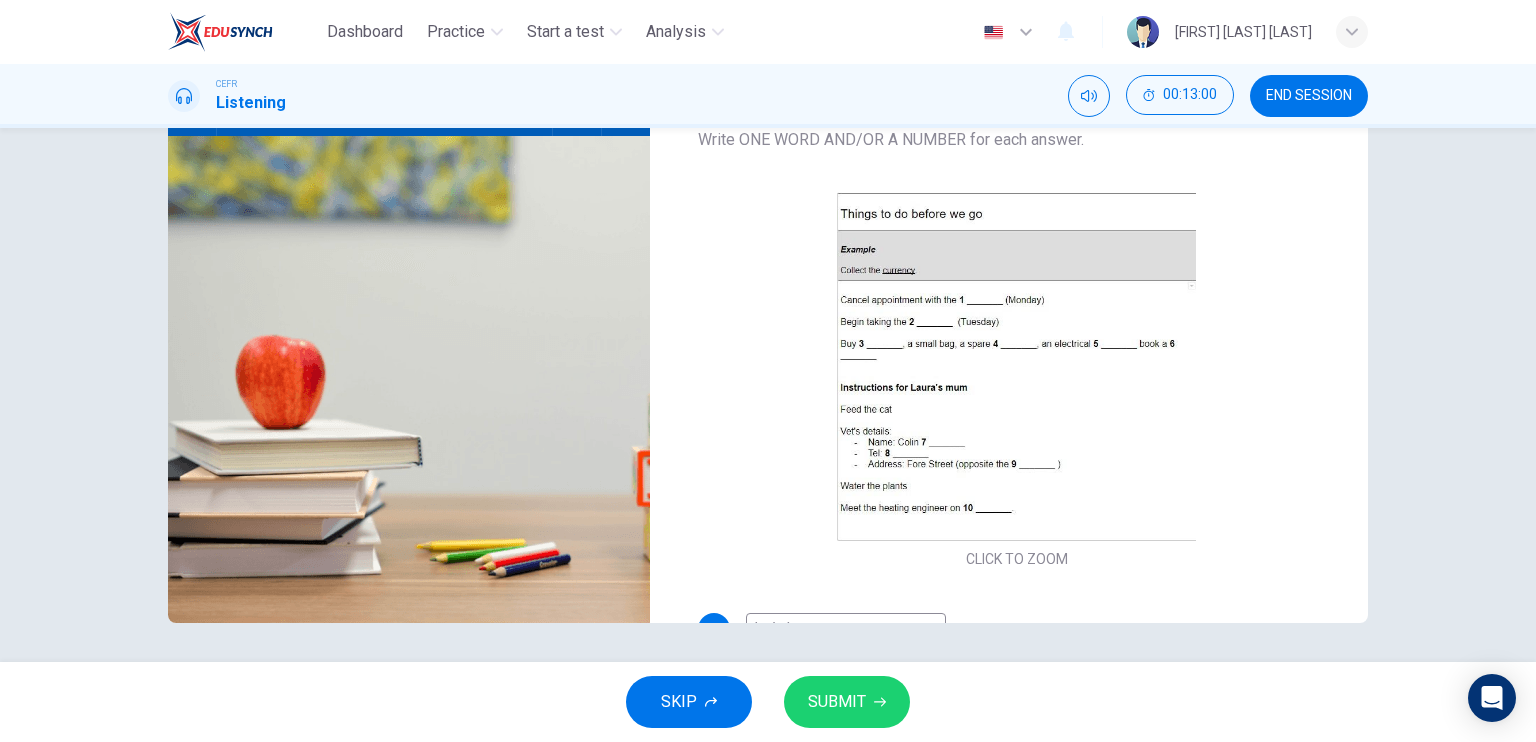 scroll, scrollTop: 0, scrollLeft: 0, axis: both 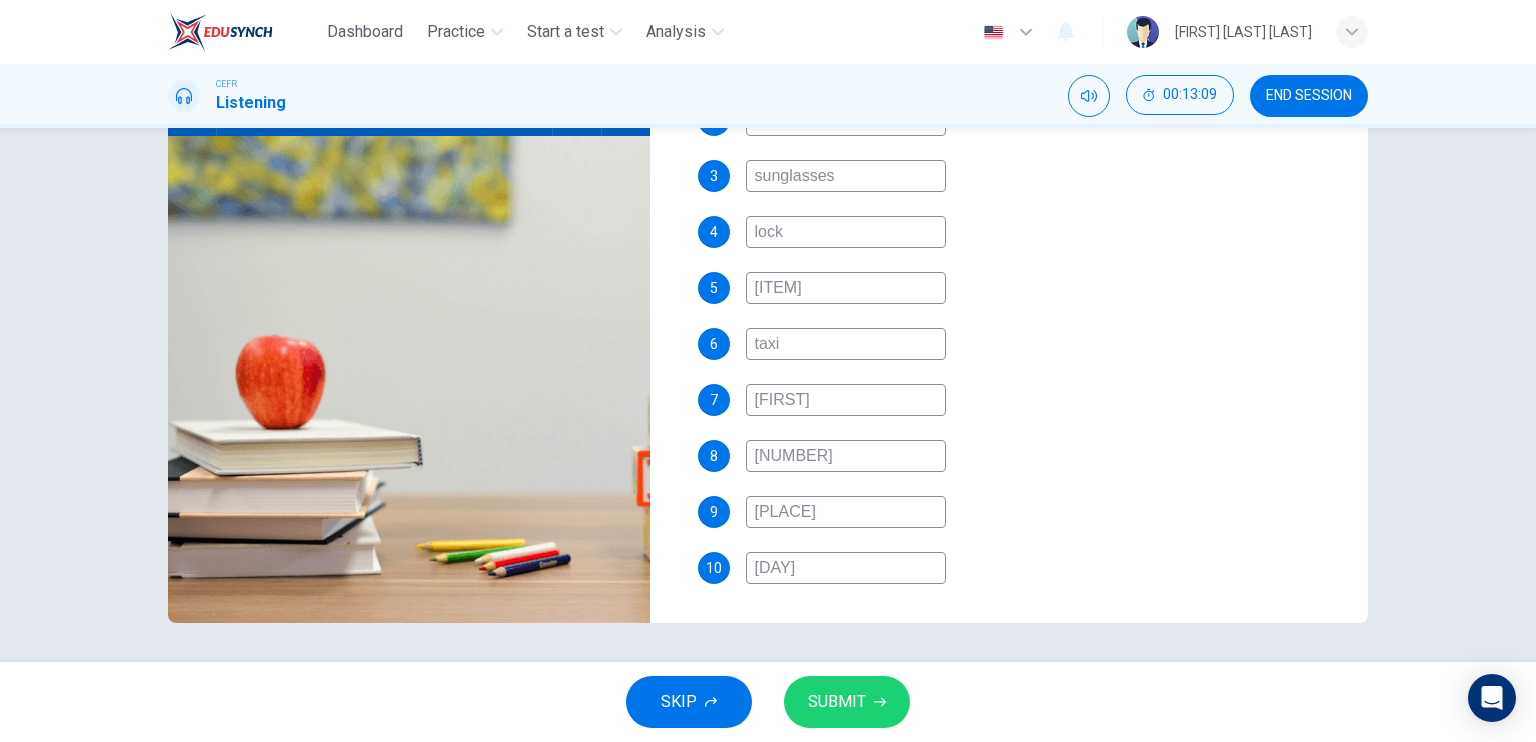 type on "[DAY]" 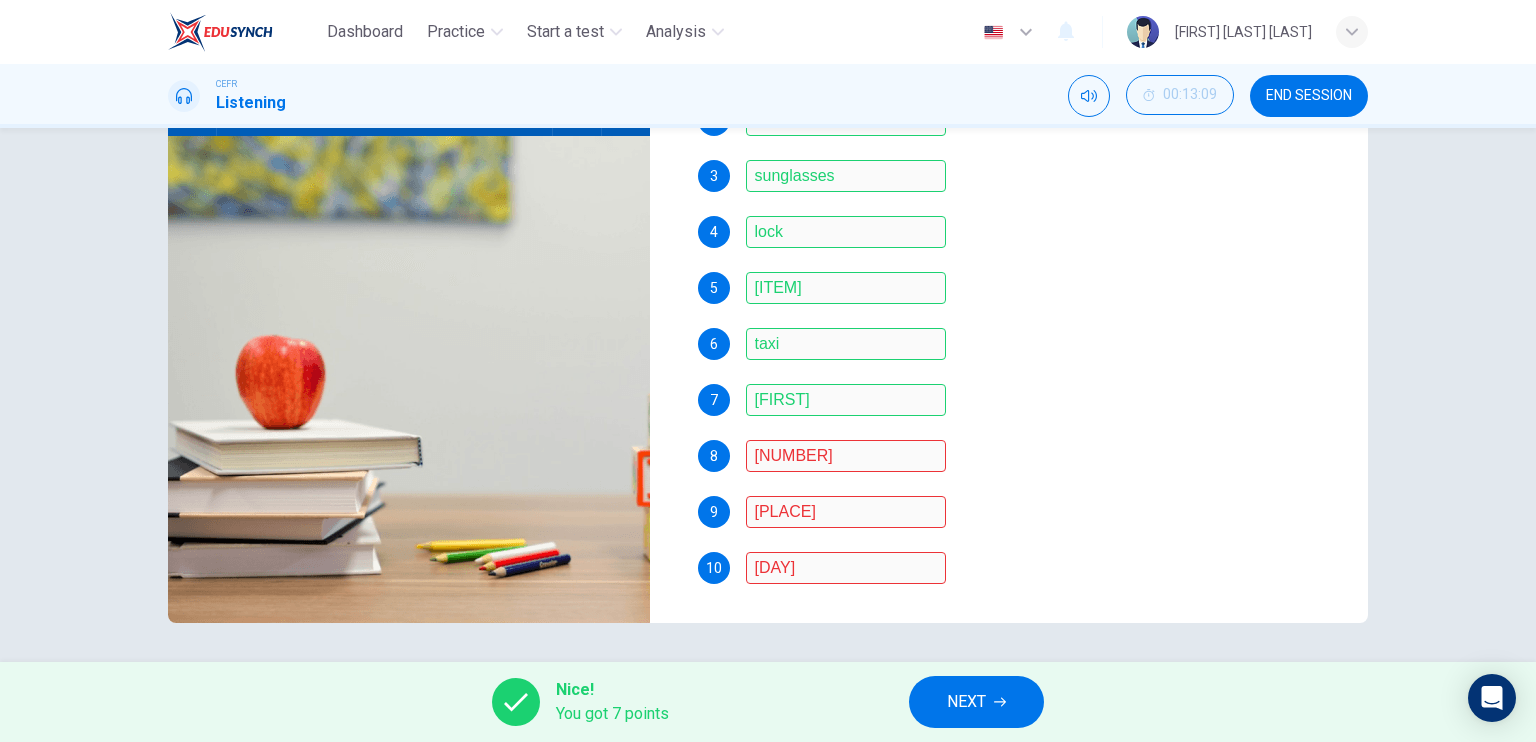 click on "1 hairdresser 2 tablets 3 sunglasses 4 lock 5 adapter 6 taxi 7 [FIRST] 8 [NUMBER] 9 bus stop 10 [DAY]th" at bounding box center [1017, 336] 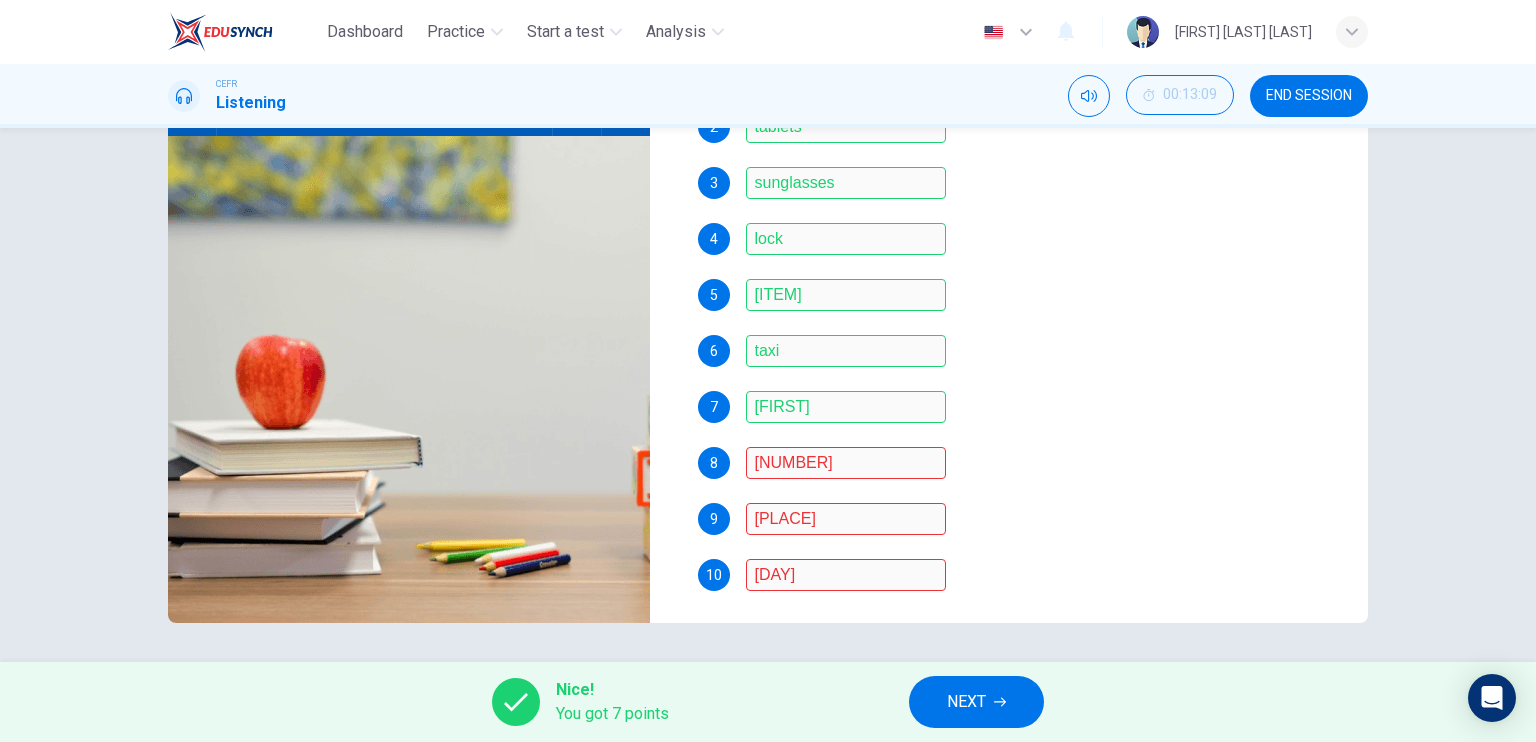 scroll, scrollTop: 581, scrollLeft: 0, axis: vertical 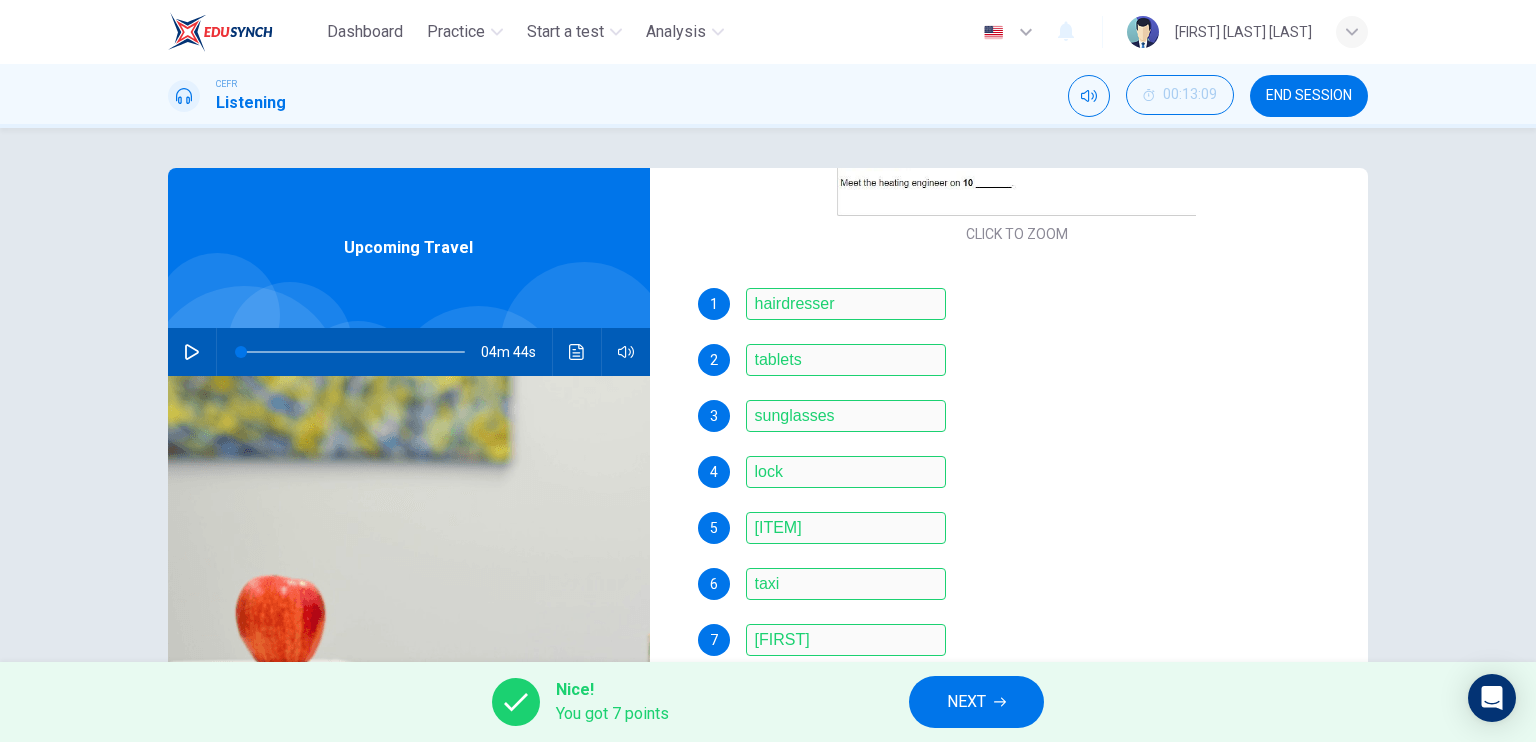 click at bounding box center (353, 352) 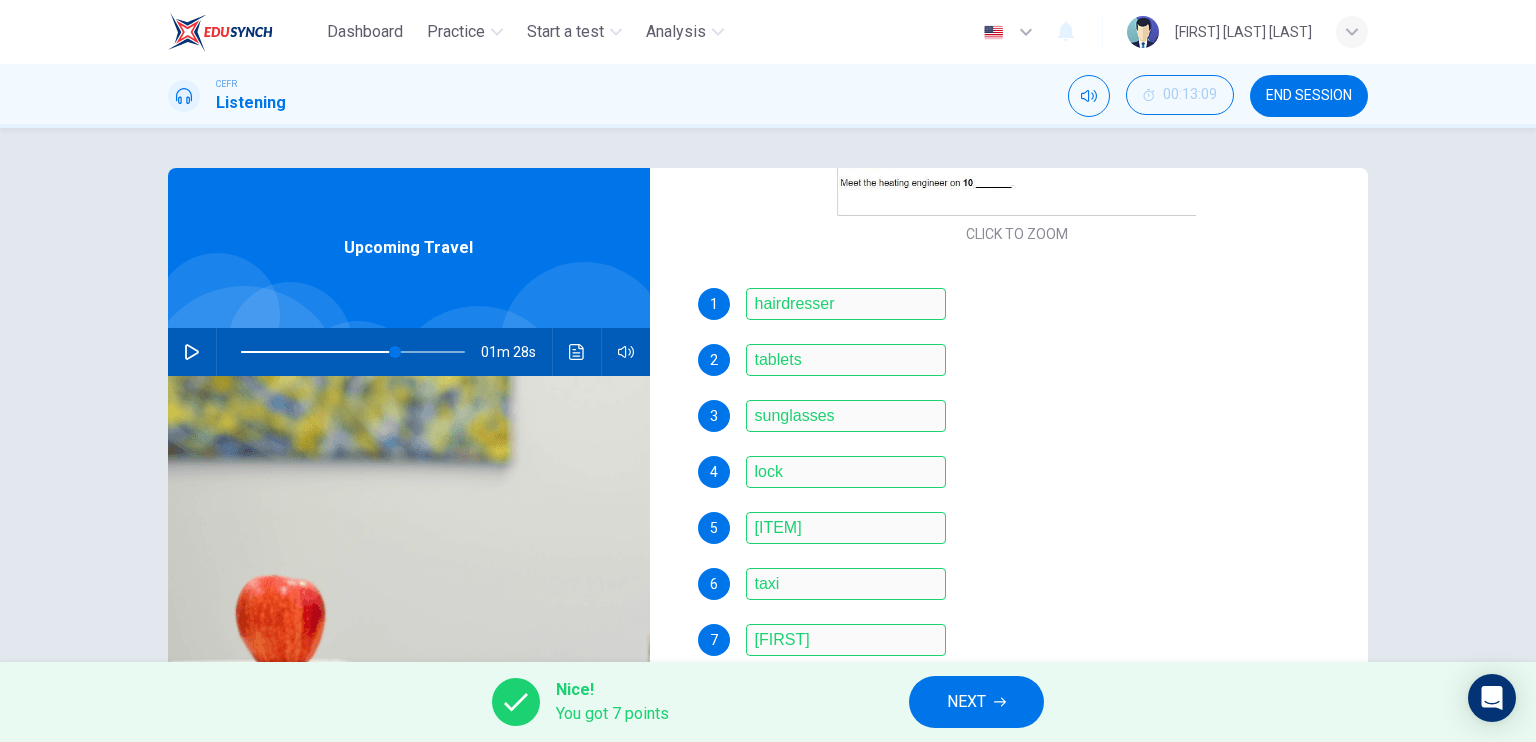 click at bounding box center (192, 352) 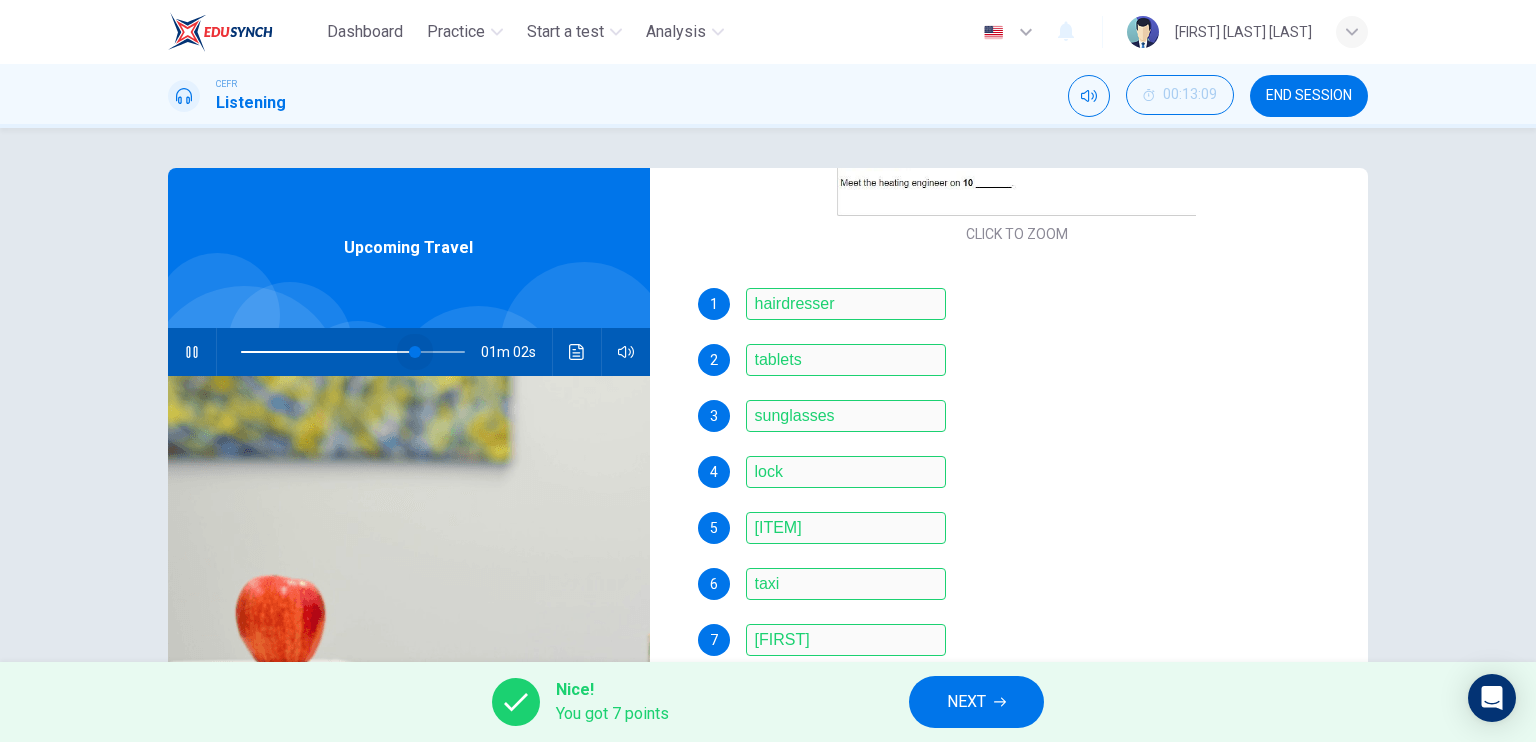 click at bounding box center [415, 352] 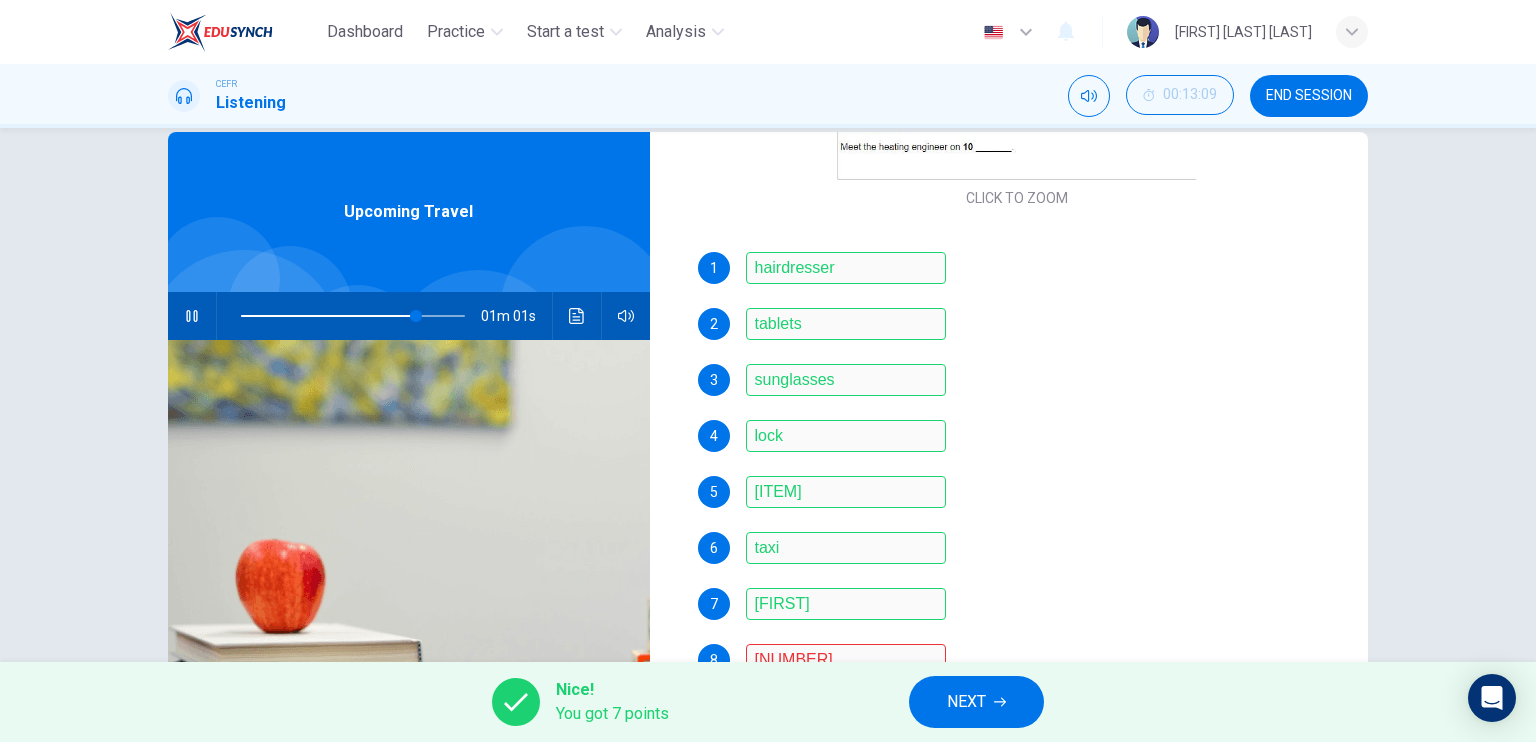 scroll, scrollTop: 100, scrollLeft: 0, axis: vertical 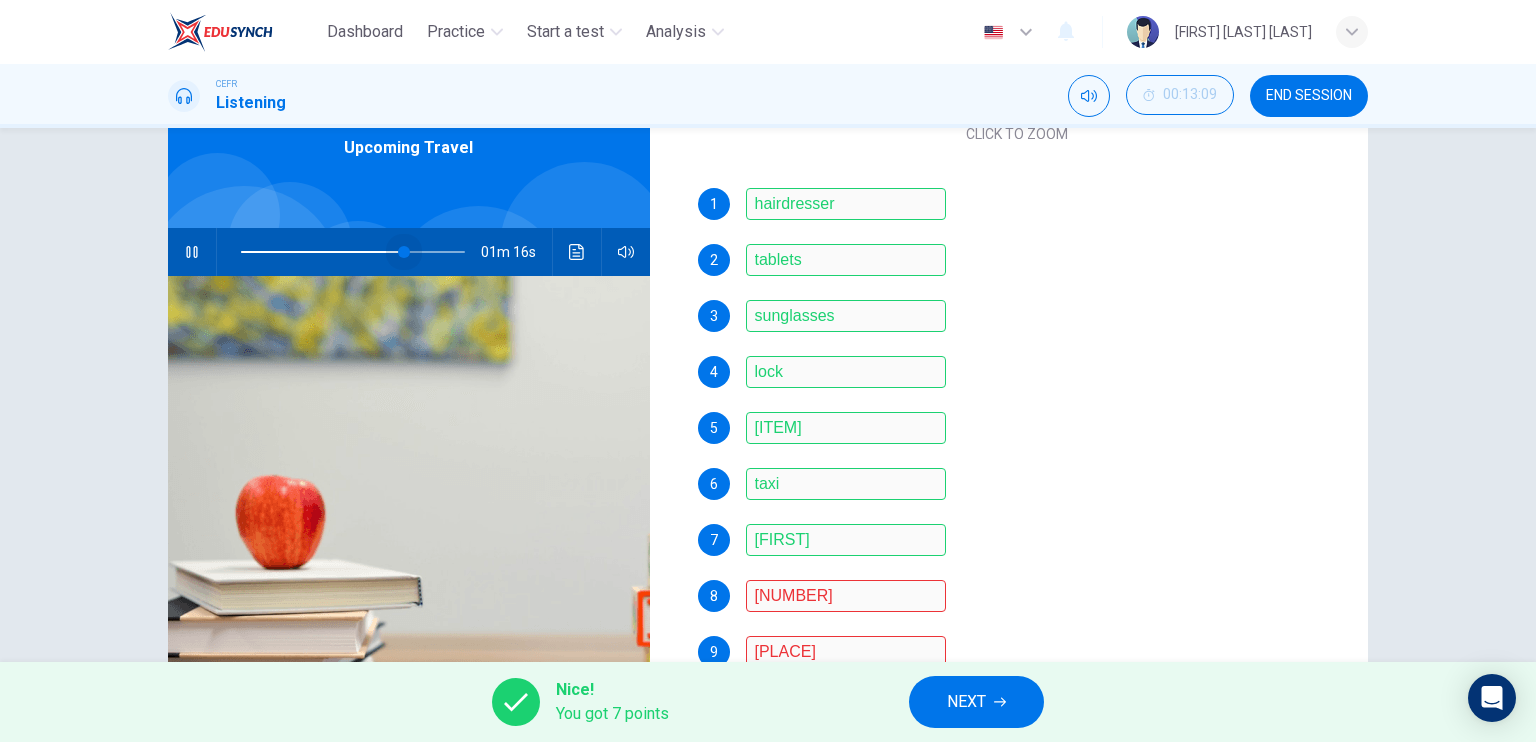 click at bounding box center (404, 252) 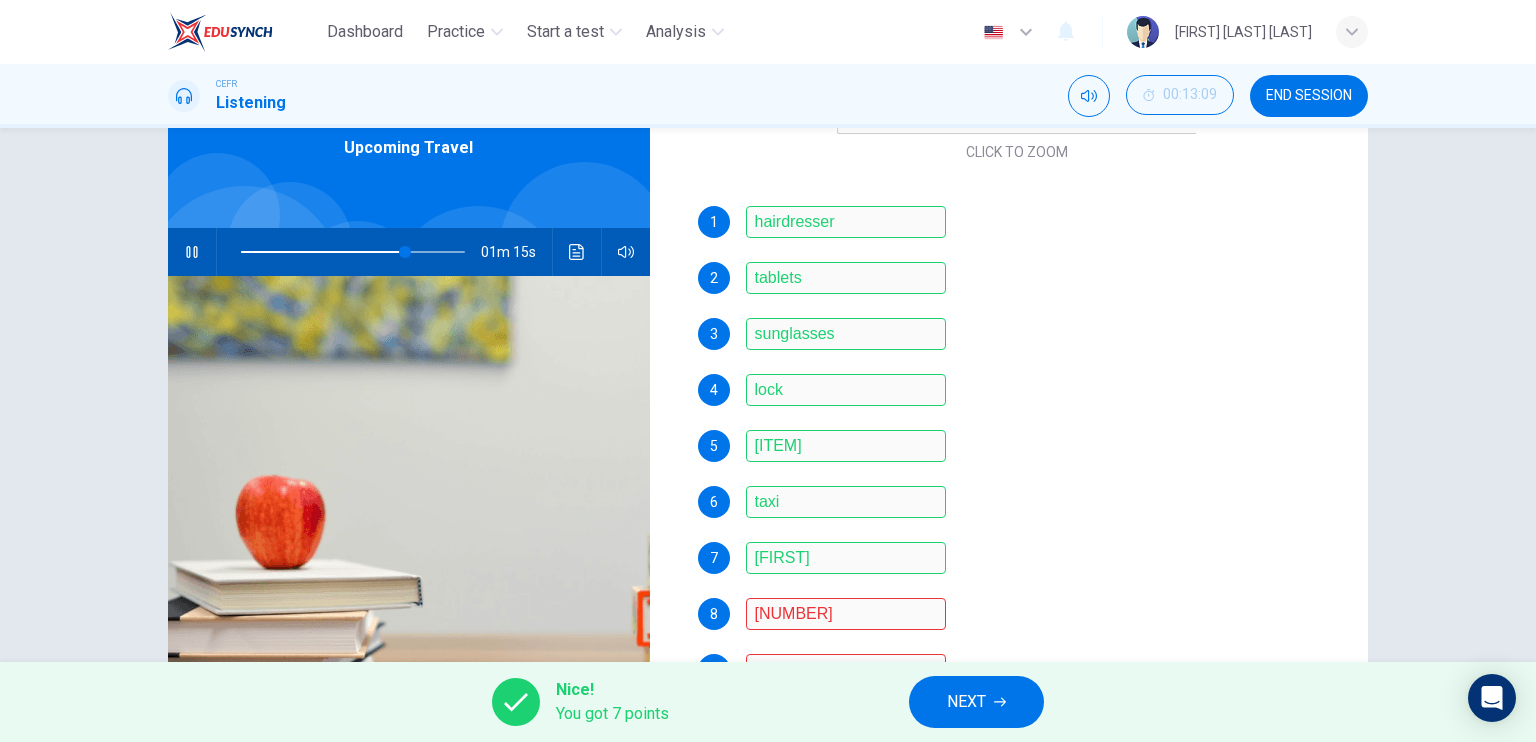 scroll, scrollTop: 581, scrollLeft: 0, axis: vertical 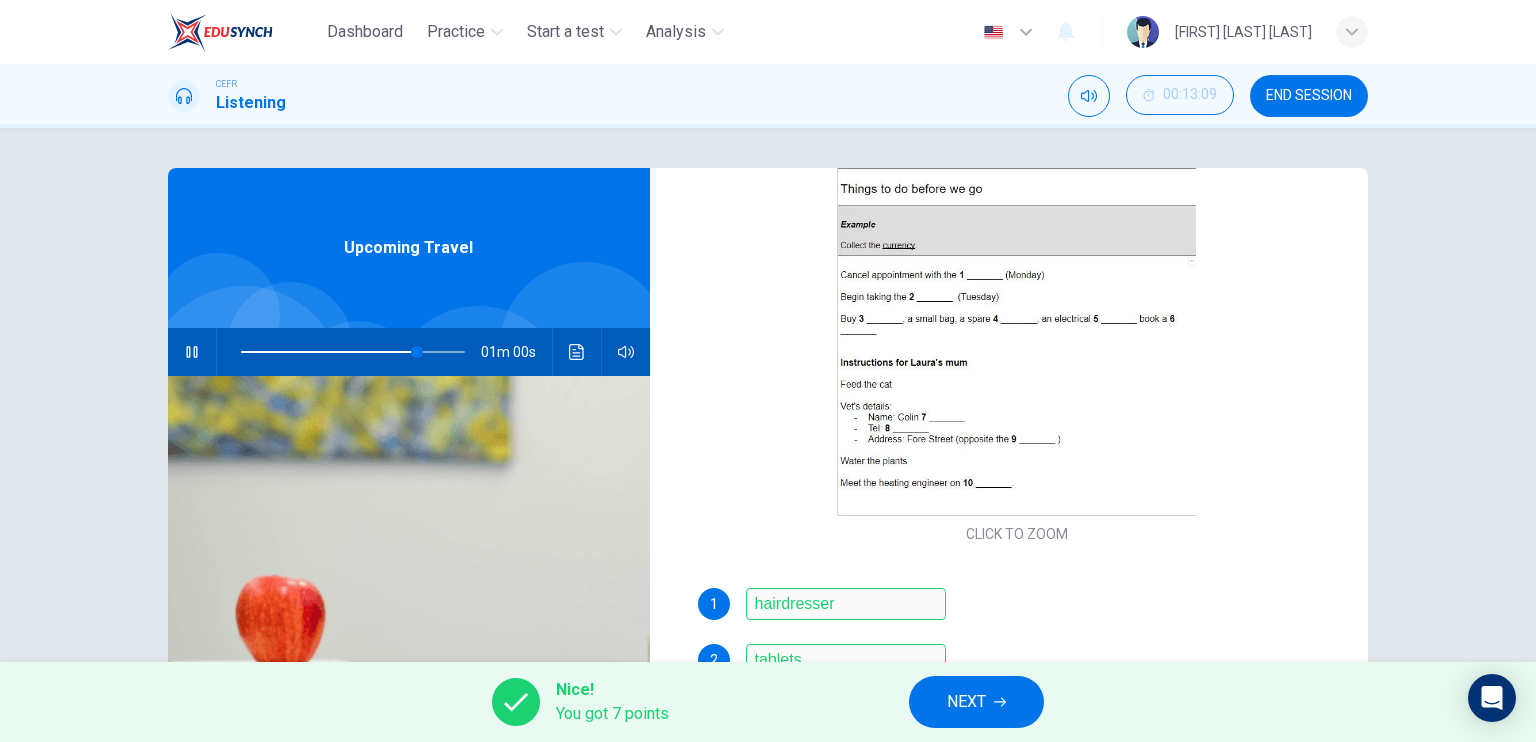 click at bounding box center (577, 352) 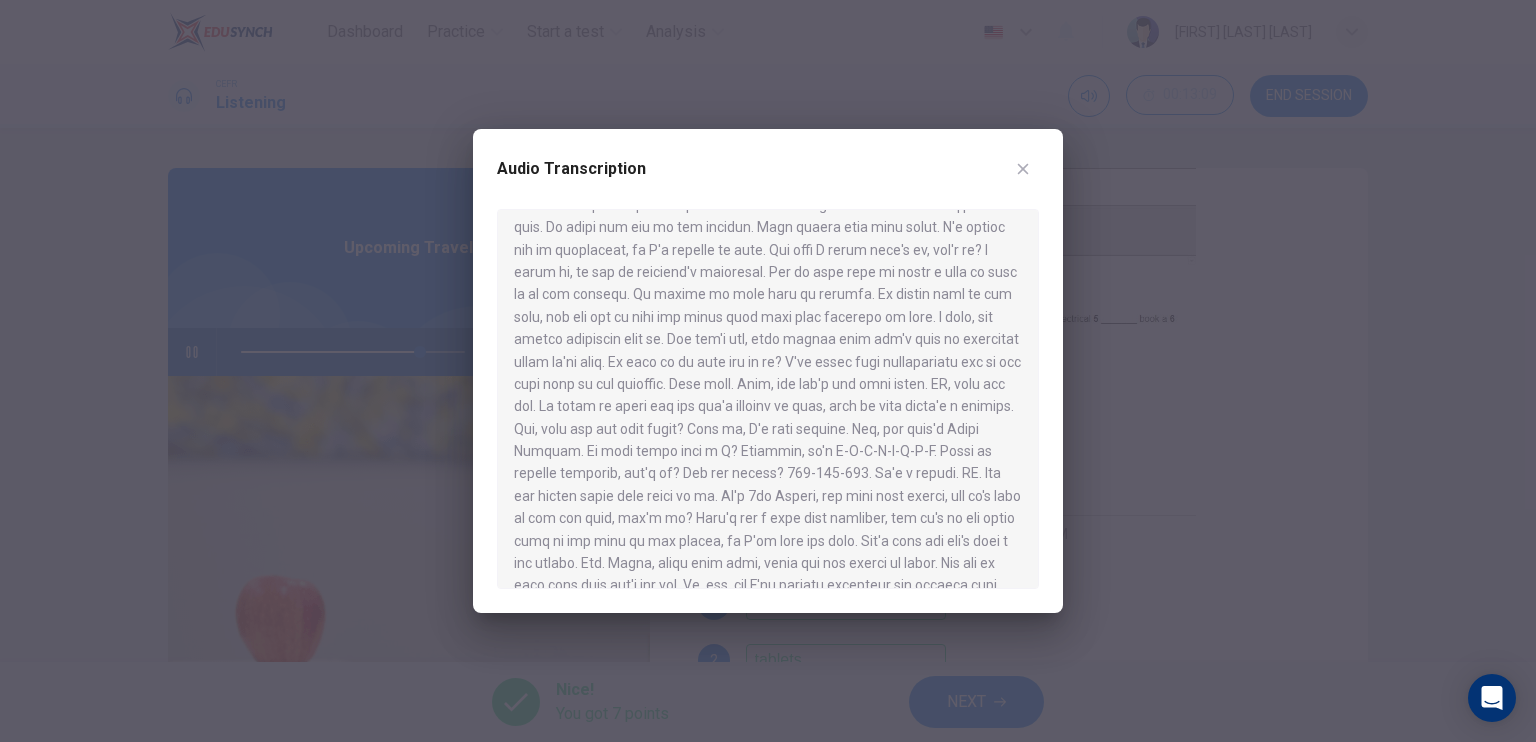 scroll, scrollTop: 600, scrollLeft: 0, axis: vertical 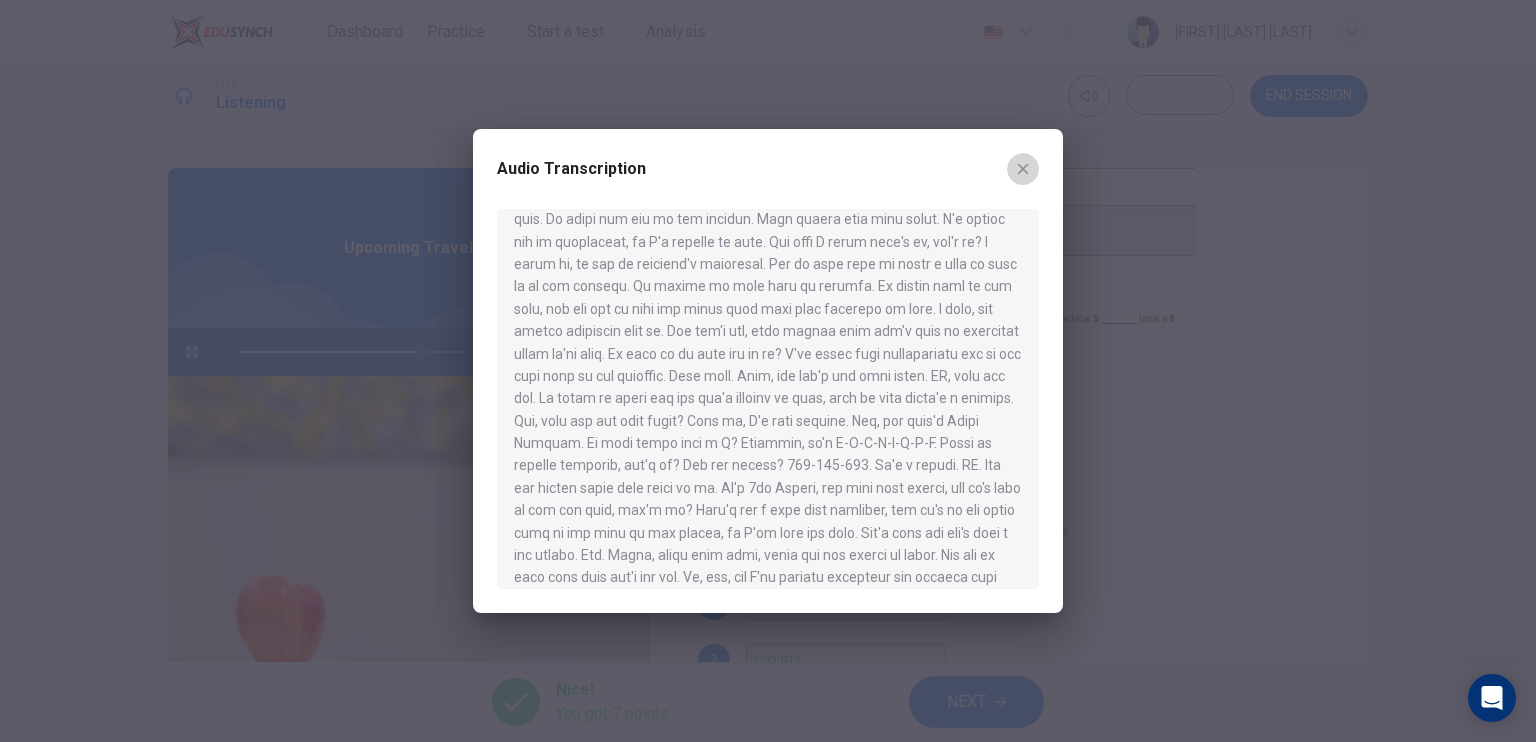 click at bounding box center [1023, 169] 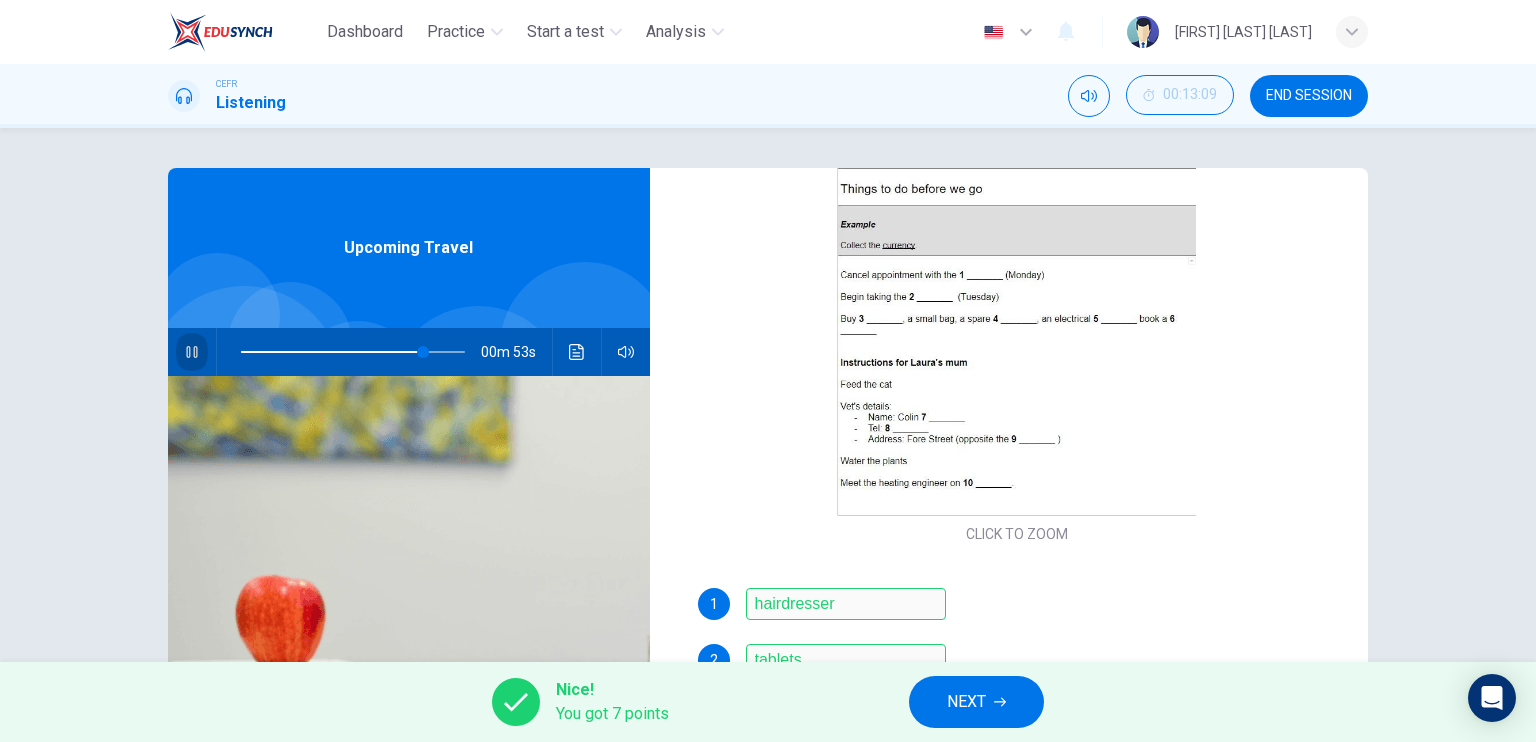 click at bounding box center (192, 352) 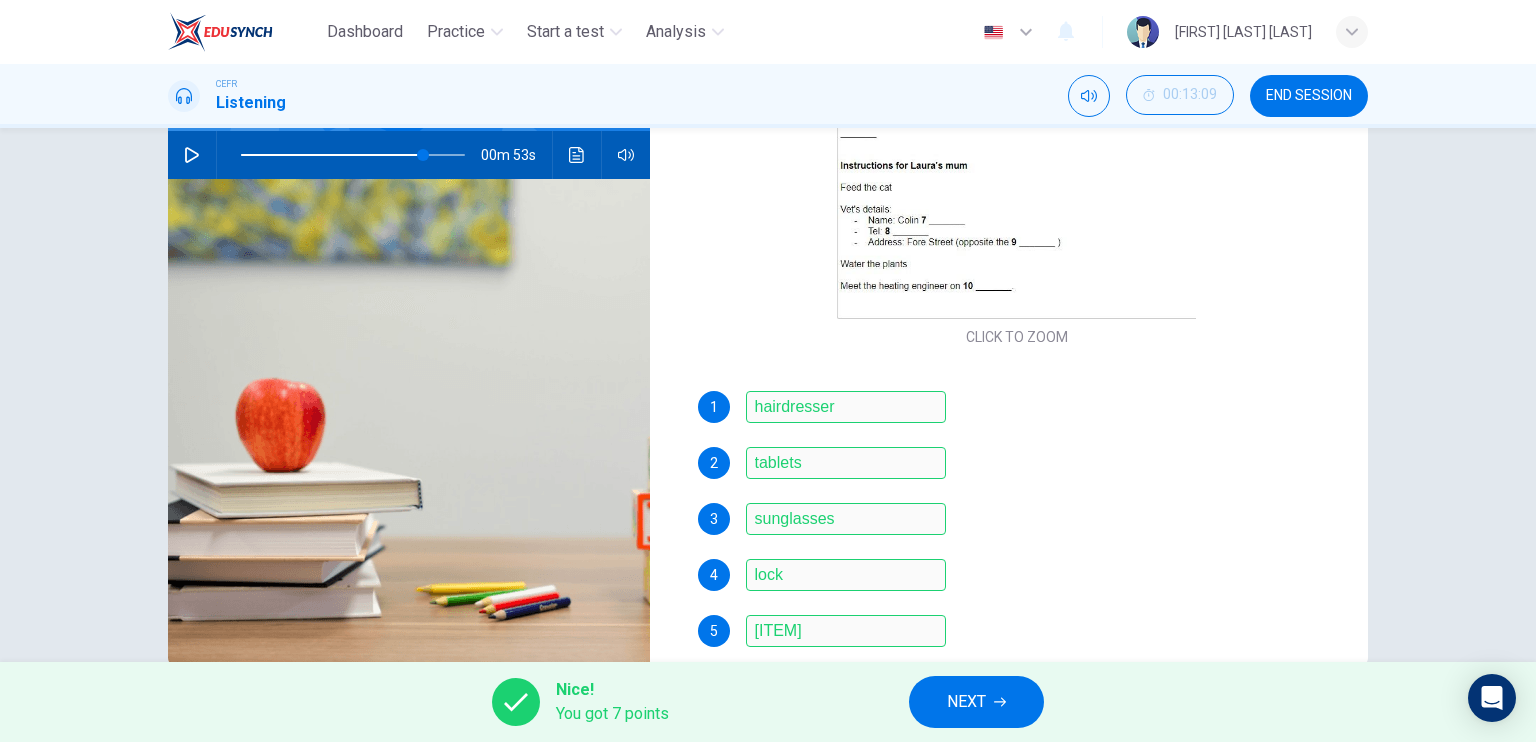 scroll, scrollTop: 240, scrollLeft: 0, axis: vertical 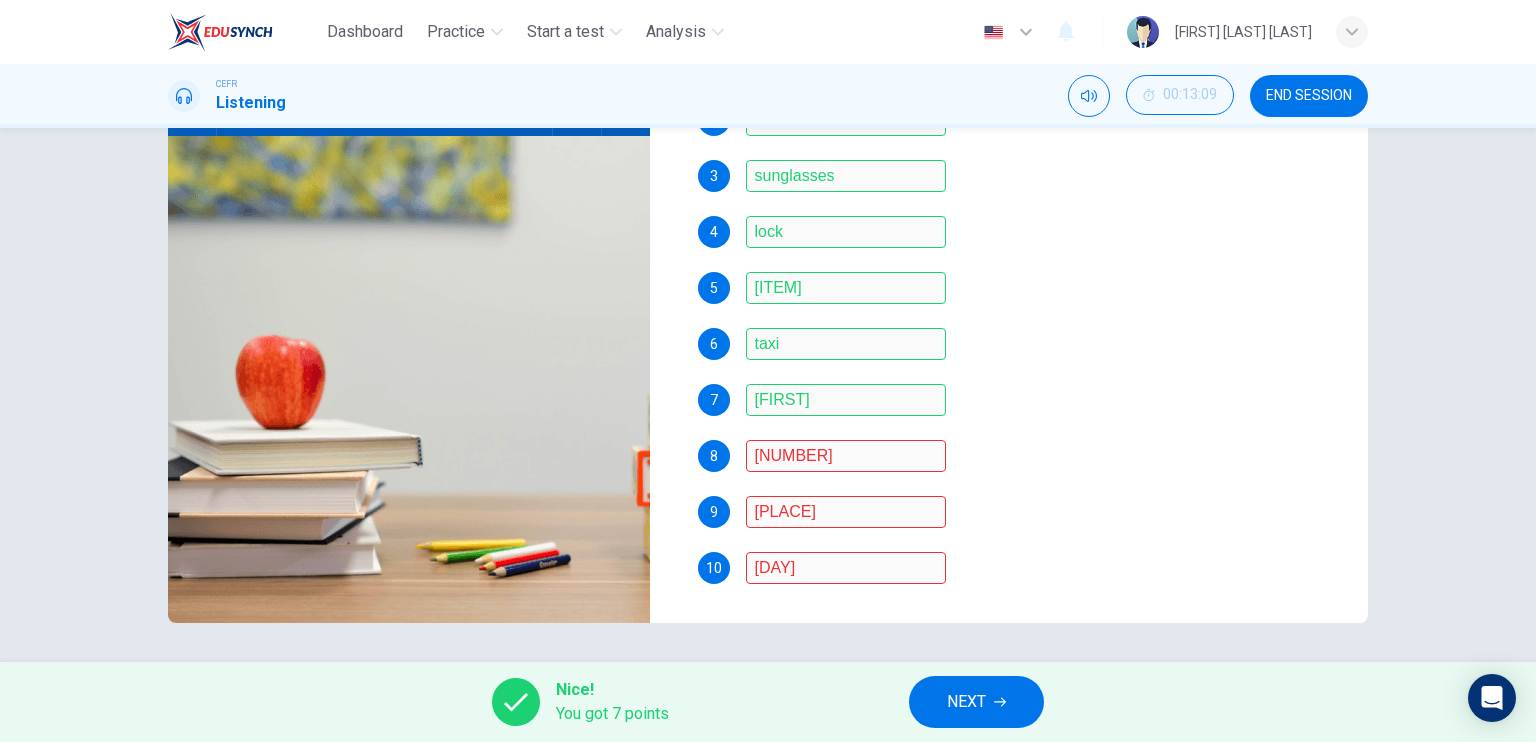 click on "NEXT" at bounding box center [976, 702] 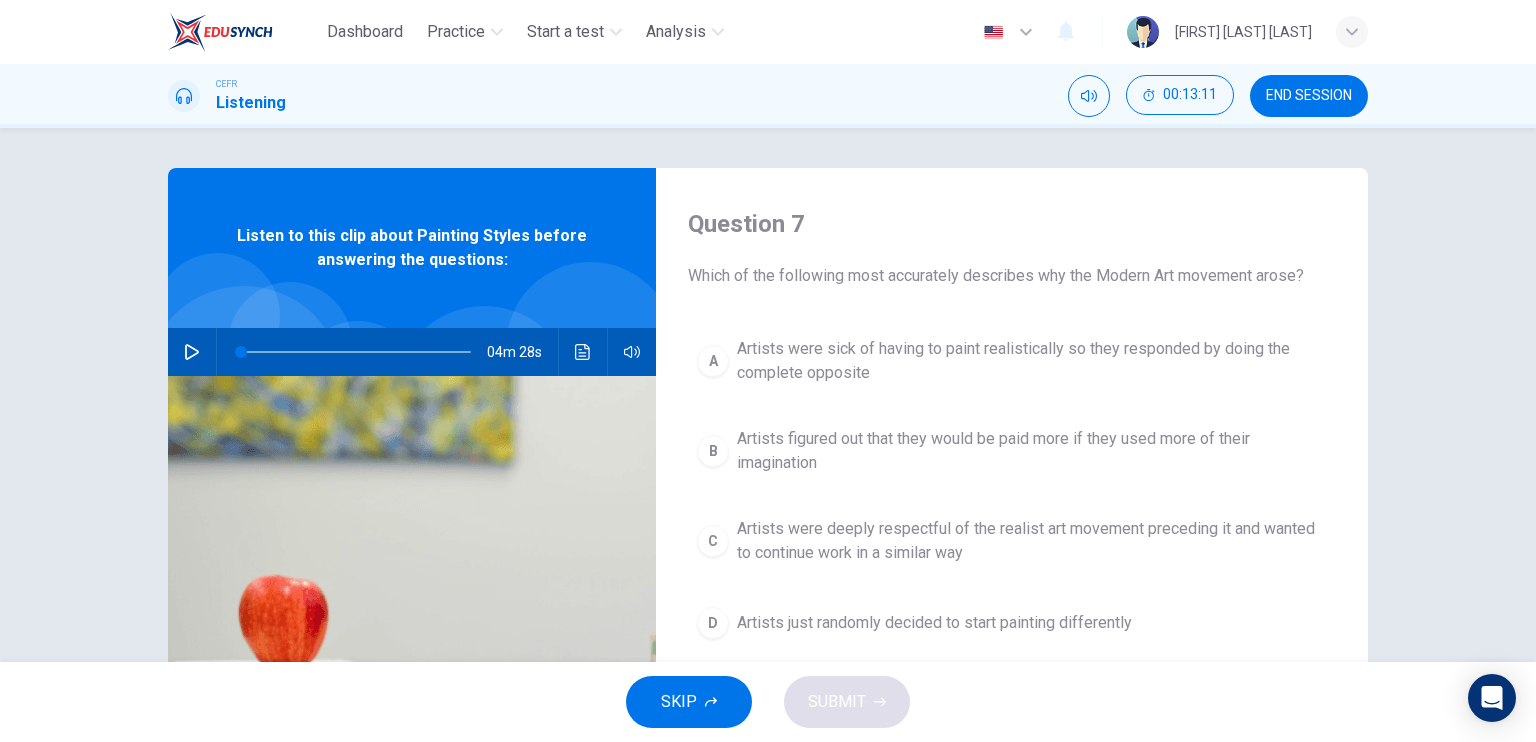 click at bounding box center [192, 352] 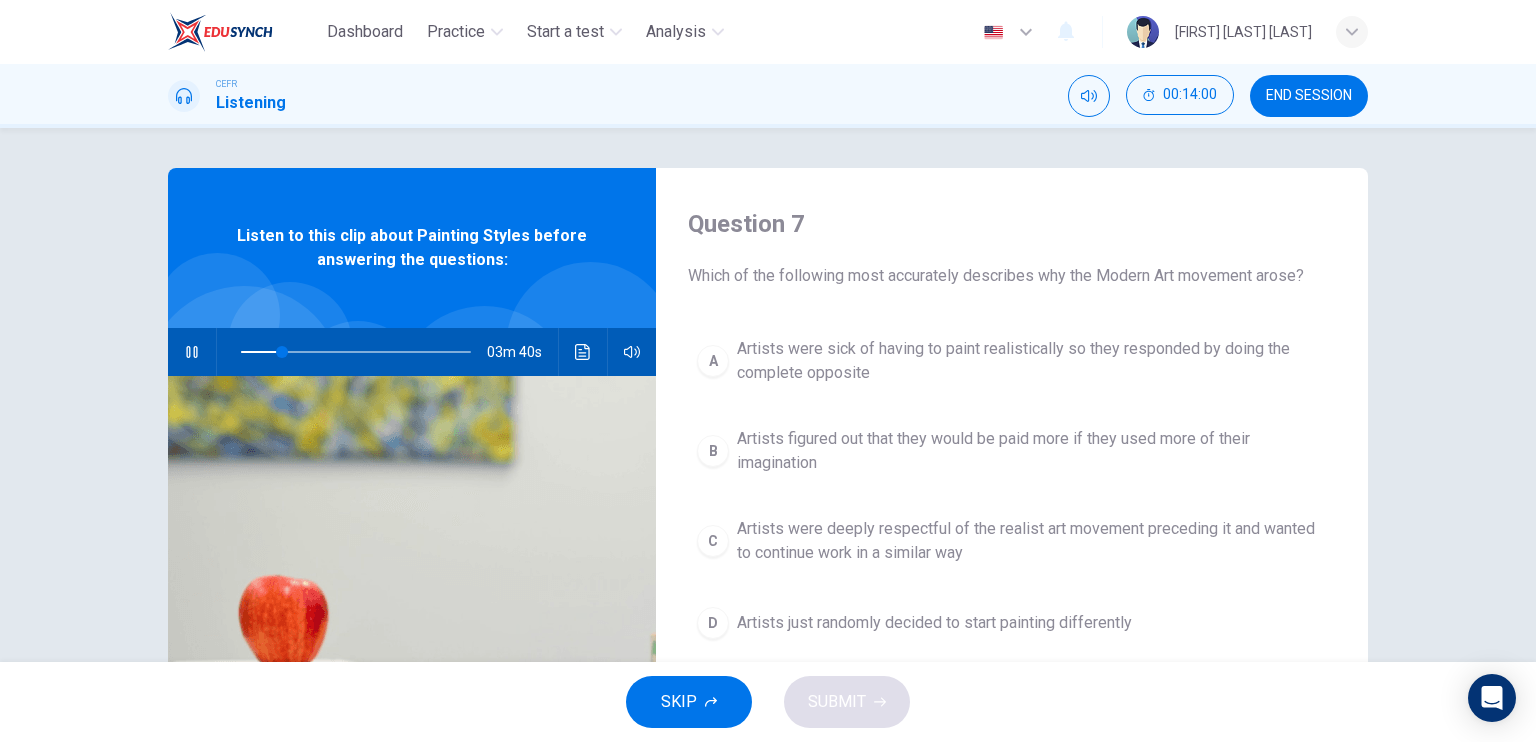 click at bounding box center (356, 352) 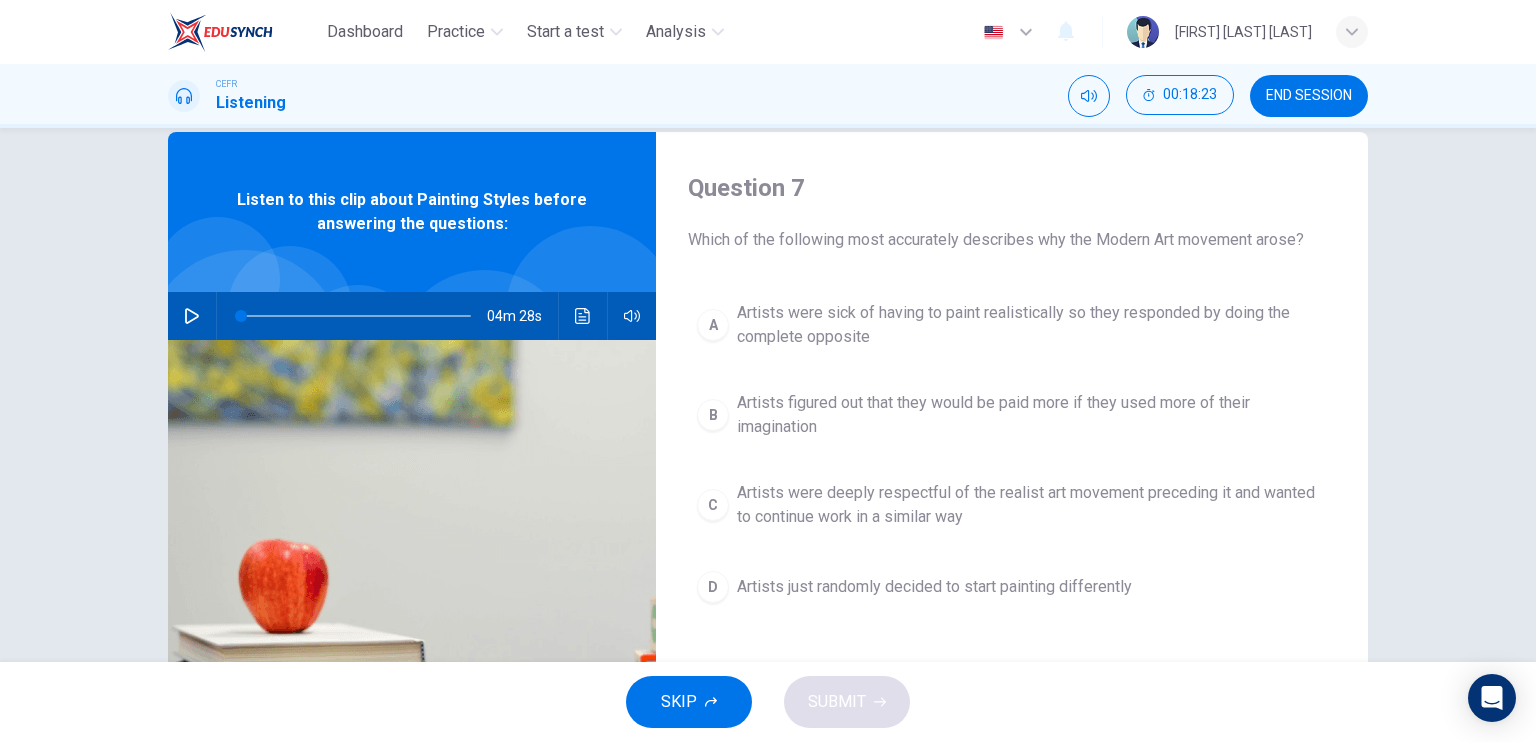 scroll, scrollTop: 100, scrollLeft: 0, axis: vertical 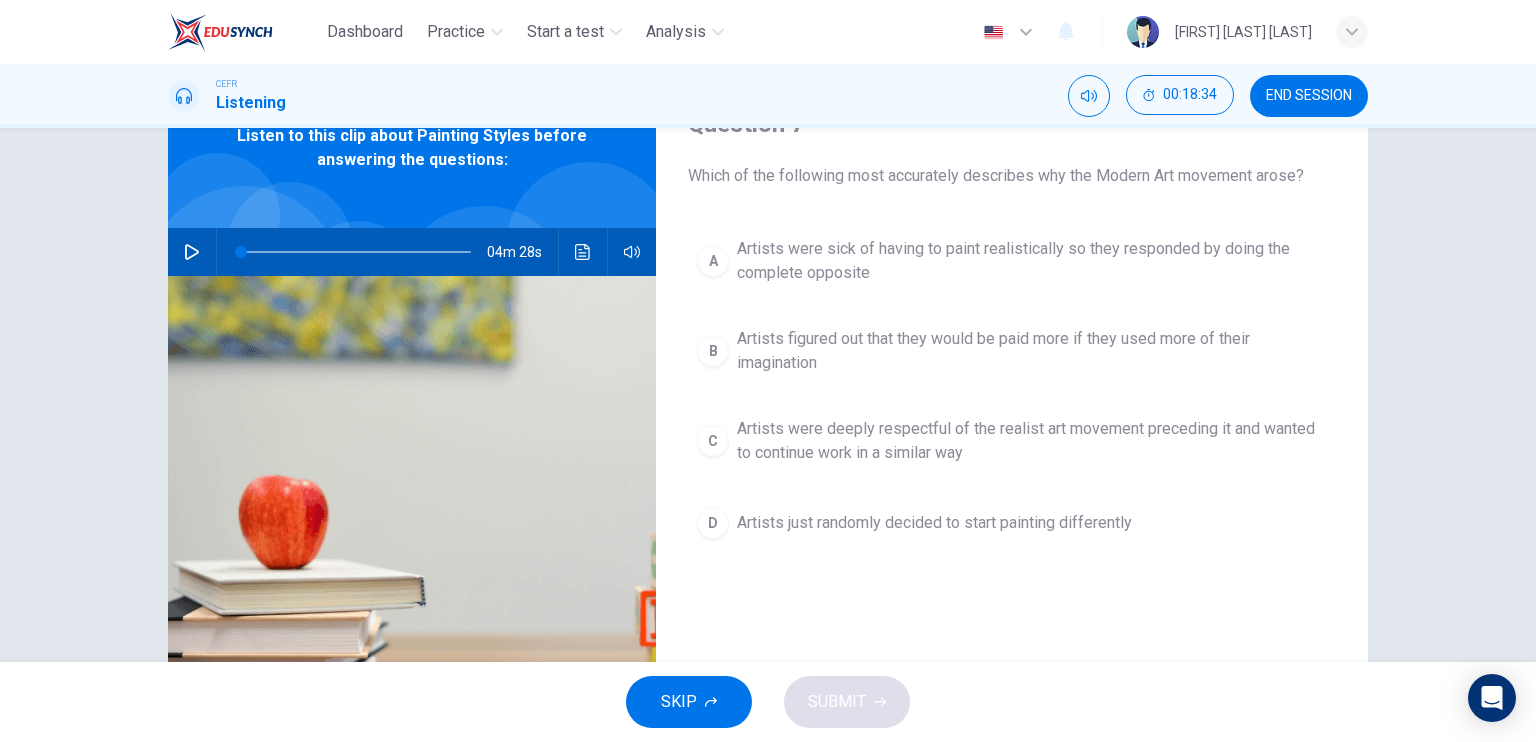 click on "A" at bounding box center (713, 261) 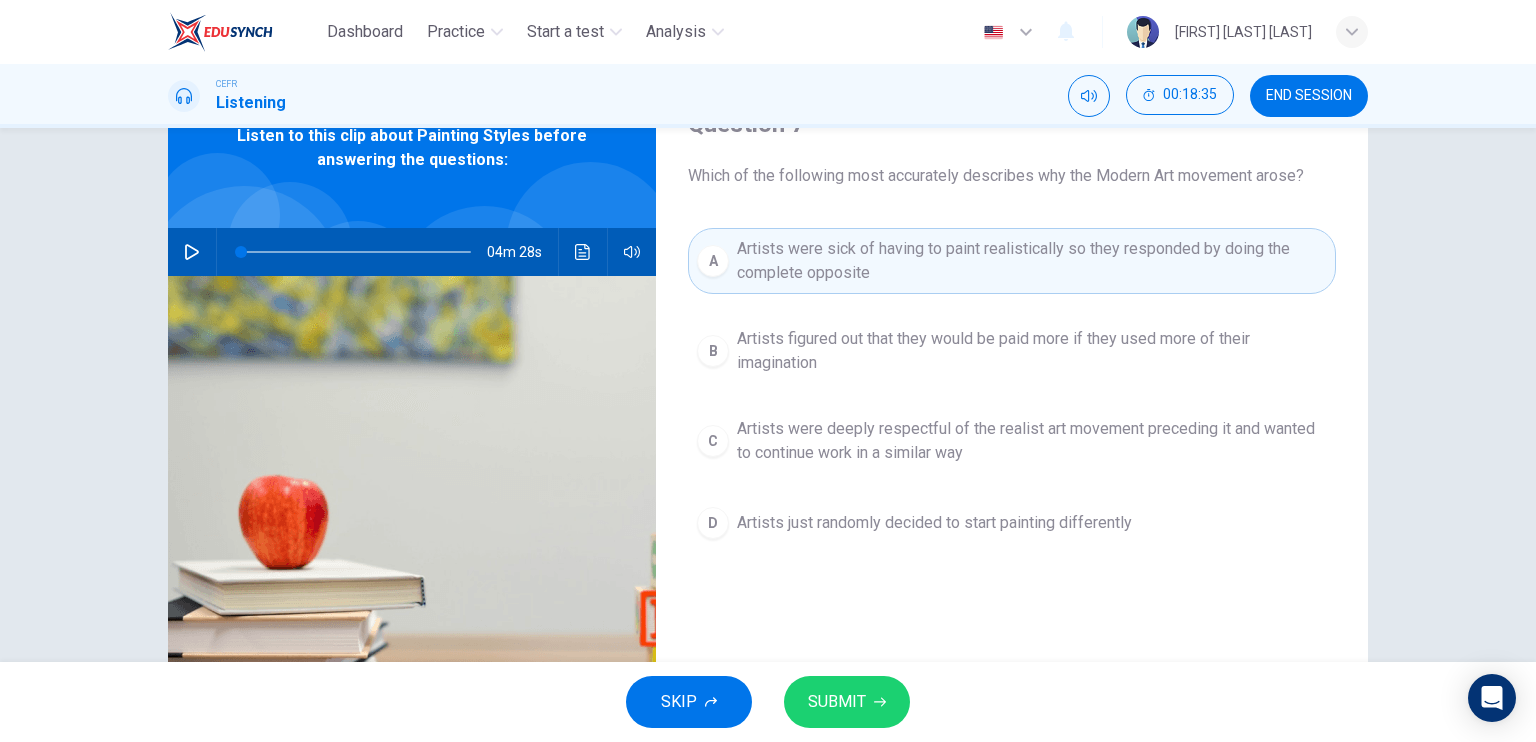 click at bounding box center [880, 702] 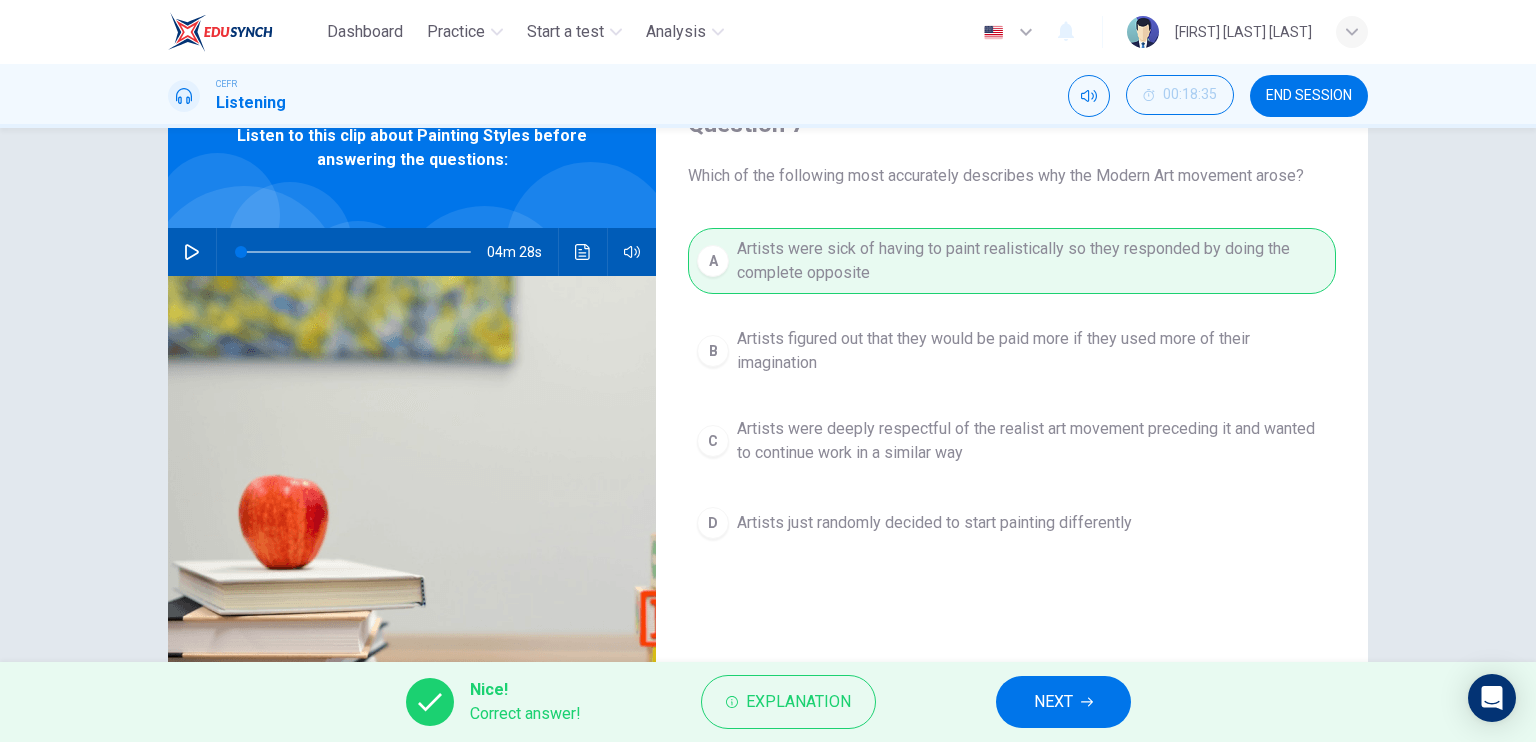 click on "Nice! Correct answer! Explanation NEXT" at bounding box center [768, 702] 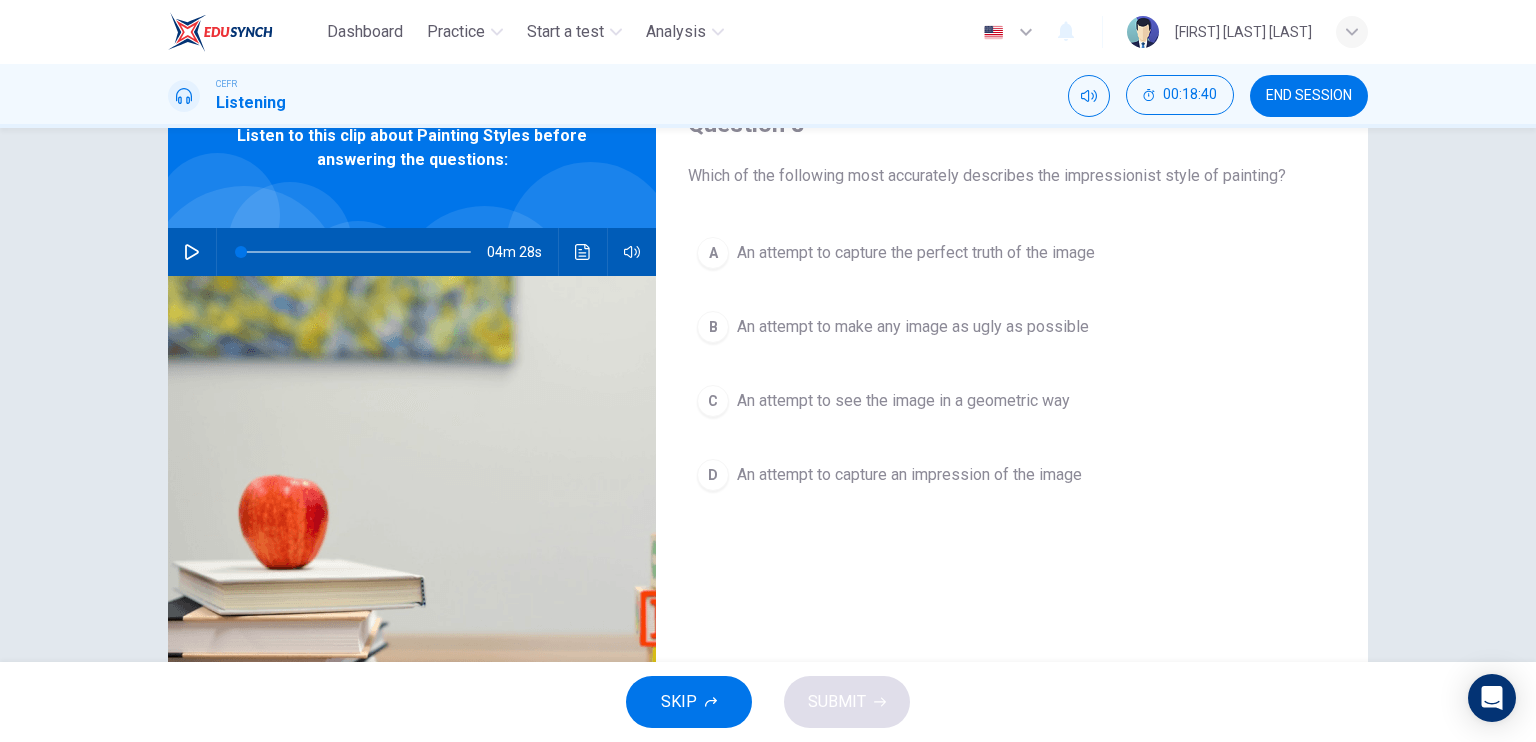 click on "D An attempt to capture an impression of the image" at bounding box center (1012, 475) 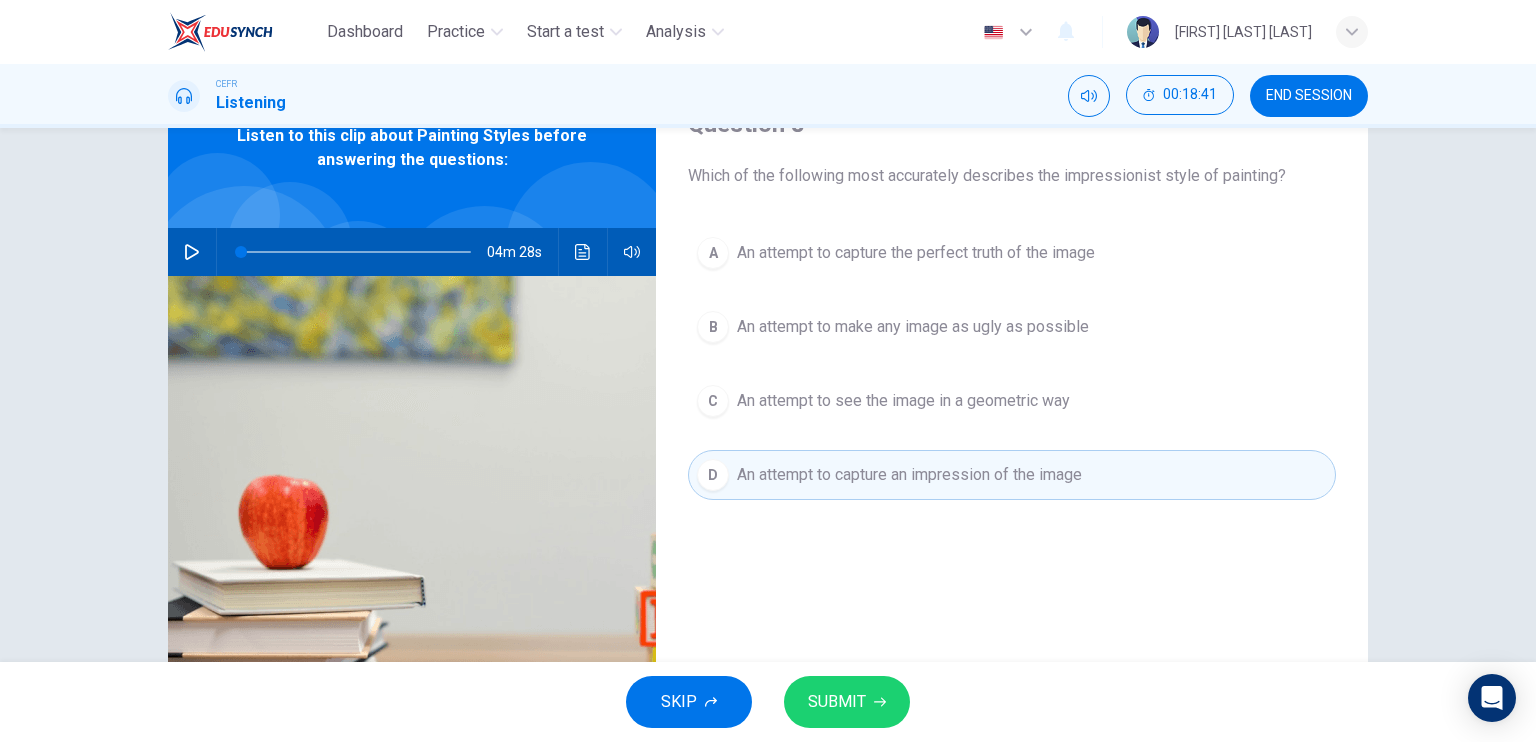 click on "SKIP SUBMIT" at bounding box center [768, 702] 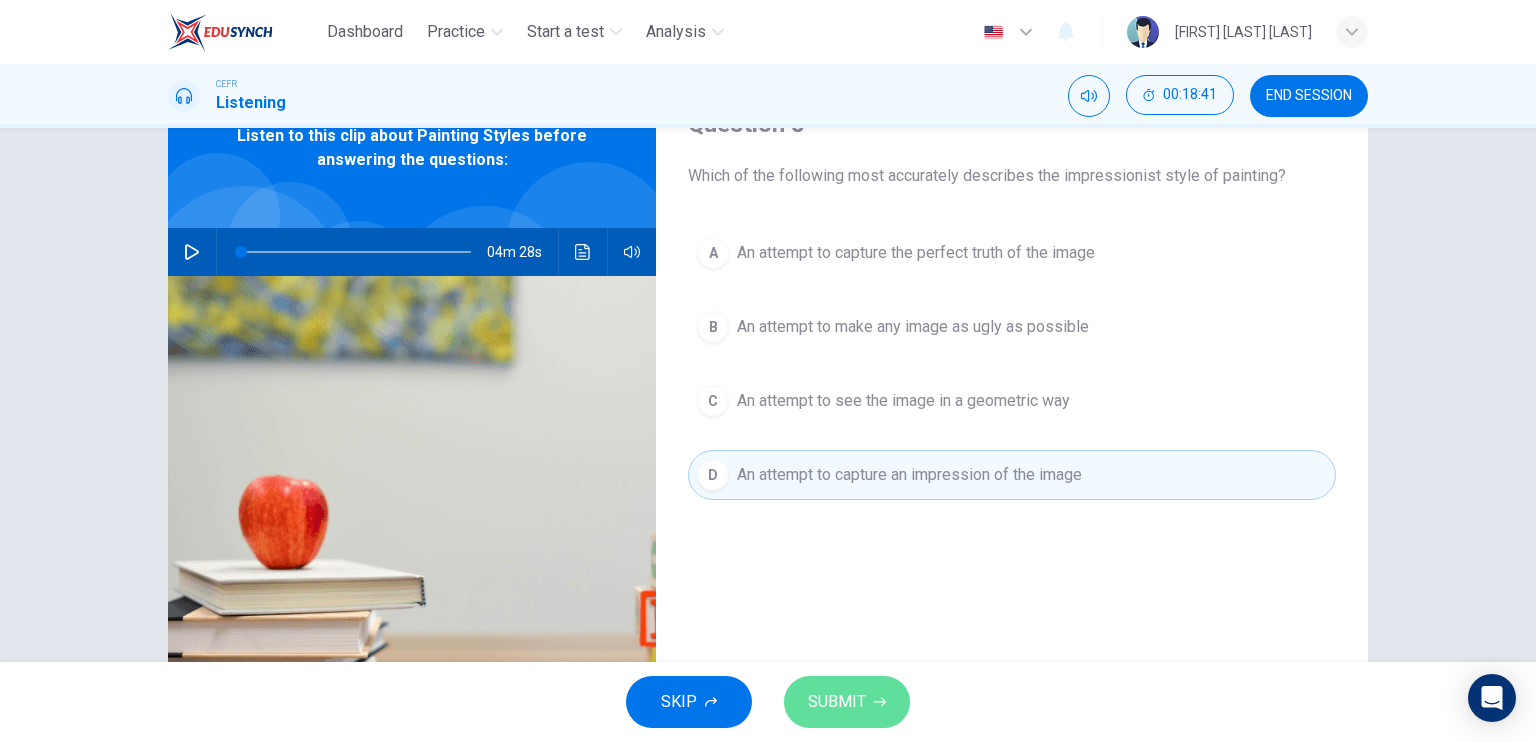 click on "SUBMIT" at bounding box center (837, 702) 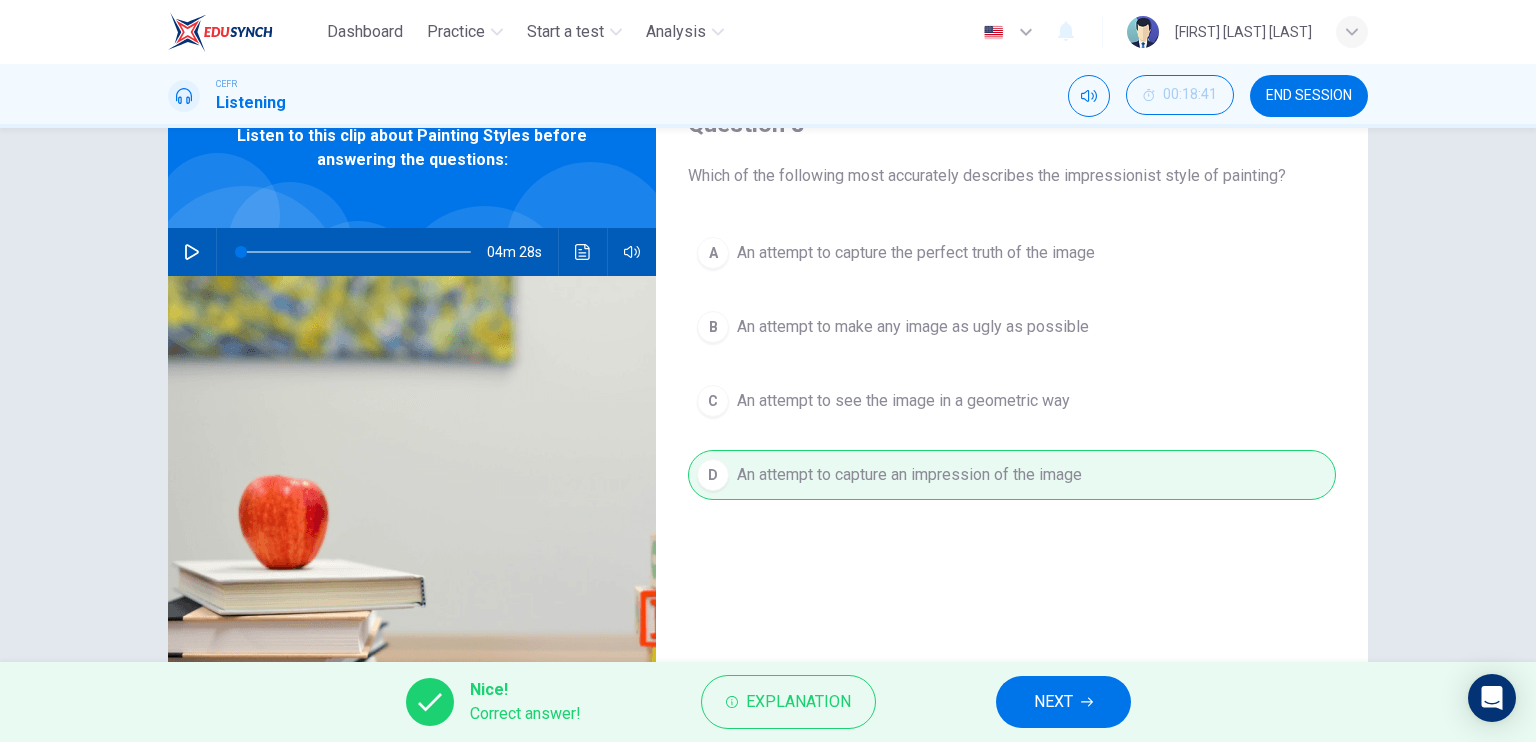 click on "NEXT" at bounding box center [1053, 702] 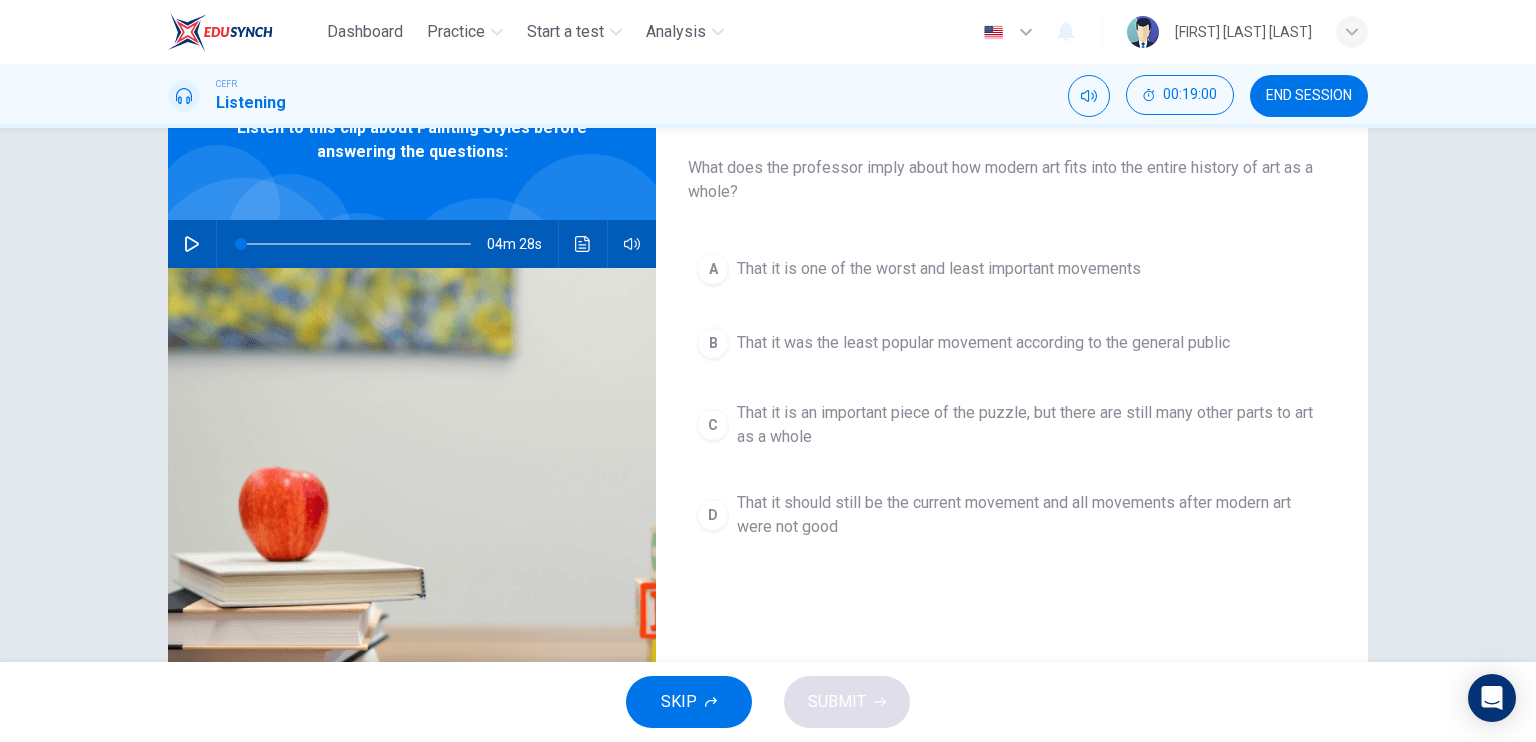 scroll, scrollTop: 100, scrollLeft: 0, axis: vertical 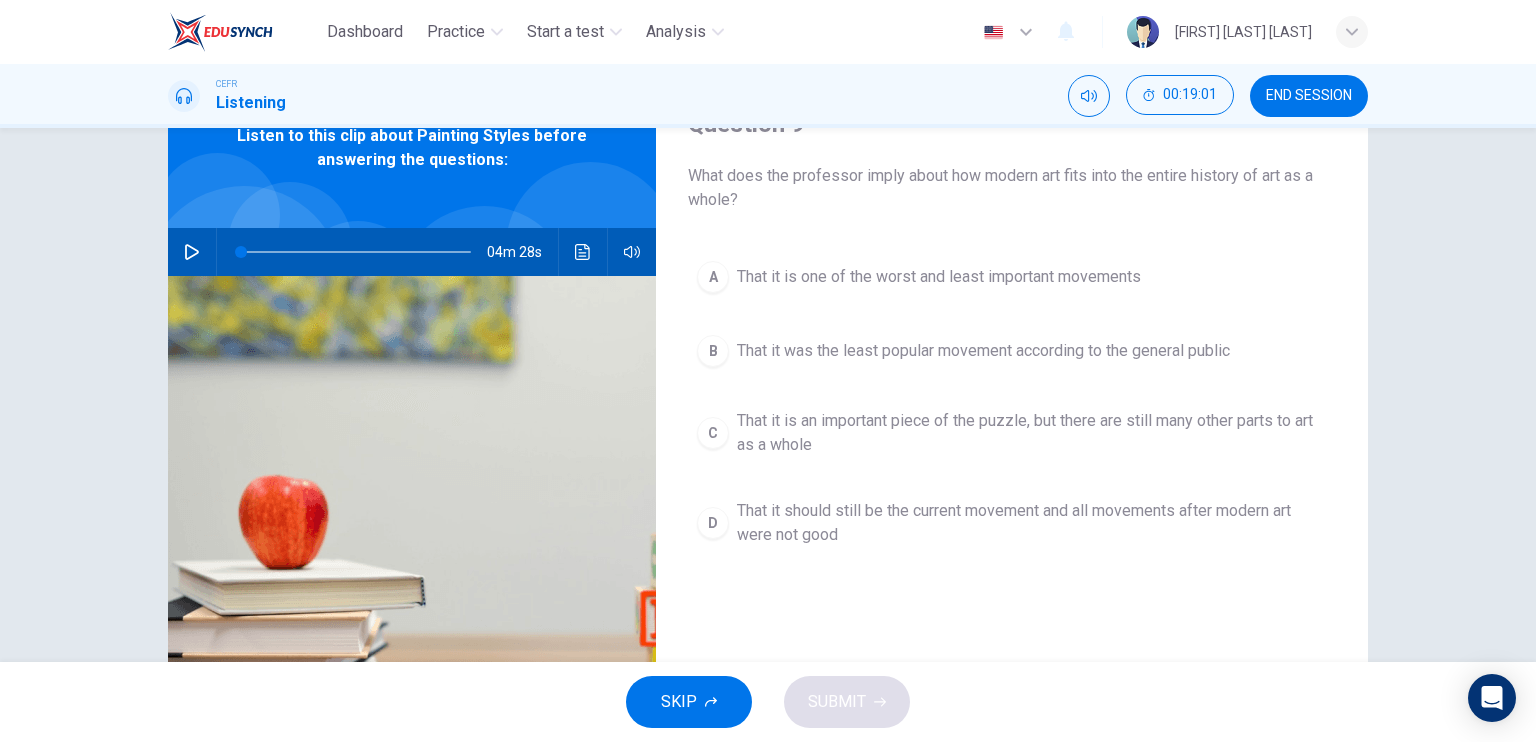 click on "That it is an important piece of the puzzle, but there are still many other parts to art as a whole" at bounding box center [939, 277] 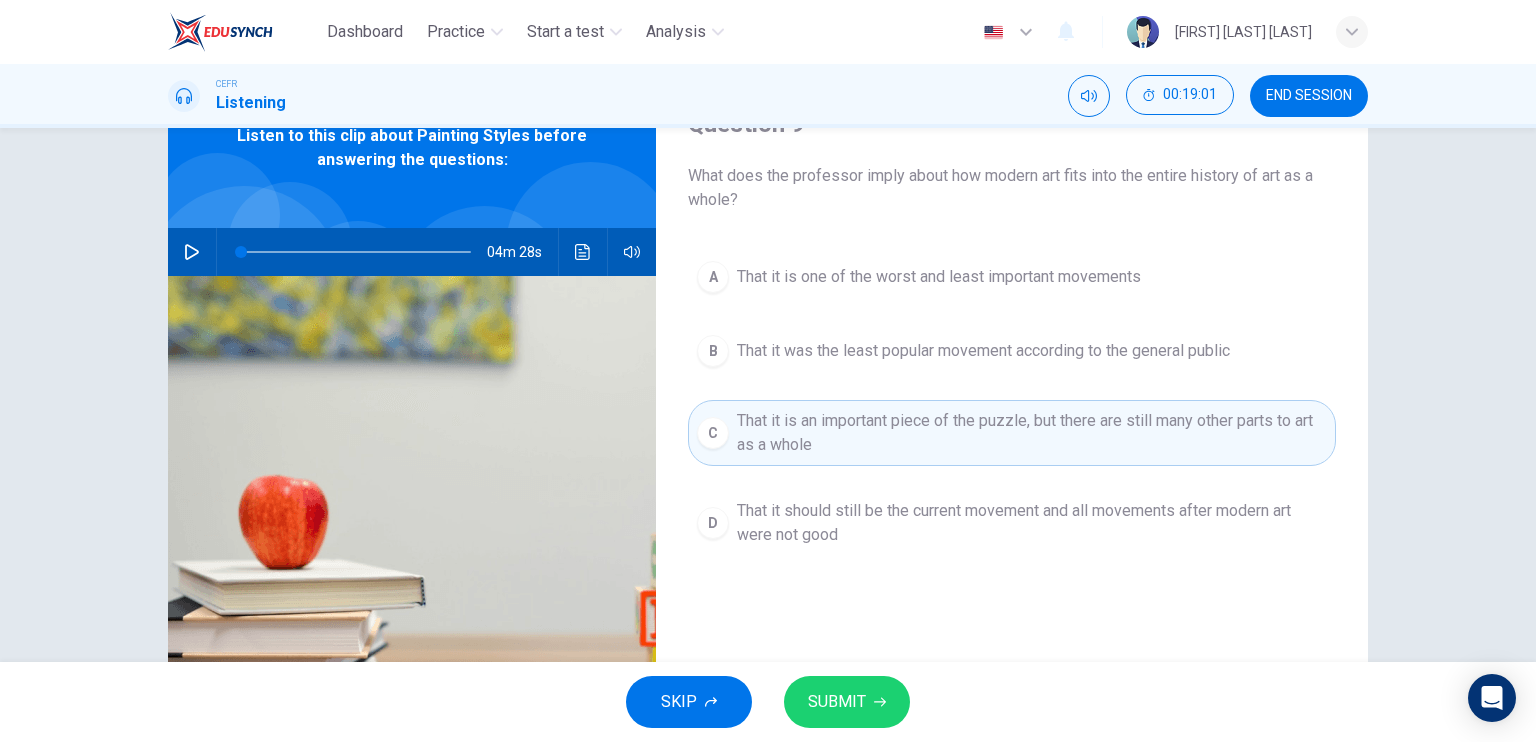 click on "SUBMIT" at bounding box center [847, 702] 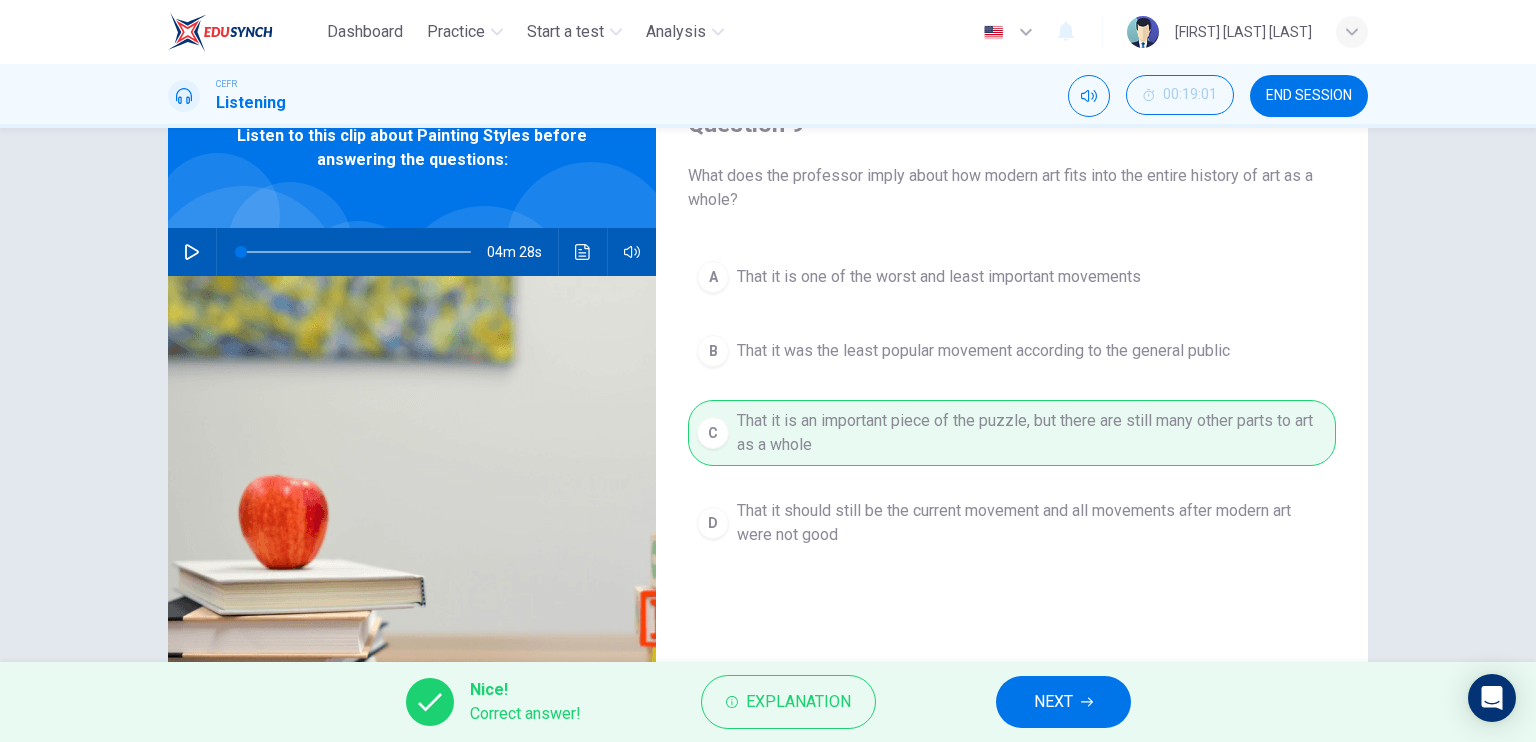 click on "NEXT" at bounding box center [1063, 702] 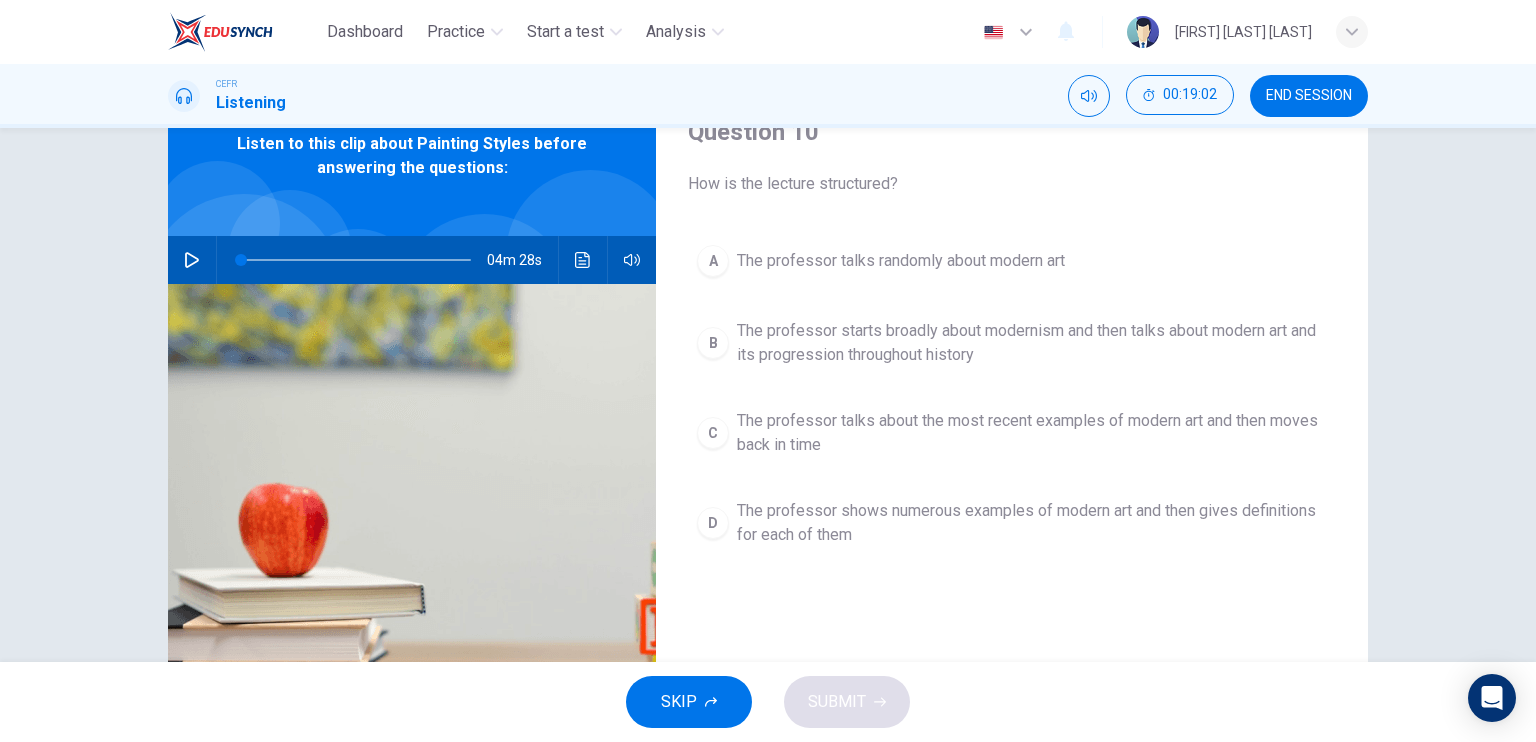 scroll, scrollTop: 100, scrollLeft: 0, axis: vertical 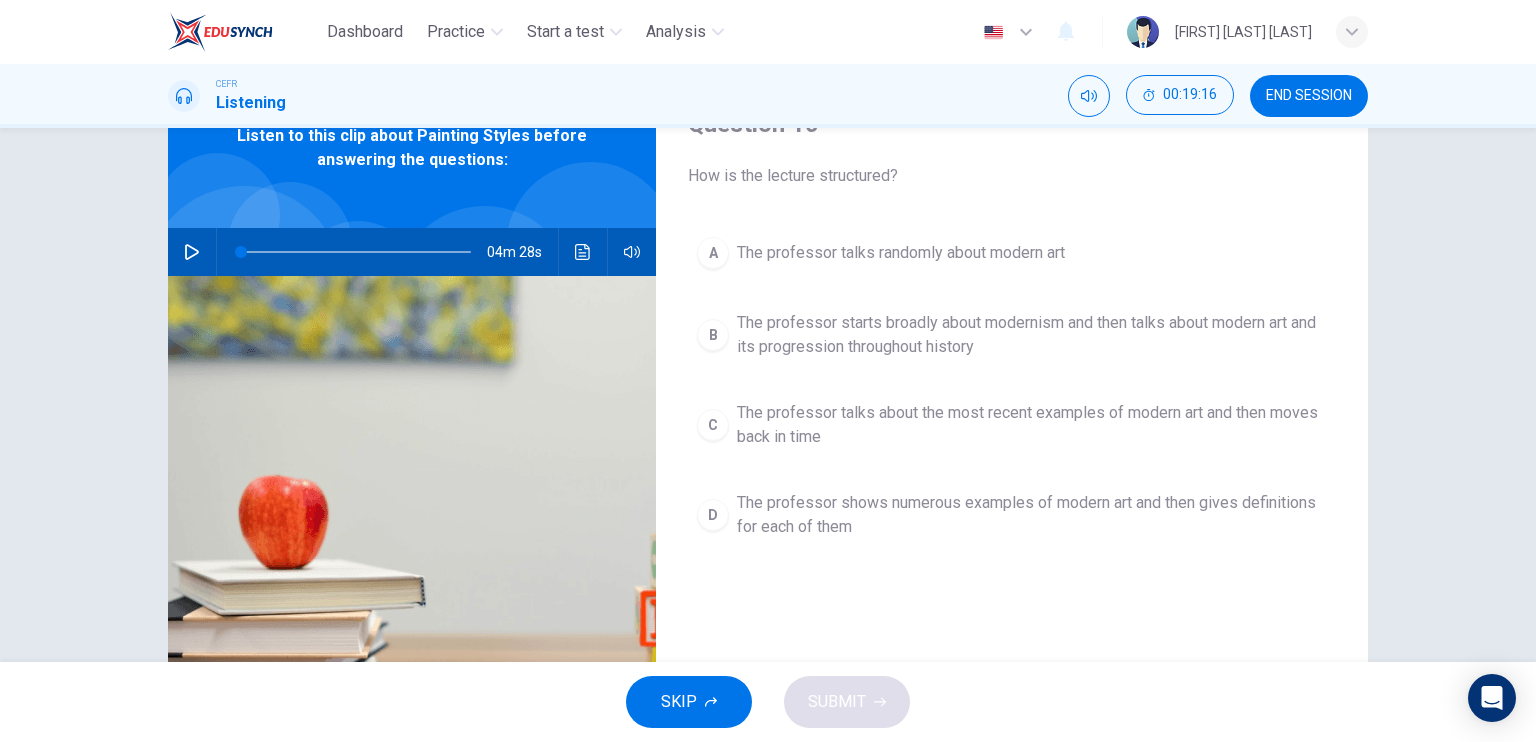 click on "The professor starts broadly about modernism and then talks about modern art and its progression throughout history" at bounding box center (901, 253) 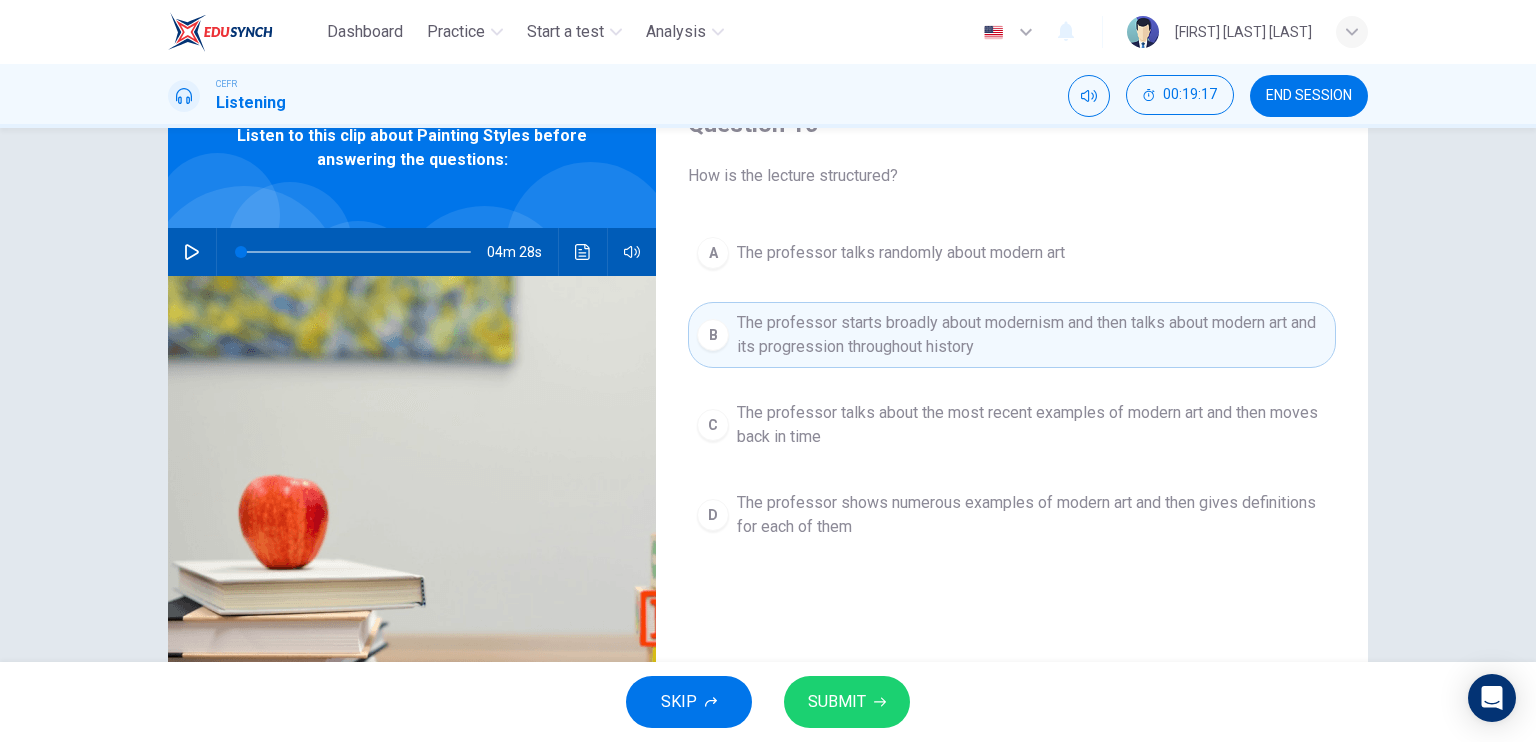 click at bounding box center [880, 702] 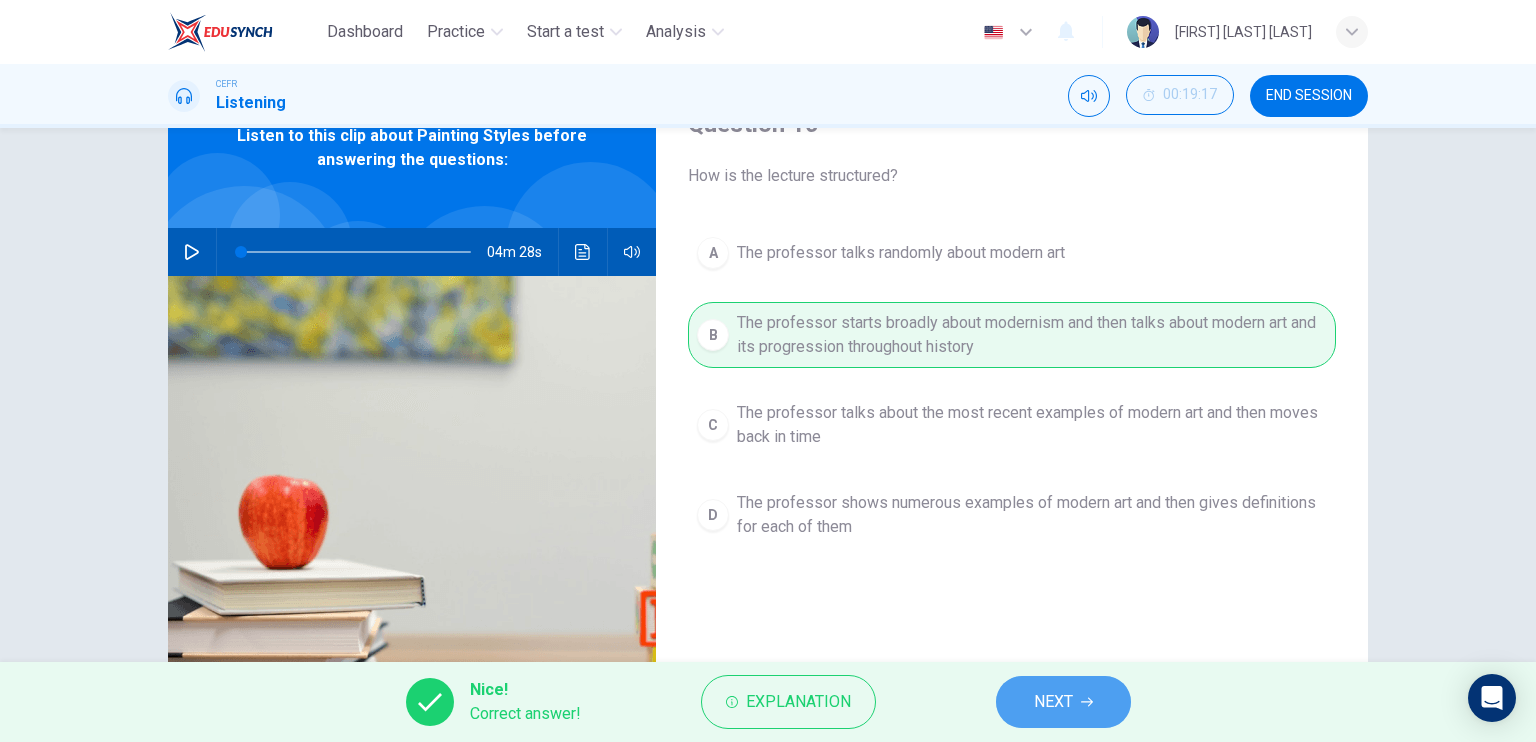 click on "NEXT" at bounding box center (1063, 702) 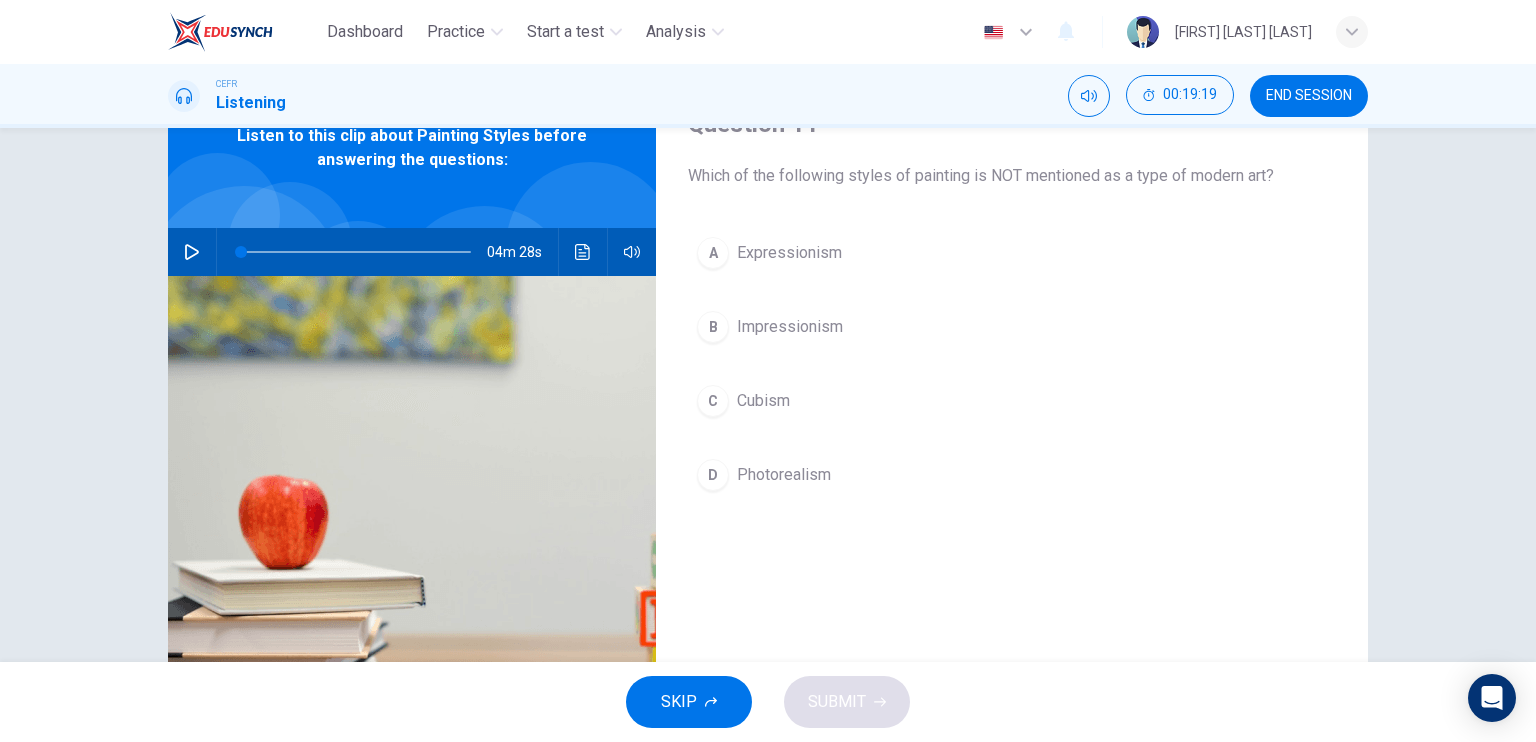 click on "Photorealism" at bounding box center (789, 253) 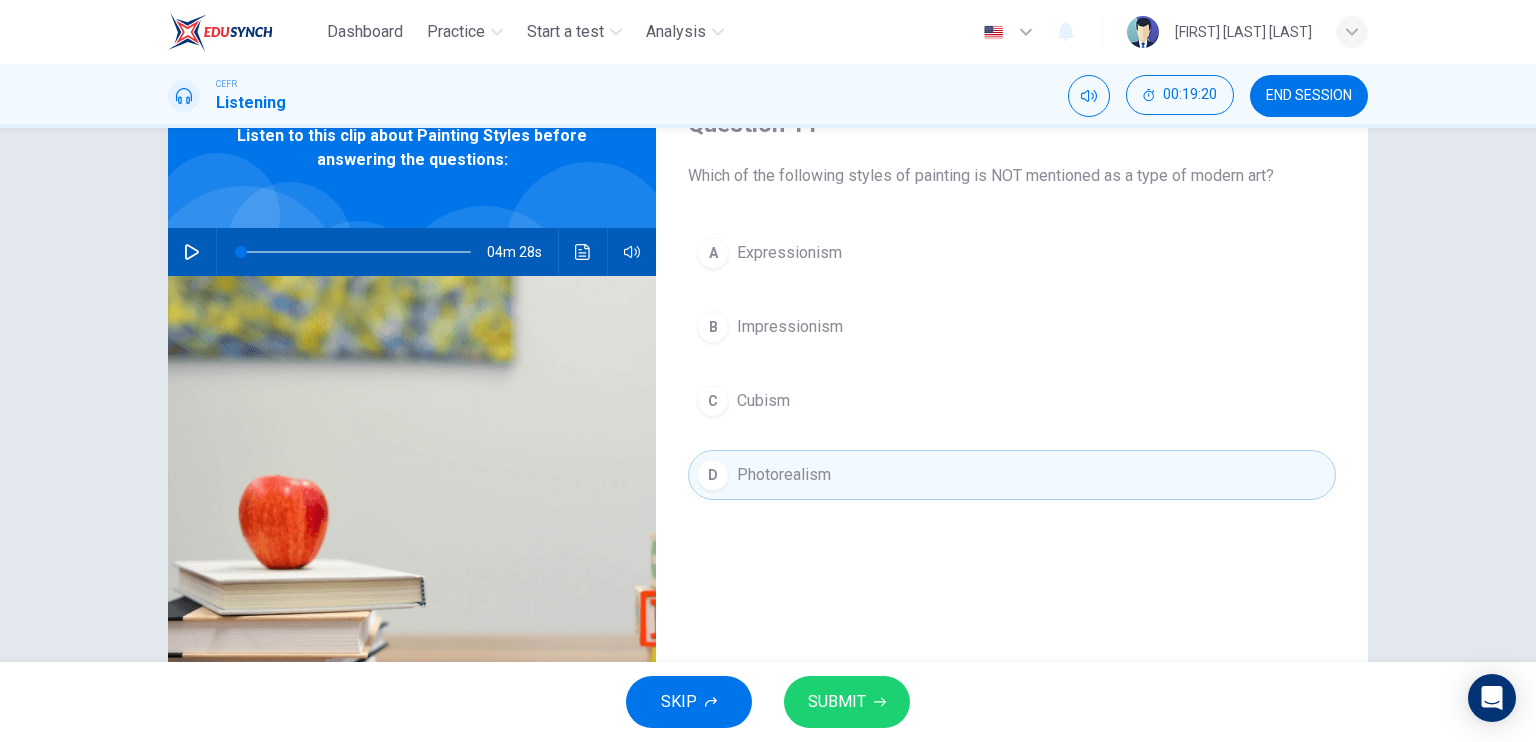 click on "SKIP SUBMIT" at bounding box center (768, 702) 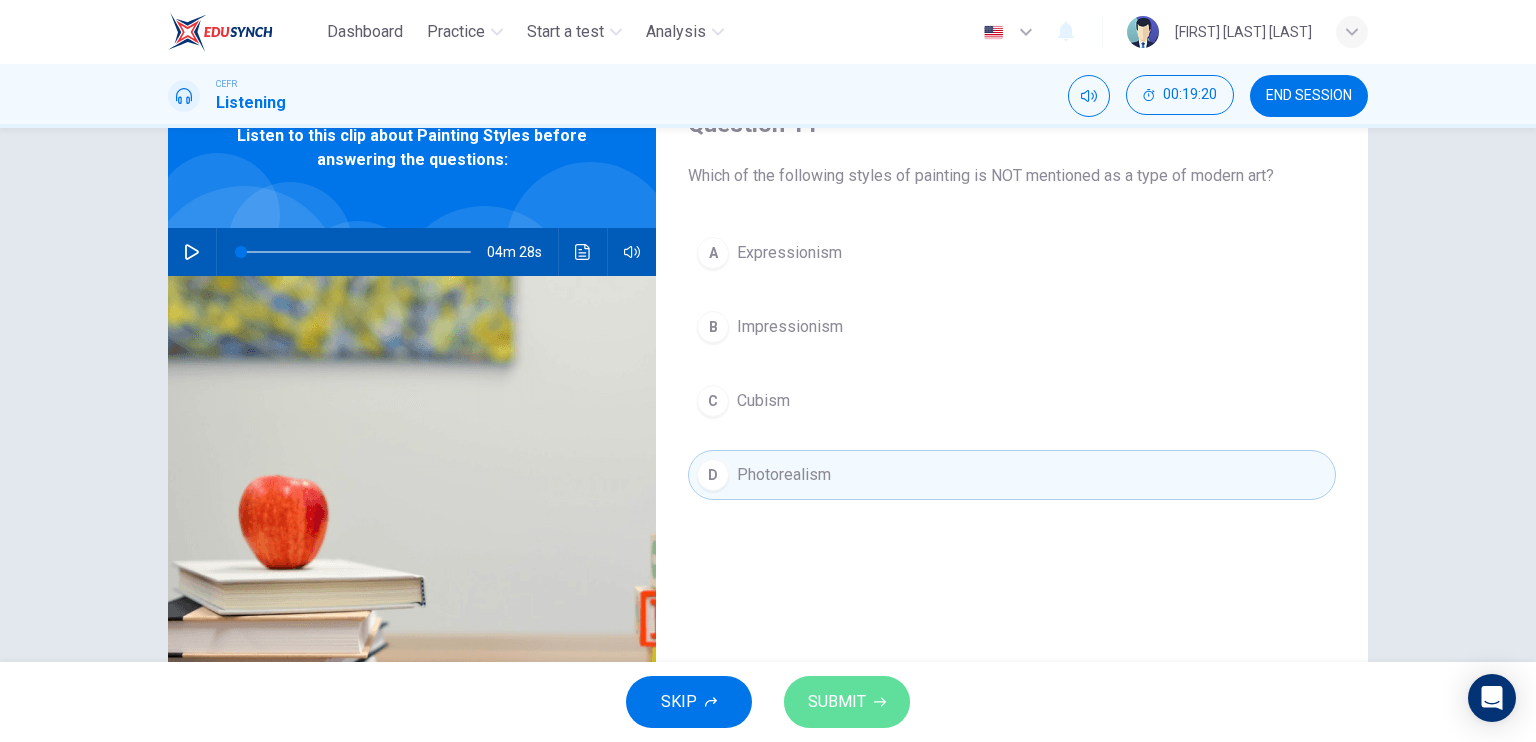 drag, startPoint x: 829, startPoint y: 706, endPoint x: 856, endPoint y: 680, distance: 37.48333 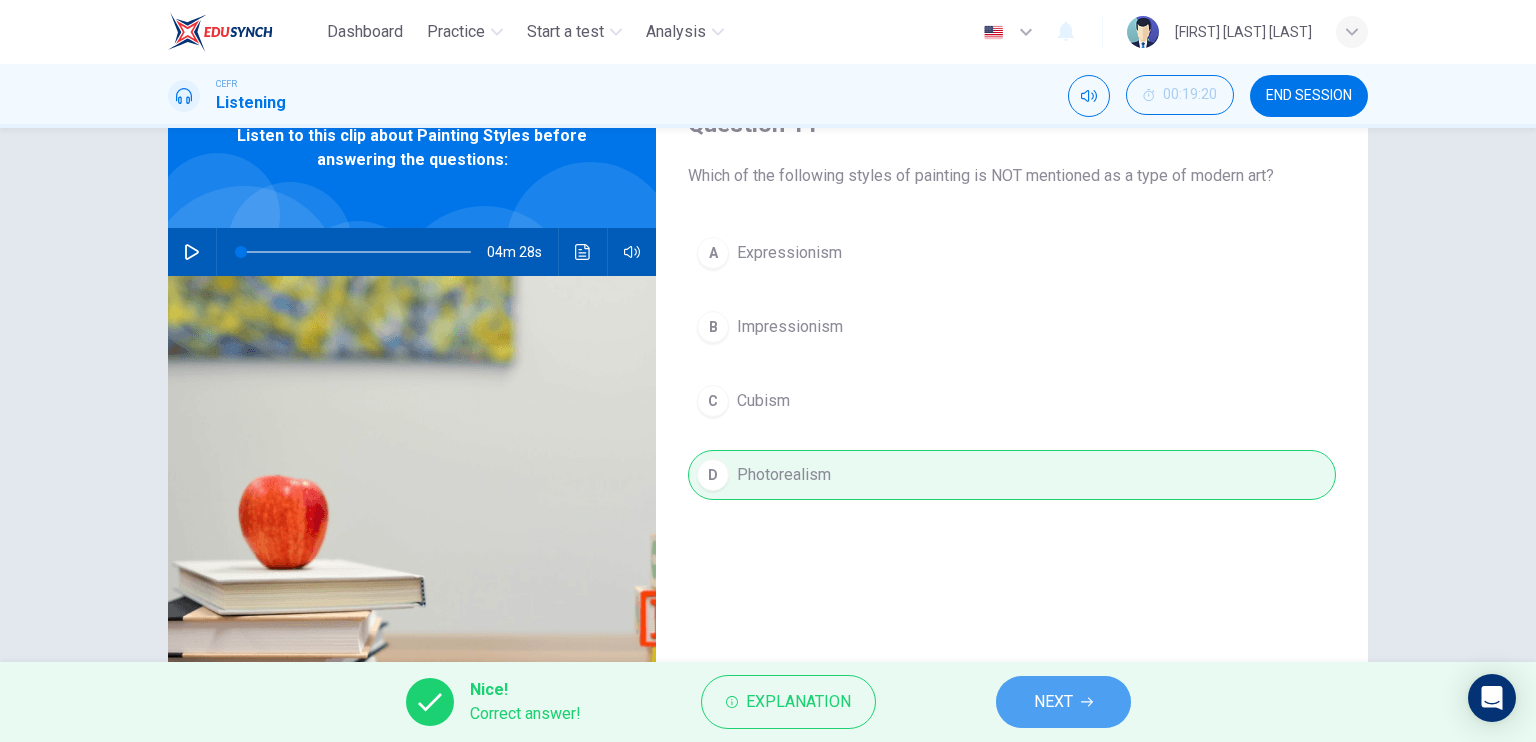click on "NEXT" at bounding box center [1063, 702] 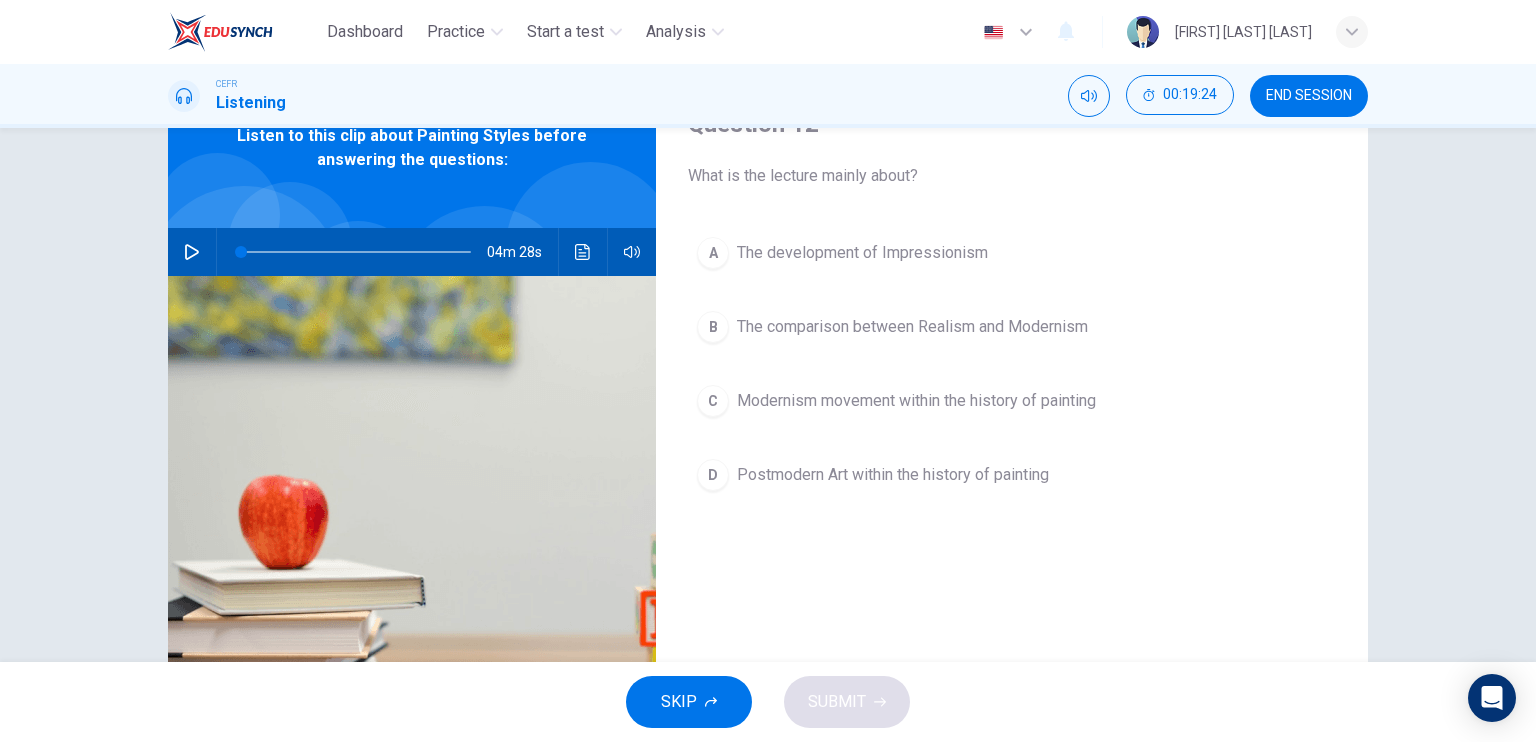 click on "Modernism movement within the history of painting" at bounding box center (862, 253) 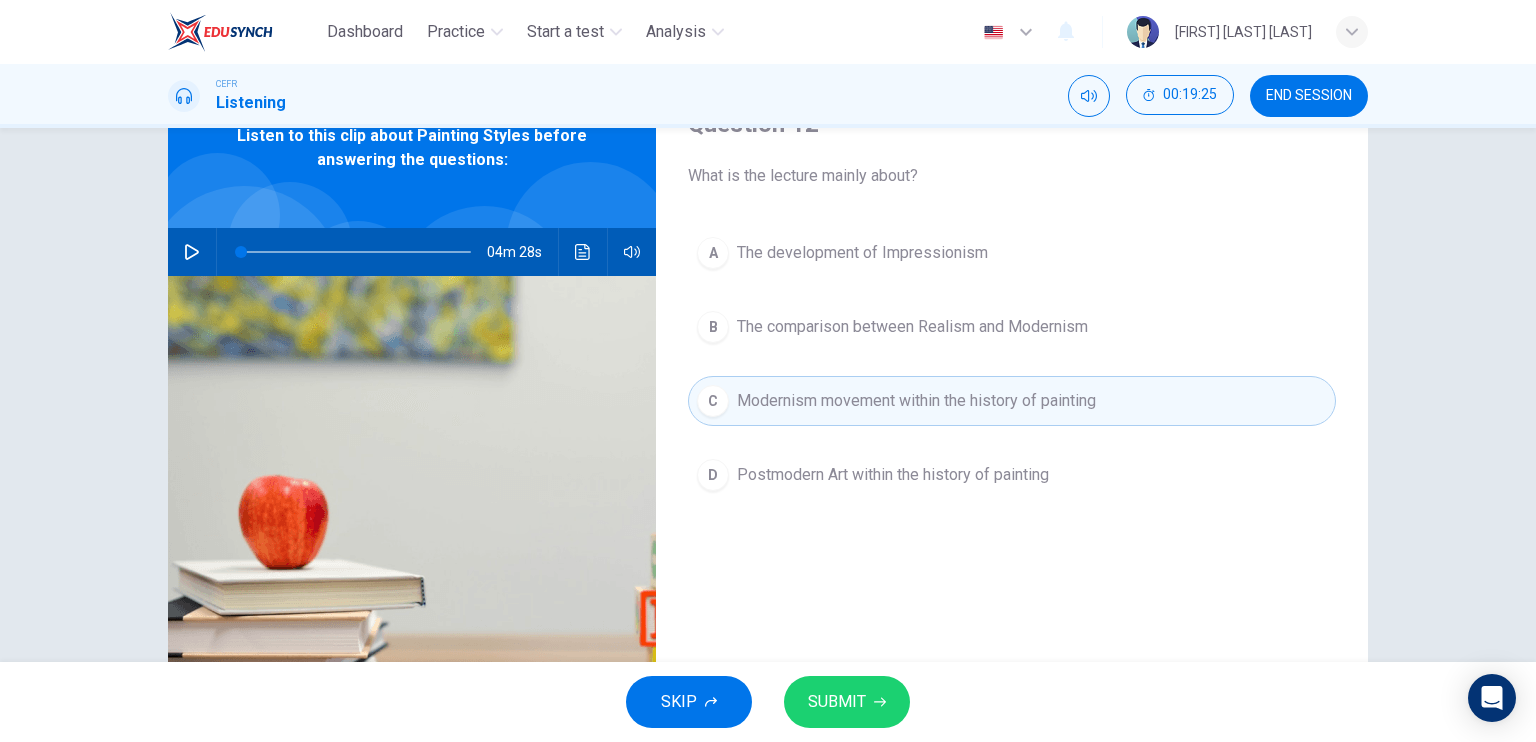 click on "SUBMIT" at bounding box center [847, 702] 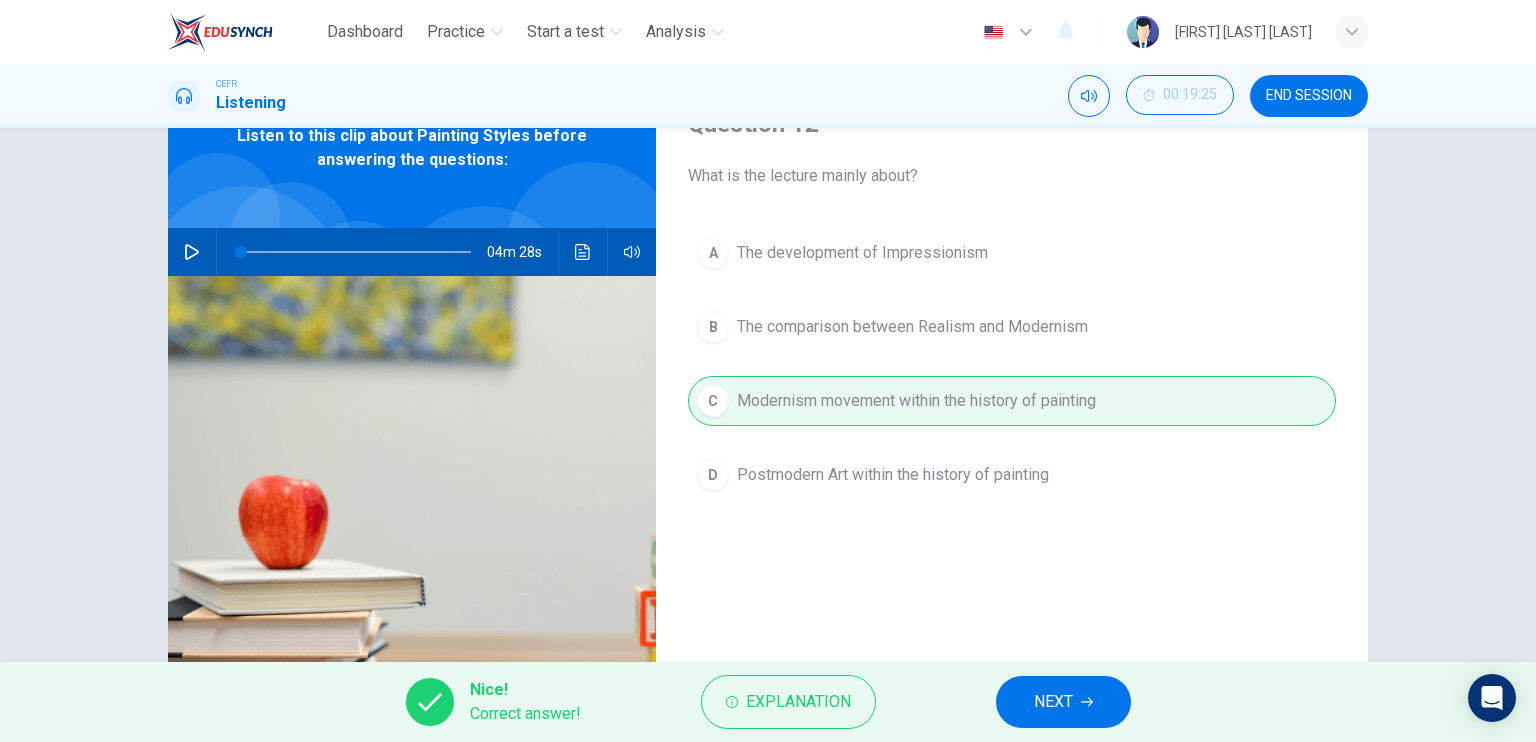 click on "NEXT" at bounding box center [1053, 702] 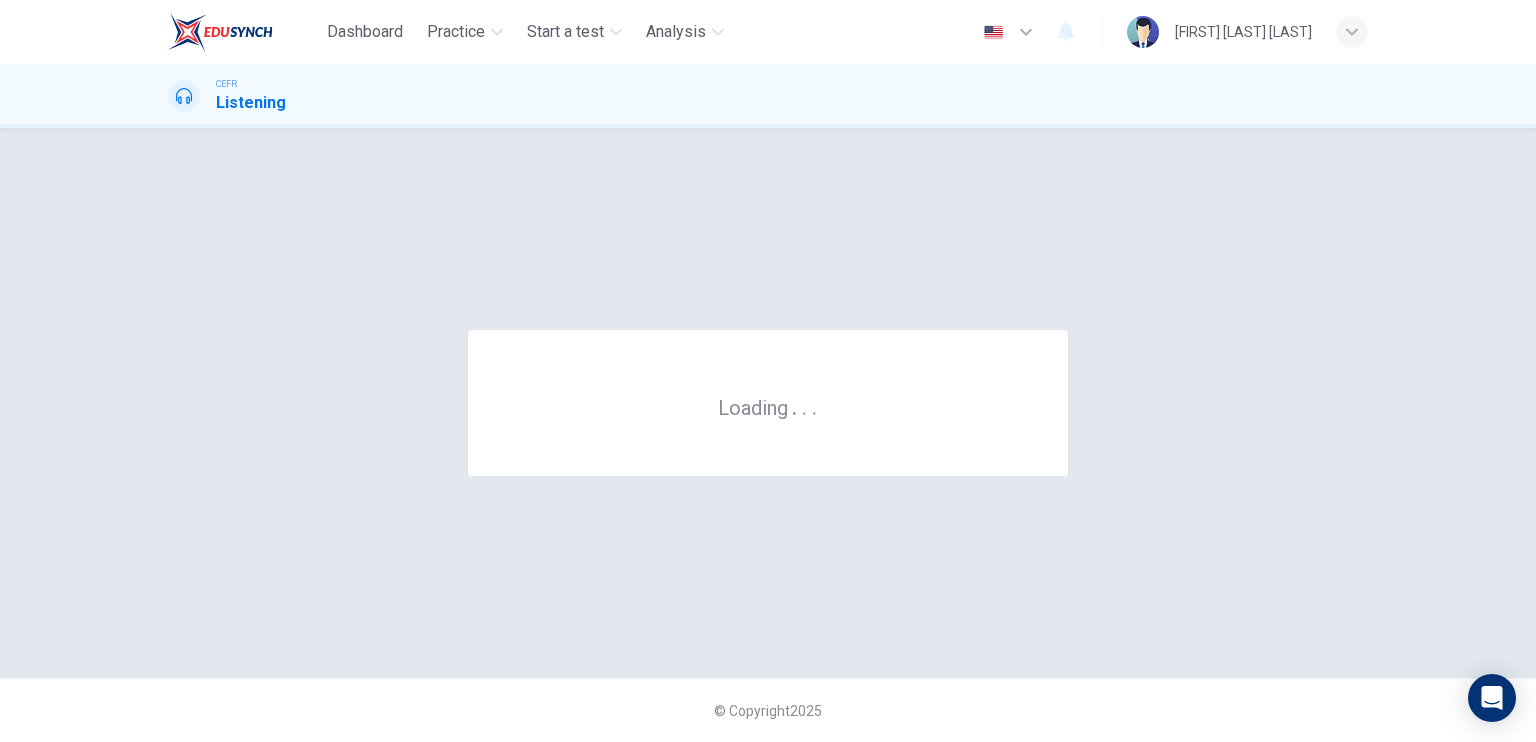 scroll, scrollTop: 0, scrollLeft: 0, axis: both 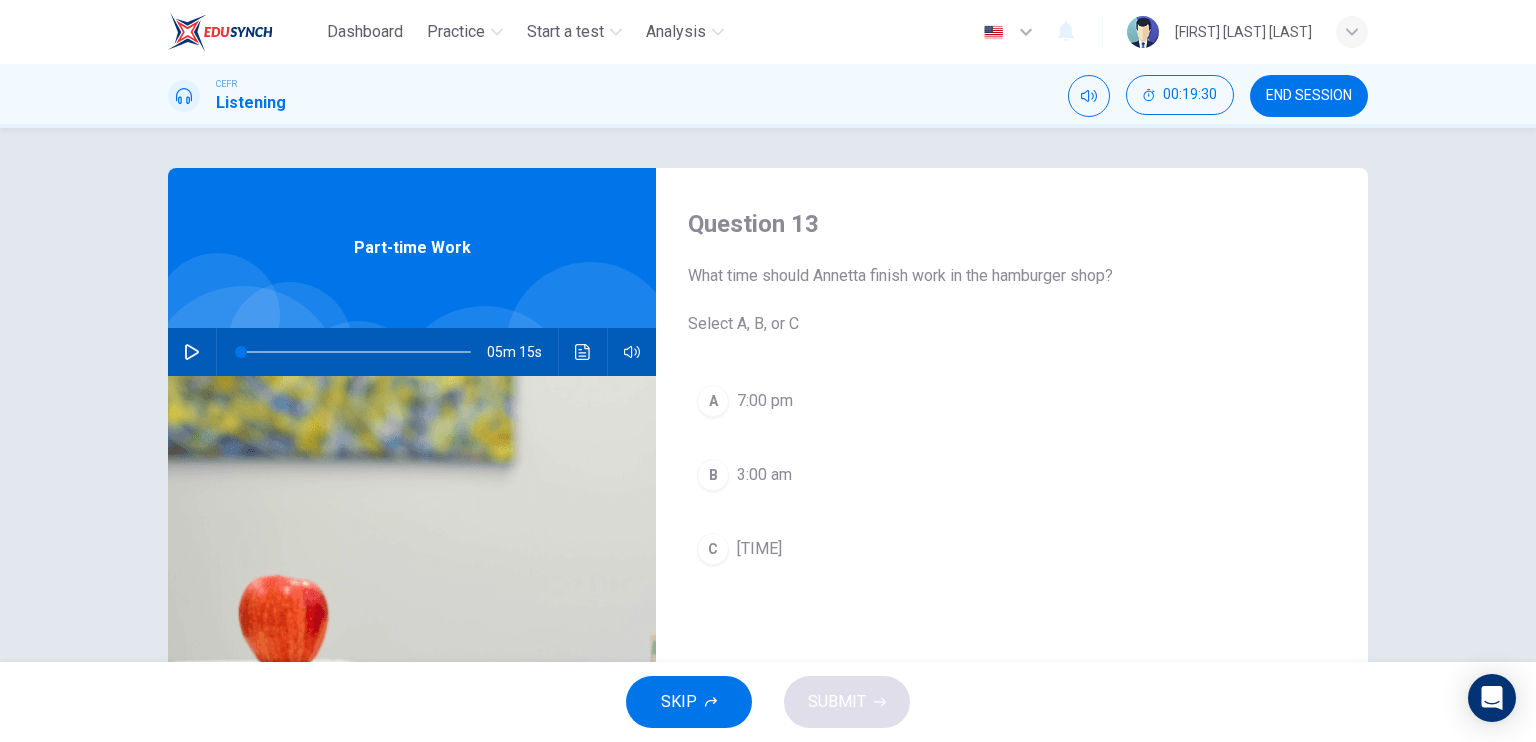 click at bounding box center (192, 352) 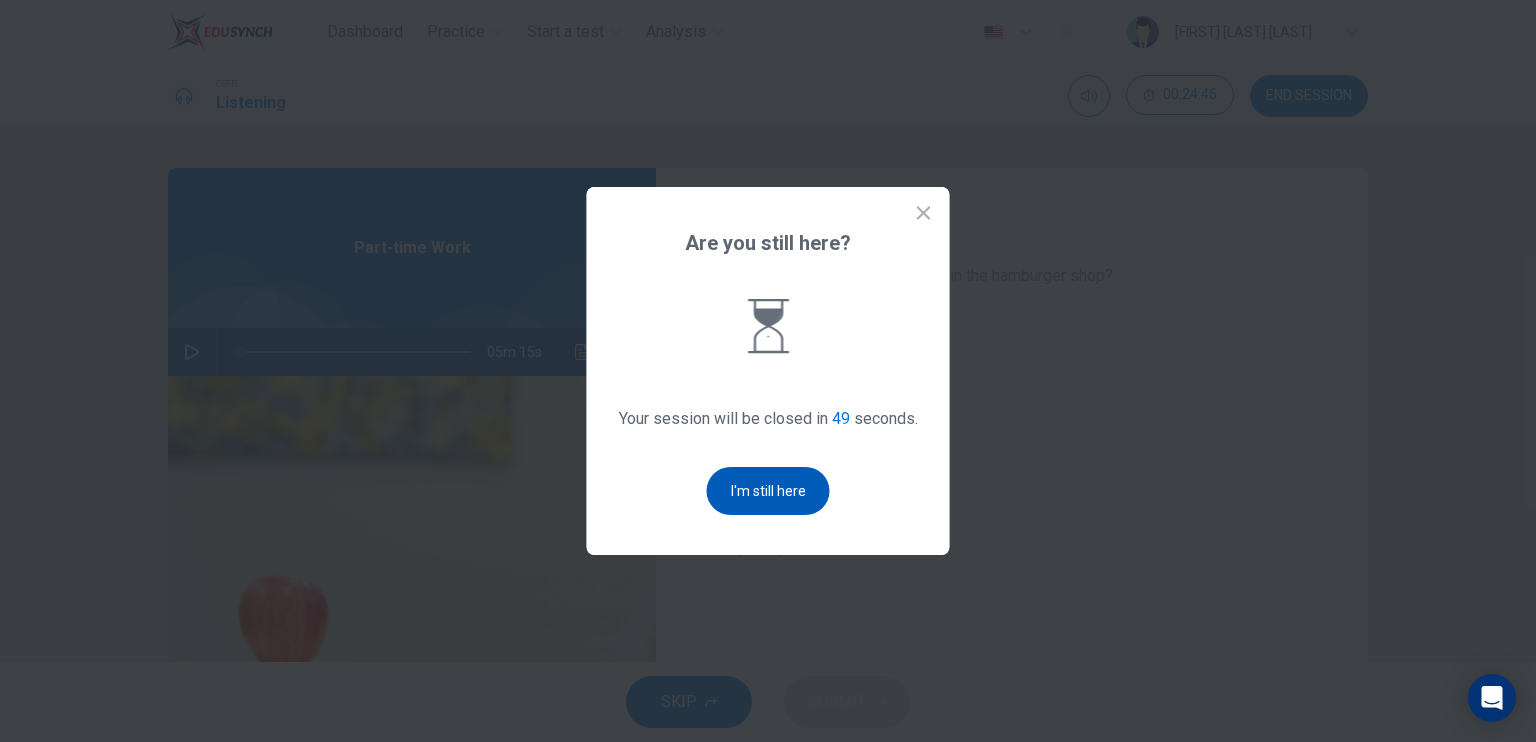 click on "I'm still here" at bounding box center (768, 491) 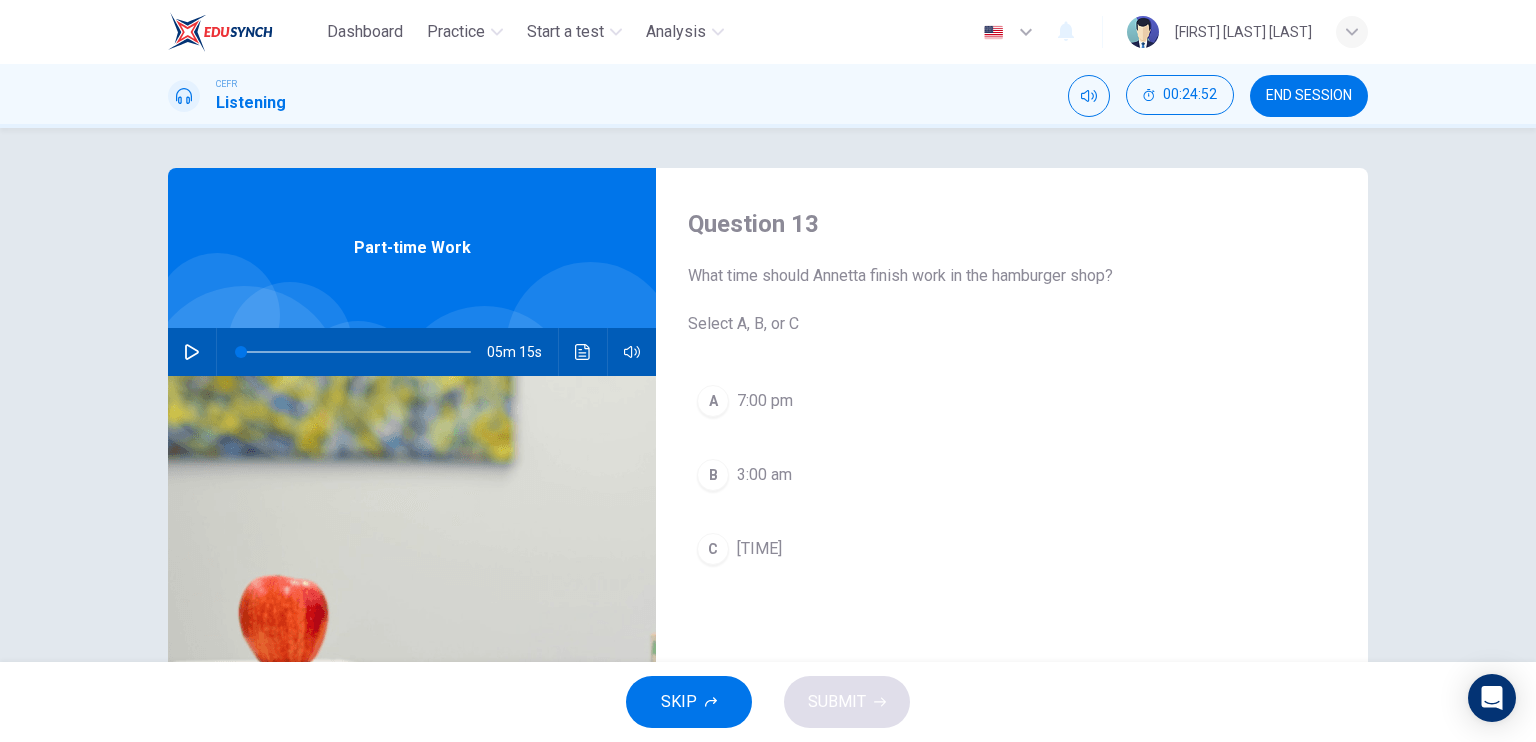 click on "C" at bounding box center [713, 401] 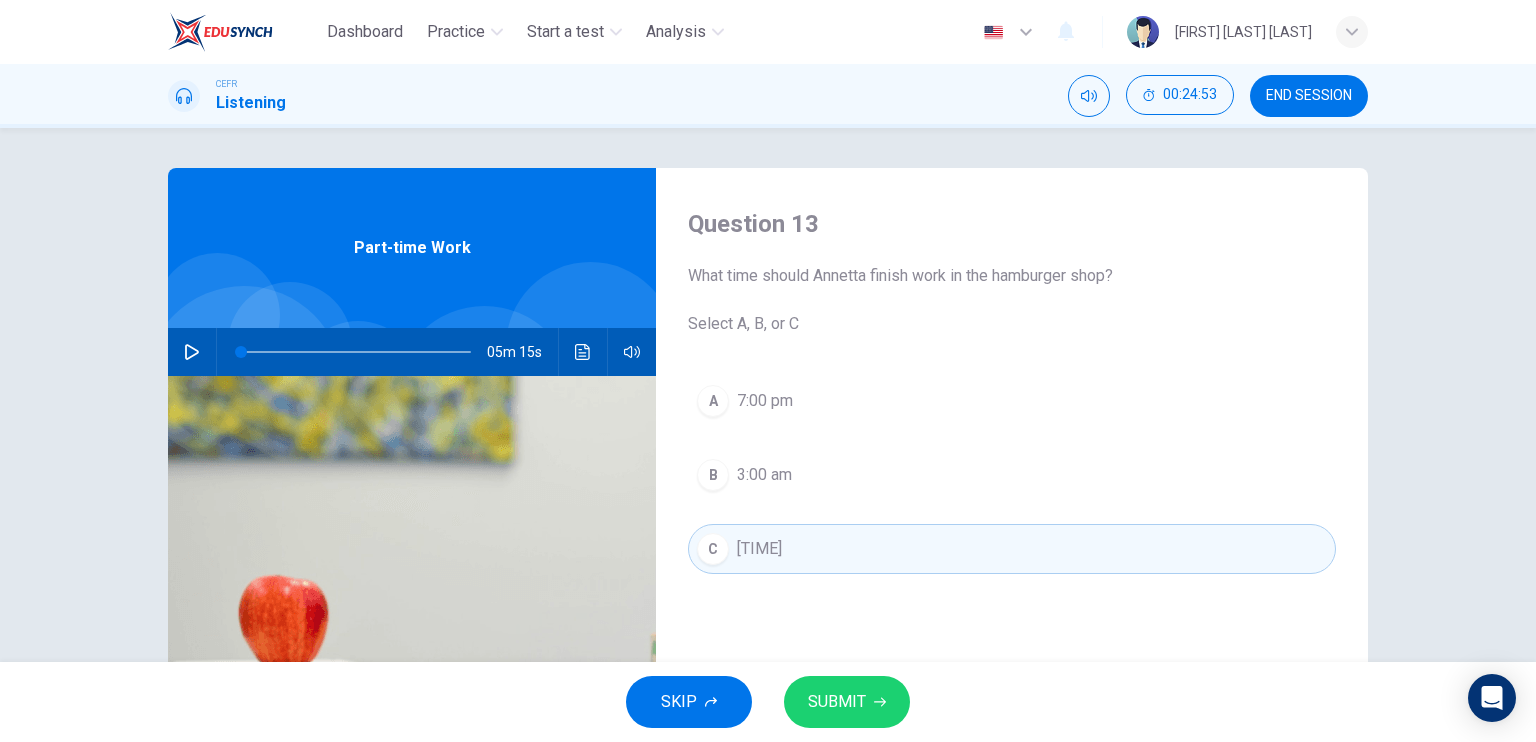 click on "SUBMIT" at bounding box center [837, 702] 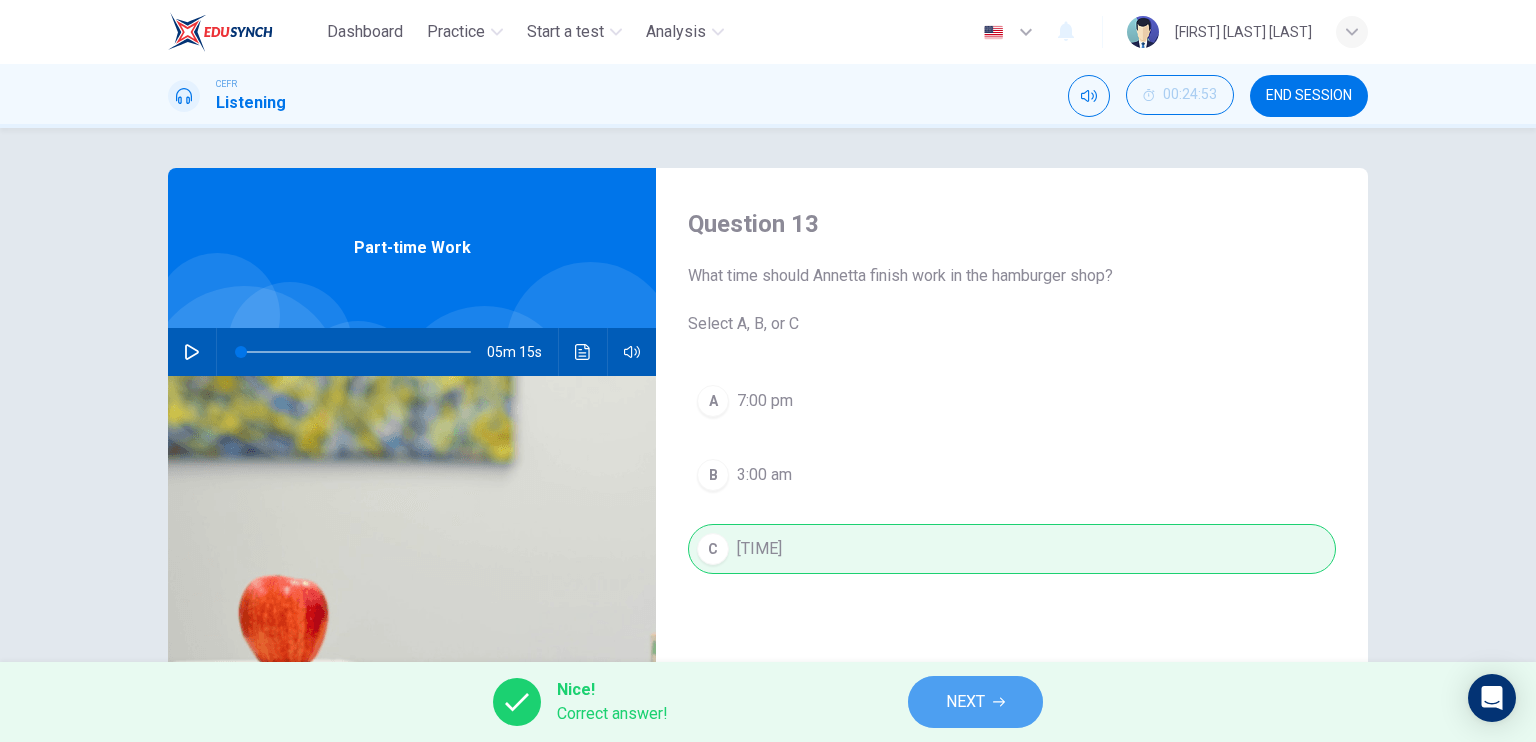 click on "NEXT" at bounding box center (975, 702) 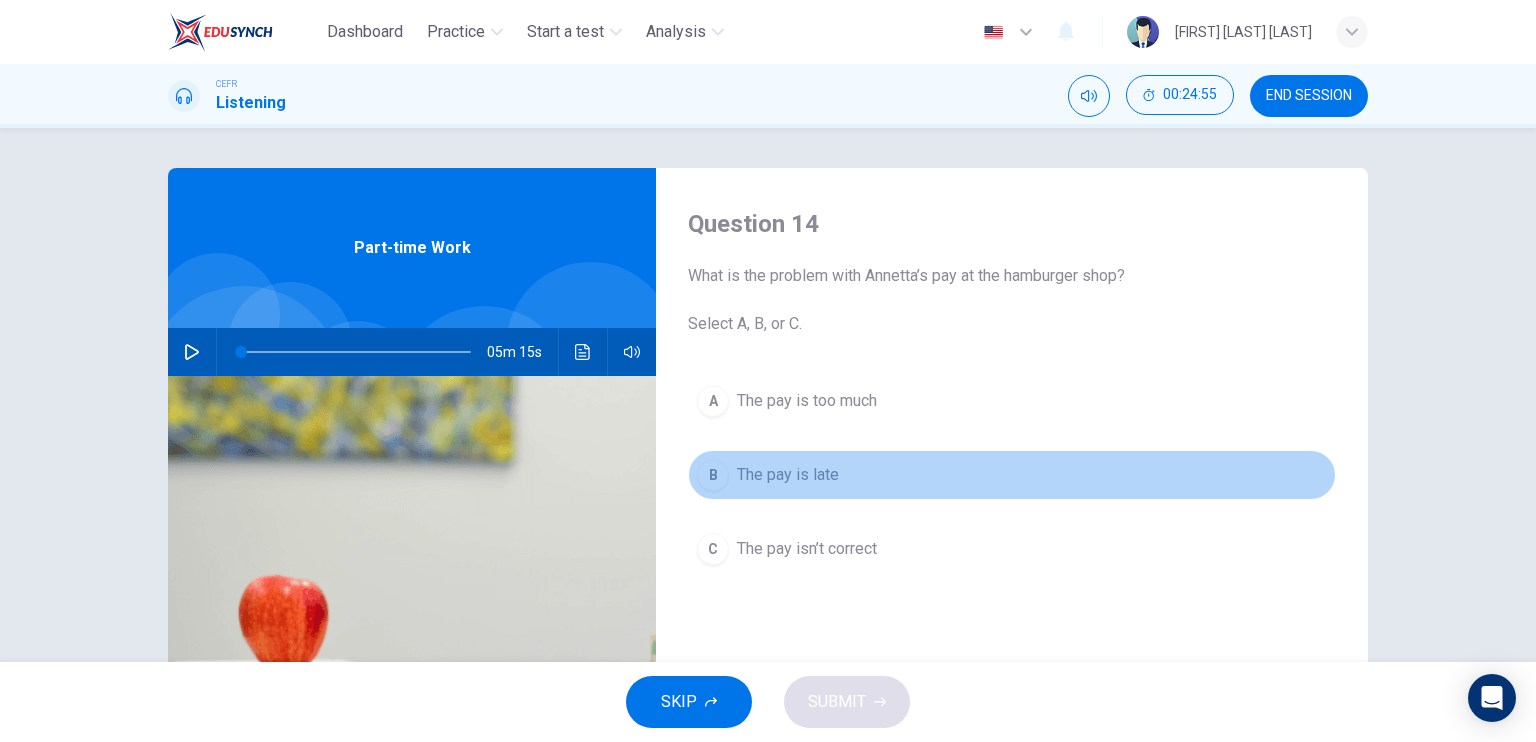 click on "The pay is late" at bounding box center [807, 401] 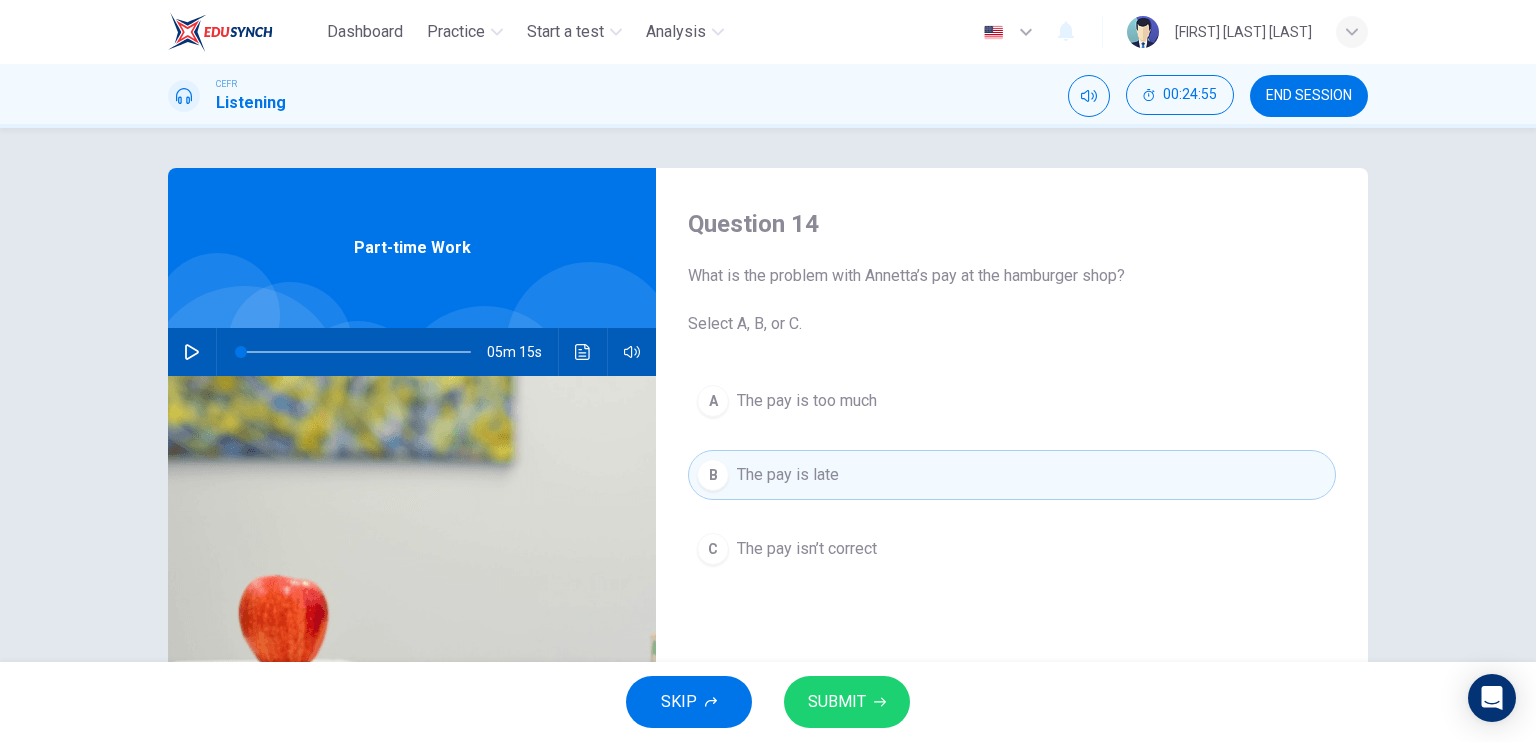 click on "SUBMIT" at bounding box center [837, 702] 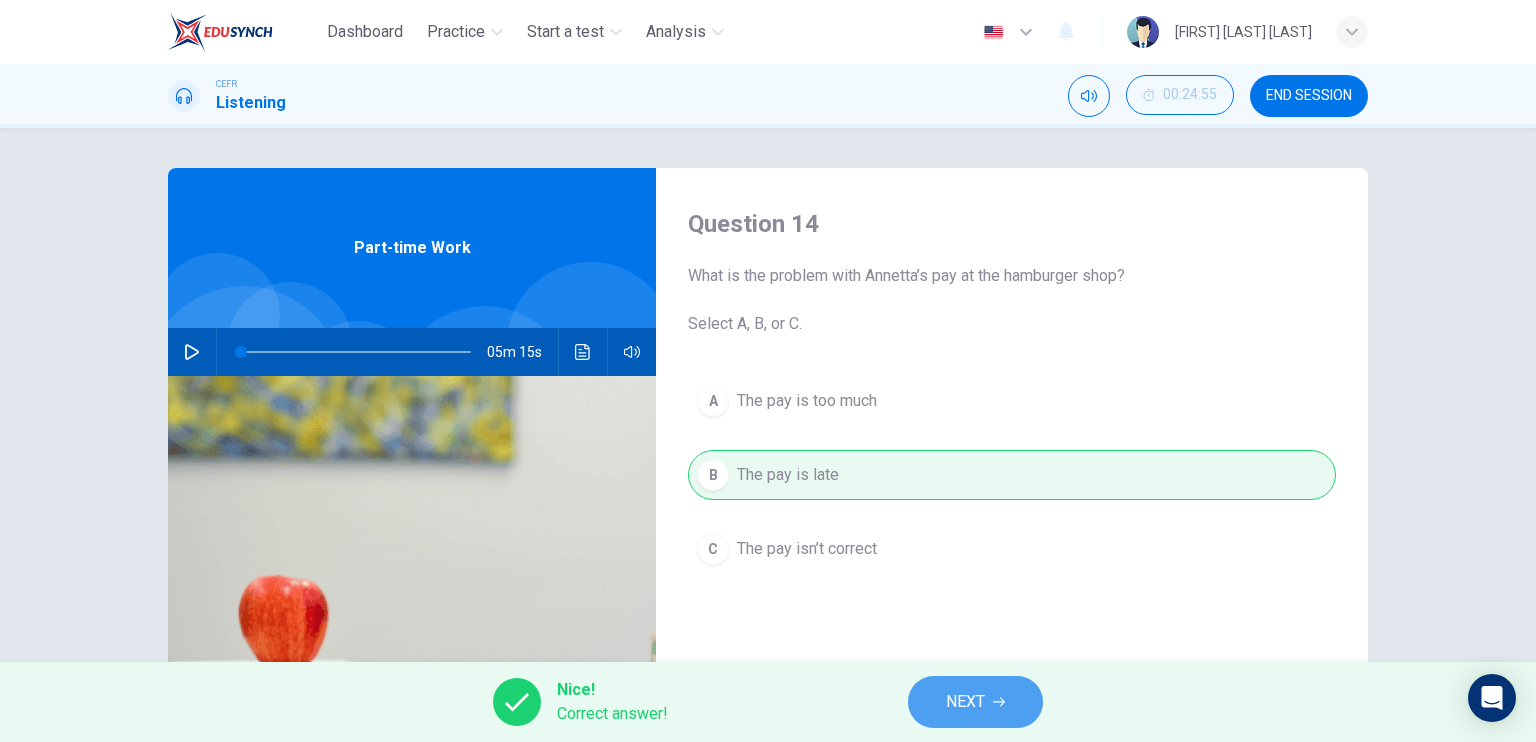 click on "NEXT" at bounding box center [975, 702] 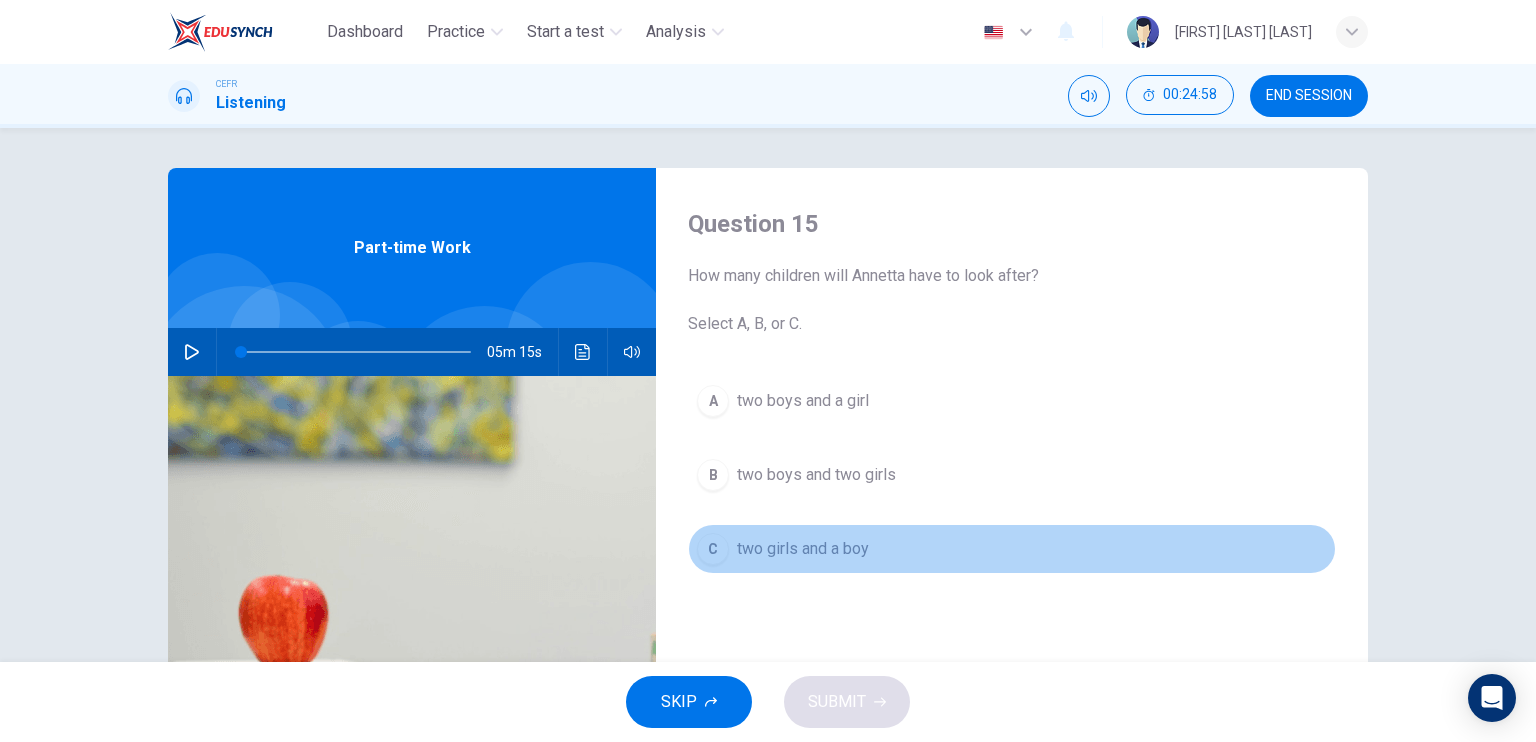 drag, startPoint x: 776, startPoint y: 551, endPoint x: 892, endPoint y: 674, distance: 169.07098 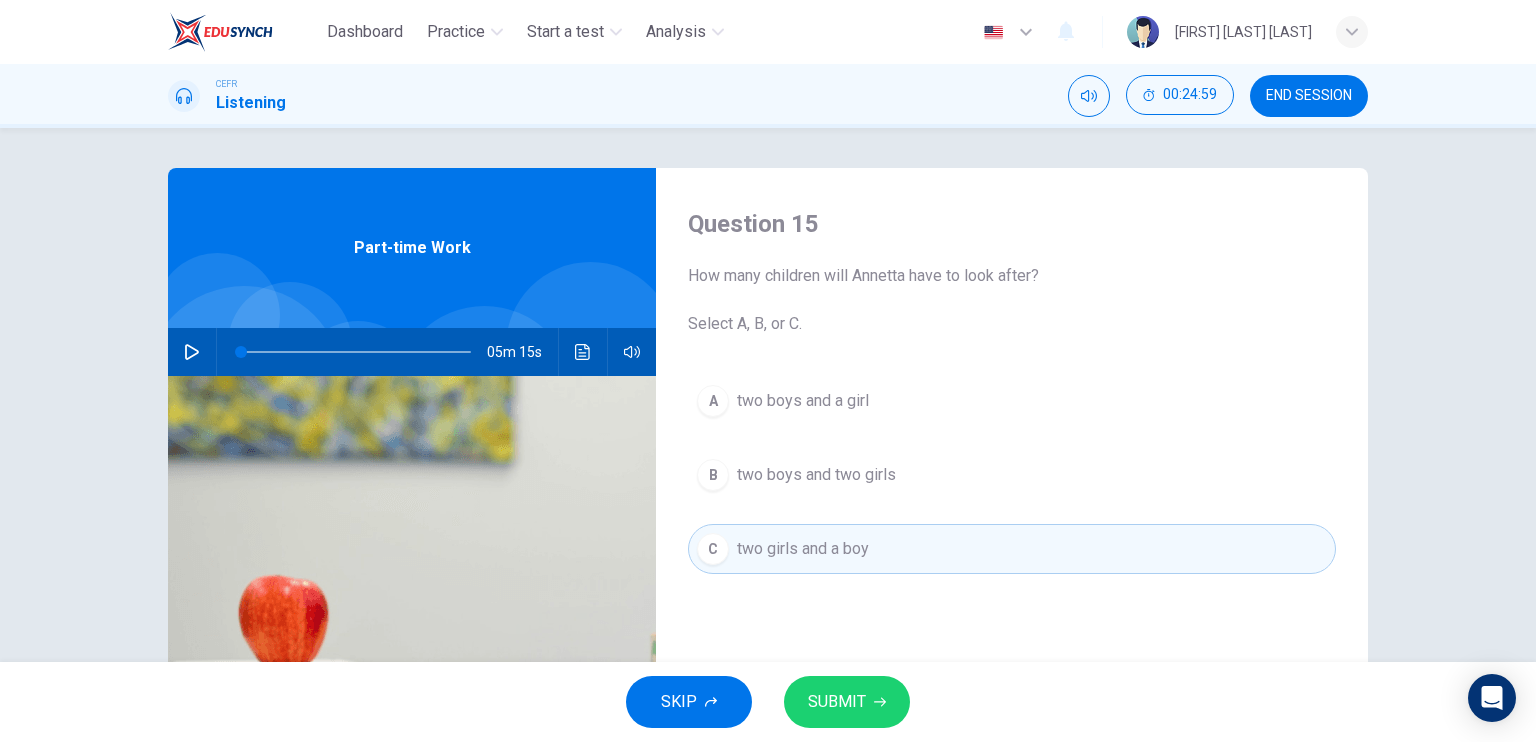 click on "SUBMIT" at bounding box center [847, 702] 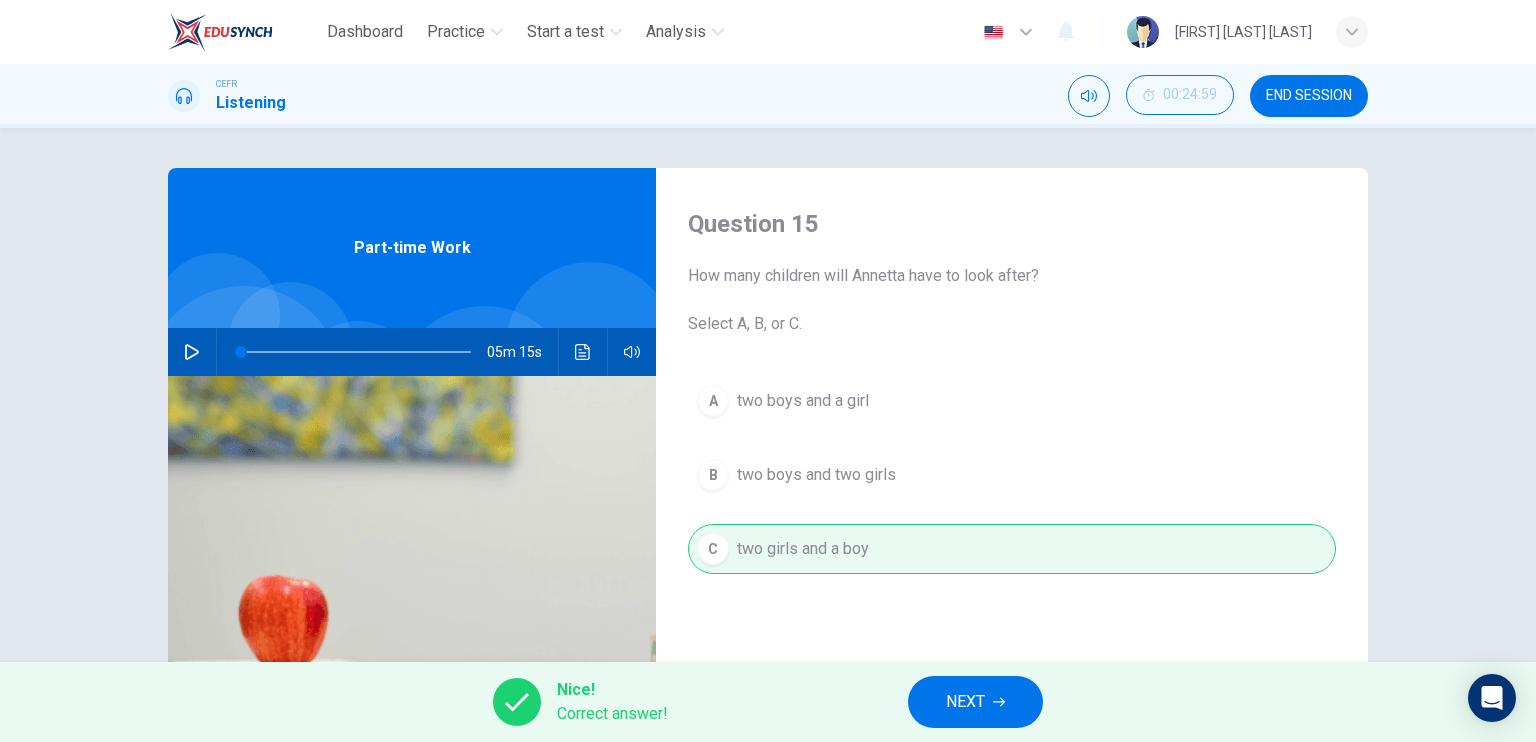 click on "NEXT" at bounding box center [975, 702] 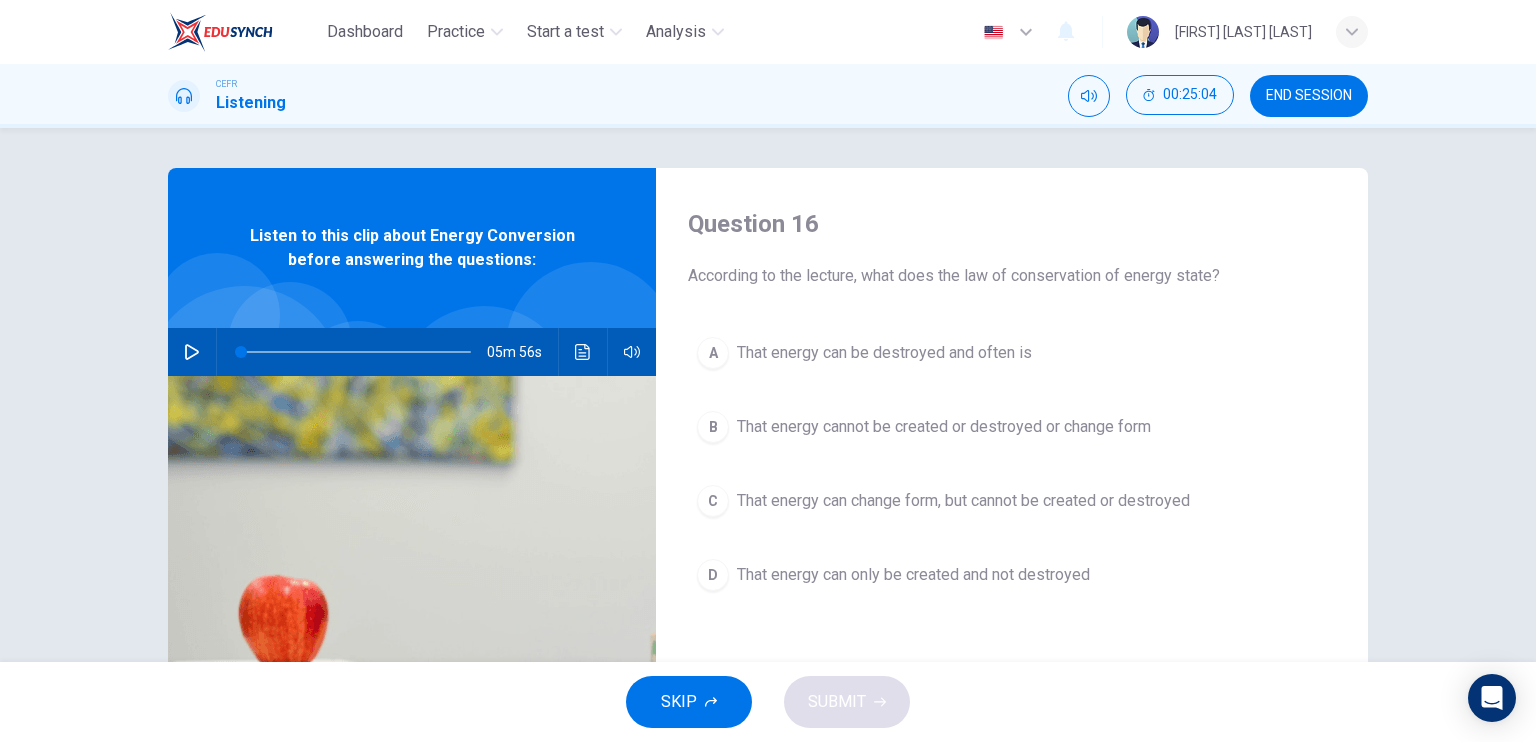 click on "Dashboard Practice Start a test Analysis English en ​ [FIRST] [LAST] [LAST]" at bounding box center (768, 32) 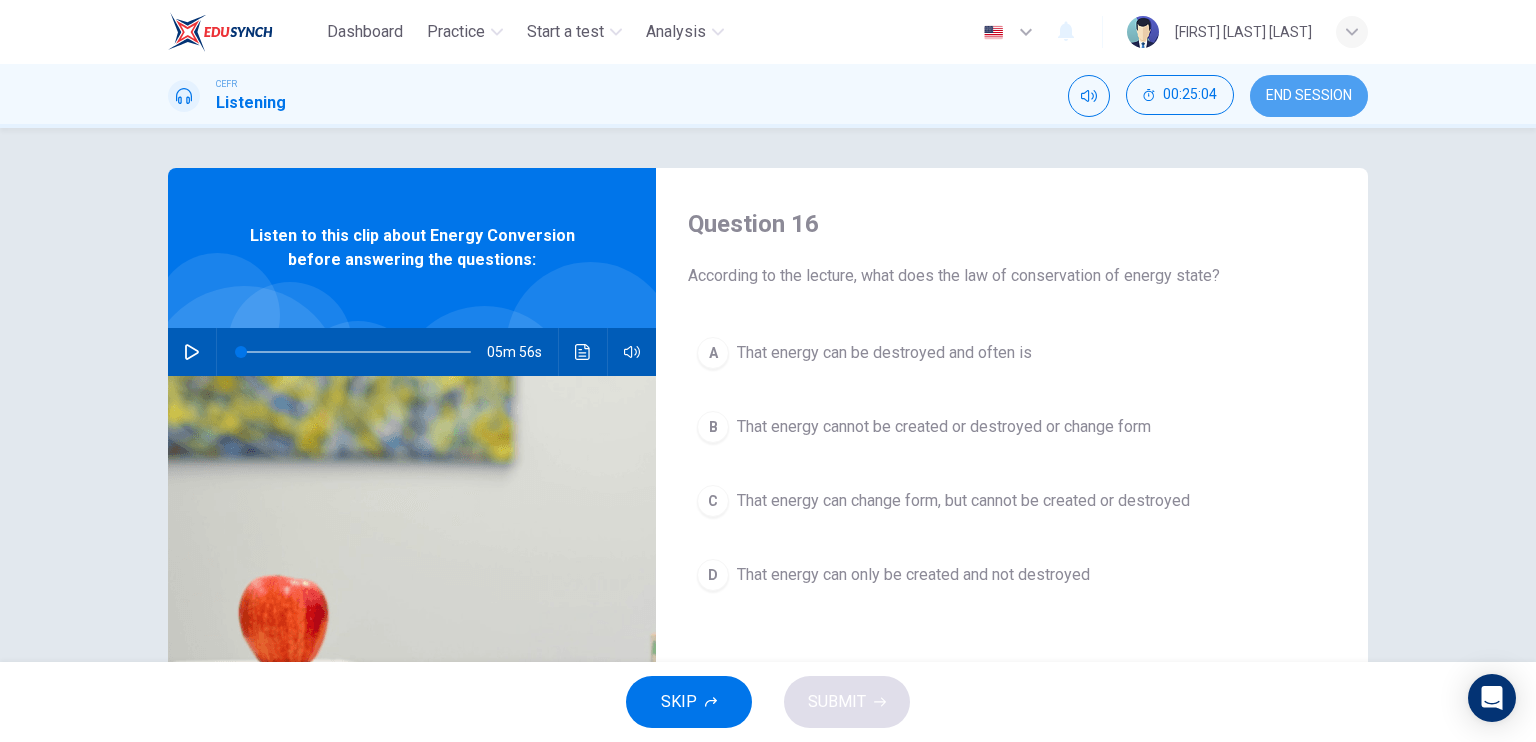 click on "END SESSION" at bounding box center [1309, 96] 